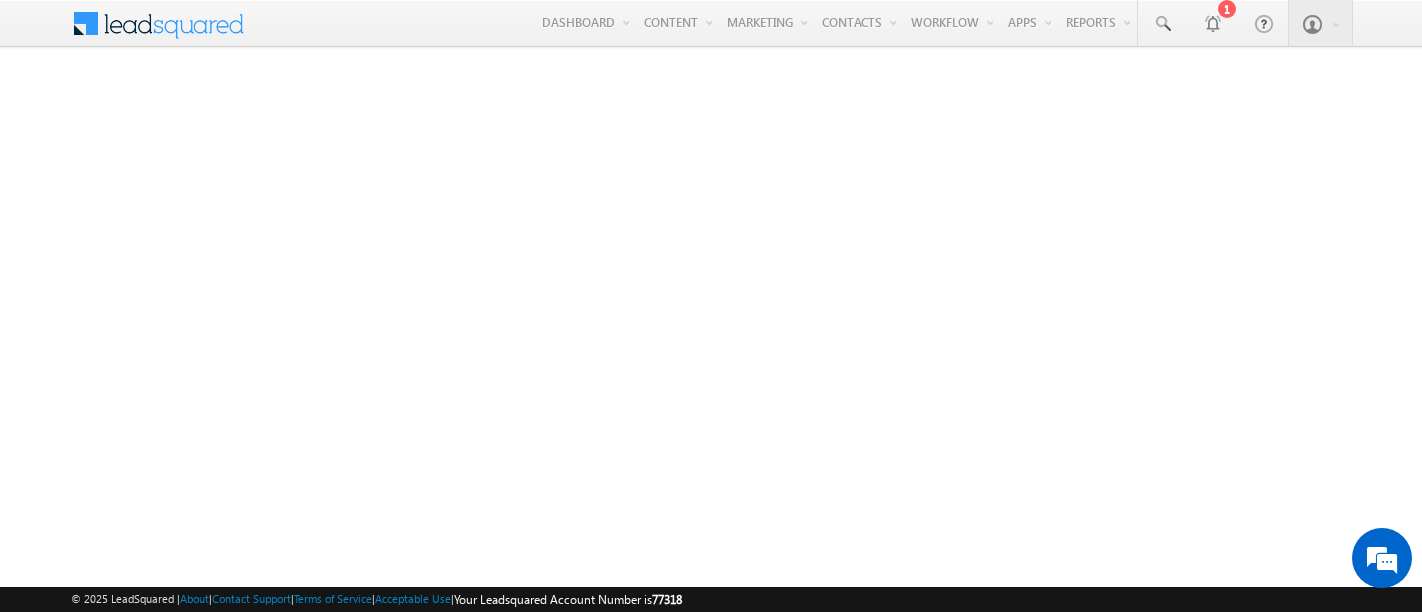 scroll, scrollTop: 0, scrollLeft: 0, axis: both 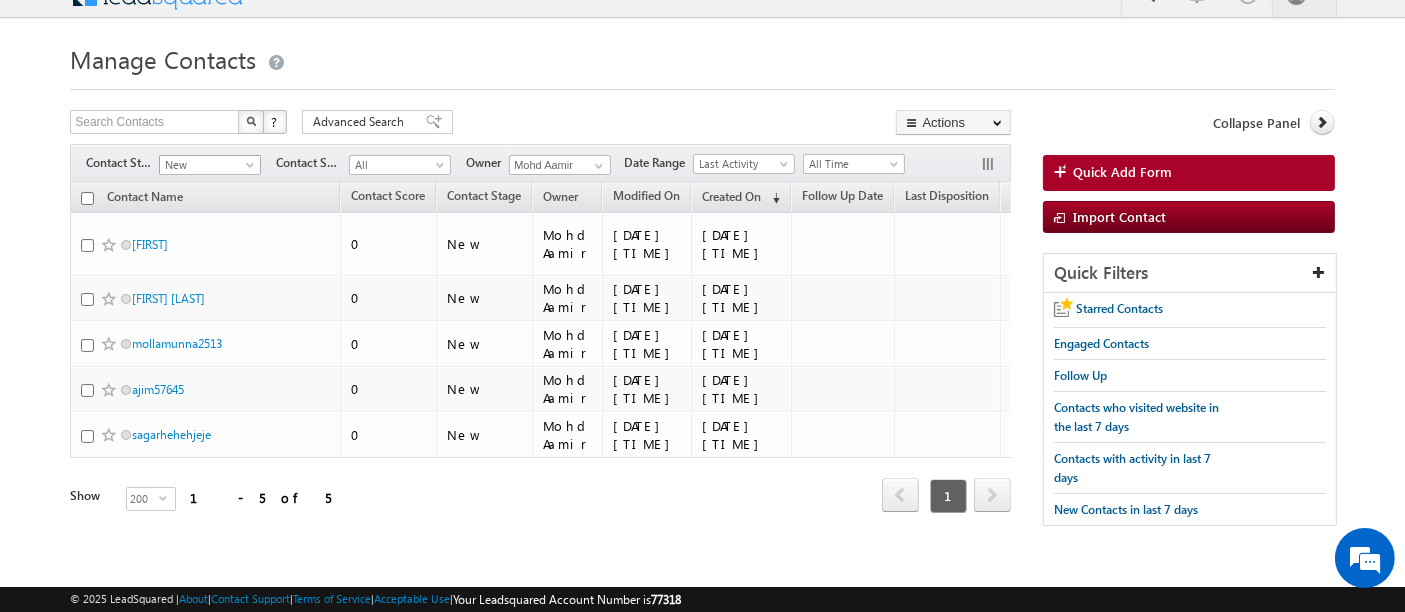 click on "New" at bounding box center (207, 165) 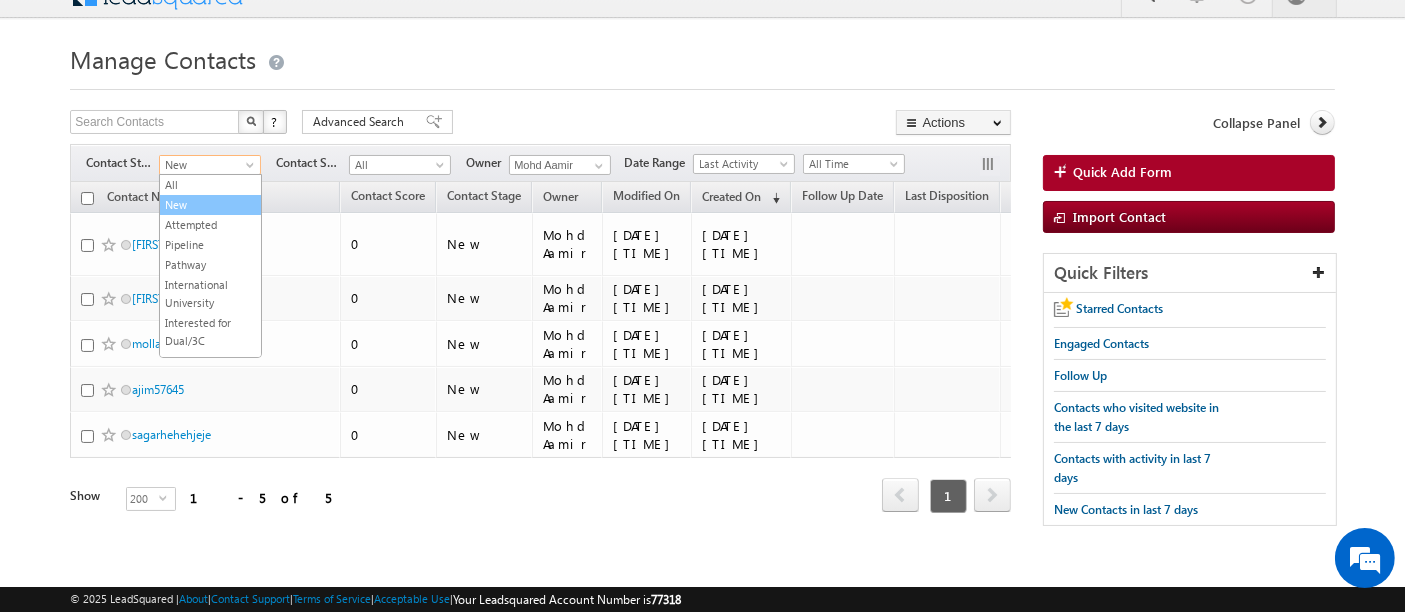 click on "New" at bounding box center (210, 205) 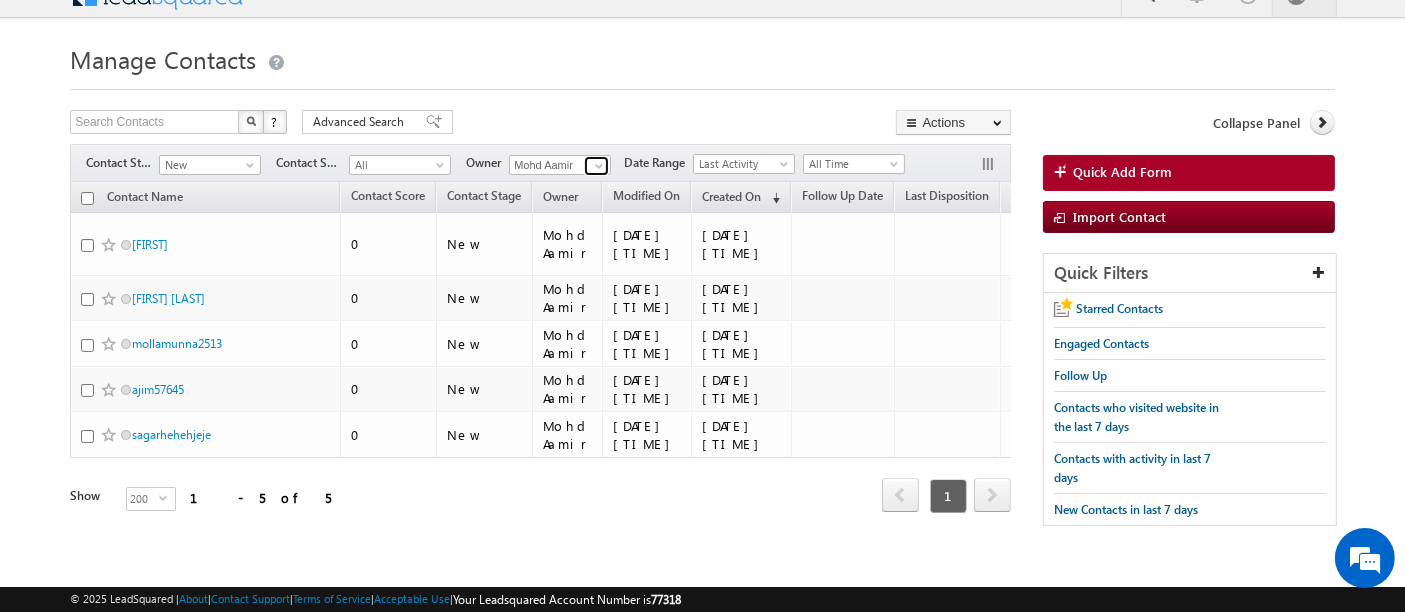 click at bounding box center [599, 166] 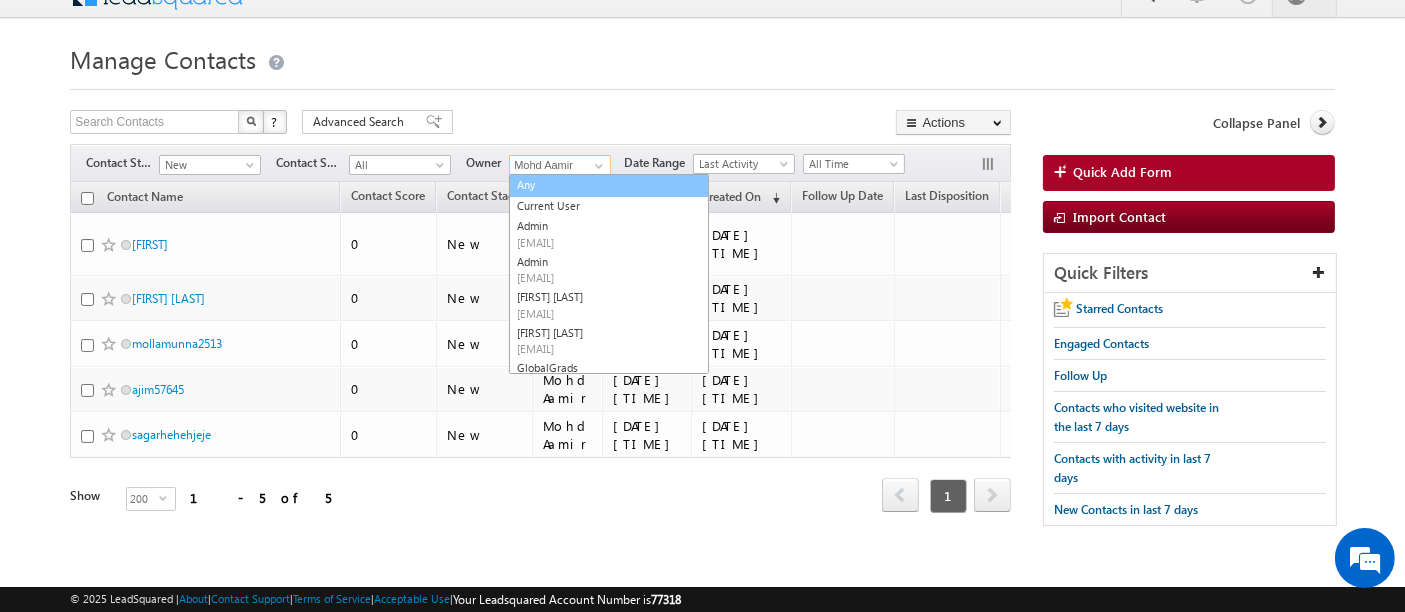 click on "Any" at bounding box center [609, 185] 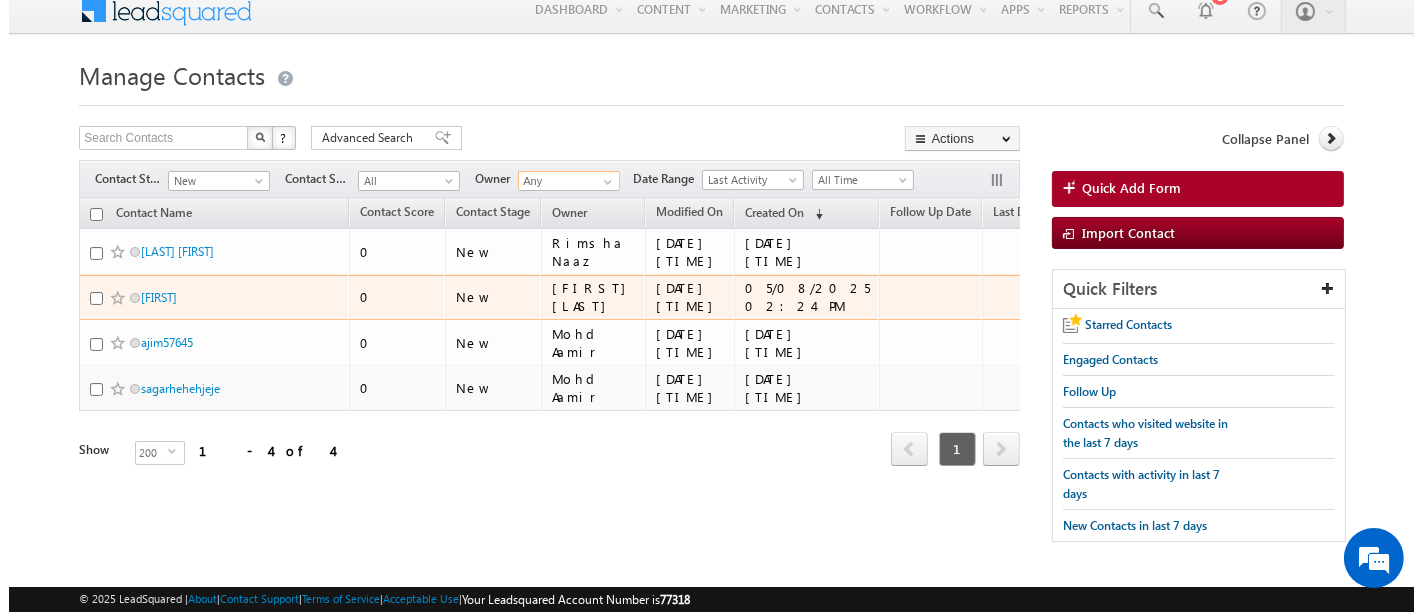 scroll, scrollTop: 7, scrollLeft: 0, axis: vertical 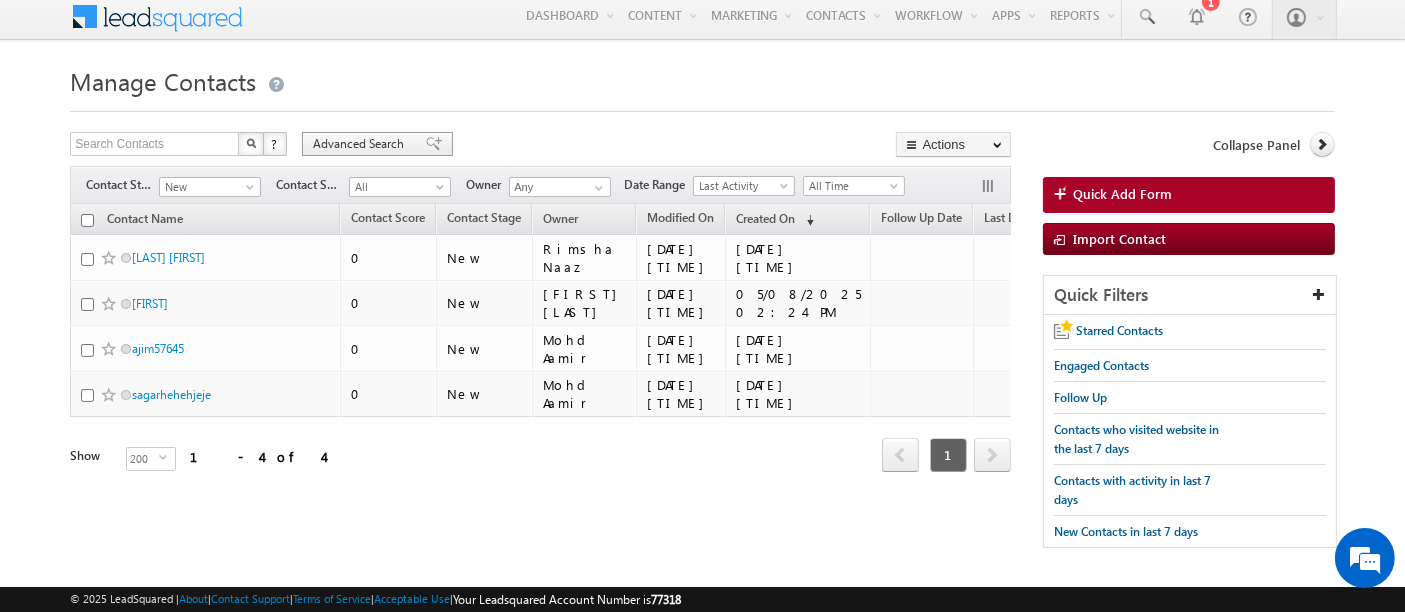 click on "Advanced Search" at bounding box center [361, 144] 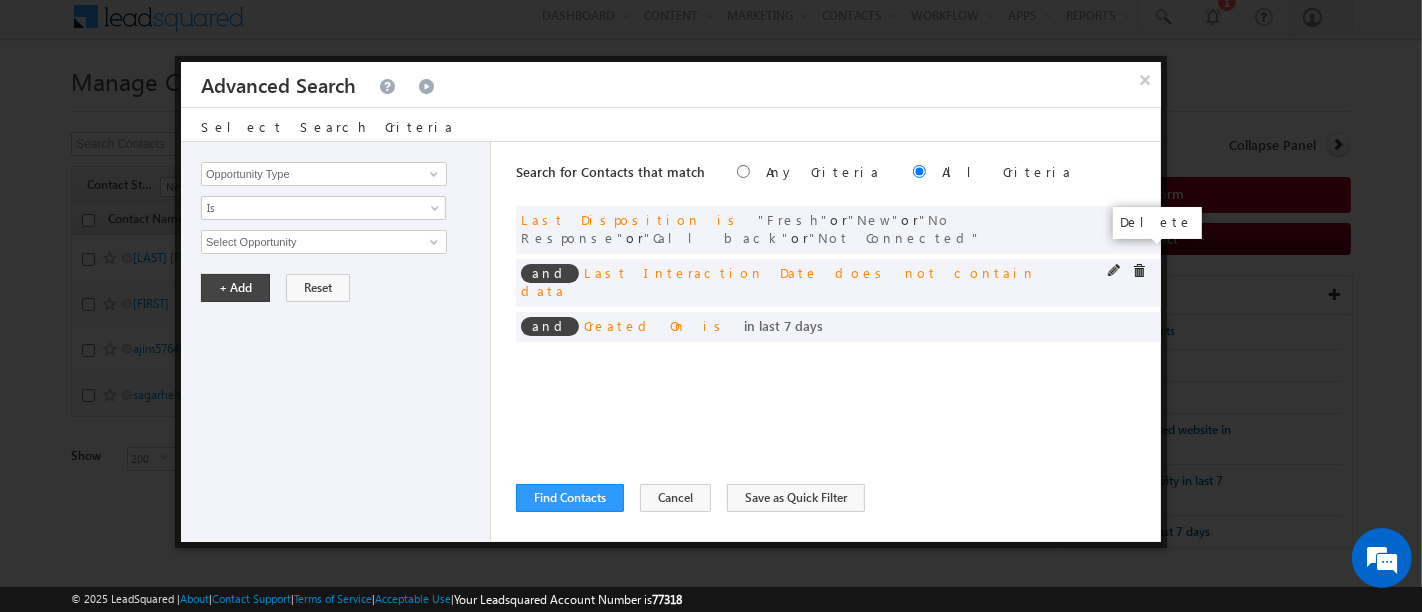 click at bounding box center [1139, 271] 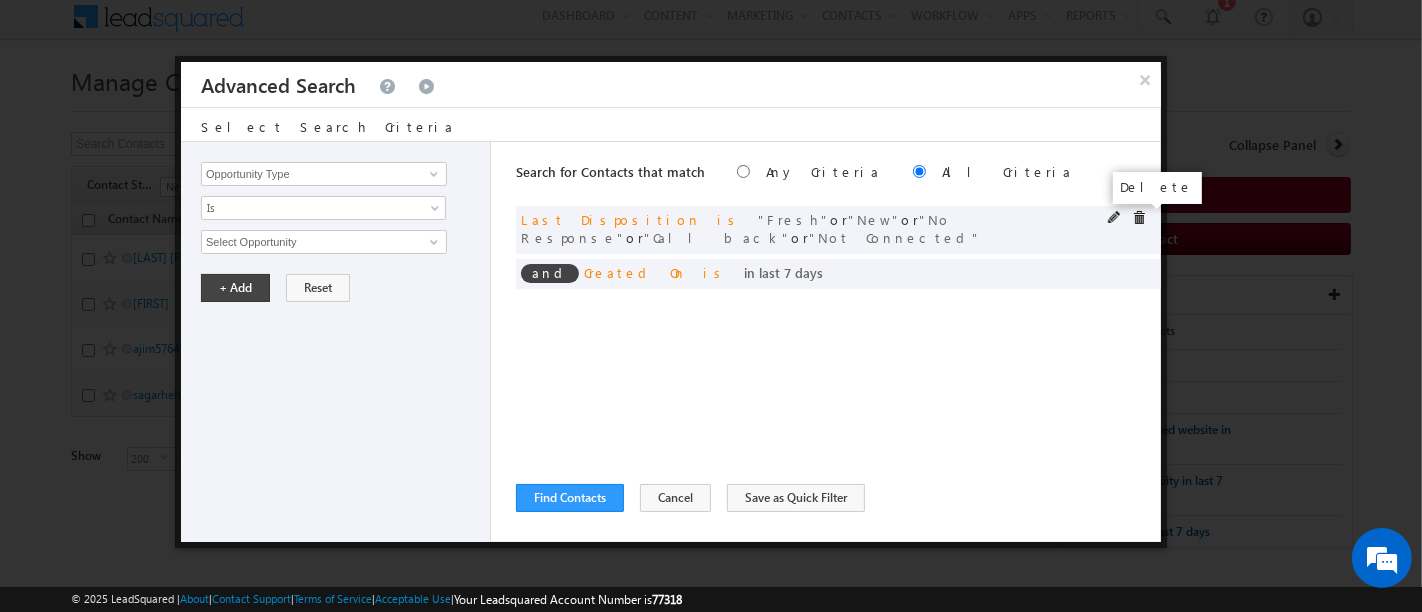 click at bounding box center [1139, 218] 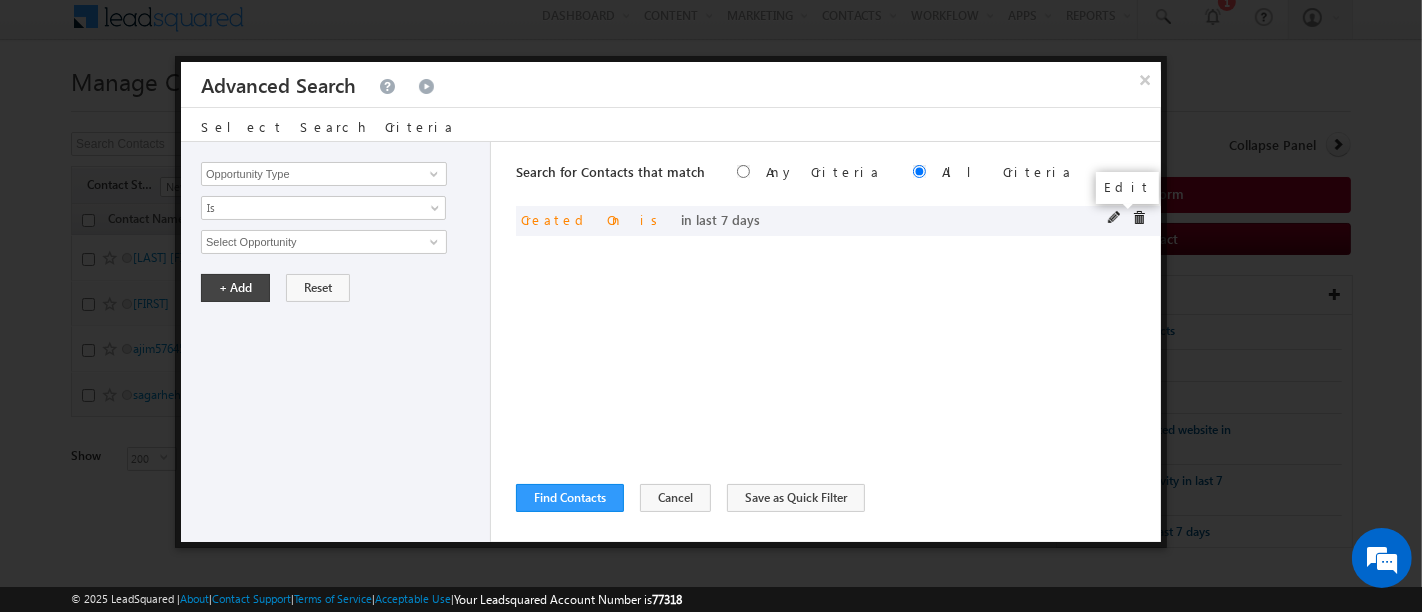 click at bounding box center [1115, 218] 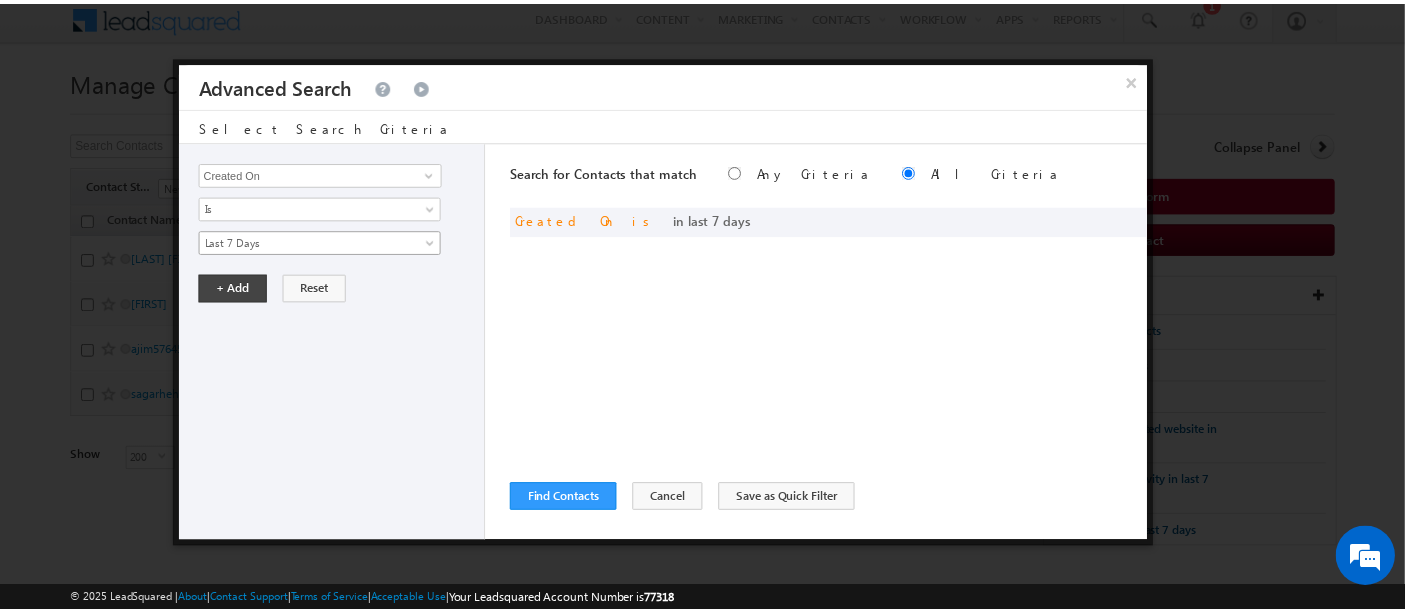 scroll, scrollTop: 125, scrollLeft: 0, axis: vertical 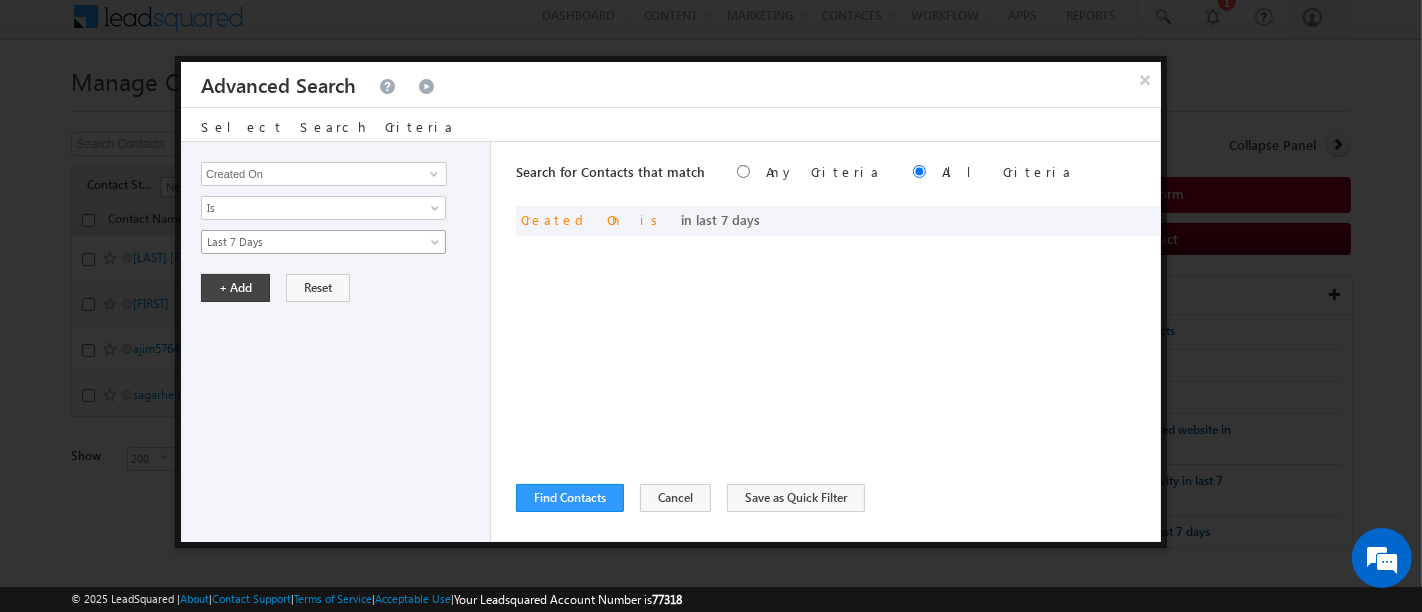 click on "Last 7 Days" at bounding box center [310, 242] 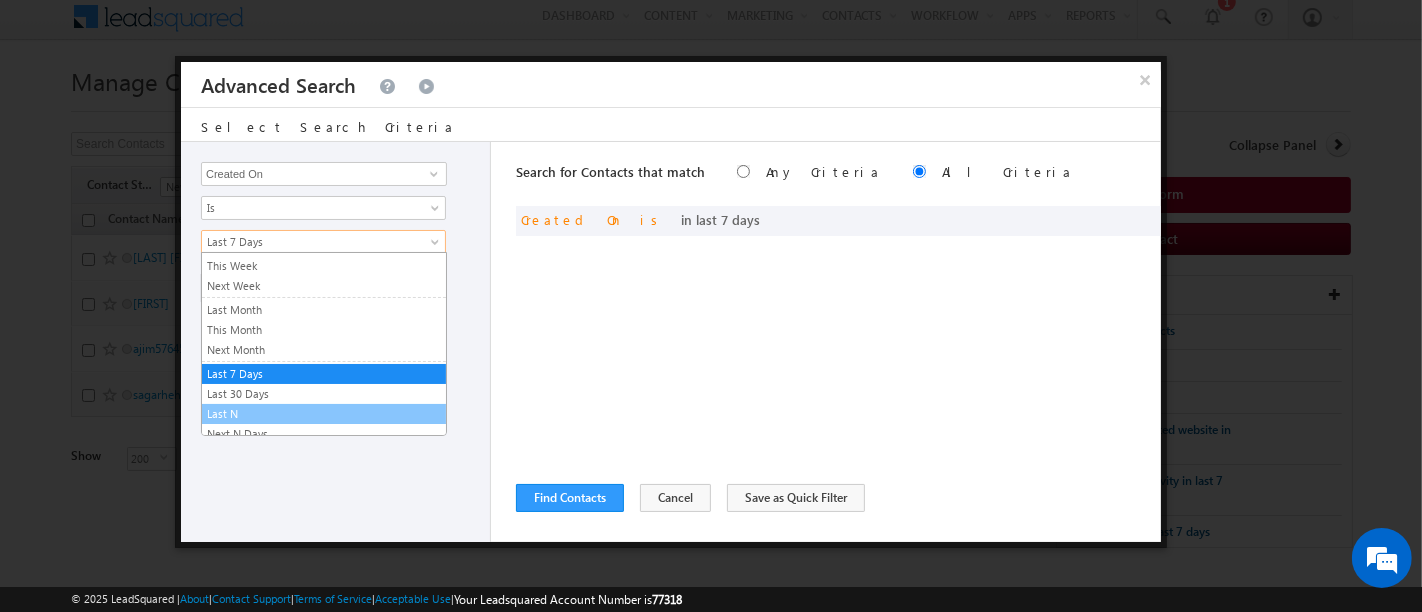 click on "Last N" at bounding box center [324, 414] 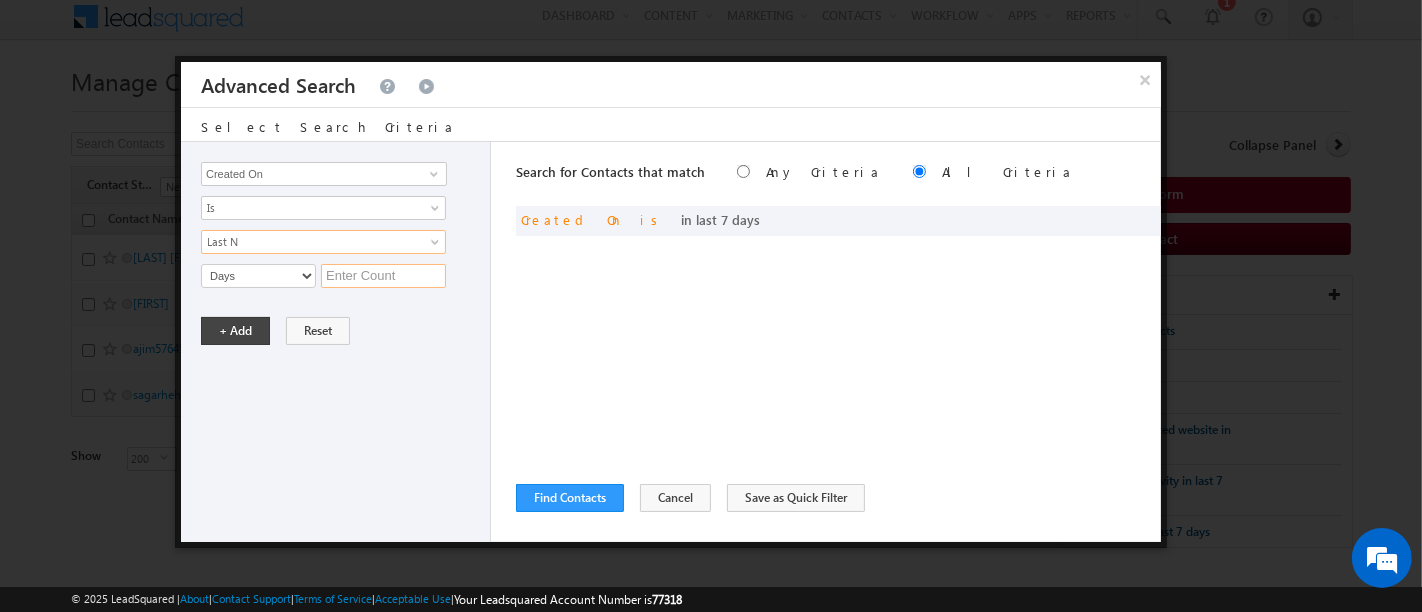 click at bounding box center [383, 276] 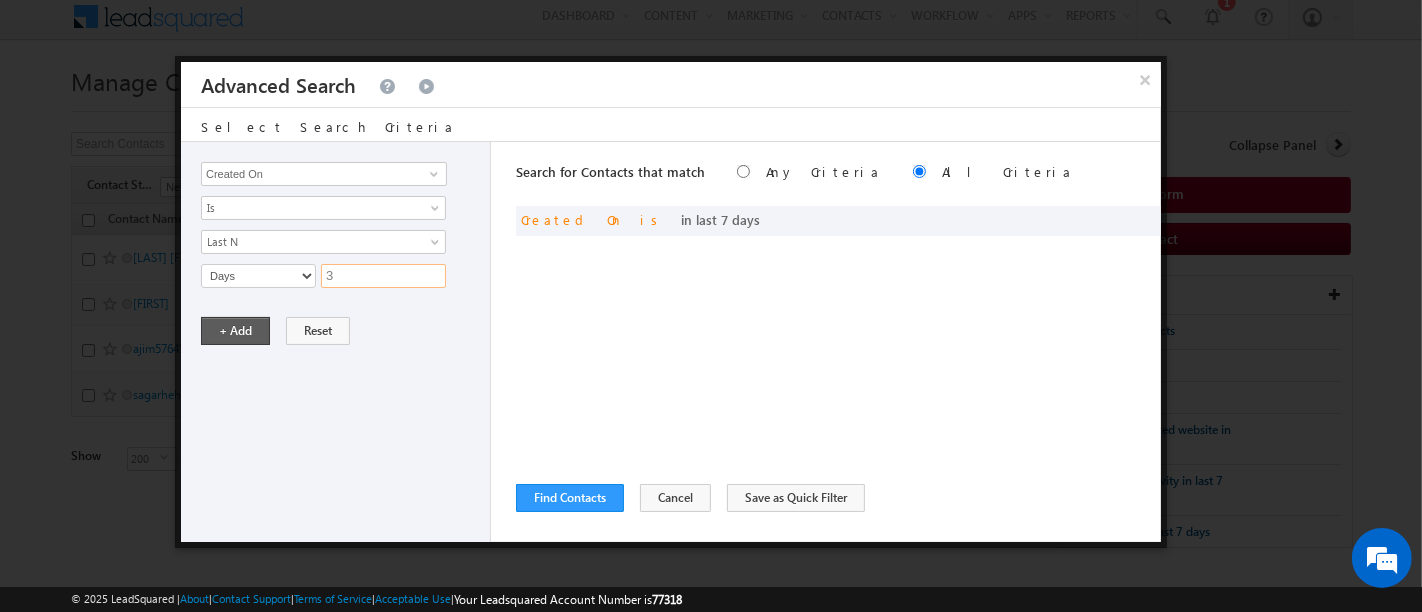 type on "3" 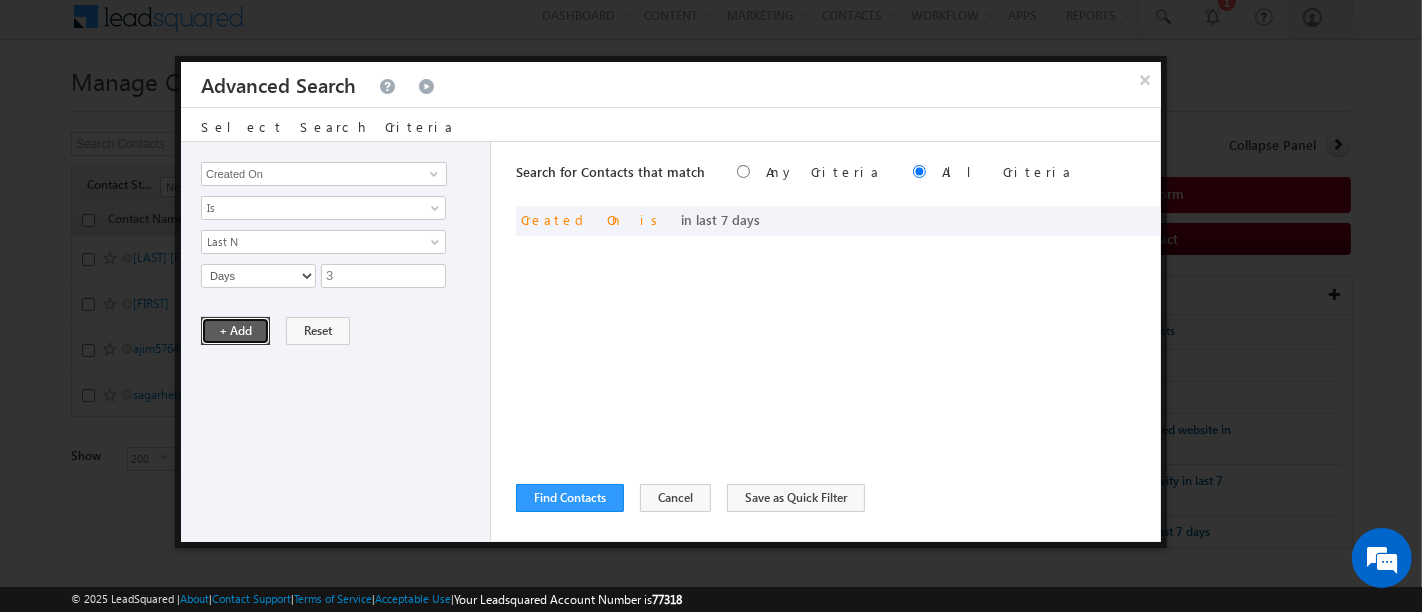 click on "+ Add" at bounding box center [235, 331] 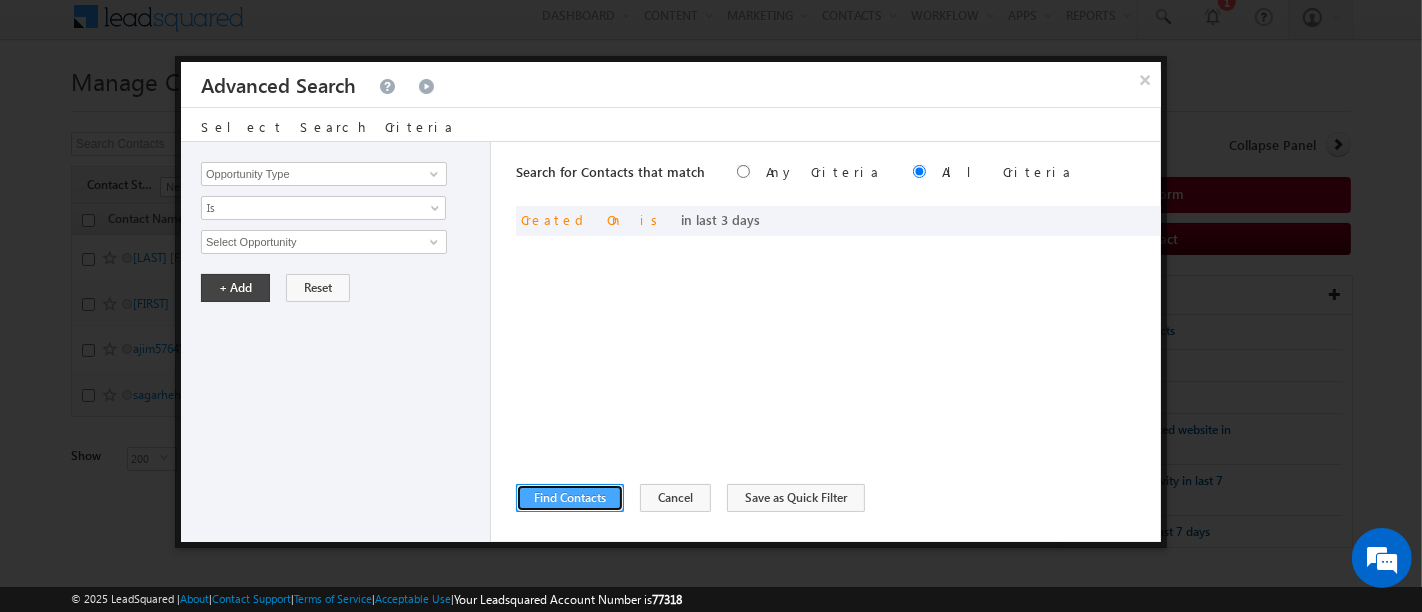 click on "Find Contacts" at bounding box center [570, 498] 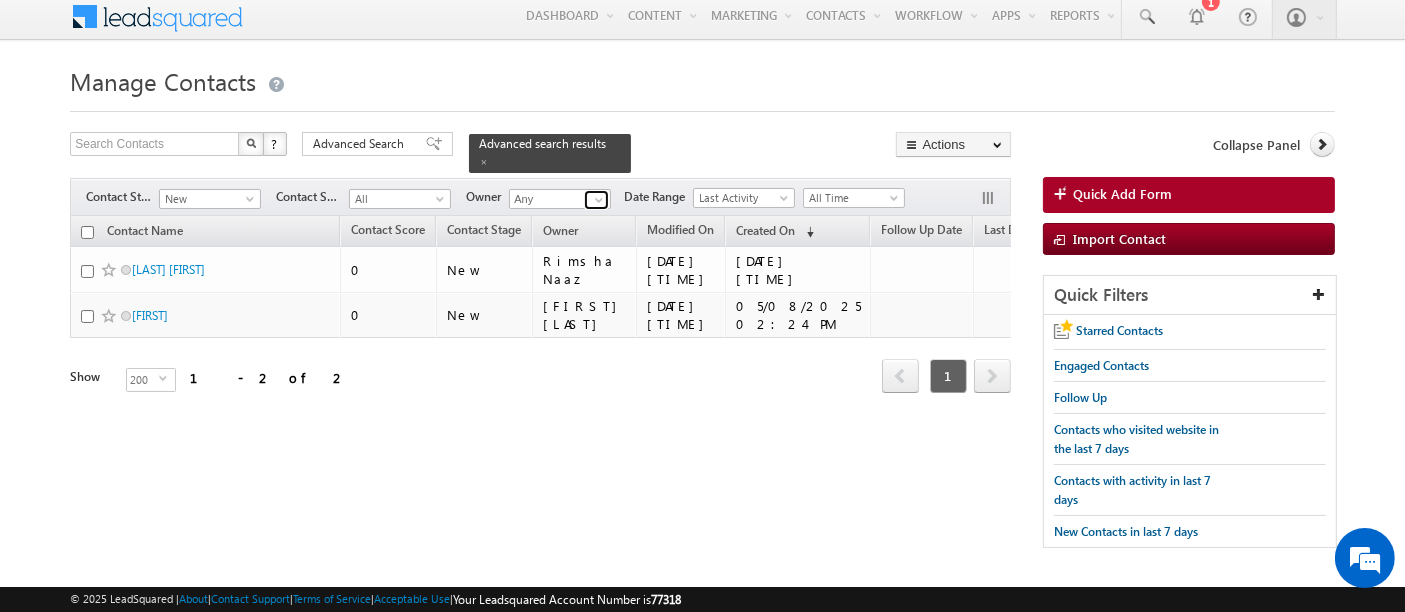 click at bounding box center [599, 200] 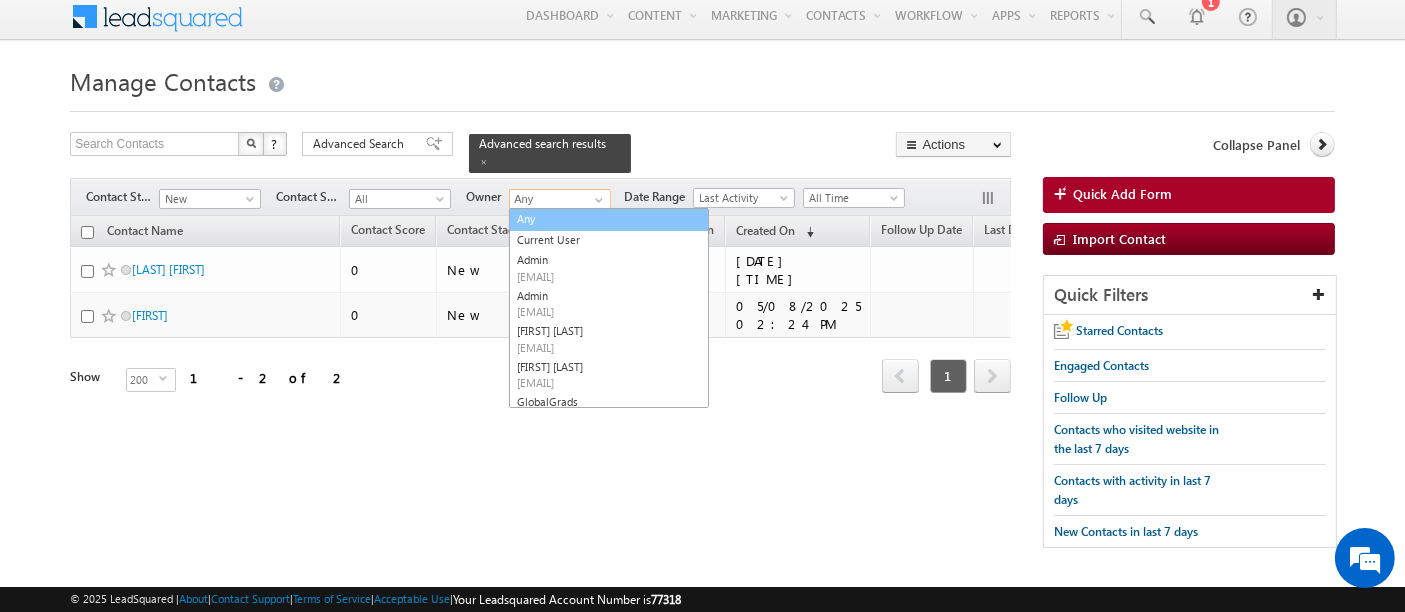 click on "Any" at bounding box center [609, 219] 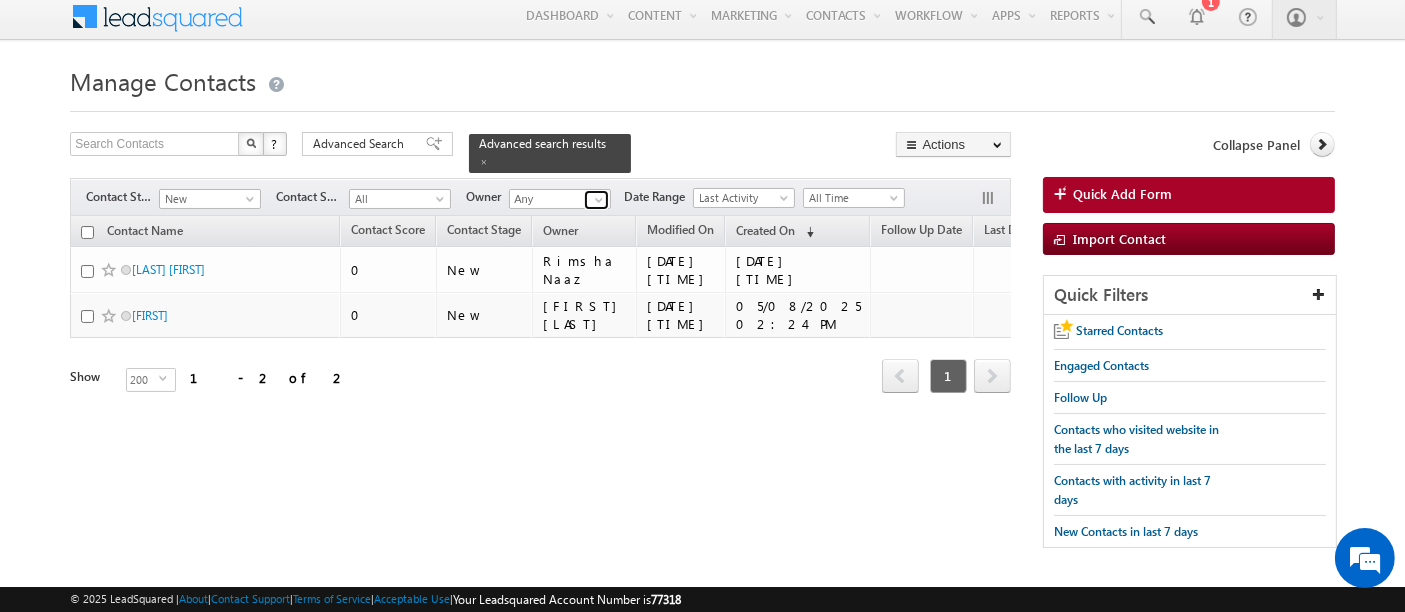 click at bounding box center (596, 200) 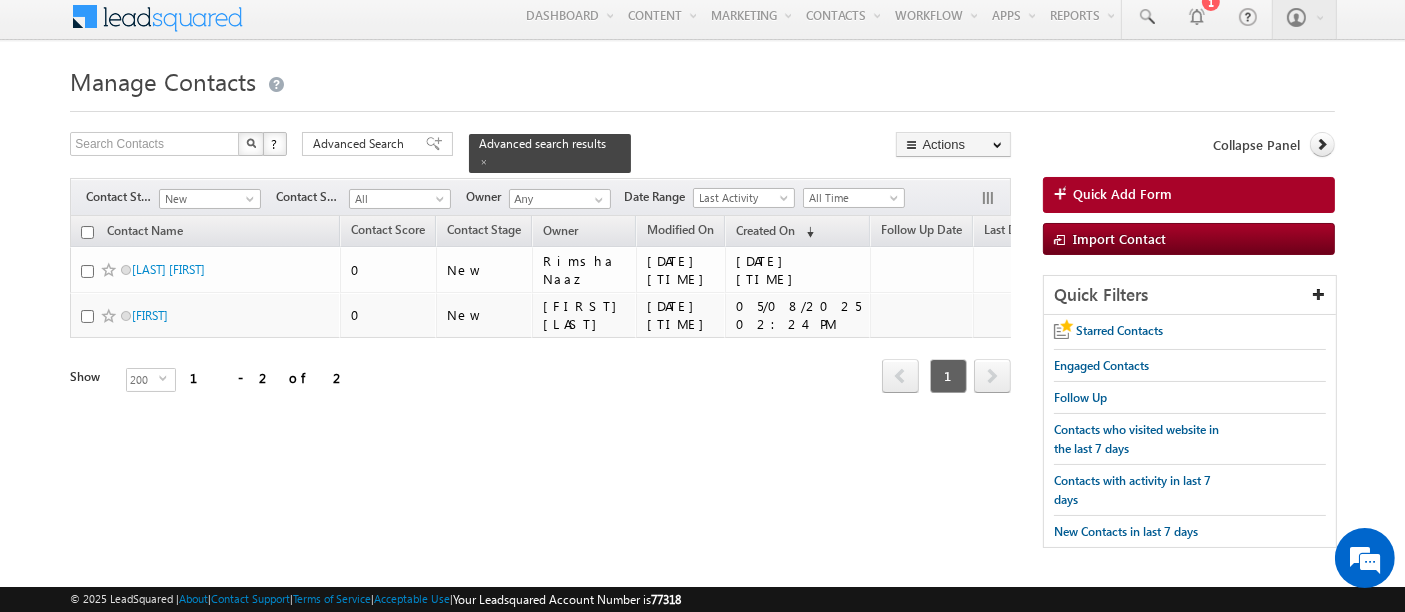 click on "Filters
Contact Stage
All New Attempted Pipeline Pathway International University Interested for Dual/3C Partner stage Registered at University Dropped DNP 9++ New
Contact Source
All All
Owner
Any" at bounding box center [540, 197] 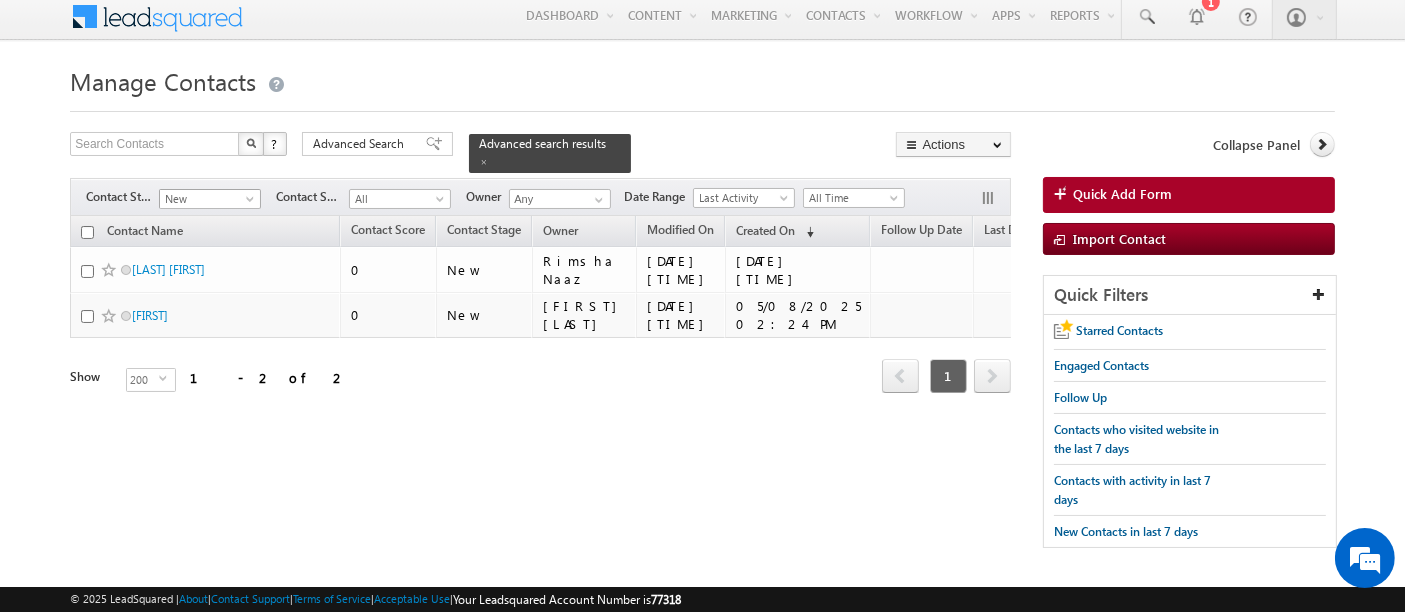 click on "New" at bounding box center [207, 199] 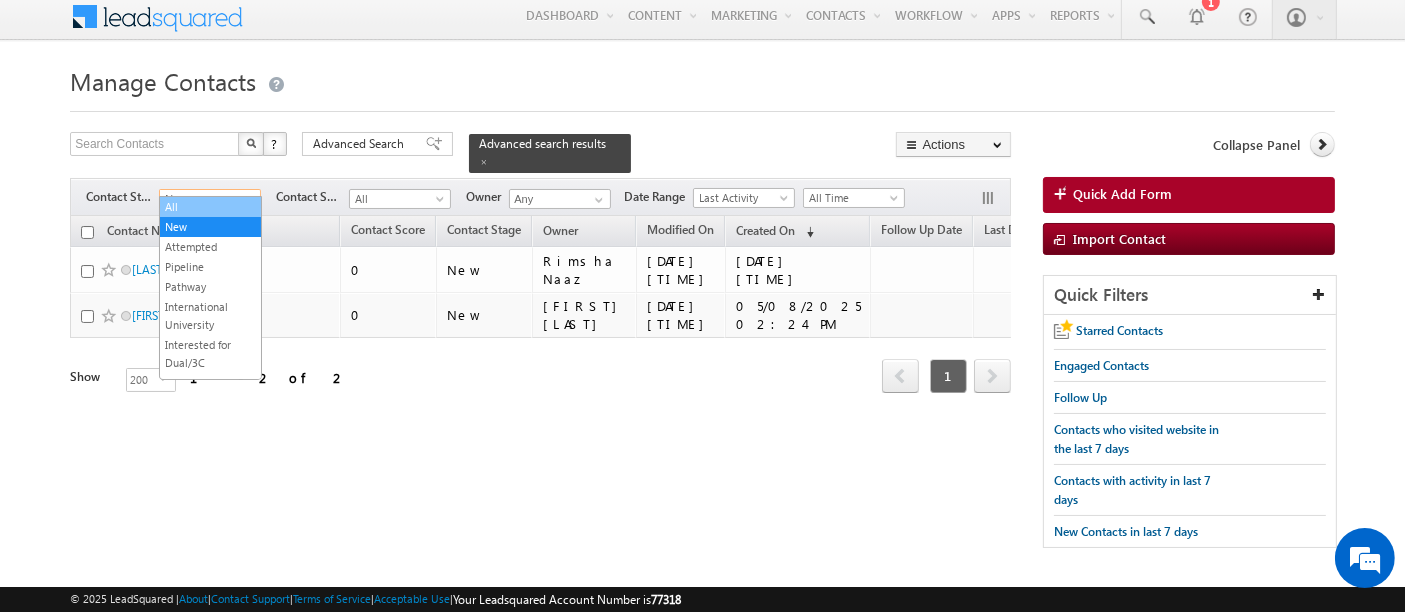 click on "All" at bounding box center [210, 207] 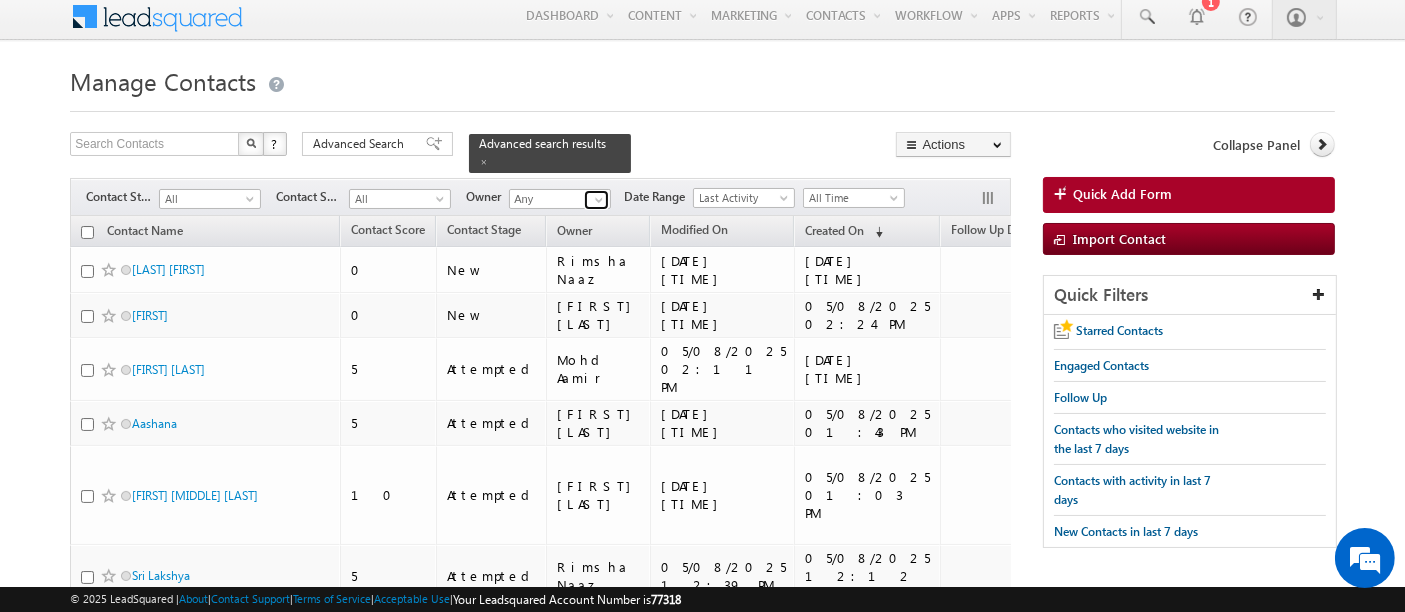 click at bounding box center [599, 200] 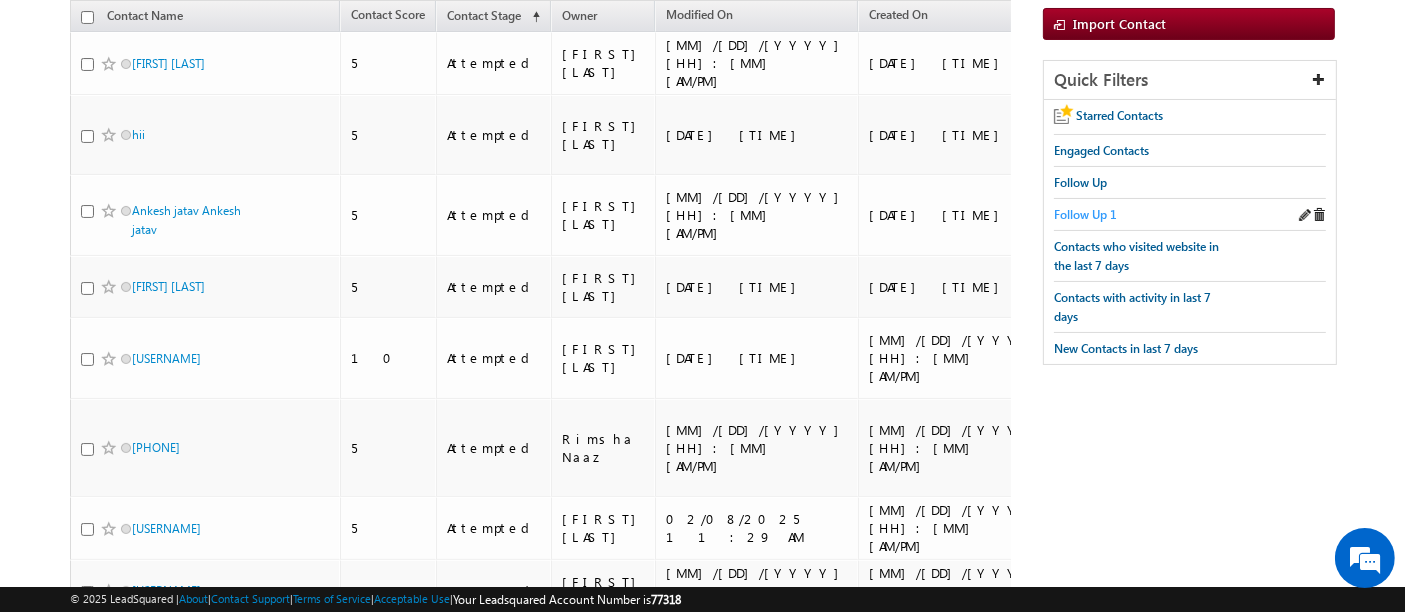 scroll, scrollTop: 222, scrollLeft: 0, axis: vertical 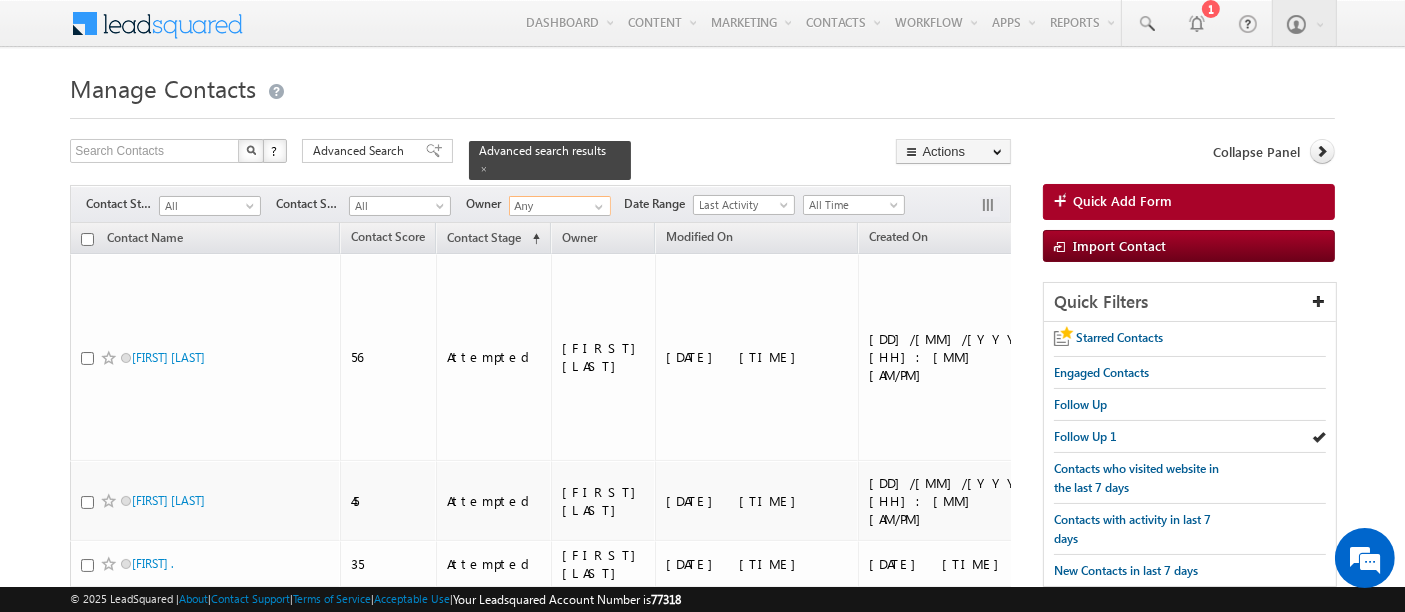 click on "Any" at bounding box center [560, 206] 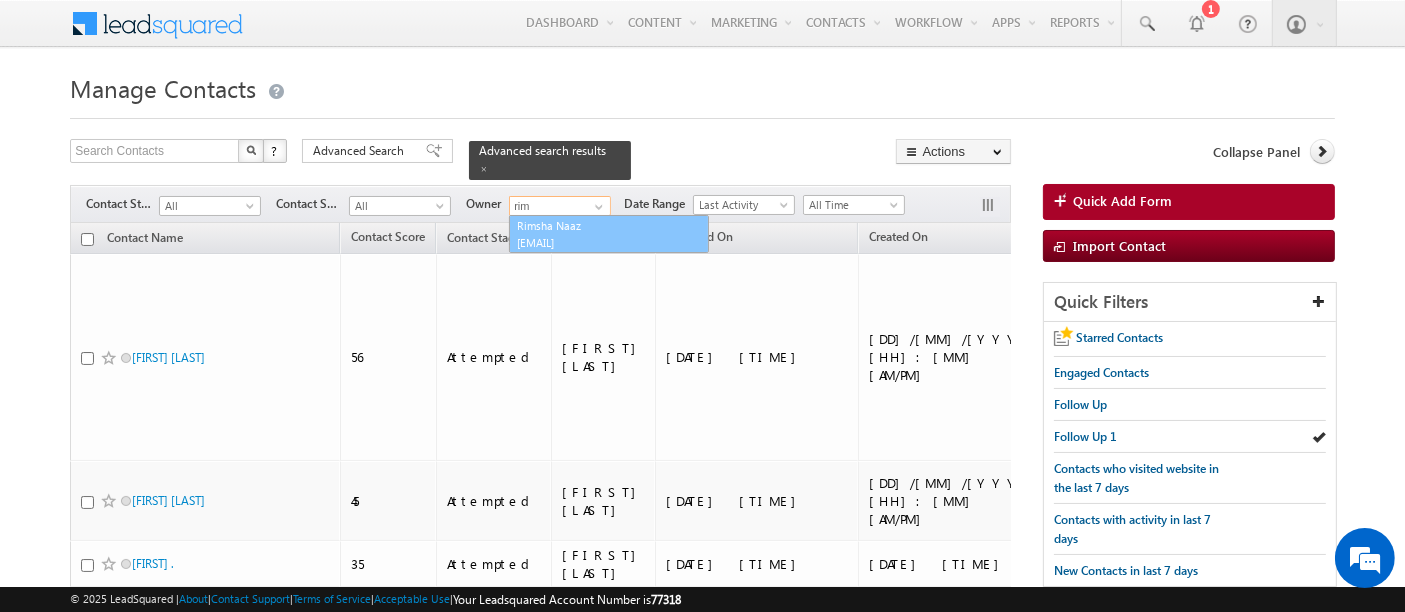 click on "Rimsha Naaz   rnaaz+1@amity.edu" at bounding box center (609, 234) 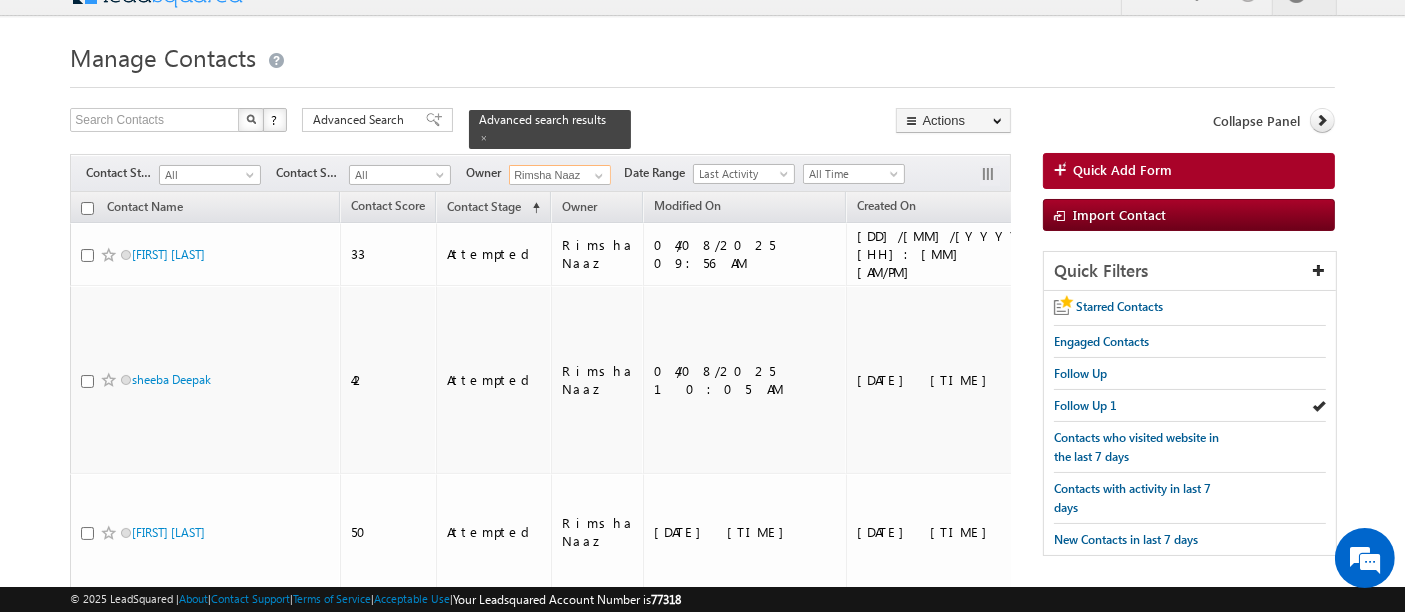 scroll, scrollTop: 0, scrollLeft: 0, axis: both 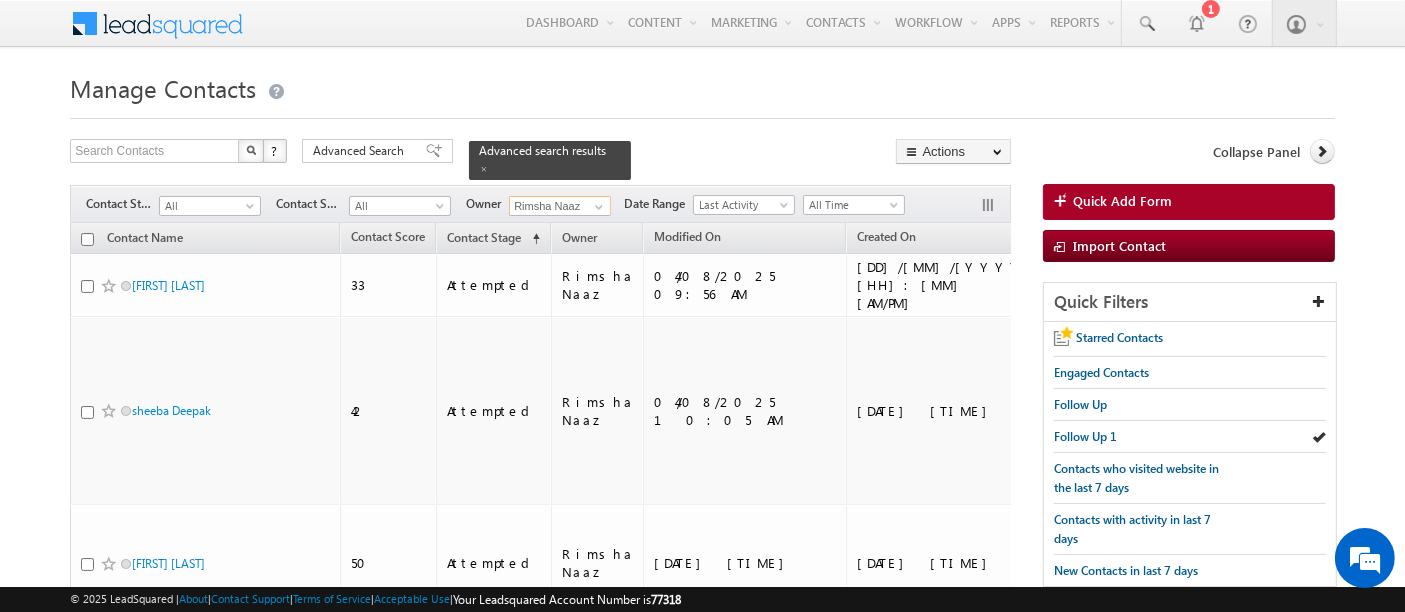 click on "Rimsha Naaz" at bounding box center (560, 206) 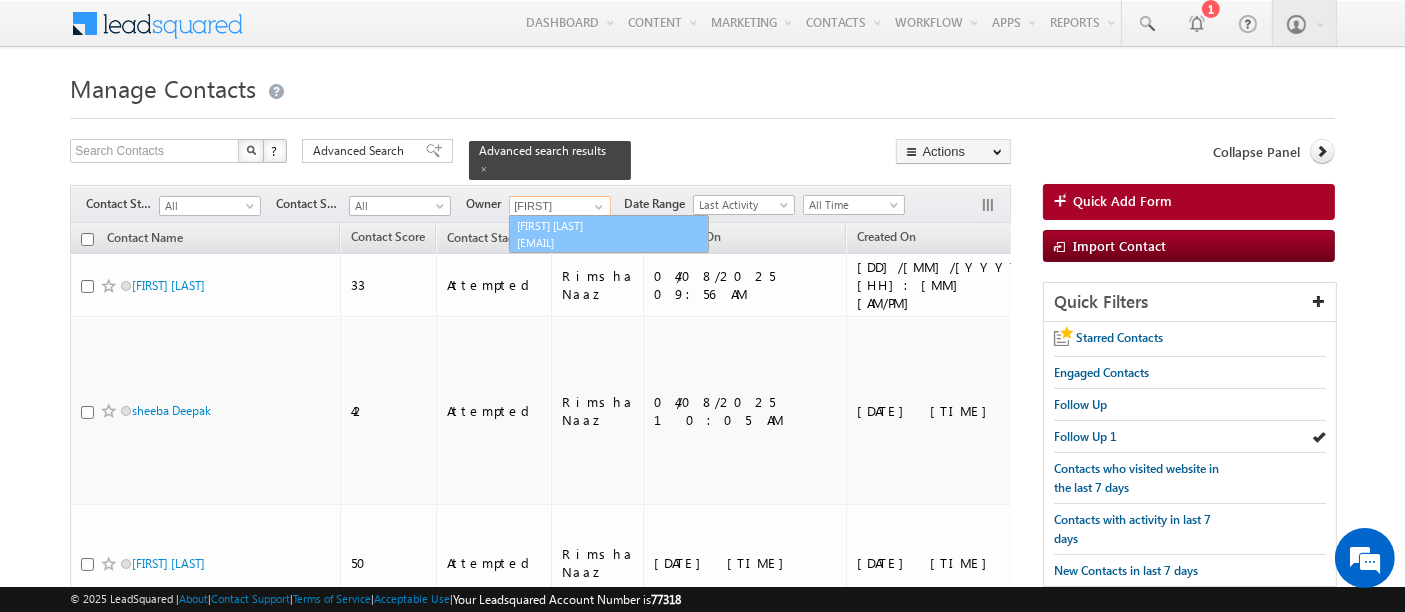 click on "[USERNAME]+1@[DOMAIN]" at bounding box center [607, 242] 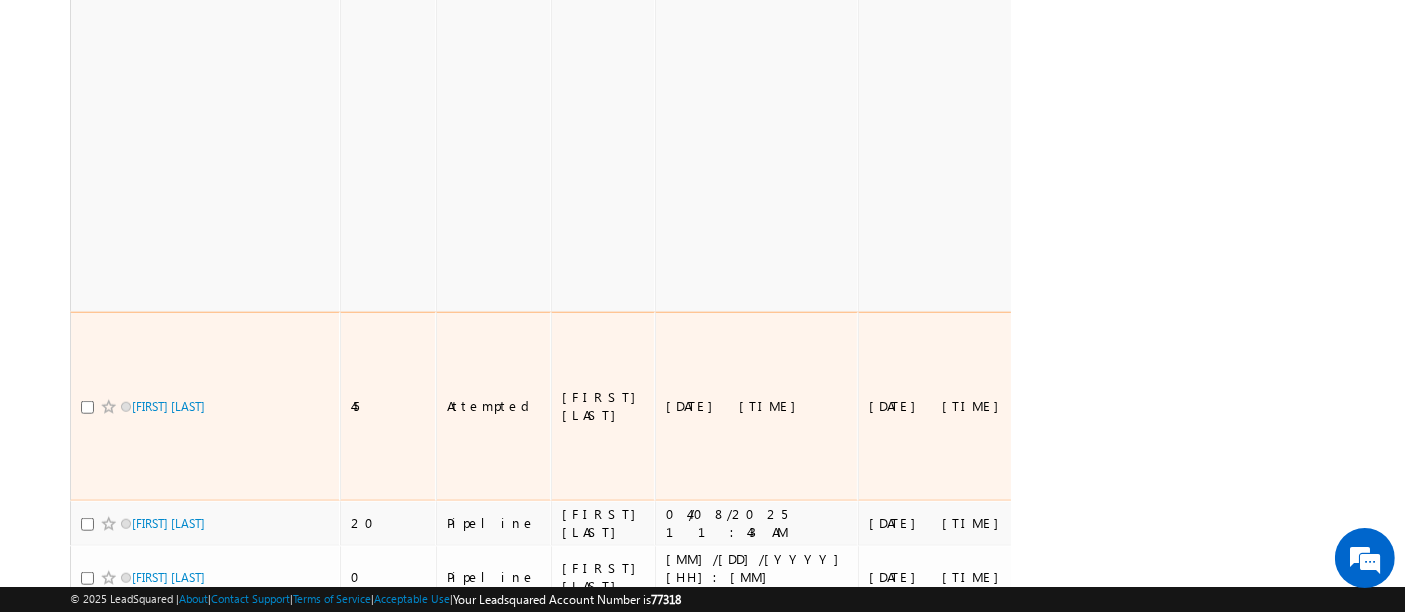 scroll, scrollTop: 1777, scrollLeft: 0, axis: vertical 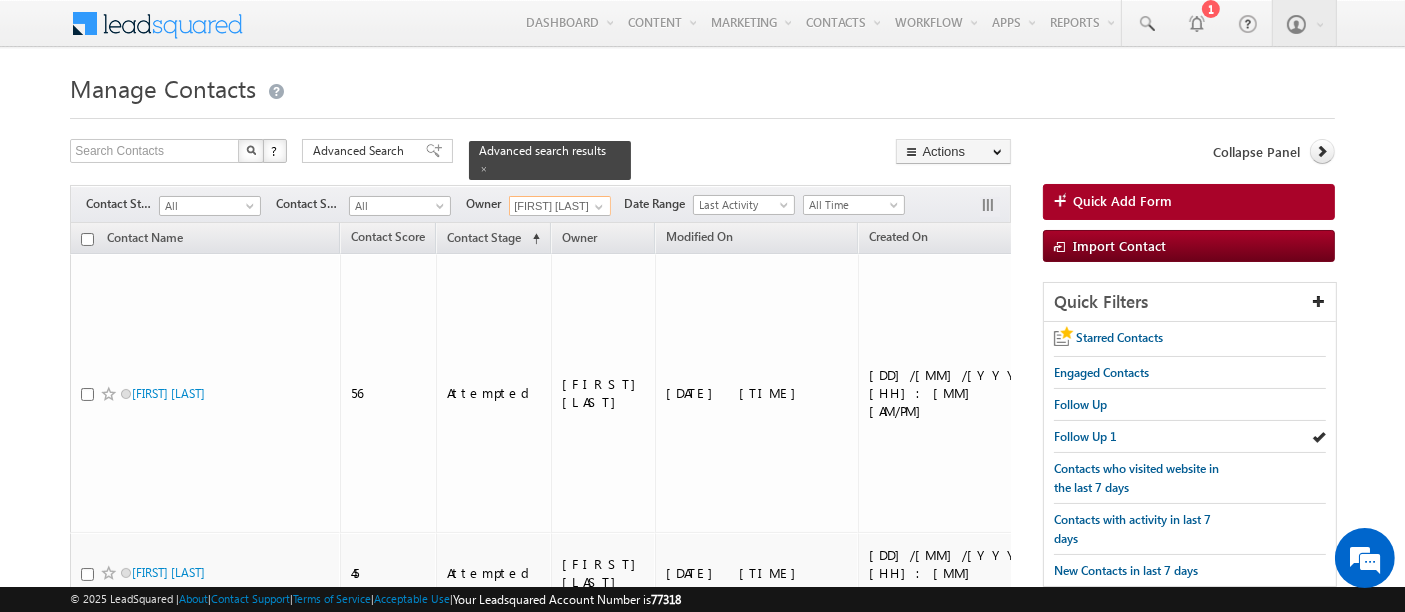 click on "[FIRST] [LAST]" at bounding box center (560, 206) 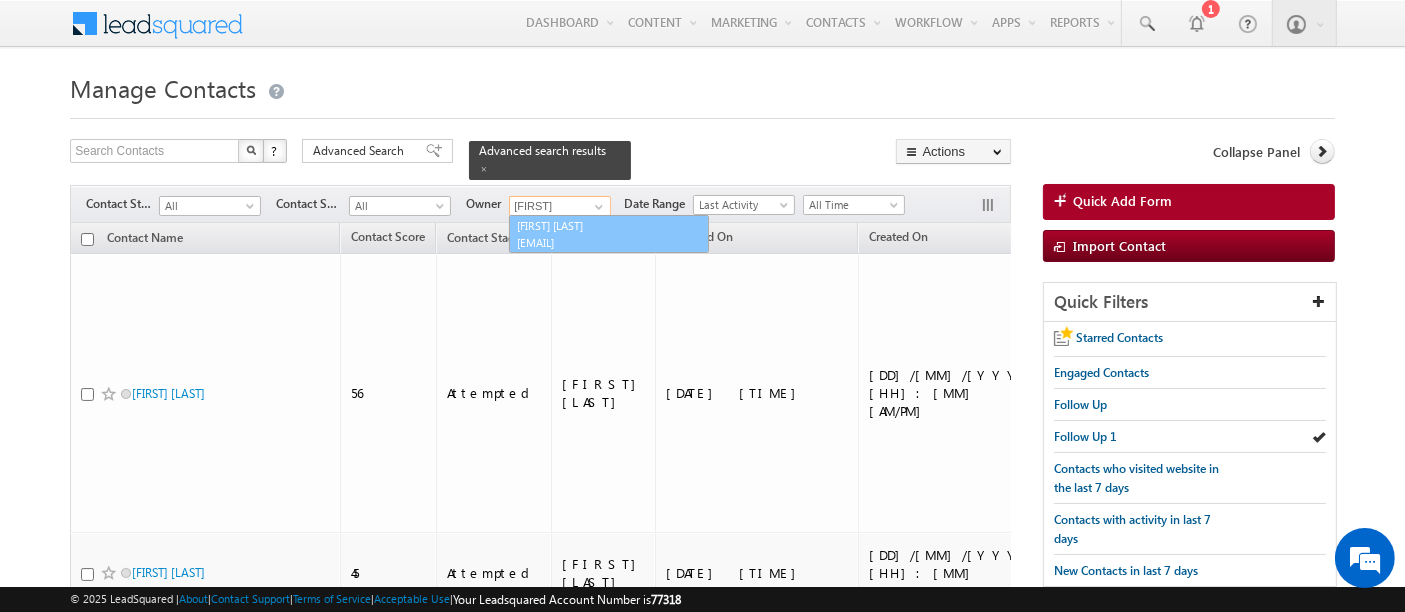 click on "[EMAIL]" at bounding box center (607, 242) 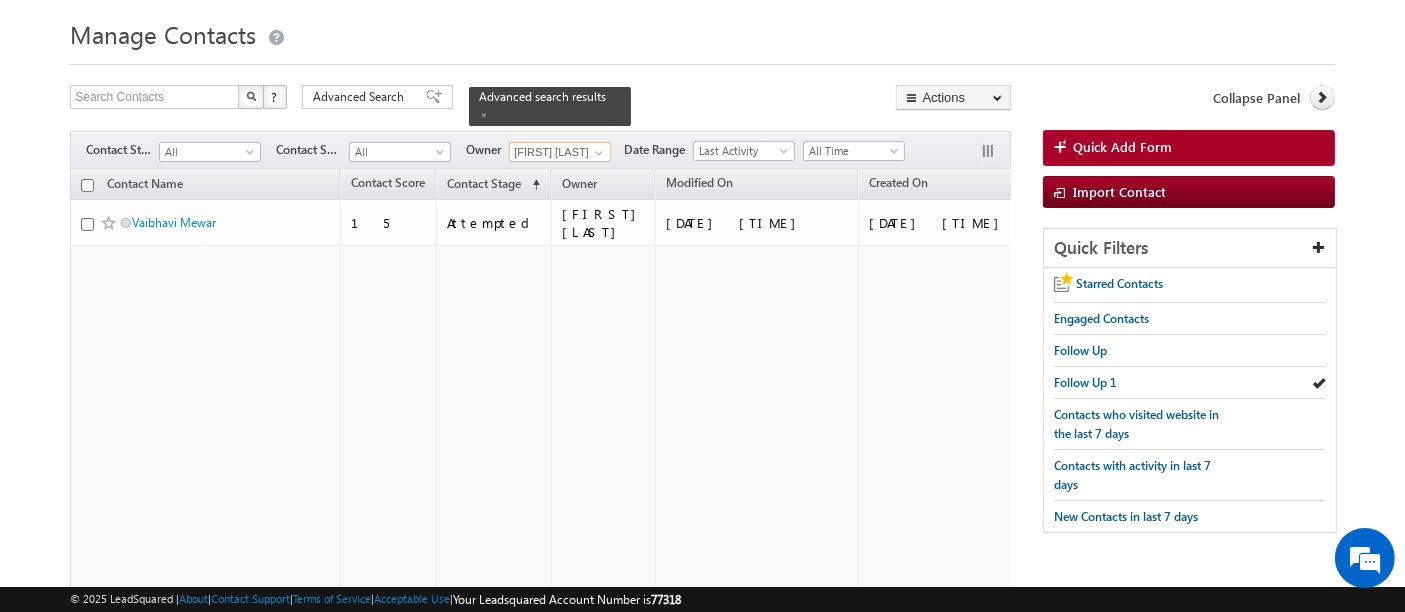scroll, scrollTop: 0, scrollLeft: 0, axis: both 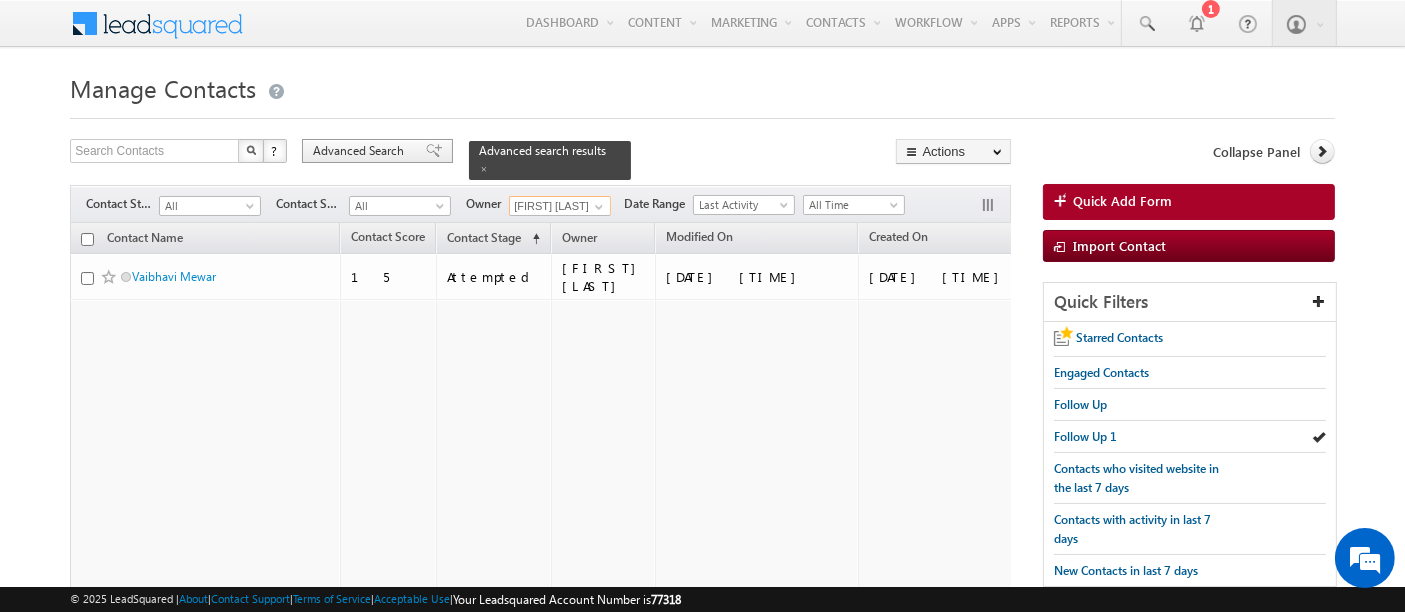 type on "[FIRST] [LAST]" 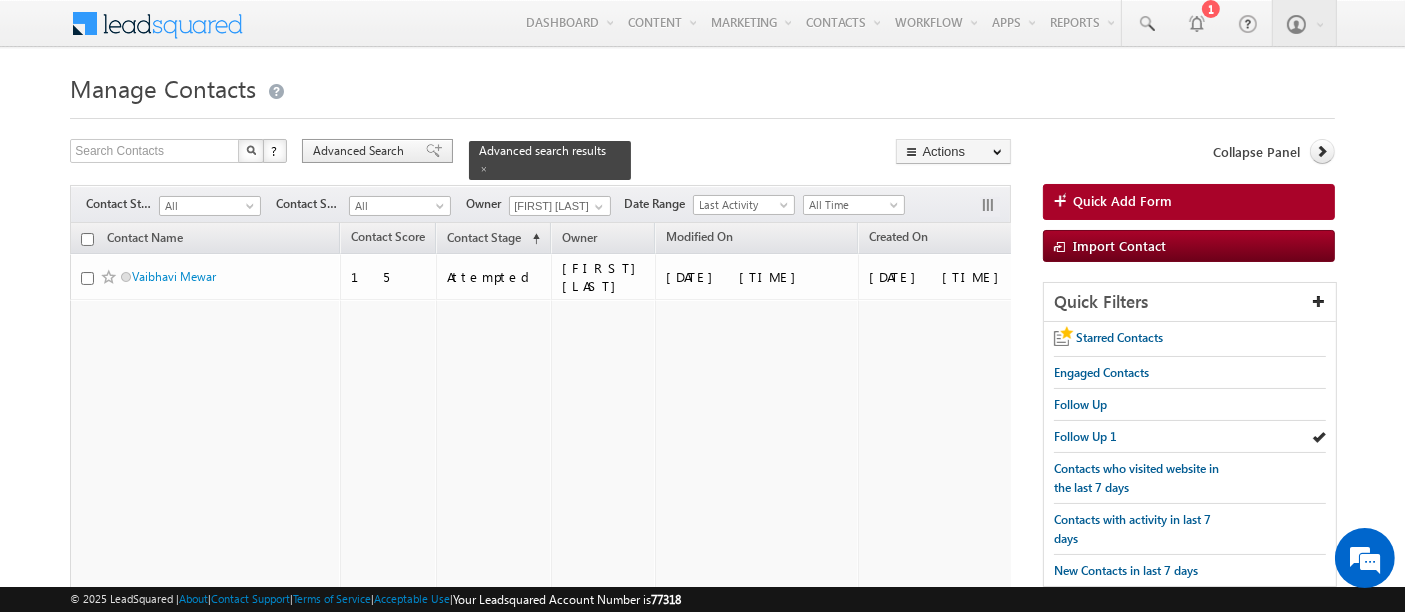 click on "Advanced Search" at bounding box center [361, 151] 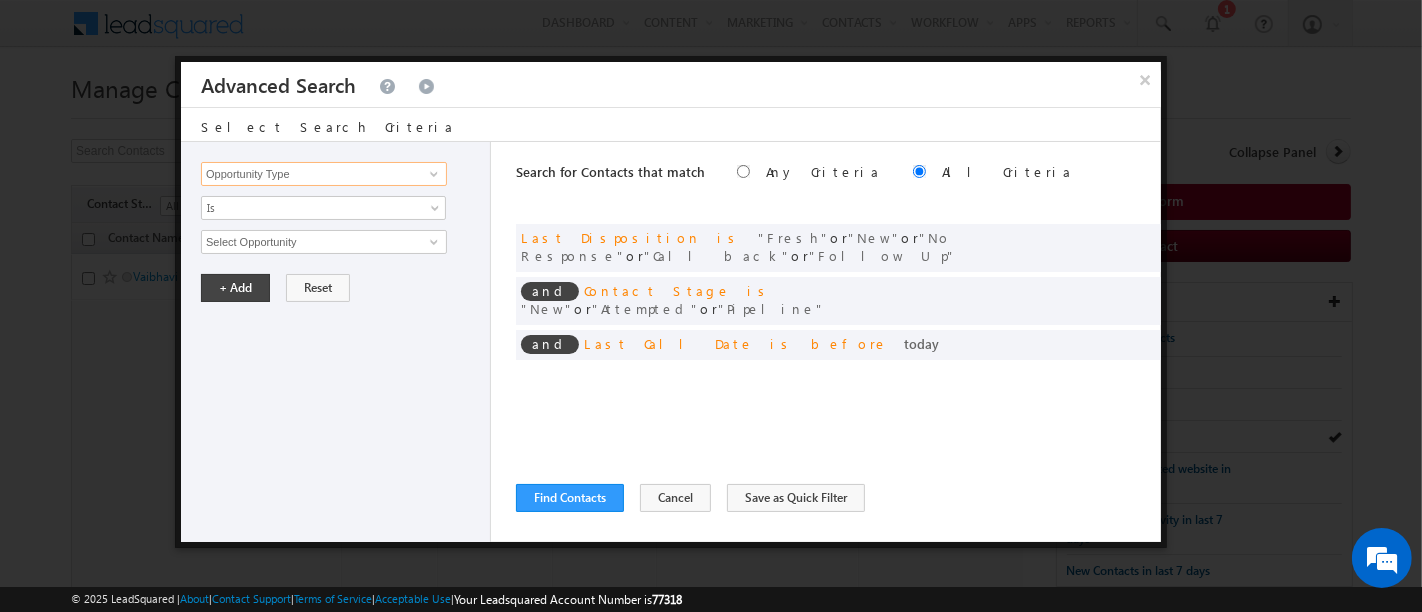 click on "Opportunity Type" at bounding box center (324, 174) 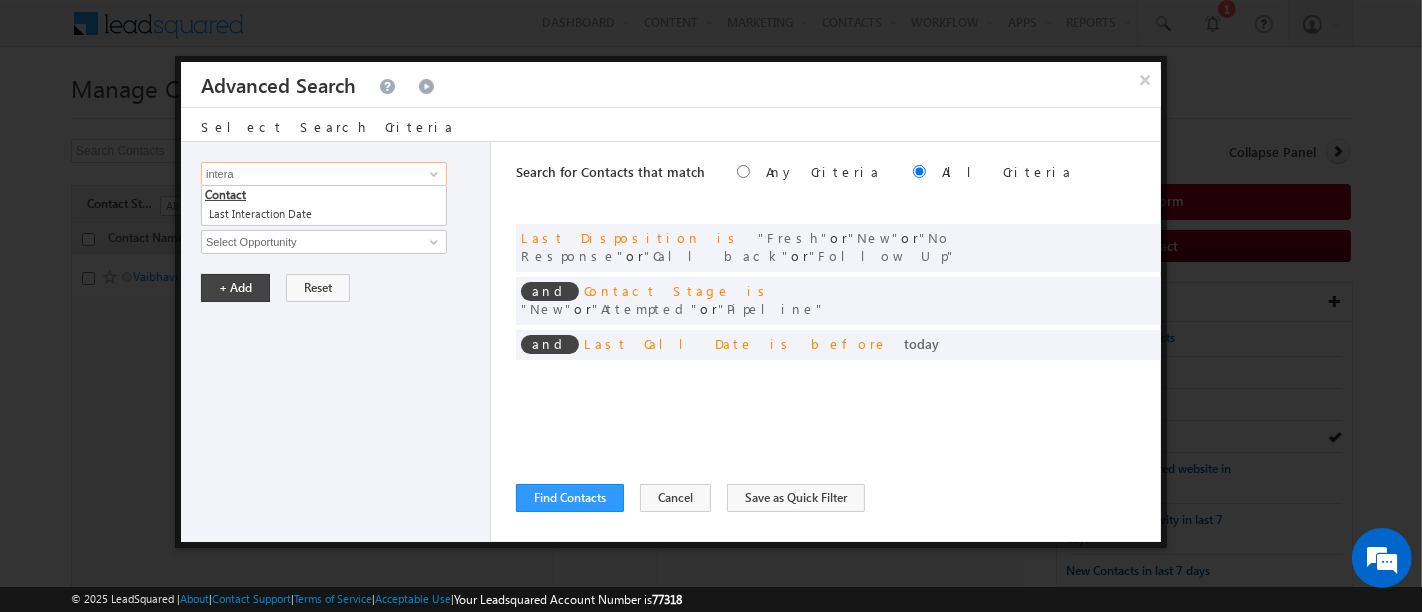 click on "intera" at bounding box center (324, 174) 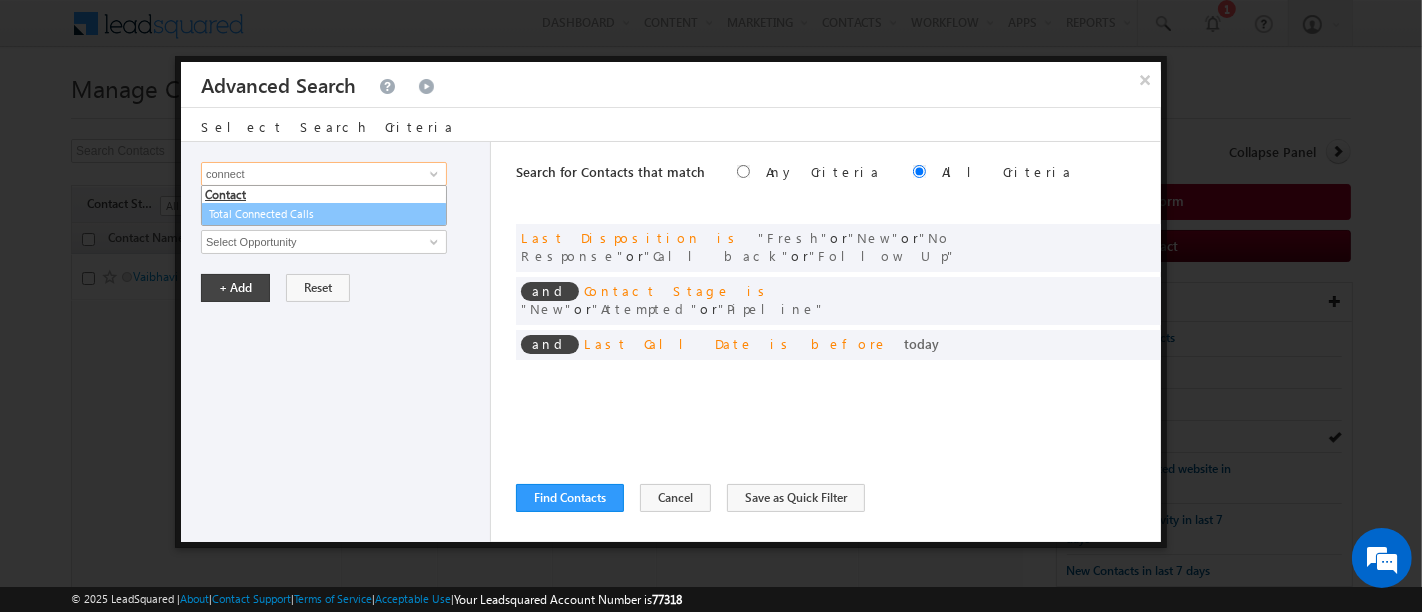 click on "Total Connected Calls" at bounding box center (324, 214) 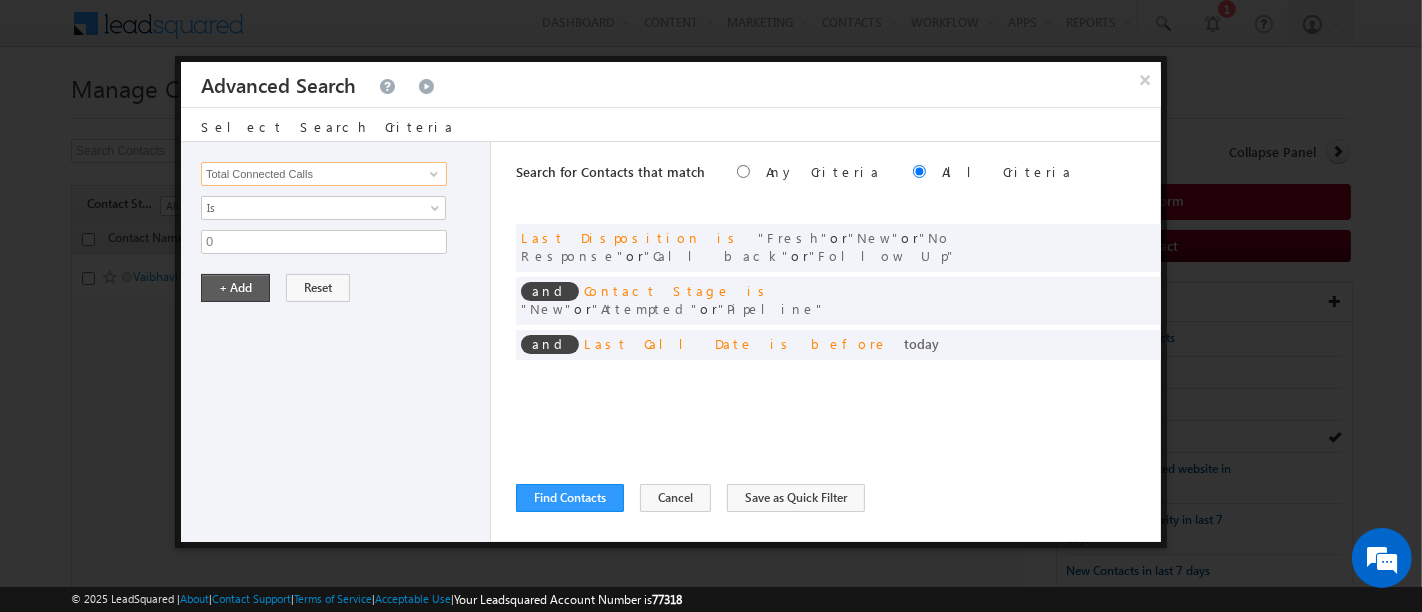 type on "Total Connected Calls" 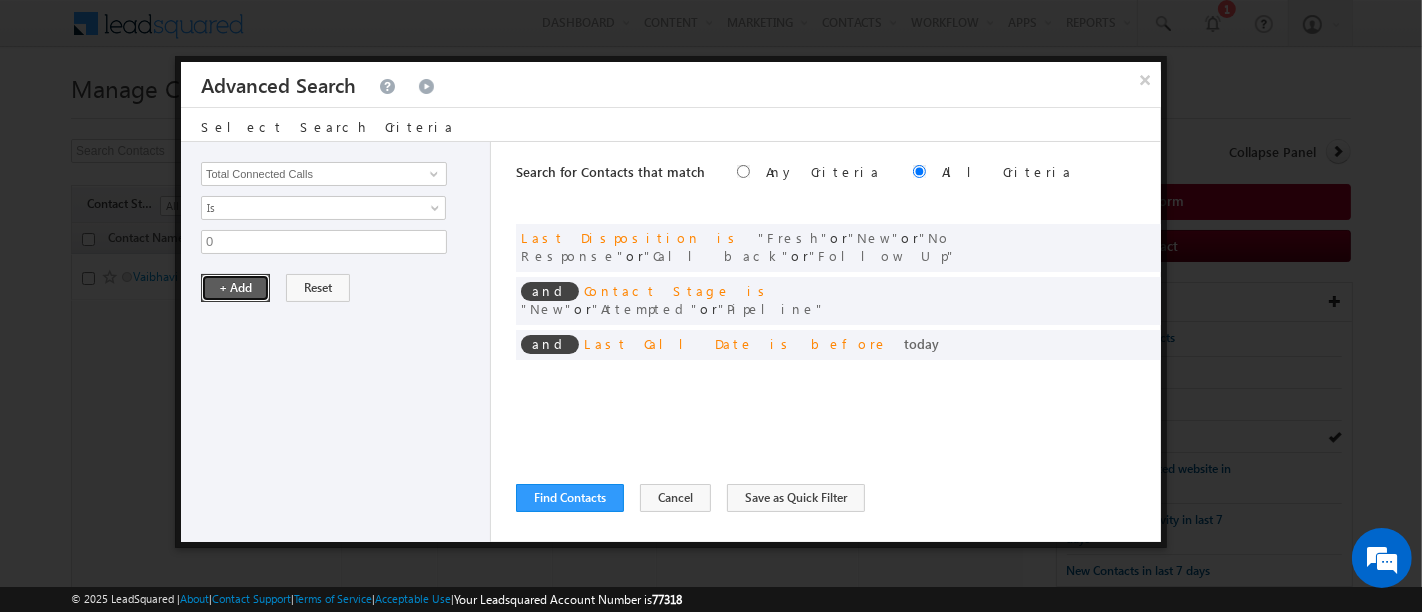 click on "+ Add" at bounding box center [235, 288] 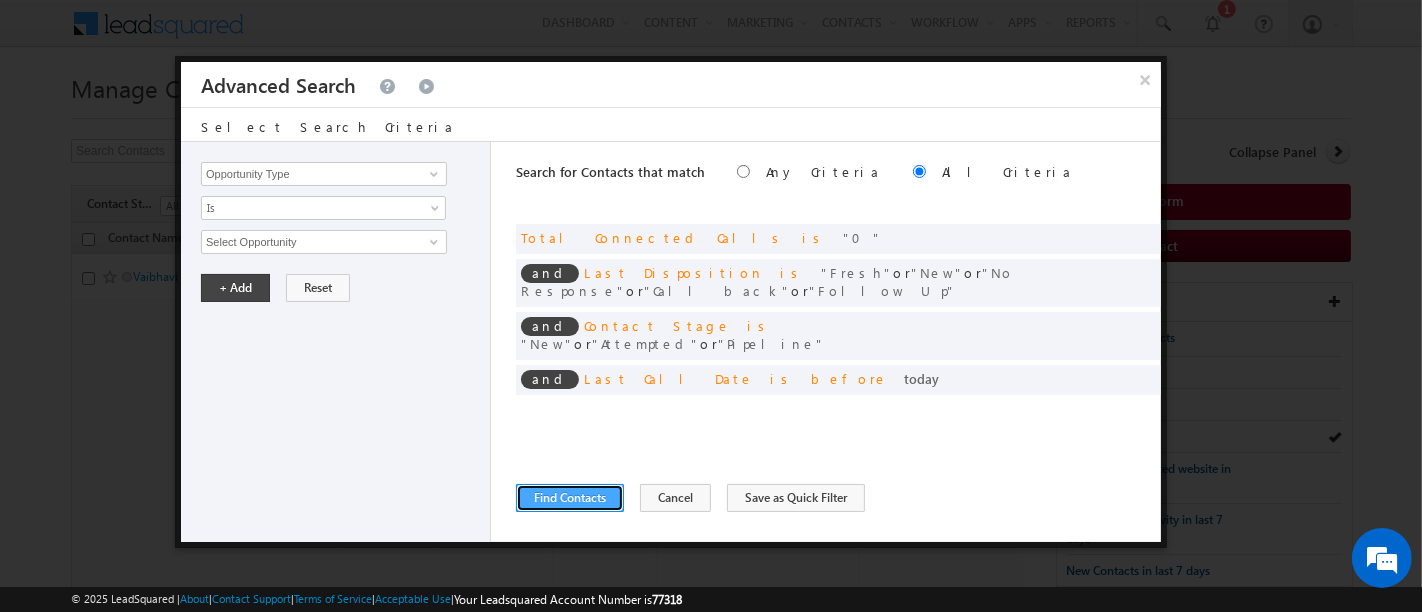 click on "Find Contacts" at bounding box center (570, 498) 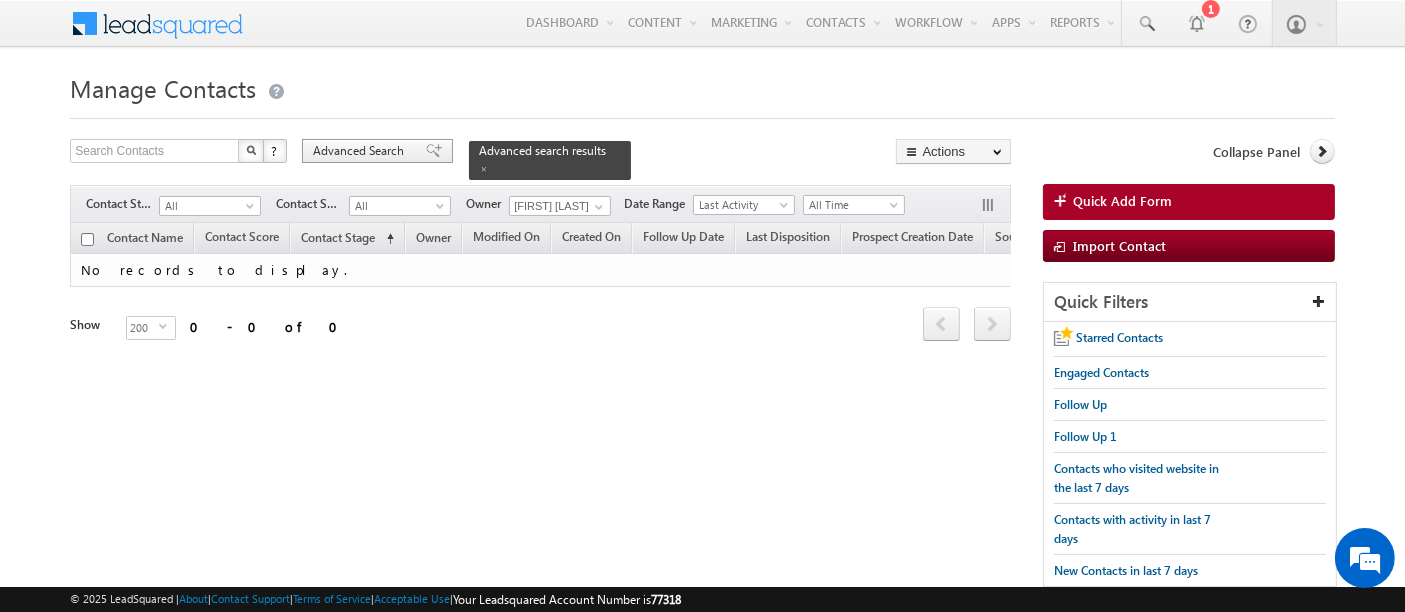 click on "Advanced Search" at bounding box center [377, 151] 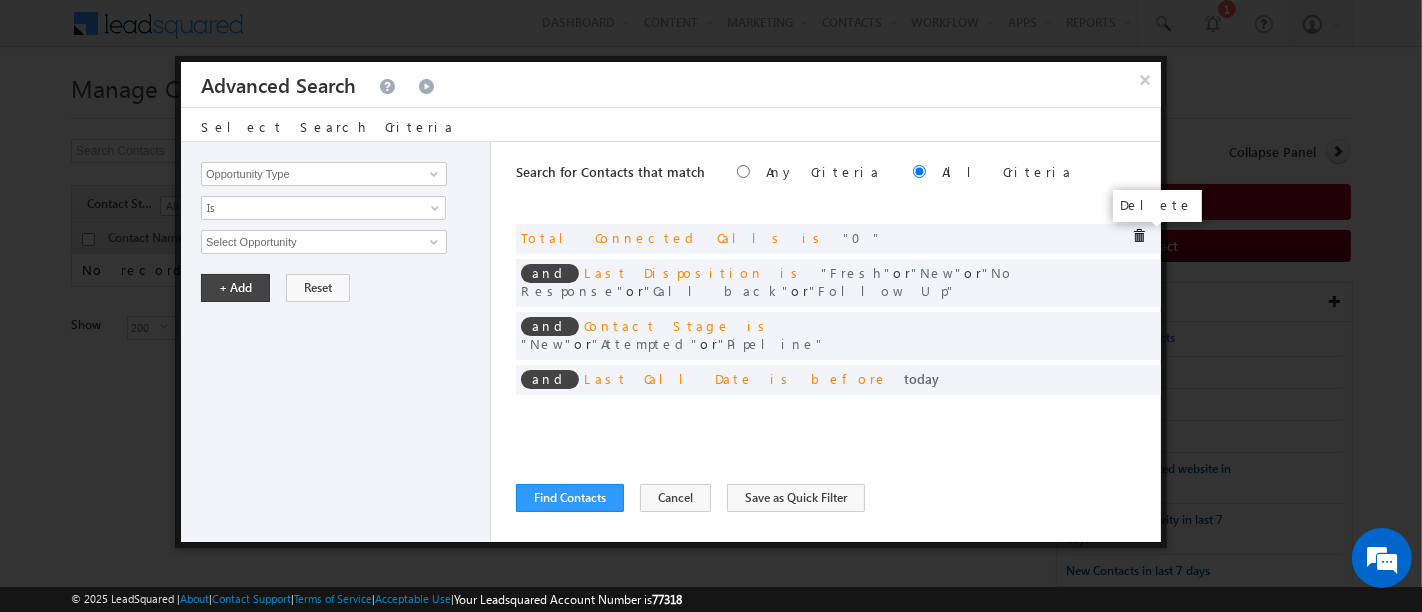 click at bounding box center (1139, 236) 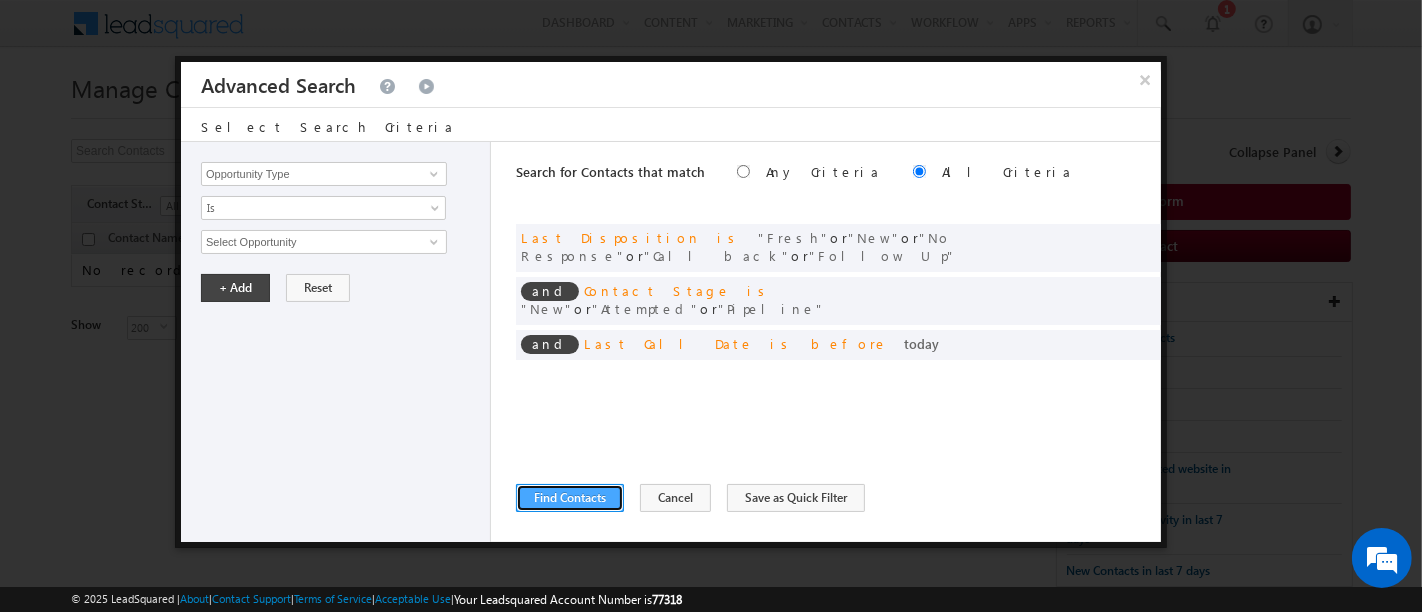 click on "Find Contacts" at bounding box center (570, 498) 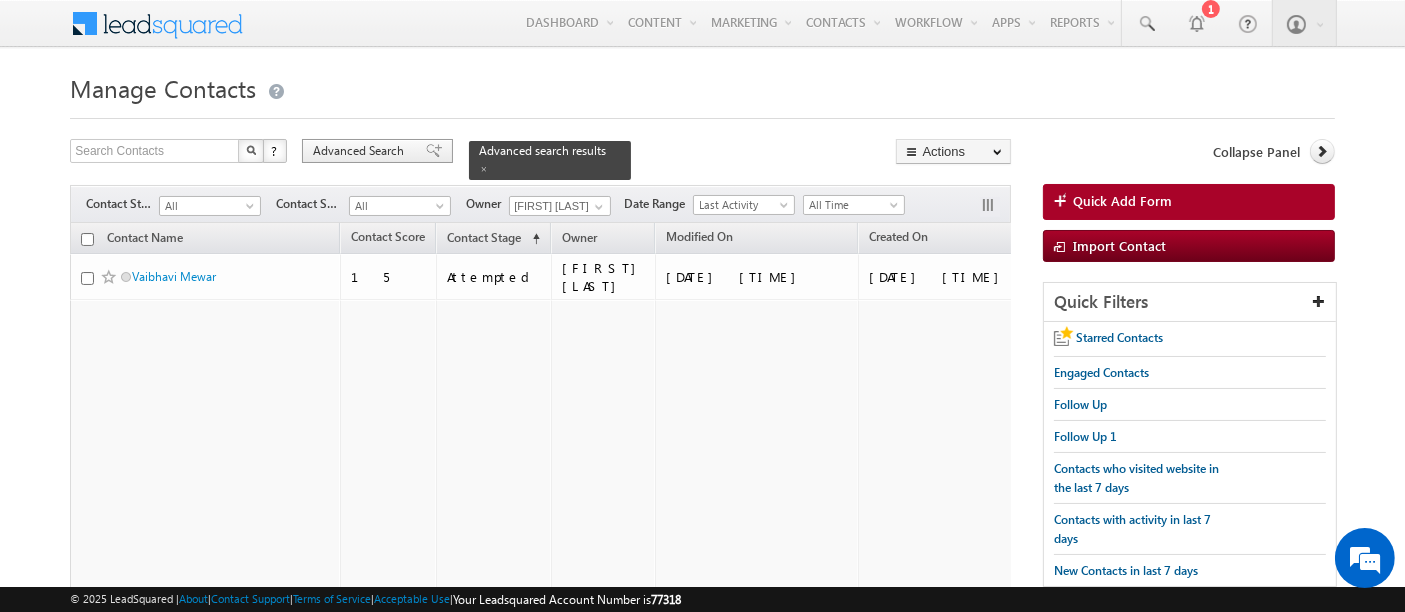 click on "Advanced Search" at bounding box center (361, 151) 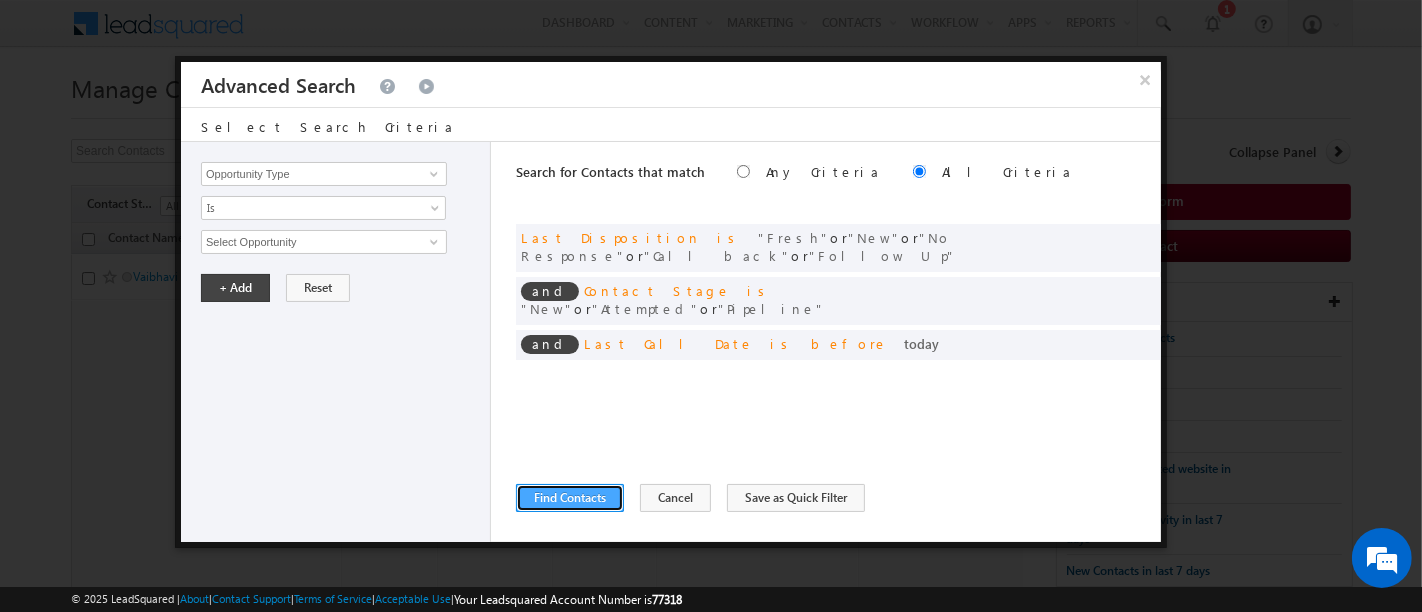 click on "Find Contacts" at bounding box center (570, 498) 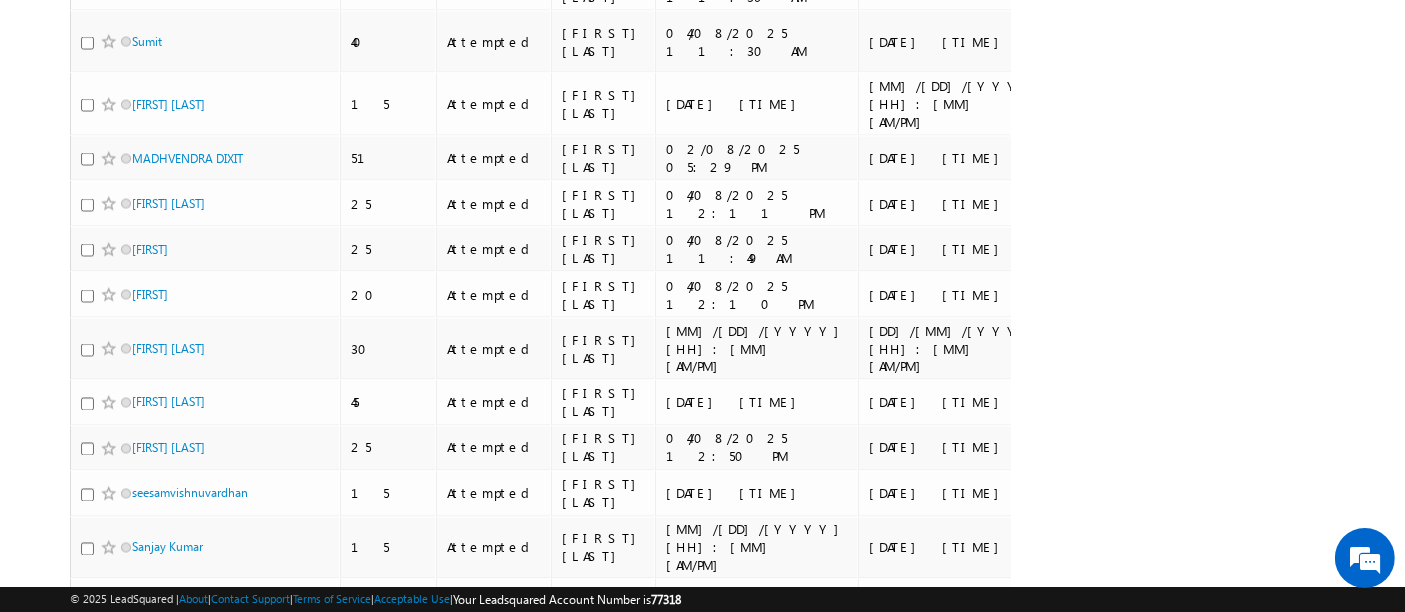 scroll, scrollTop: 3737, scrollLeft: 0, axis: vertical 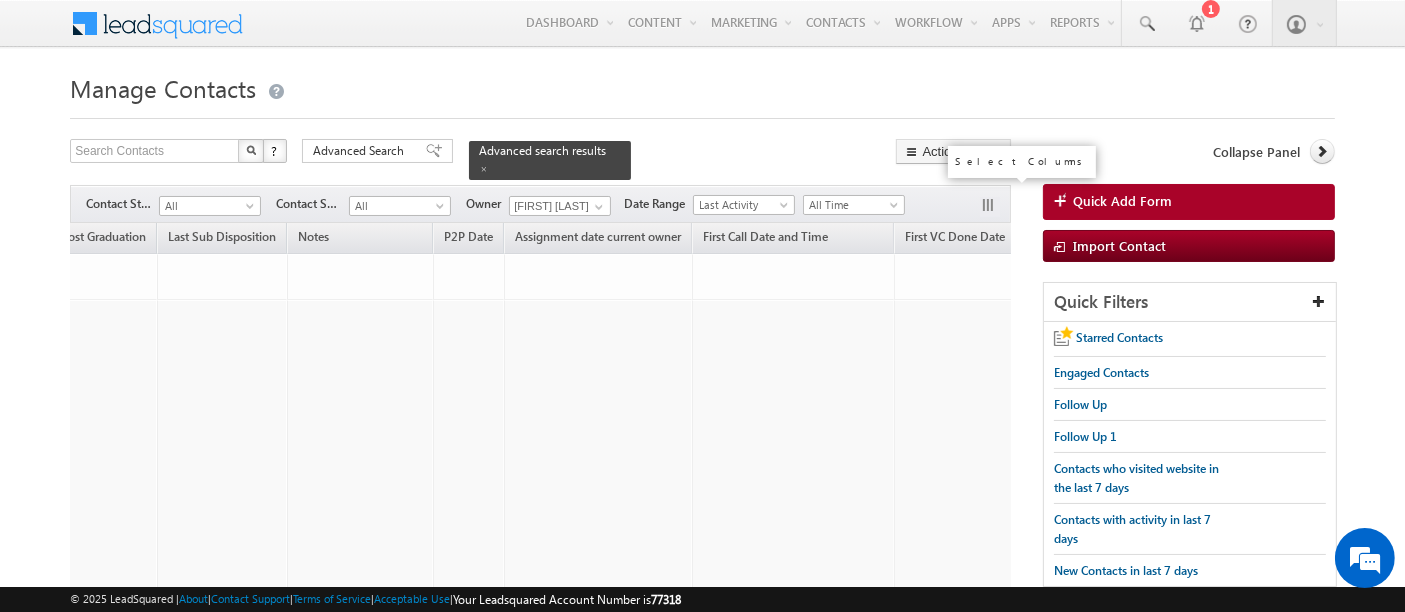 click at bounding box center (990, 207) 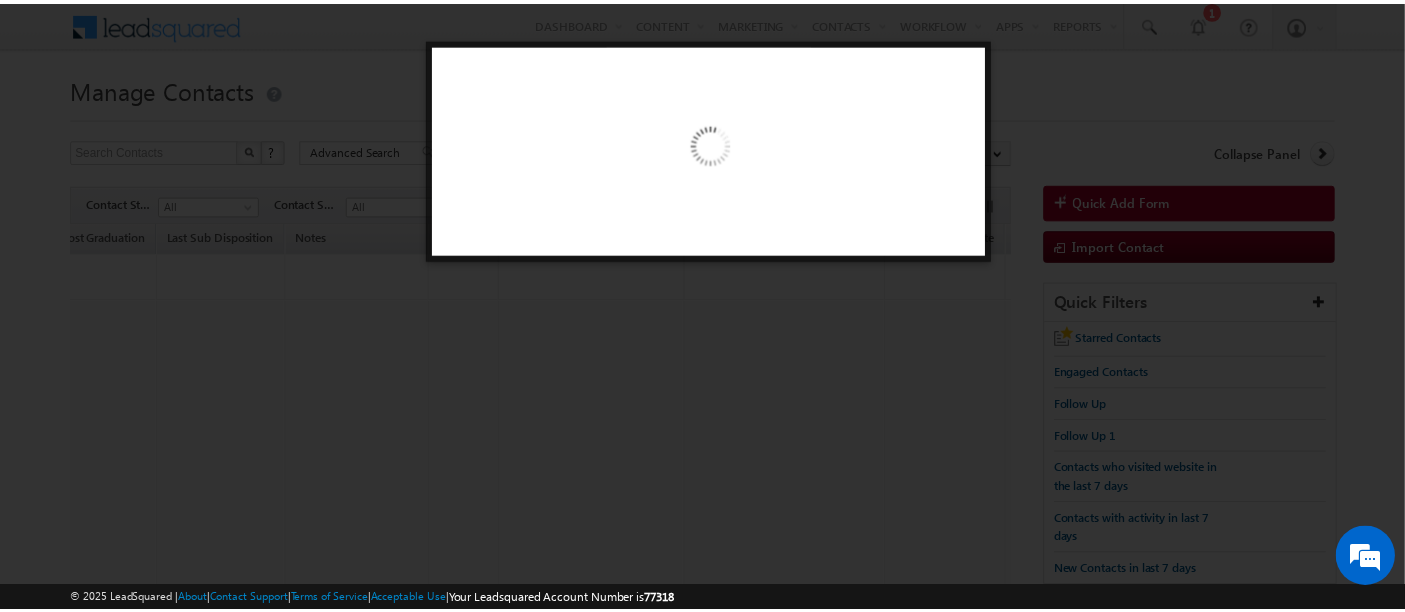 scroll, scrollTop: 0, scrollLeft: 3537, axis: horizontal 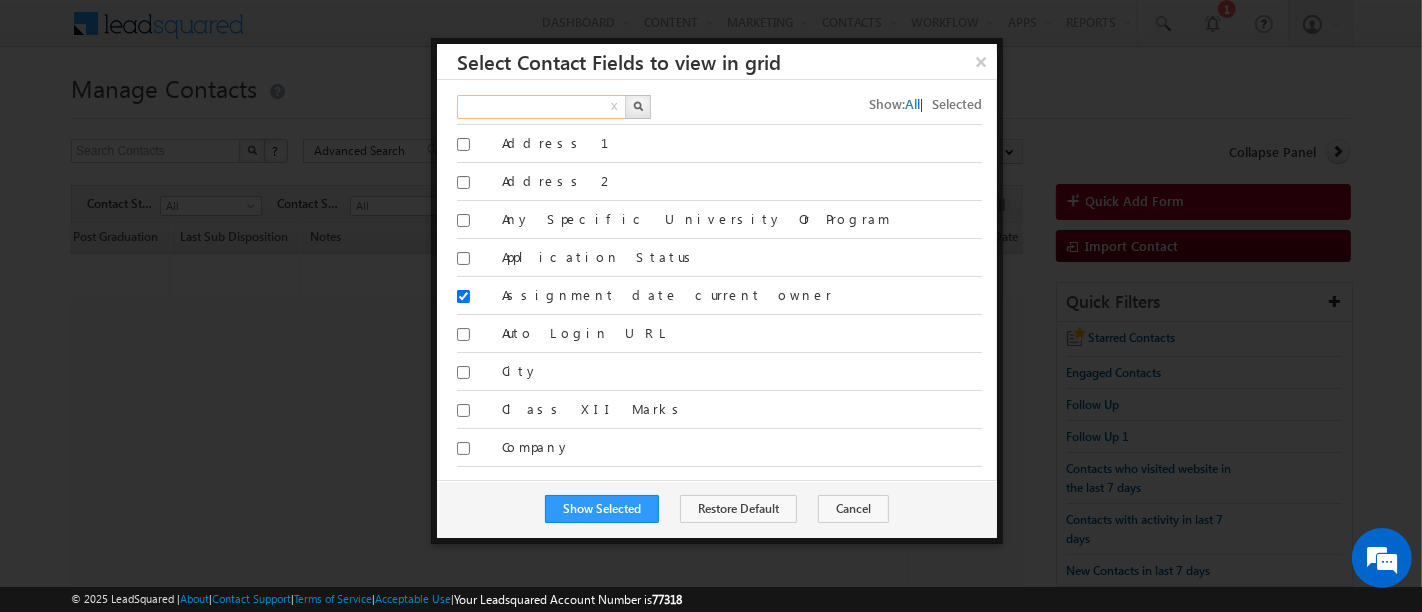 click at bounding box center [542, 107] 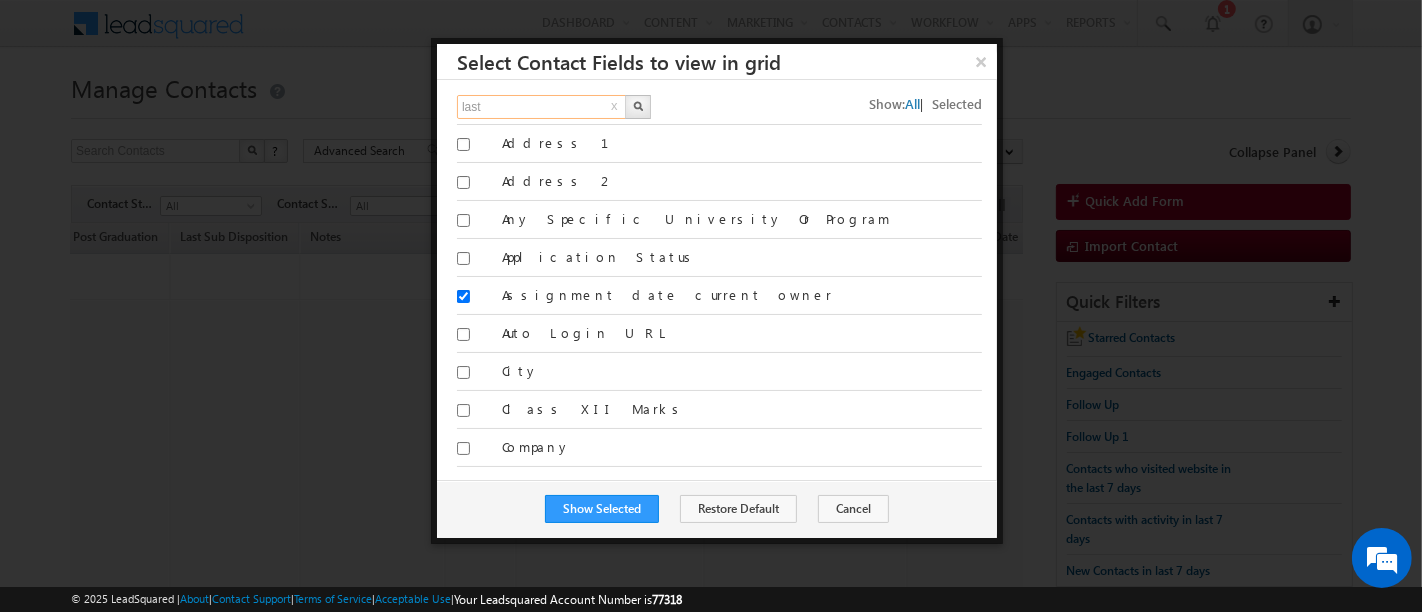 type on "last" 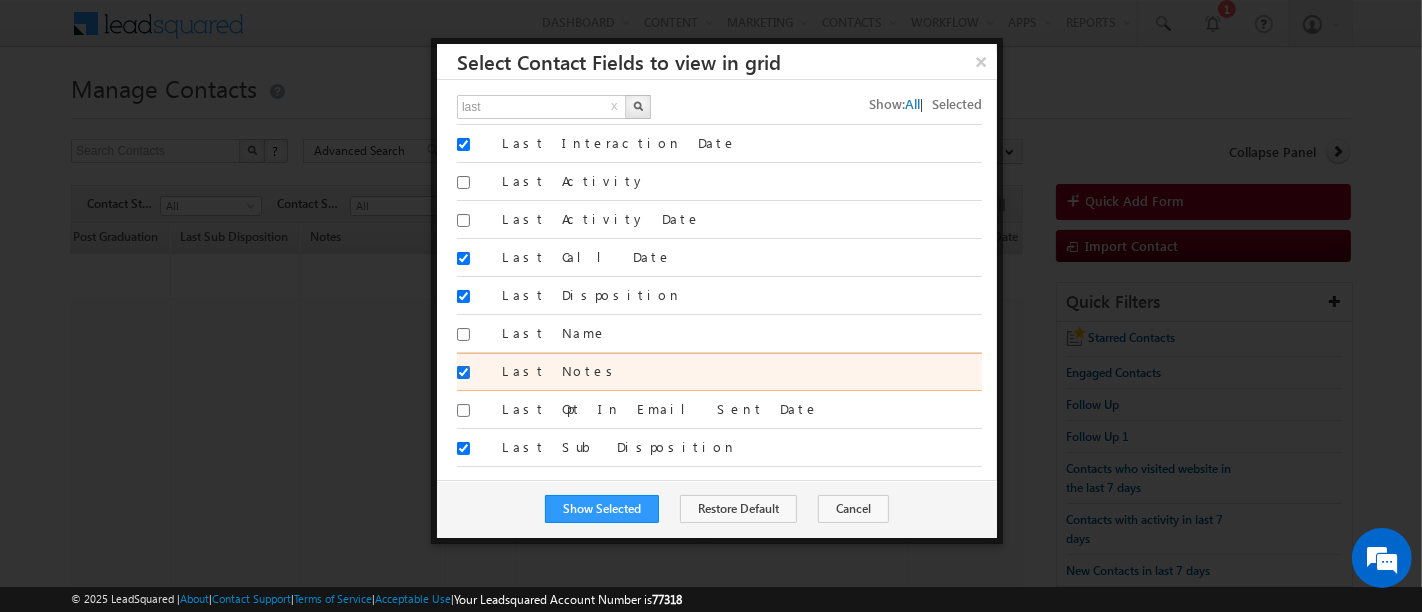 click on "Last Notes" at bounding box center [463, 372] 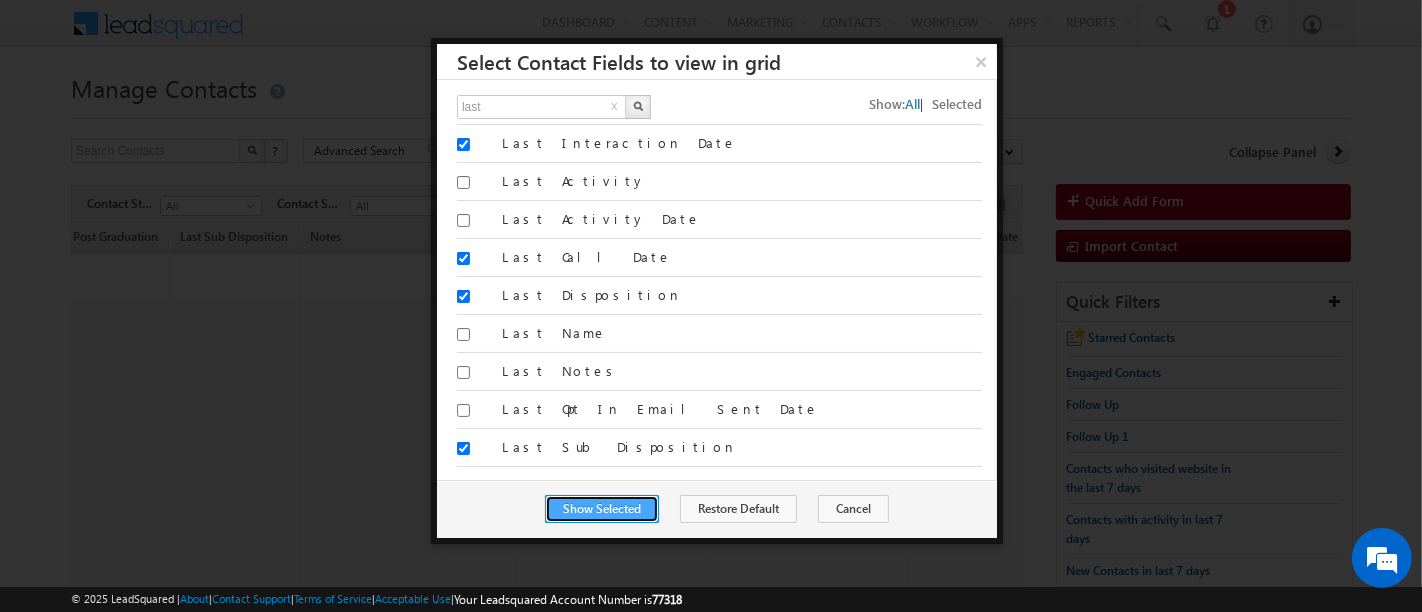 click on "Show Selected" at bounding box center (602, 509) 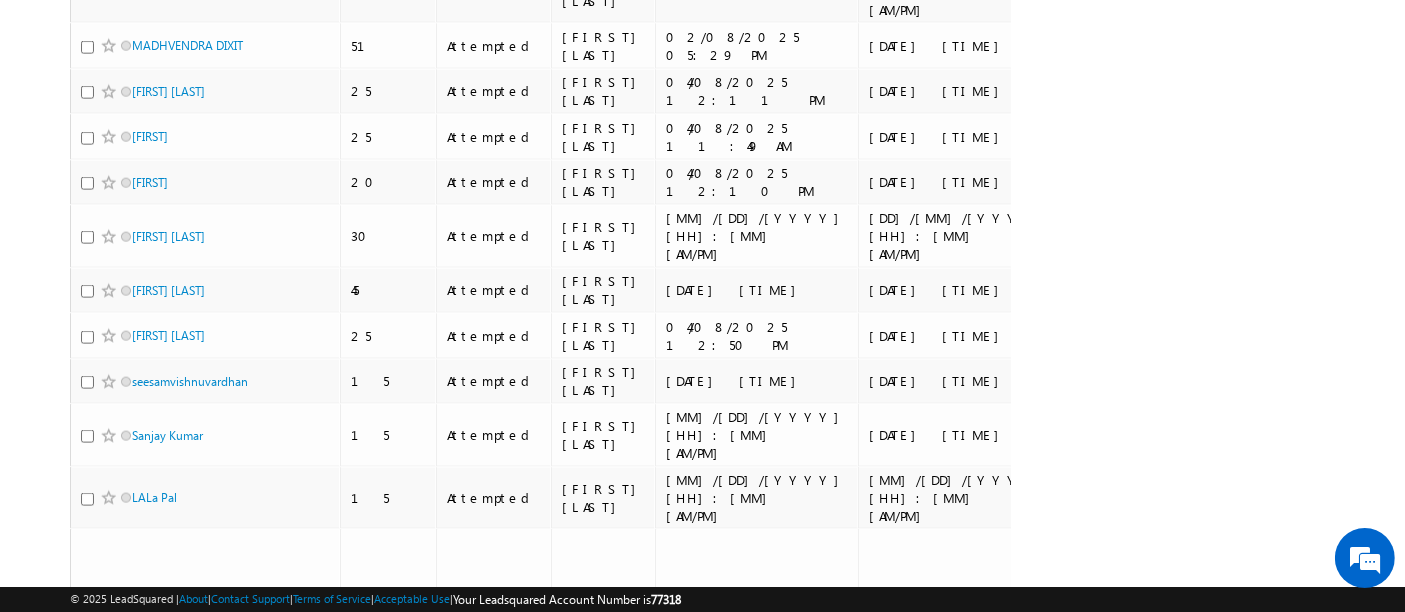 scroll, scrollTop: 2480, scrollLeft: 0, axis: vertical 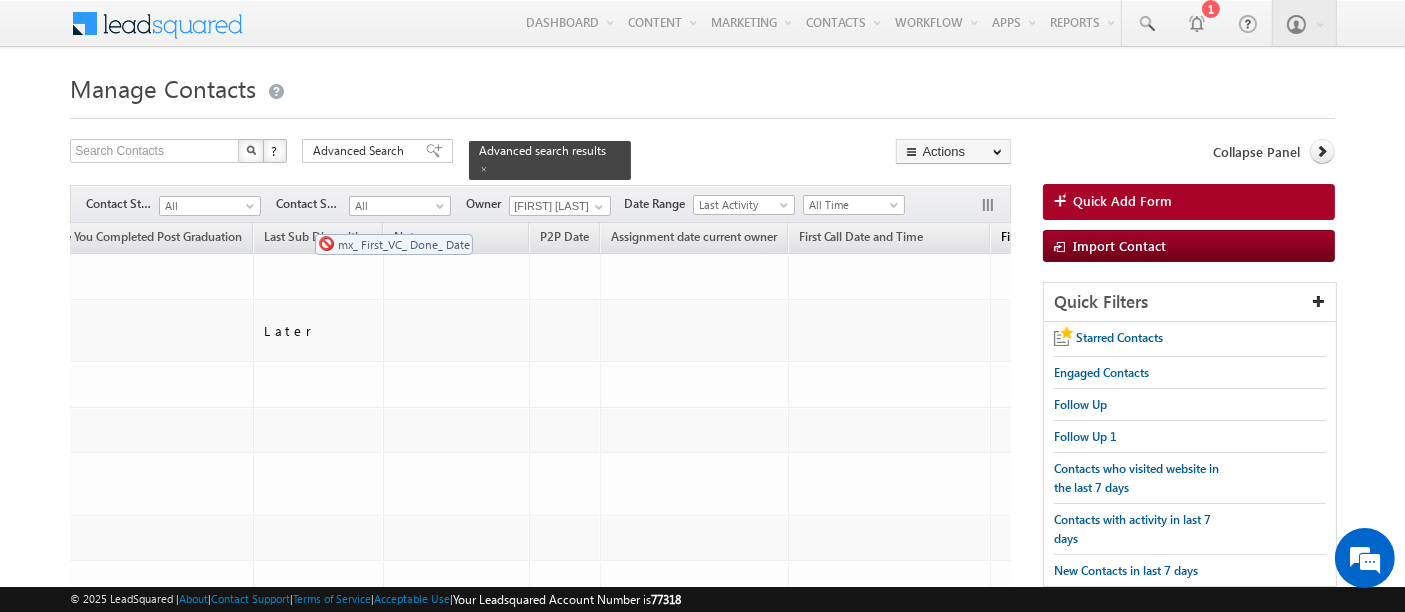 drag, startPoint x: 367, startPoint y: 224, endPoint x: 305, endPoint y: 224, distance: 62 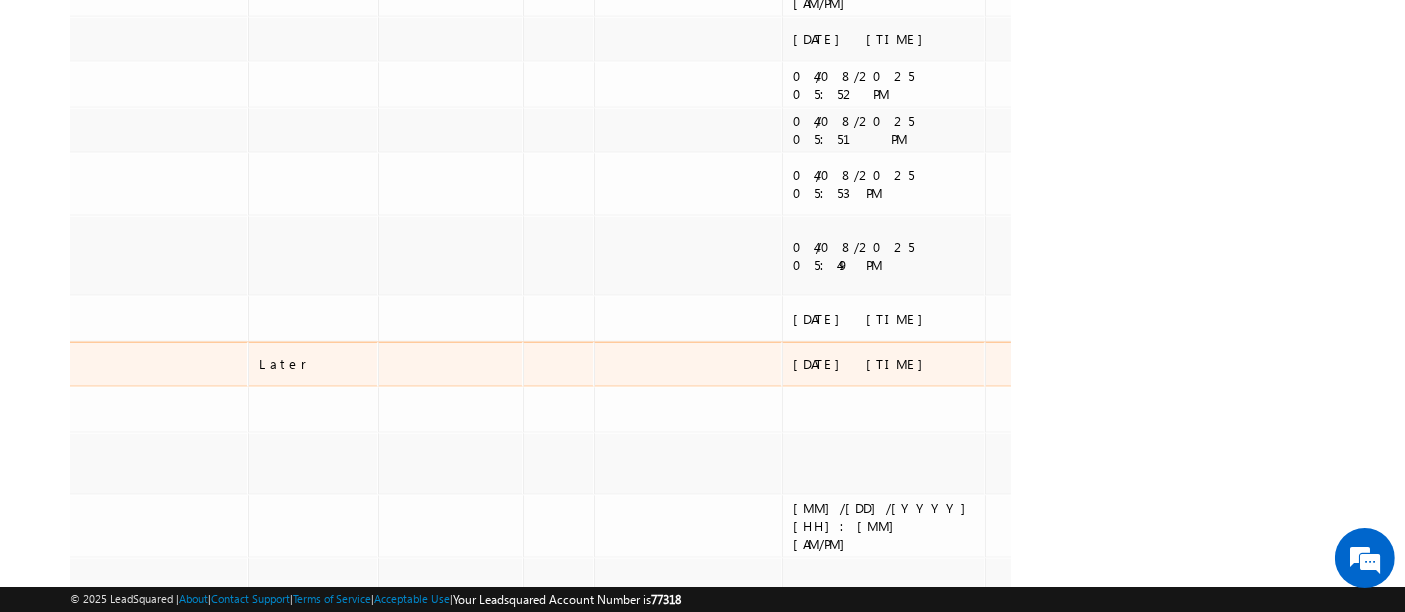 scroll, scrollTop: 2345, scrollLeft: 0, axis: vertical 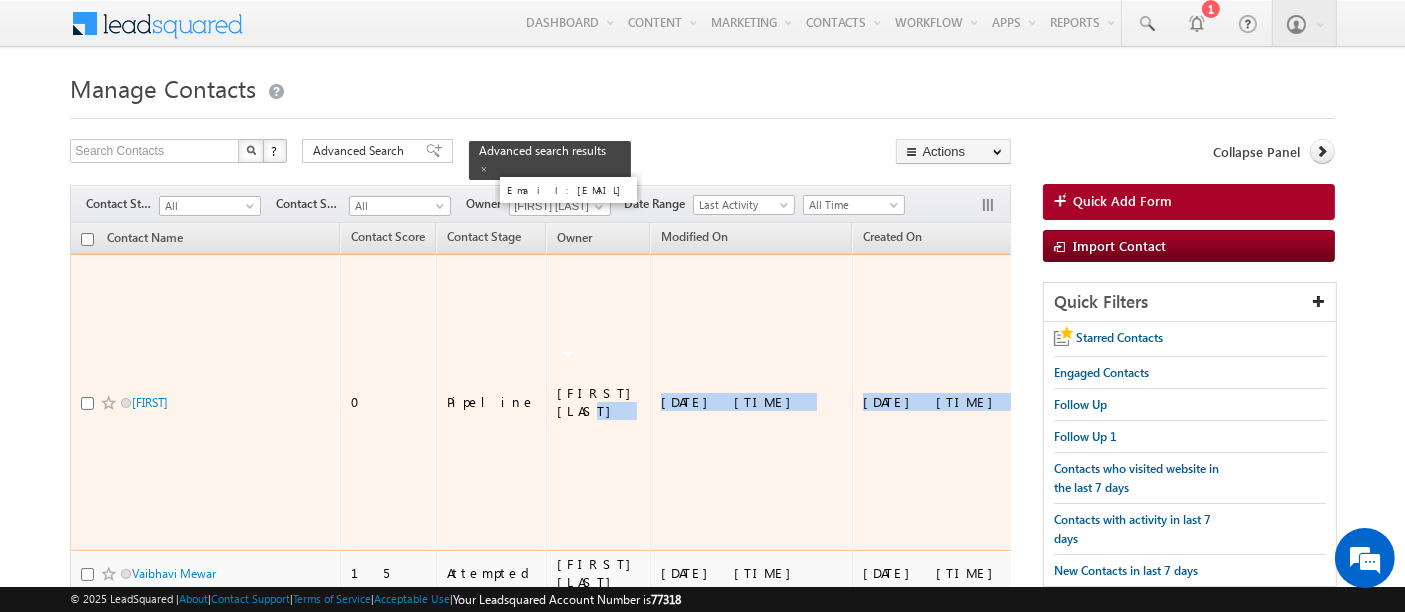 drag, startPoint x: 262, startPoint y: 270, endPoint x: 579, endPoint y: 380, distance: 335.54285 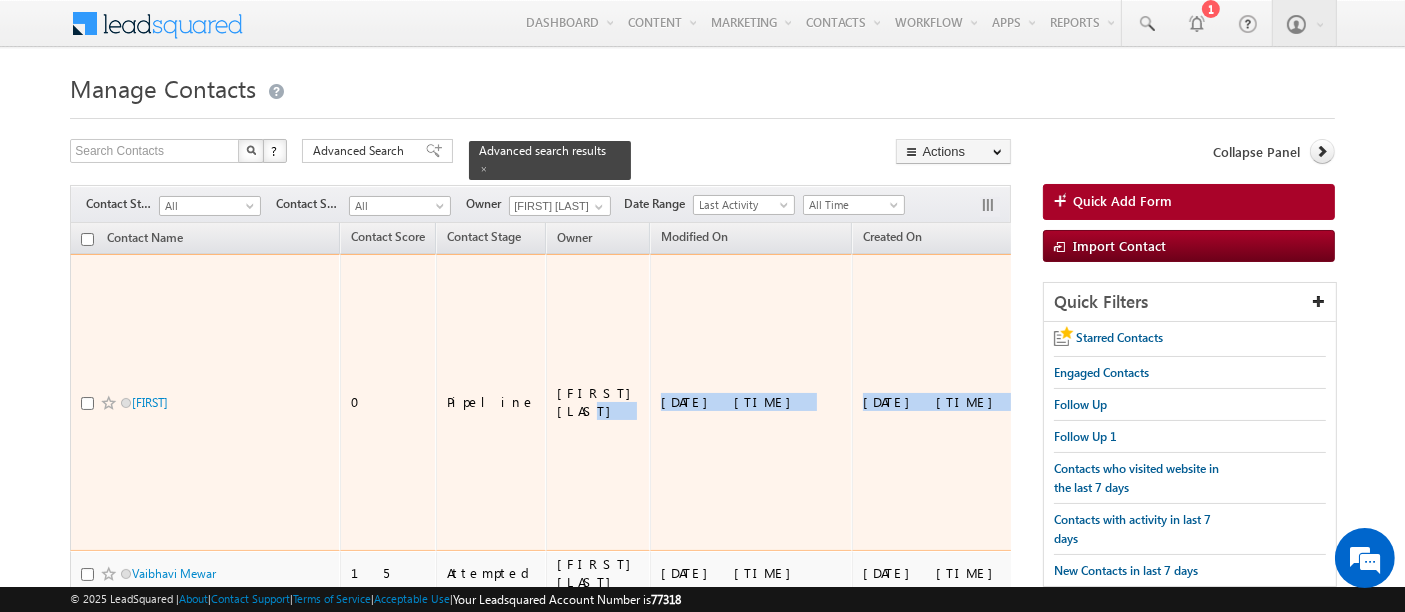click on "12/06/2025 05:10 PM" at bounding box center (953, 402) 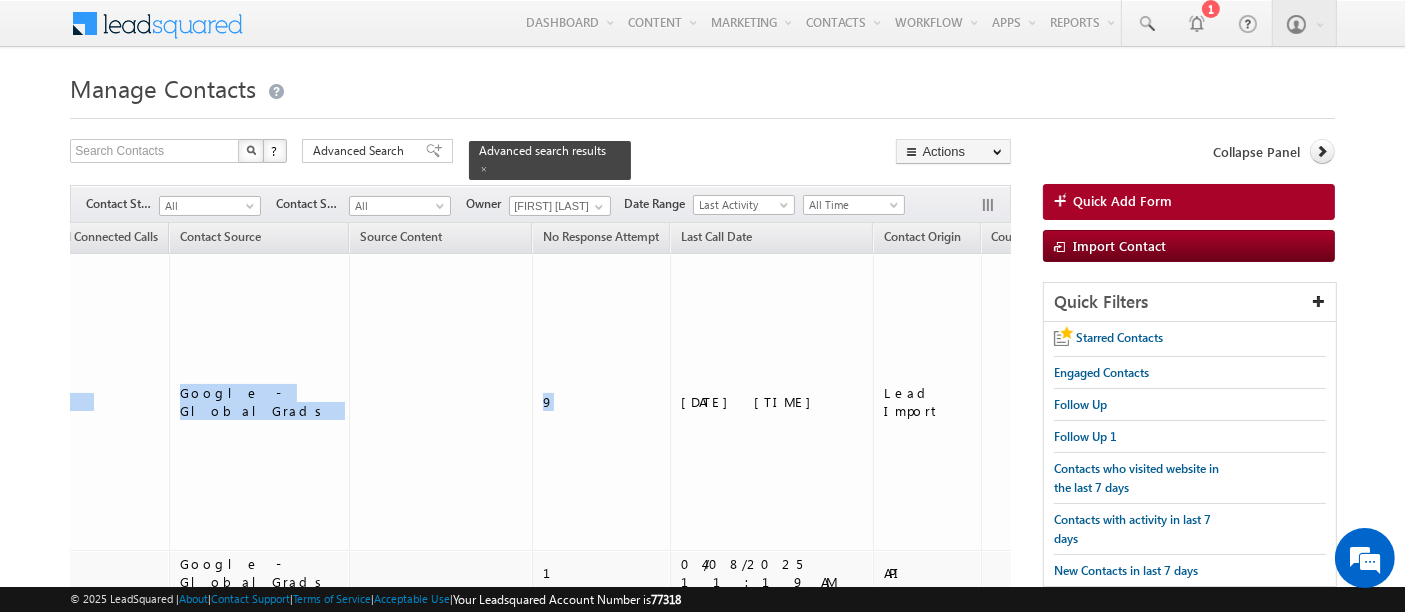 scroll, scrollTop: 0, scrollLeft: 1403, axis: horizontal 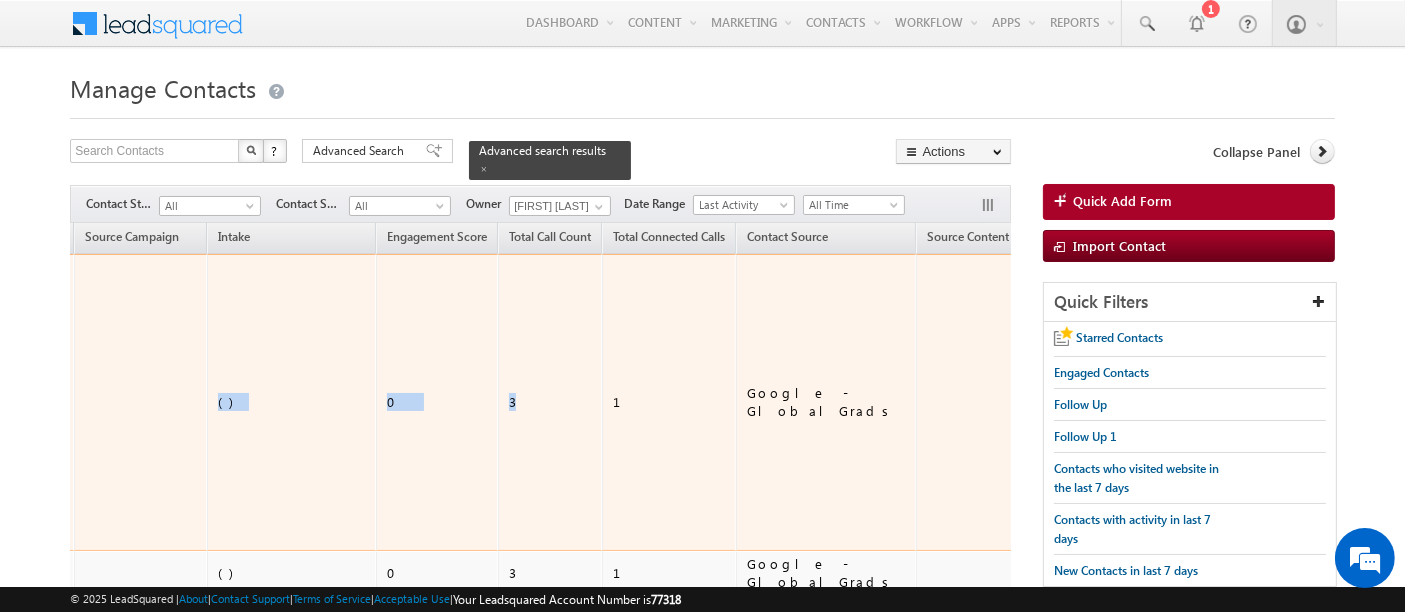 drag, startPoint x: 528, startPoint y: 370, endPoint x: 105, endPoint y: 412, distance: 425.08 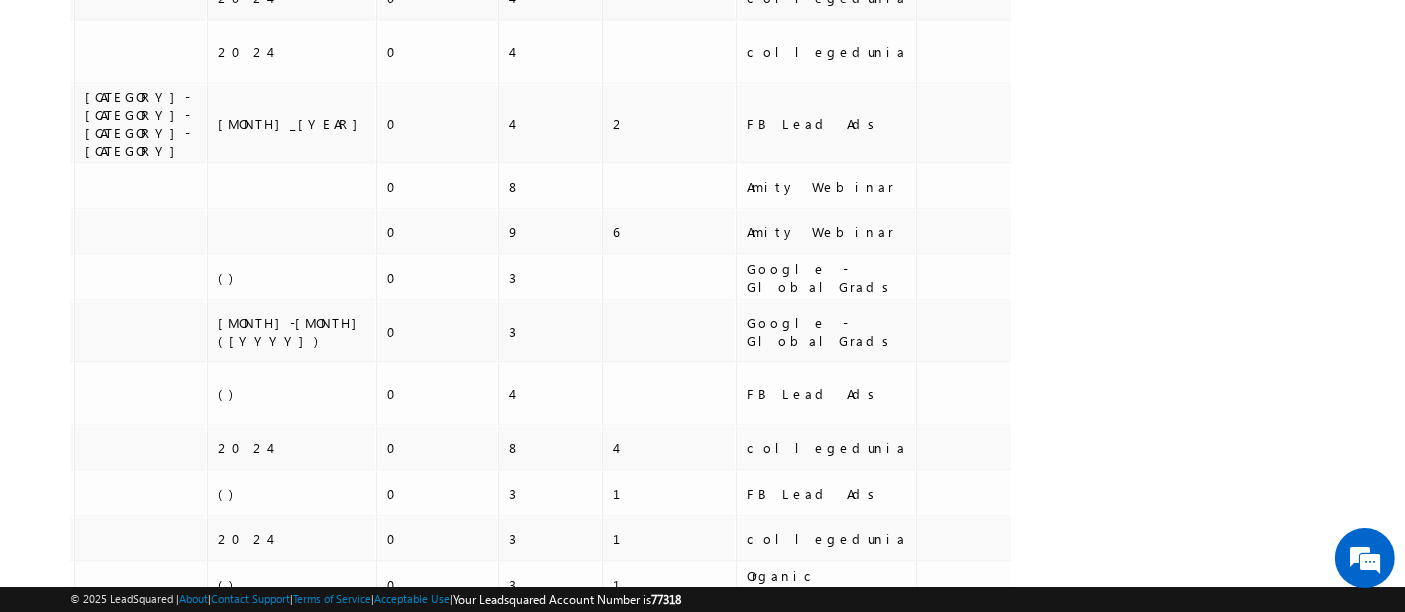 scroll, scrollTop: 2345, scrollLeft: 0, axis: vertical 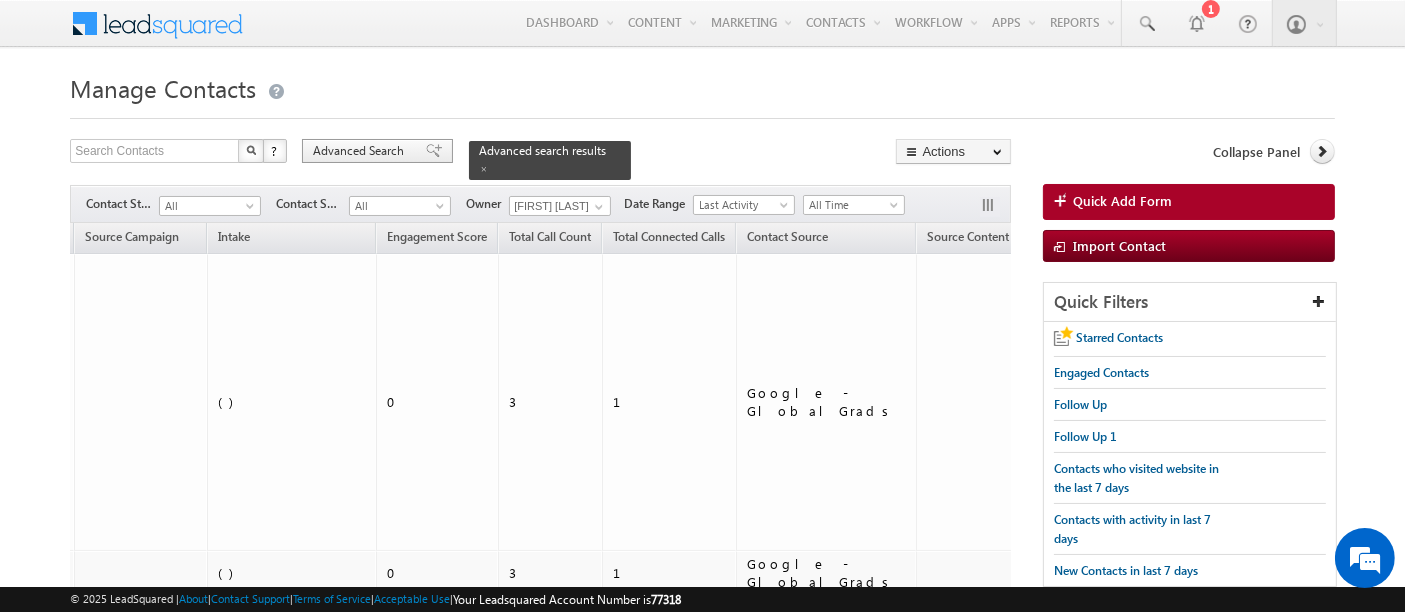 click on "Advanced Search" at bounding box center (361, 151) 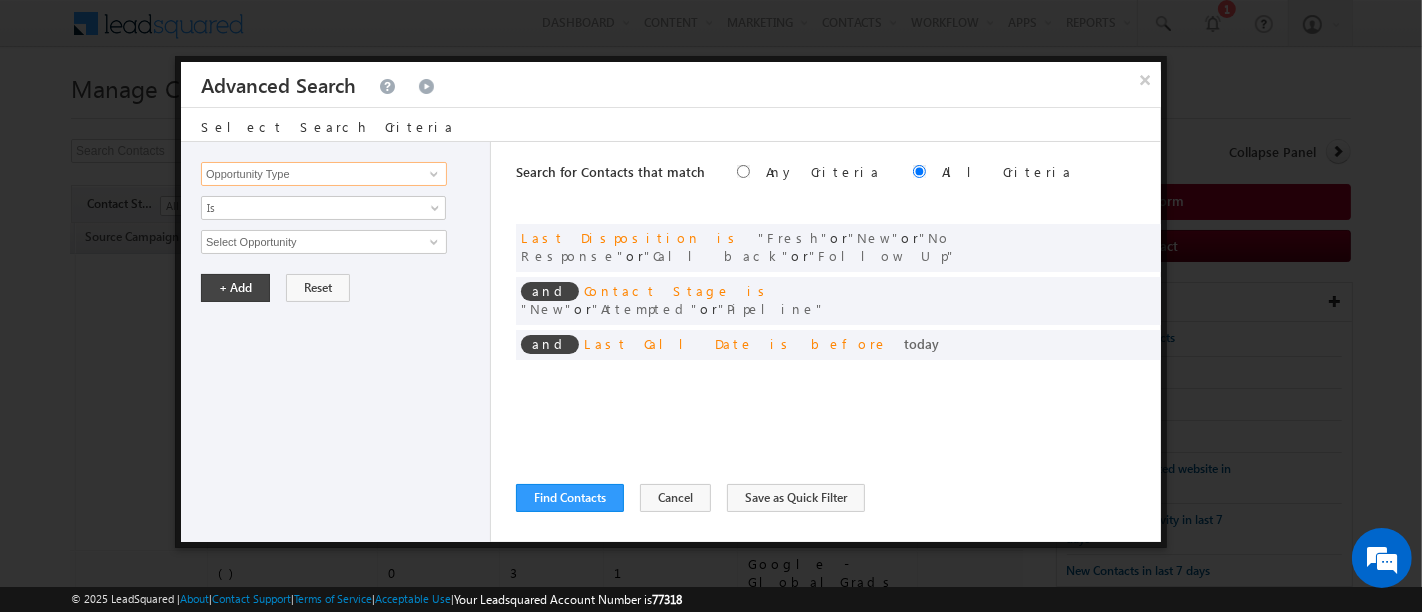 click on "Opportunity Type" at bounding box center [324, 174] 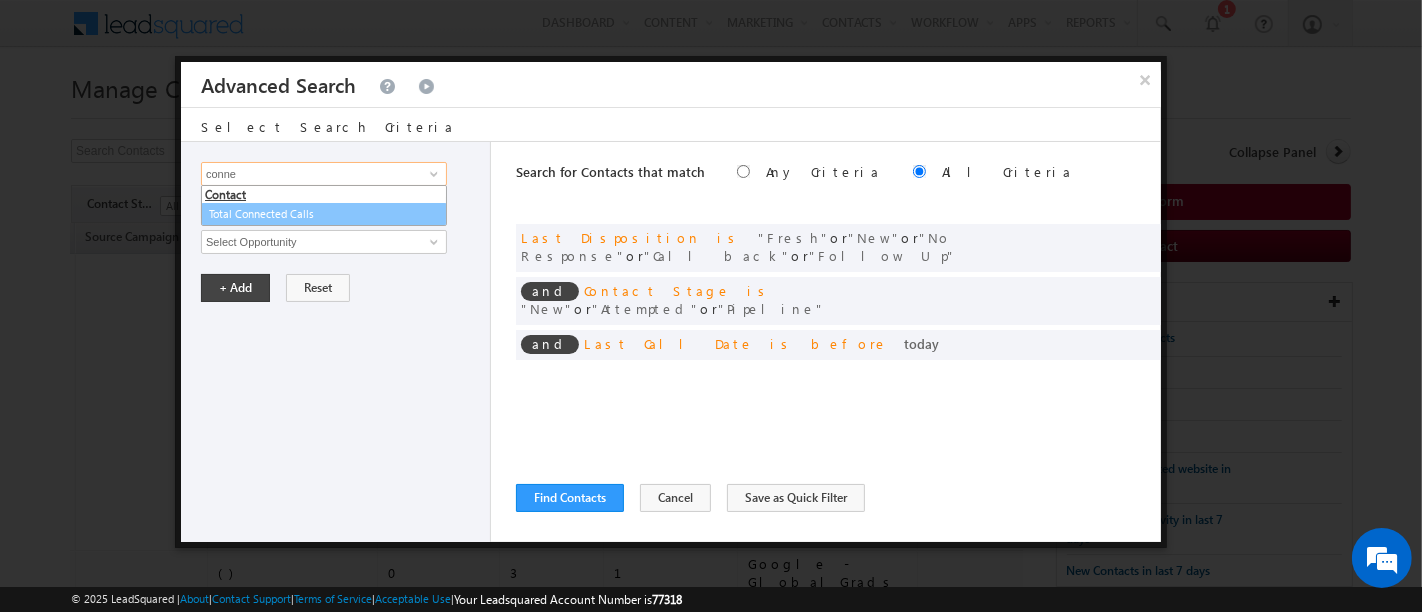 click on "Total Connected Calls" at bounding box center [324, 214] 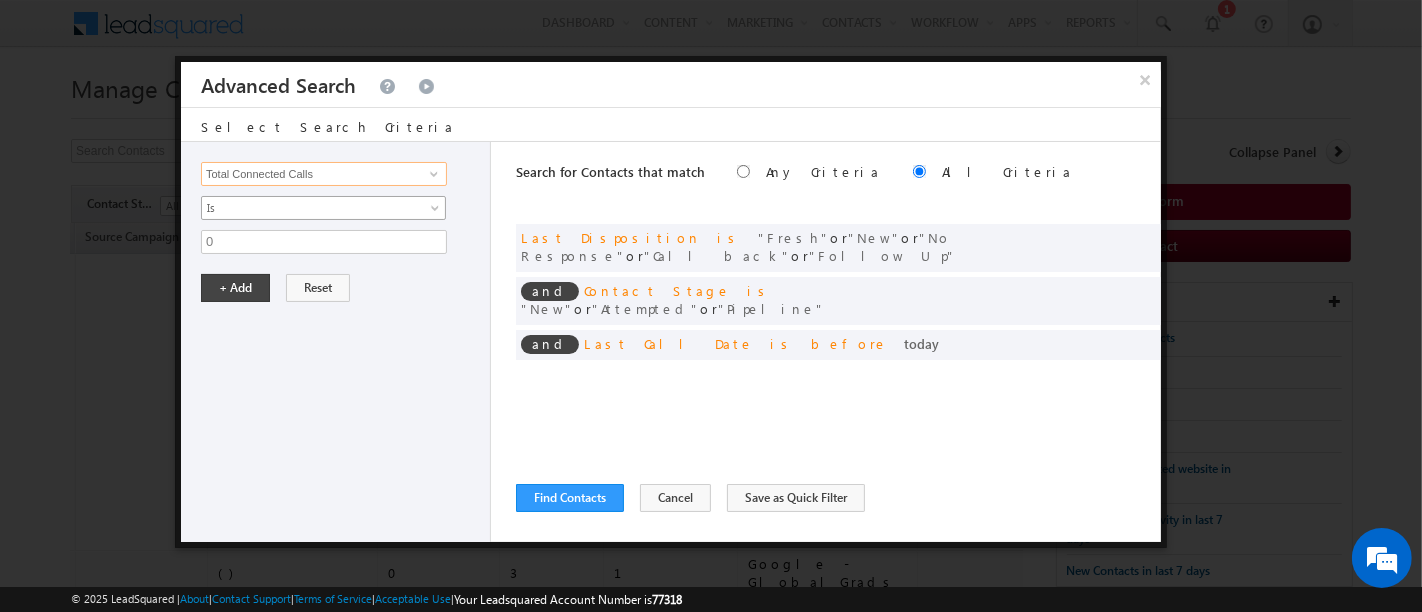 type on "Total Connected Calls" 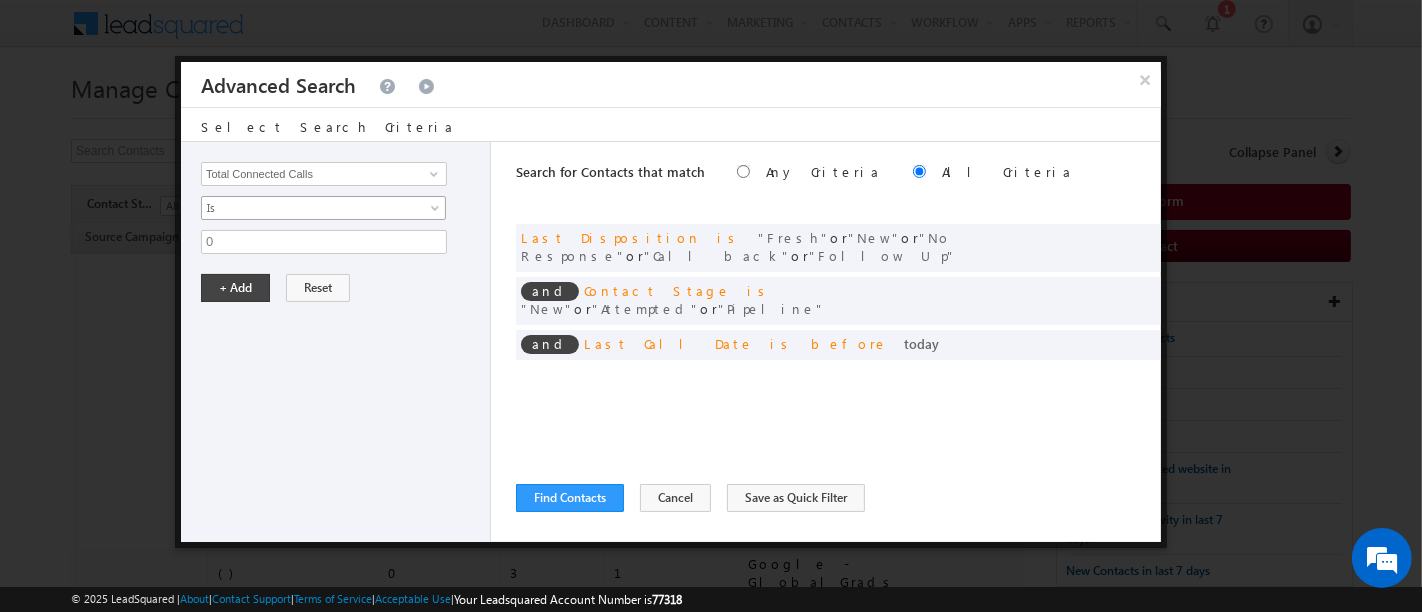 click on "Is" at bounding box center [310, 208] 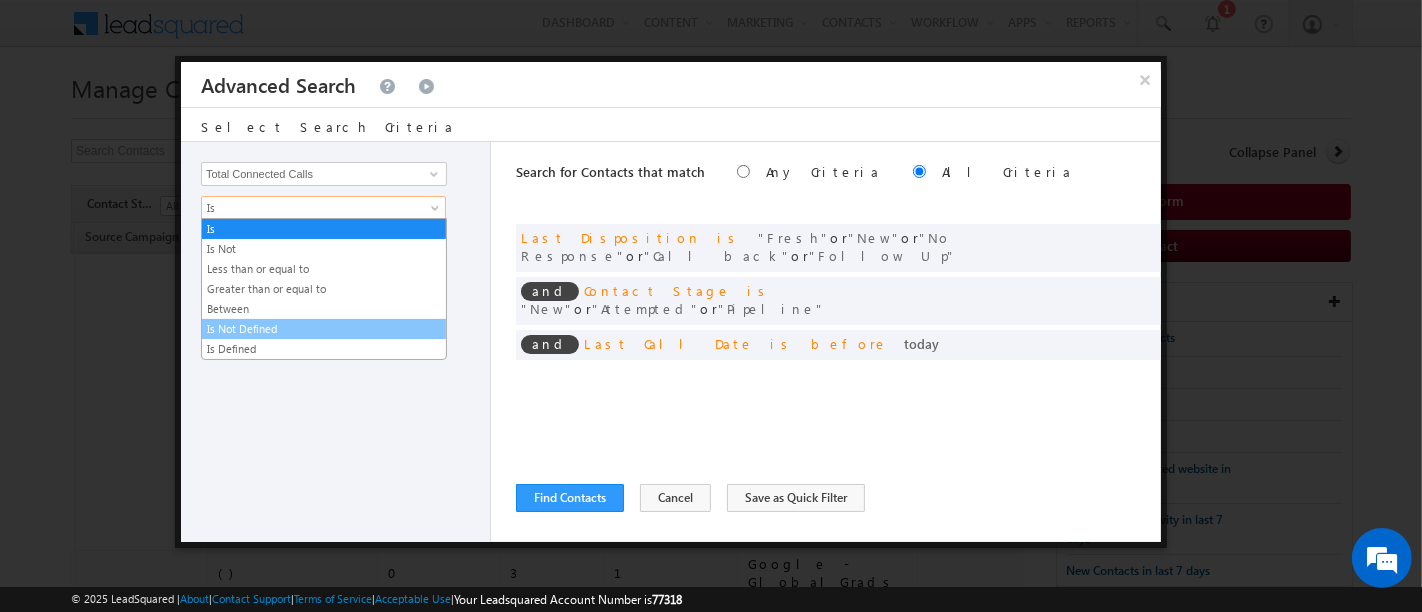 click on "Is Not Defined" at bounding box center [324, 329] 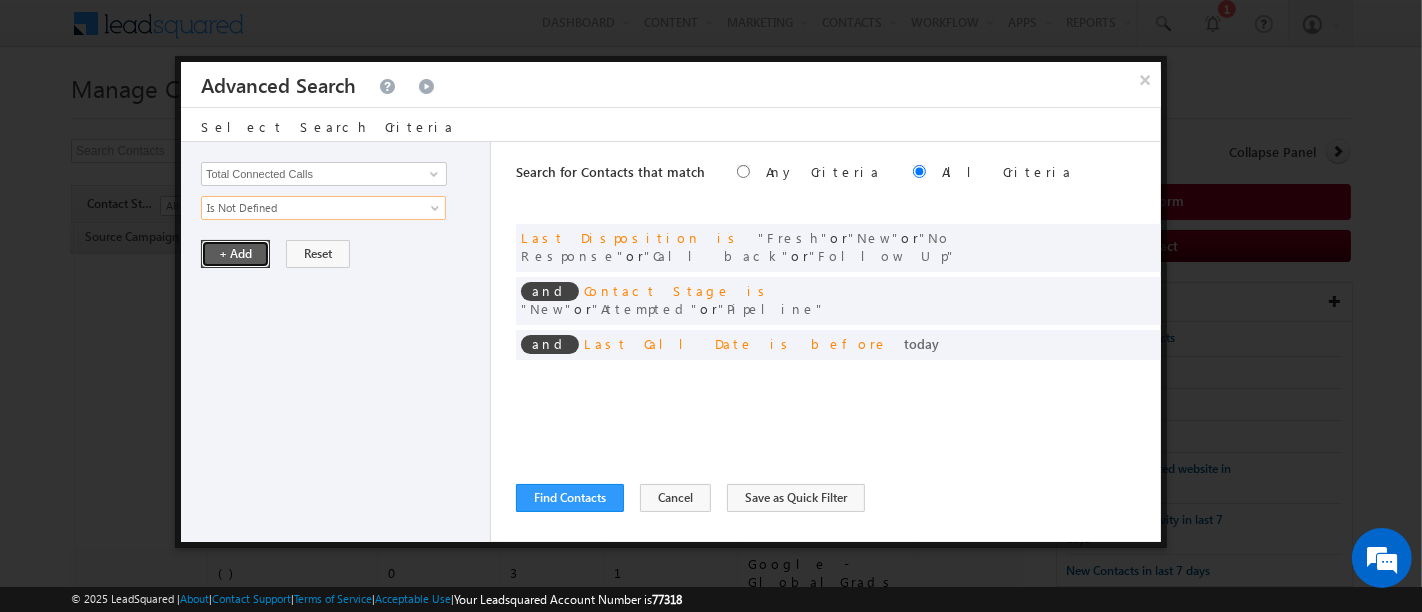 click on "+ Add" at bounding box center (235, 254) 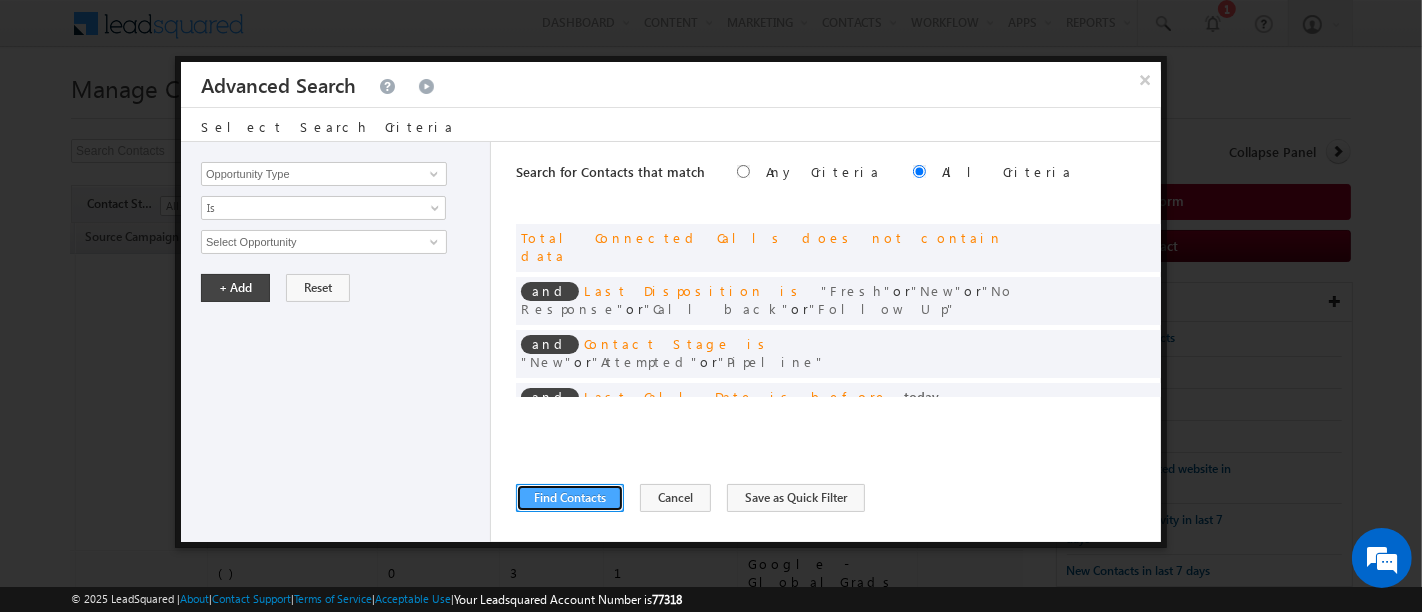 click on "Find Contacts" at bounding box center [570, 498] 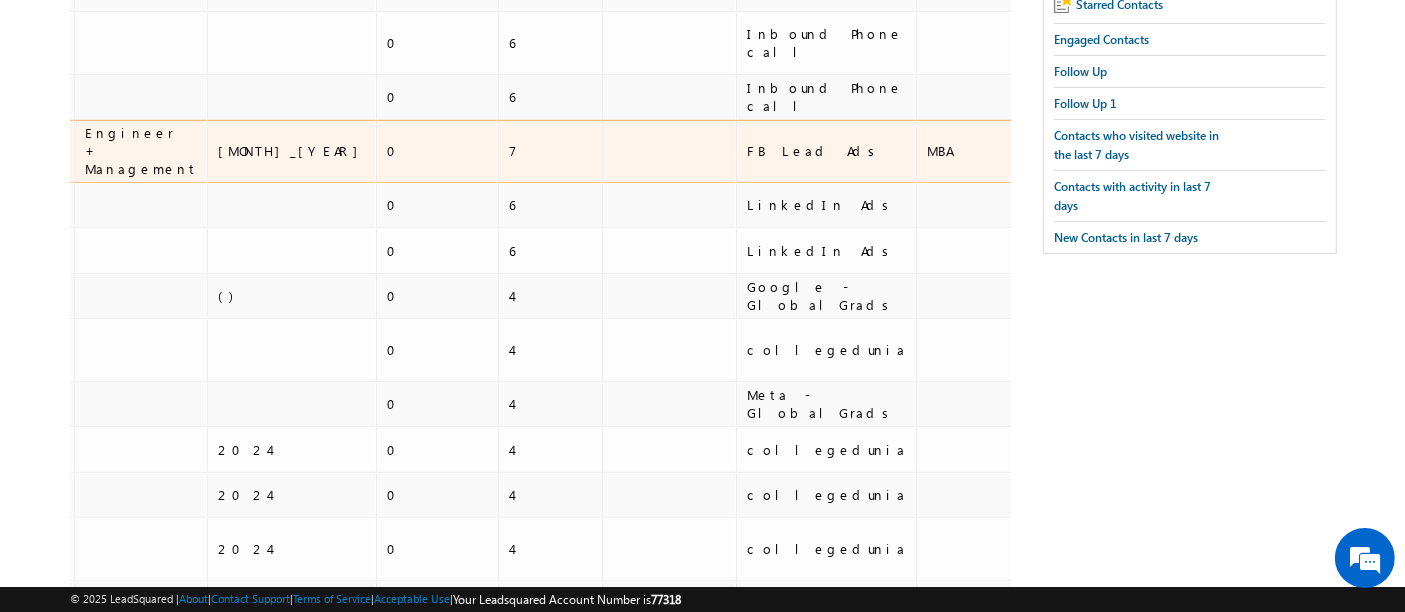 scroll, scrollTop: 568, scrollLeft: 0, axis: vertical 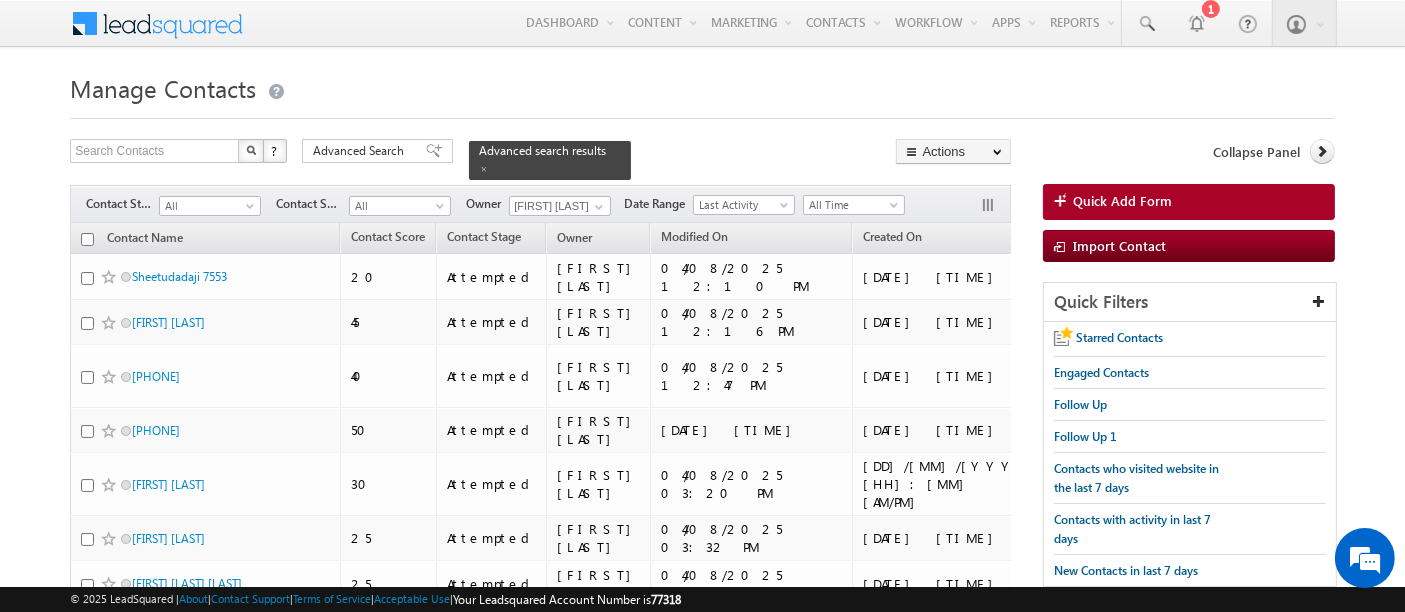 click at bounding box center (87, 239) 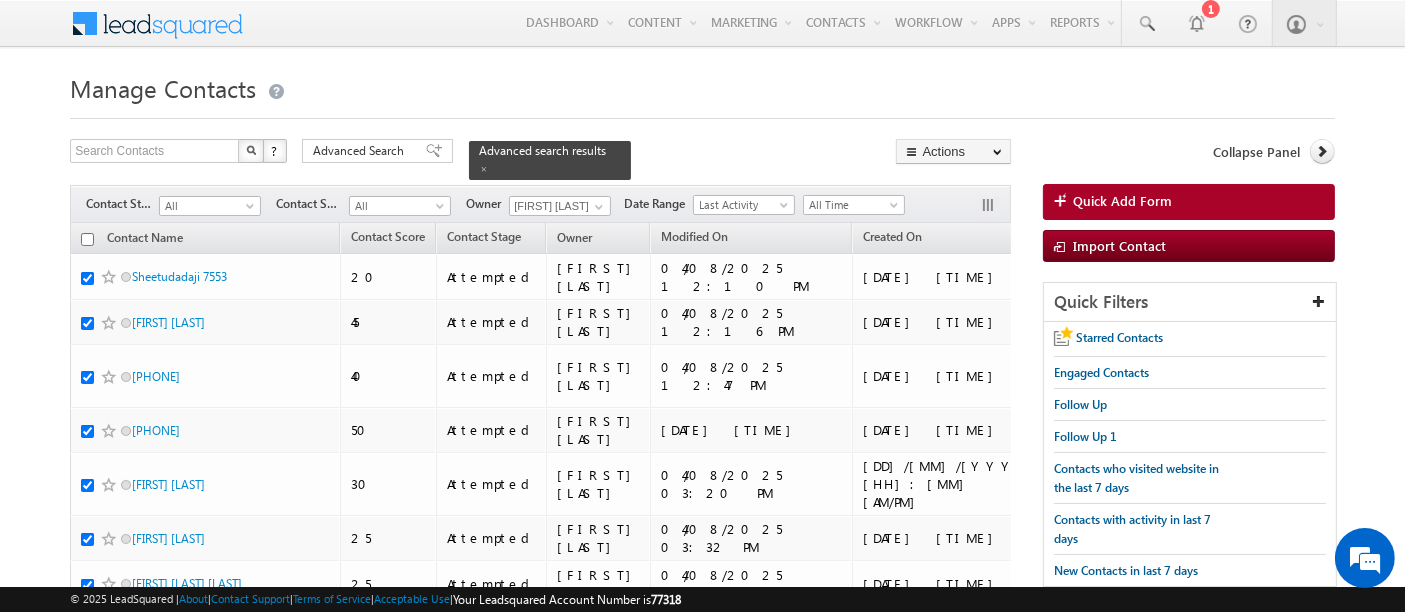 checkbox on "true" 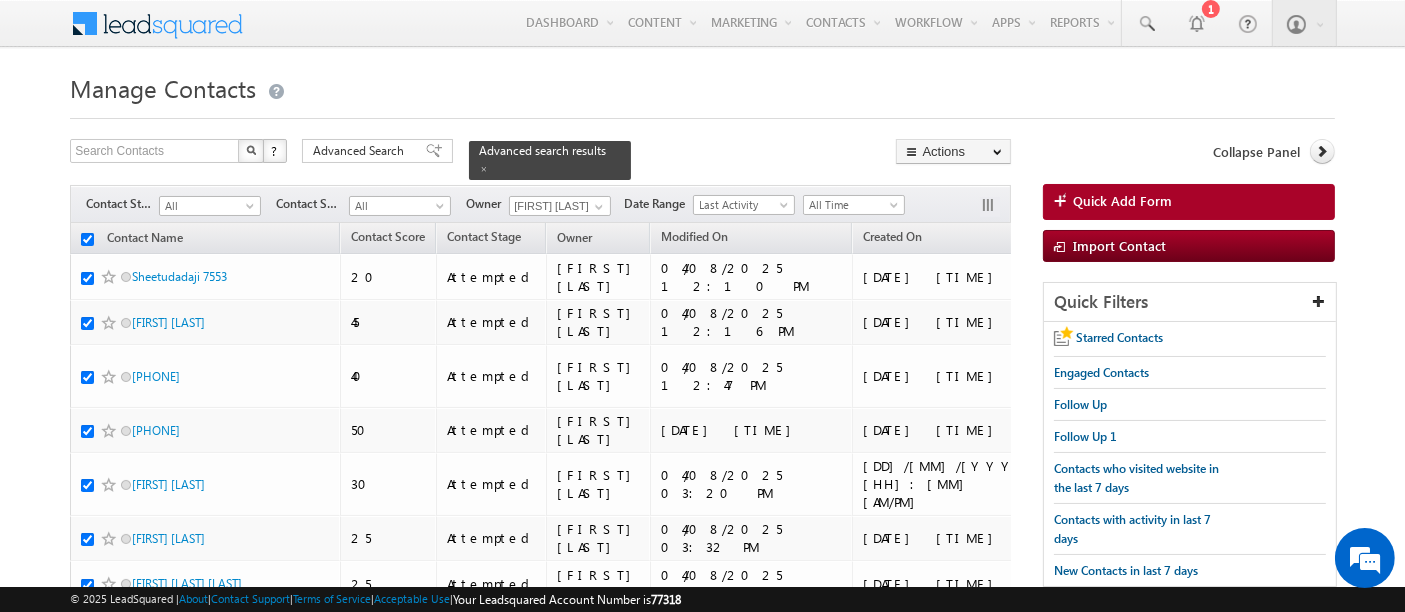 checkbox on "true" 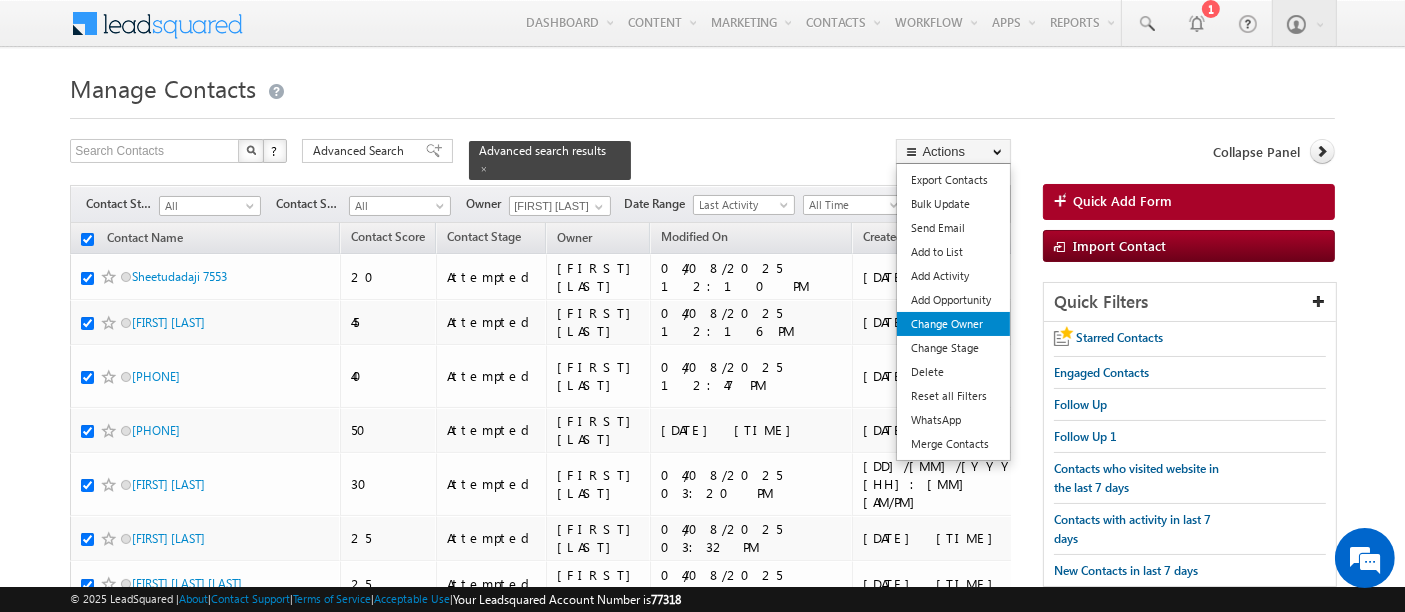 click on "Change Owner" at bounding box center [953, 324] 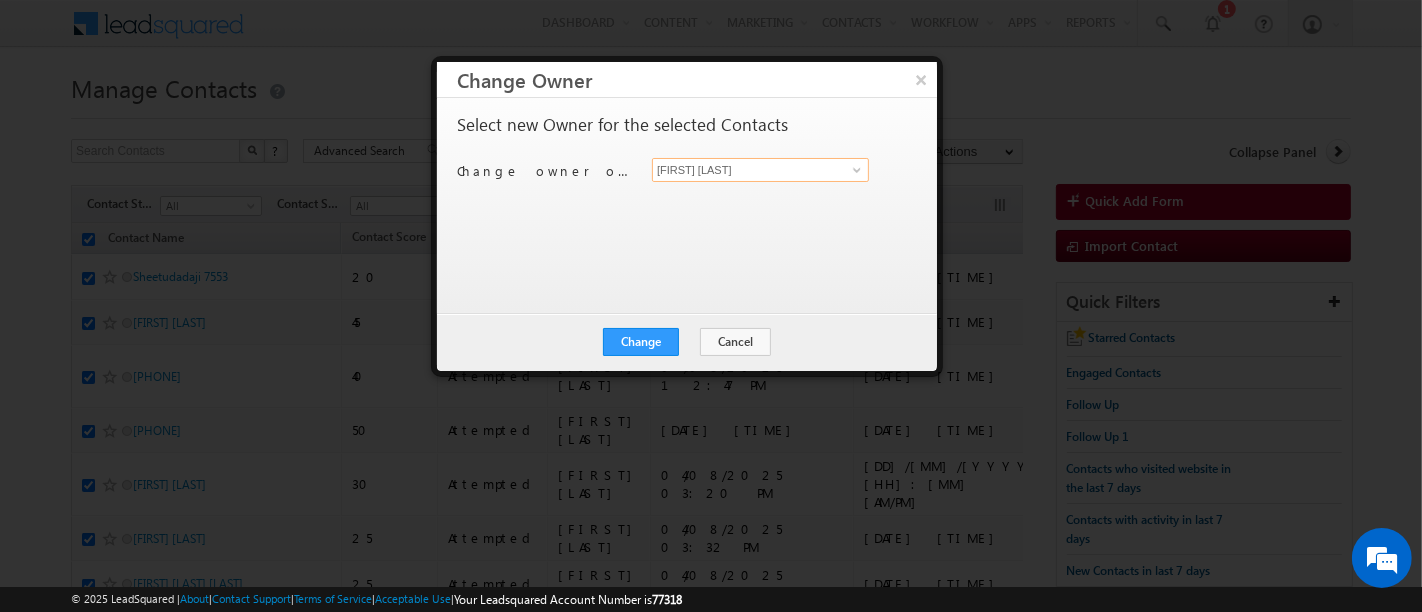 click on "Deepak Panwar" at bounding box center [760, 170] 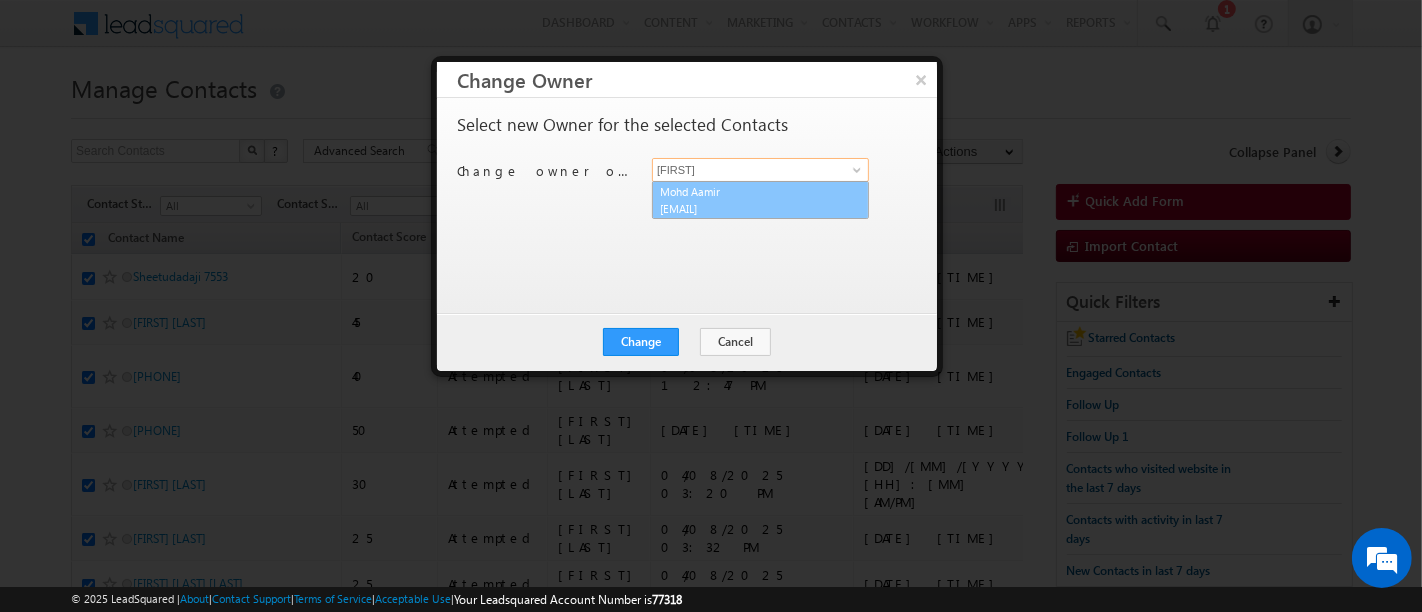 click on "Mohd Aamir   makhan@amity.edu" at bounding box center [760, 200] 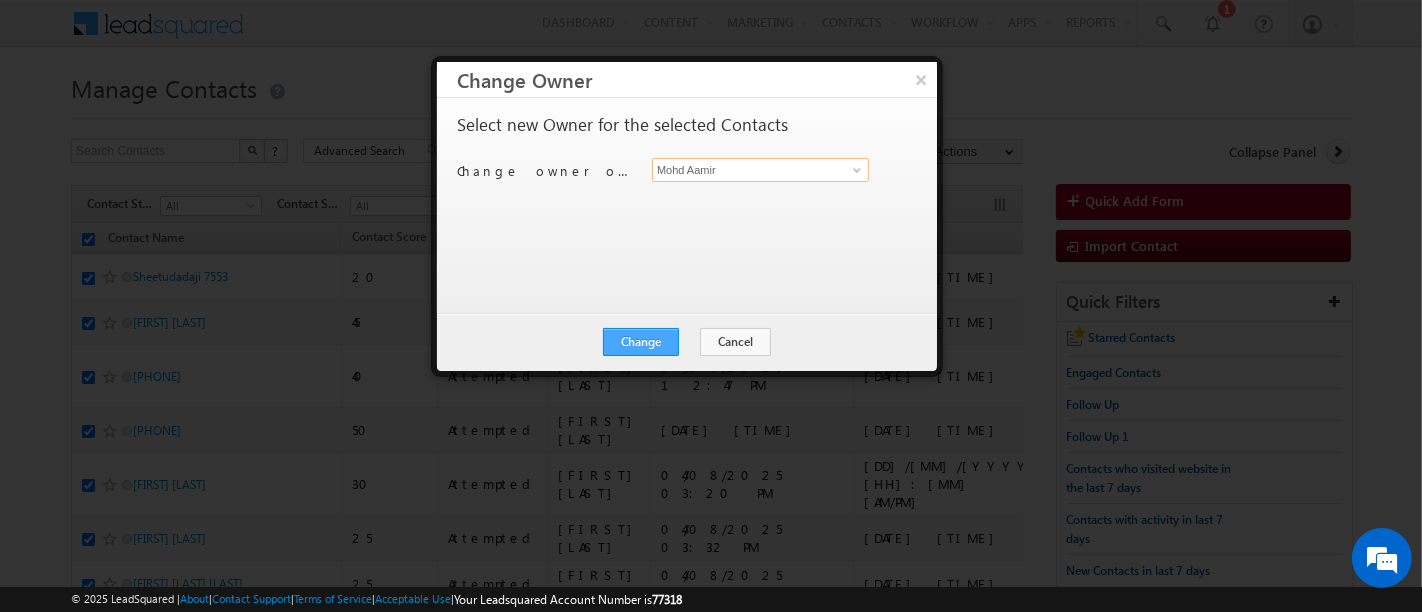 type on "Mohd Aamir" 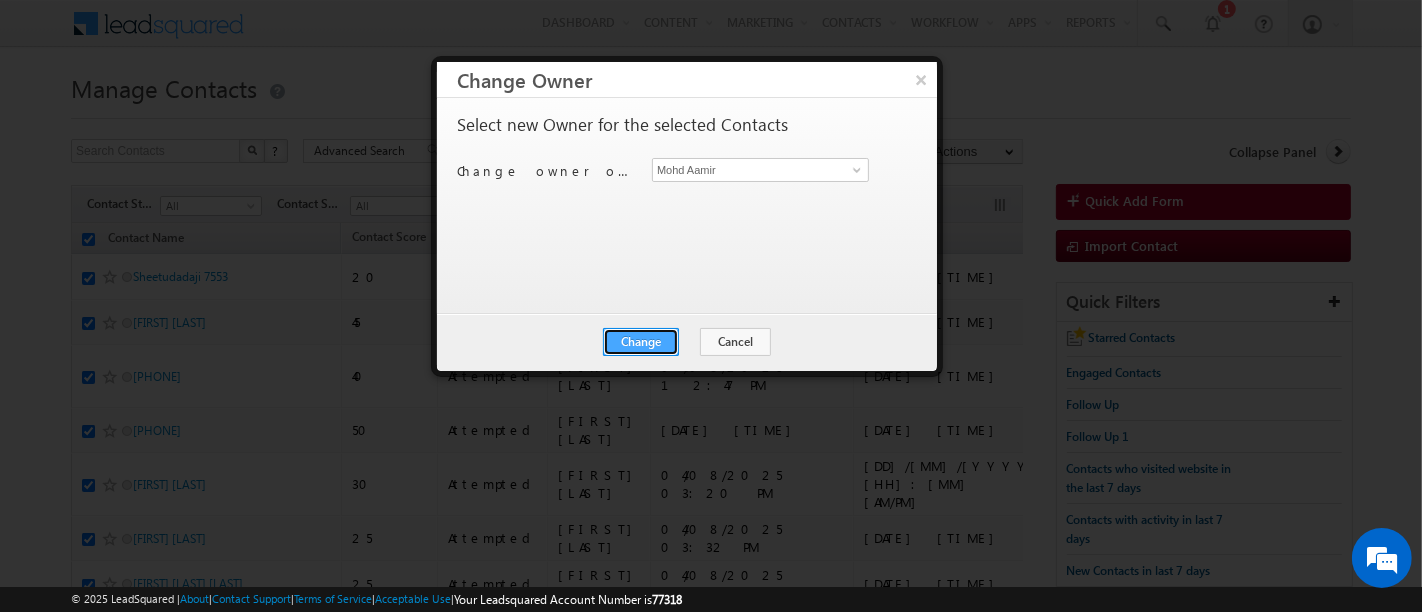 click on "Change" at bounding box center [641, 342] 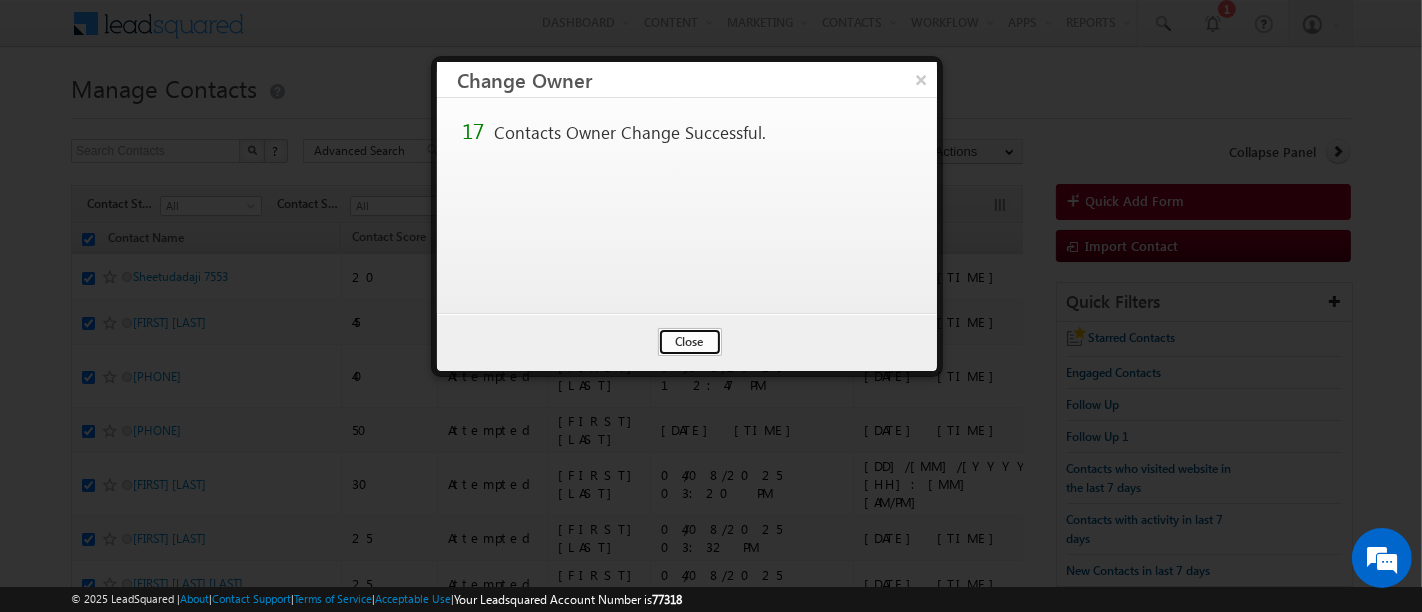 click on "Close" at bounding box center (690, 342) 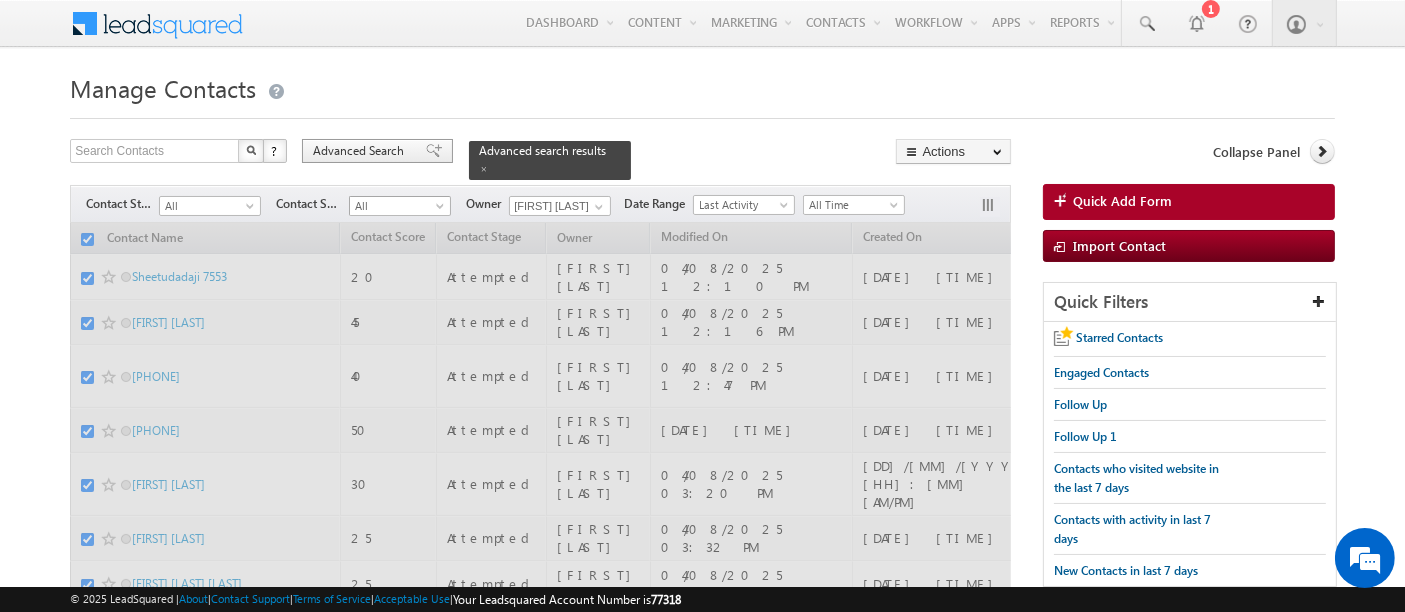 checkbox on "false" 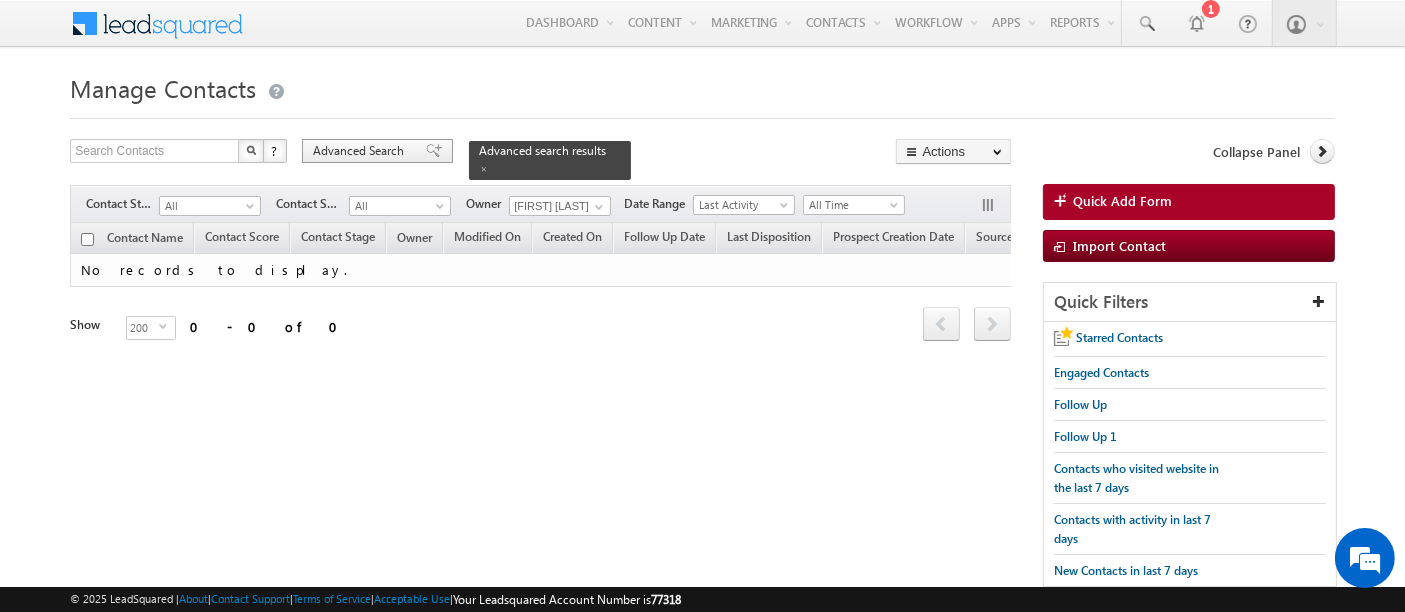 click on "Advanced Search" at bounding box center [361, 151] 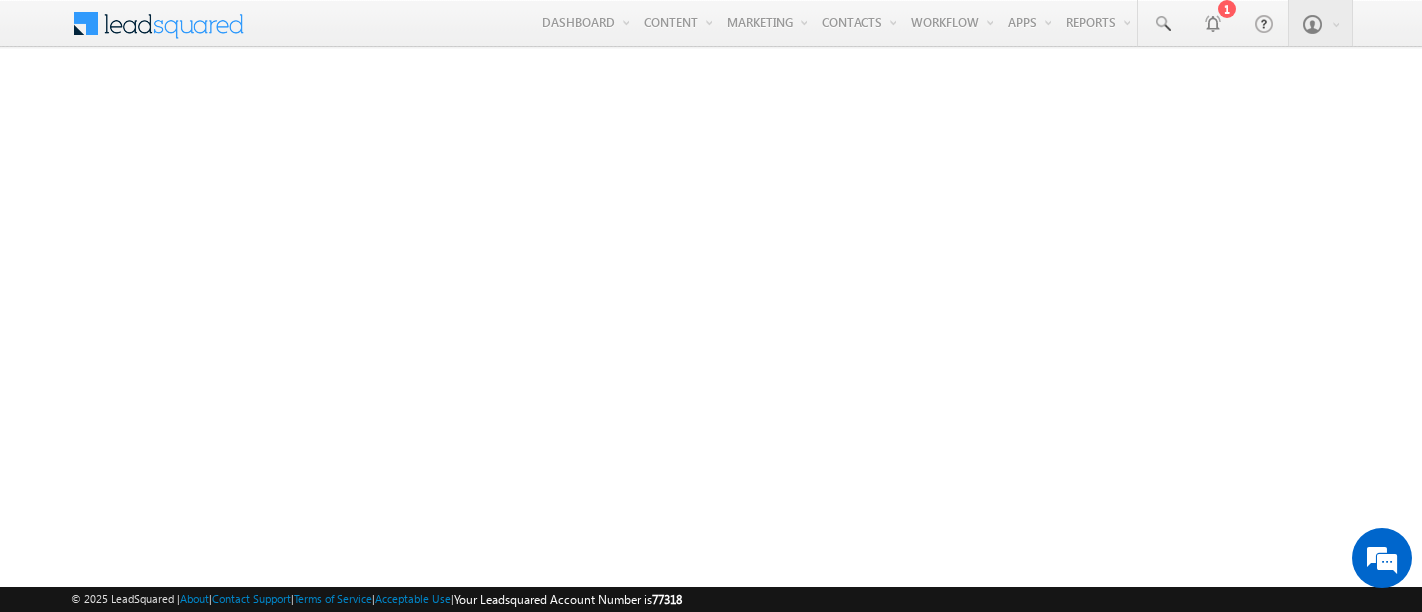 scroll, scrollTop: 0, scrollLeft: 0, axis: both 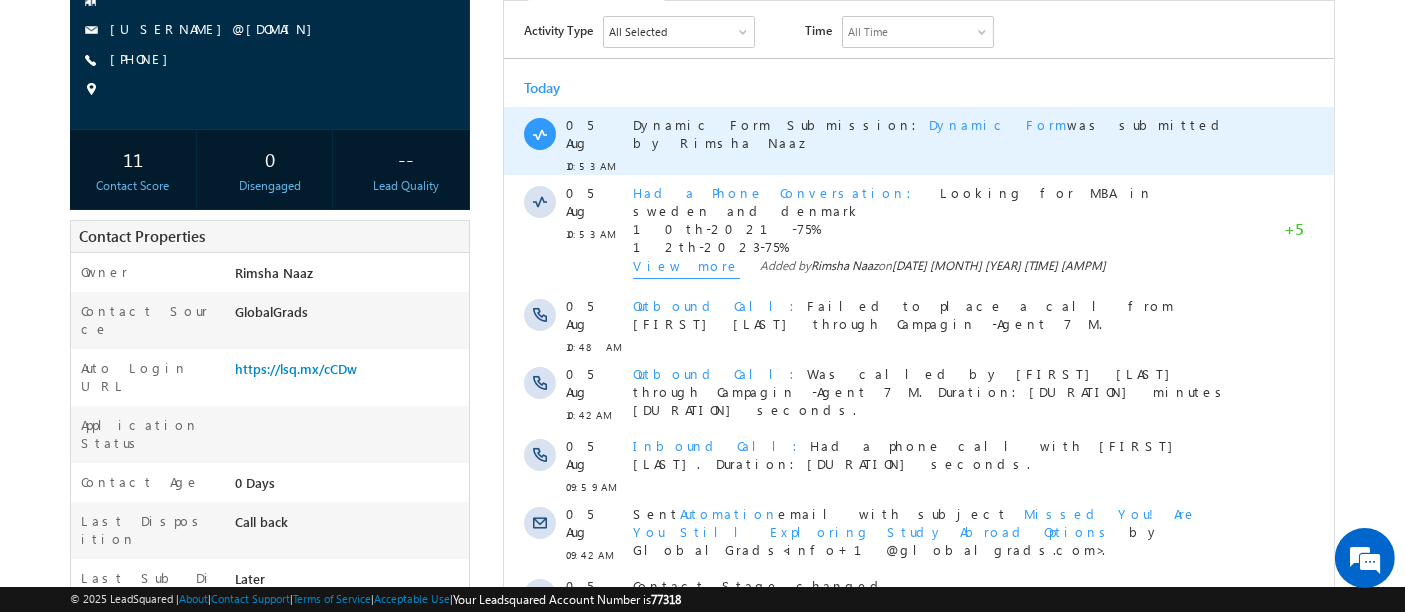 click on "Dynamic Form" at bounding box center (997, 123) 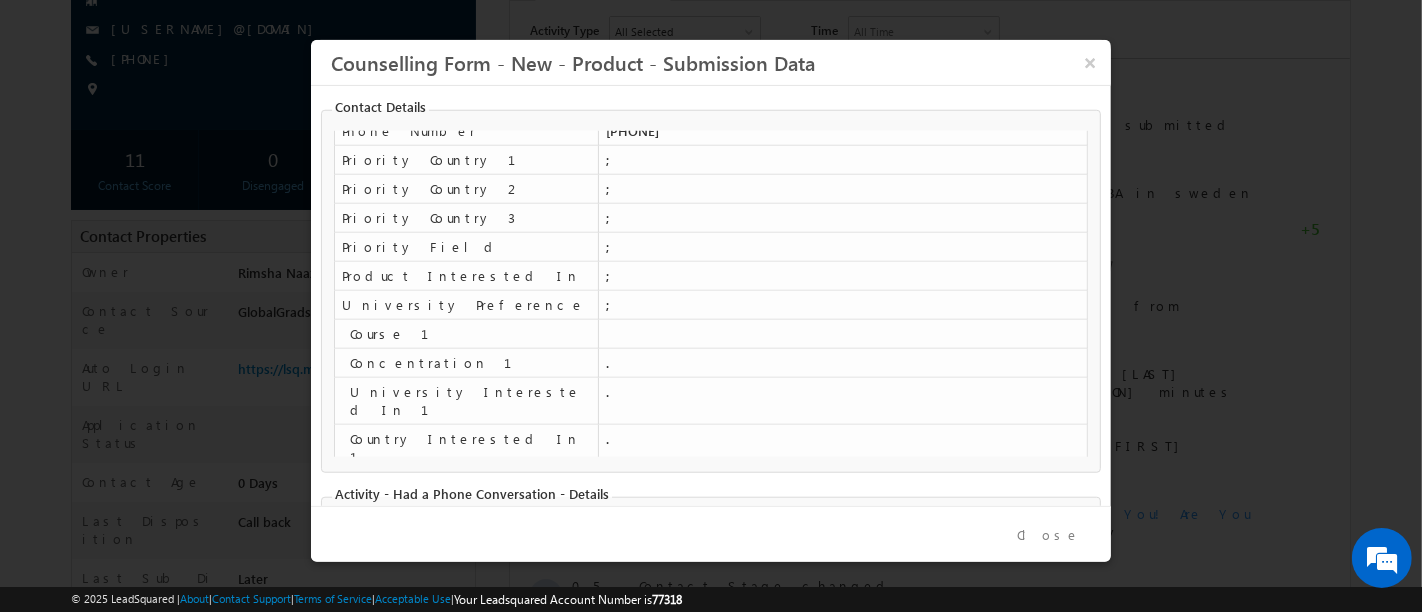scroll, scrollTop: 0, scrollLeft: 0, axis: both 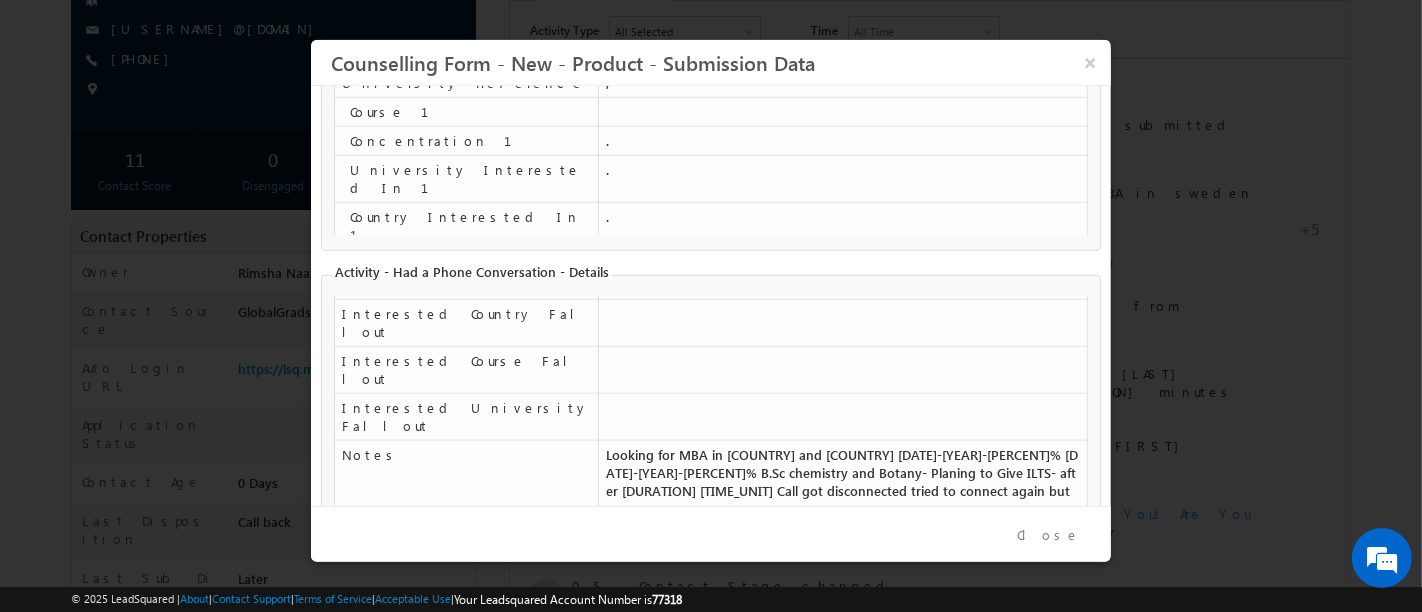 drag, startPoint x: 1079, startPoint y: 541, endPoint x: 576, endPoint y: 541, distance: 503 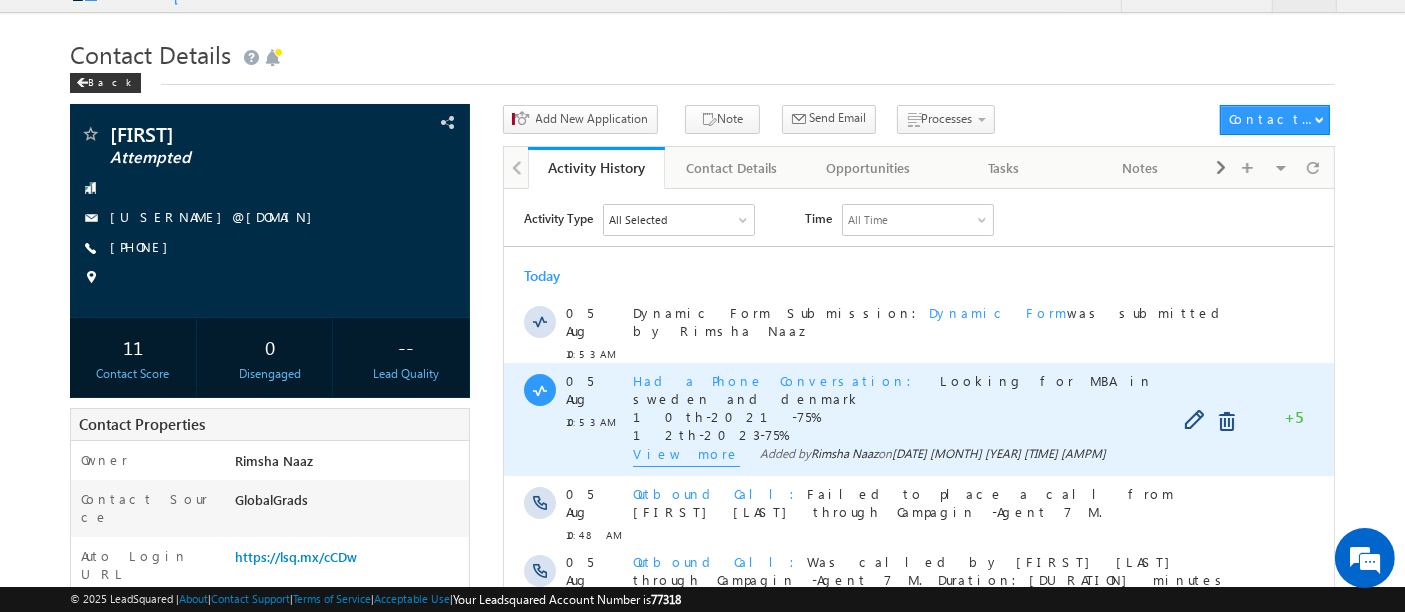 scroll, scrollTop: 0, scrollLeft: 0, axis: both 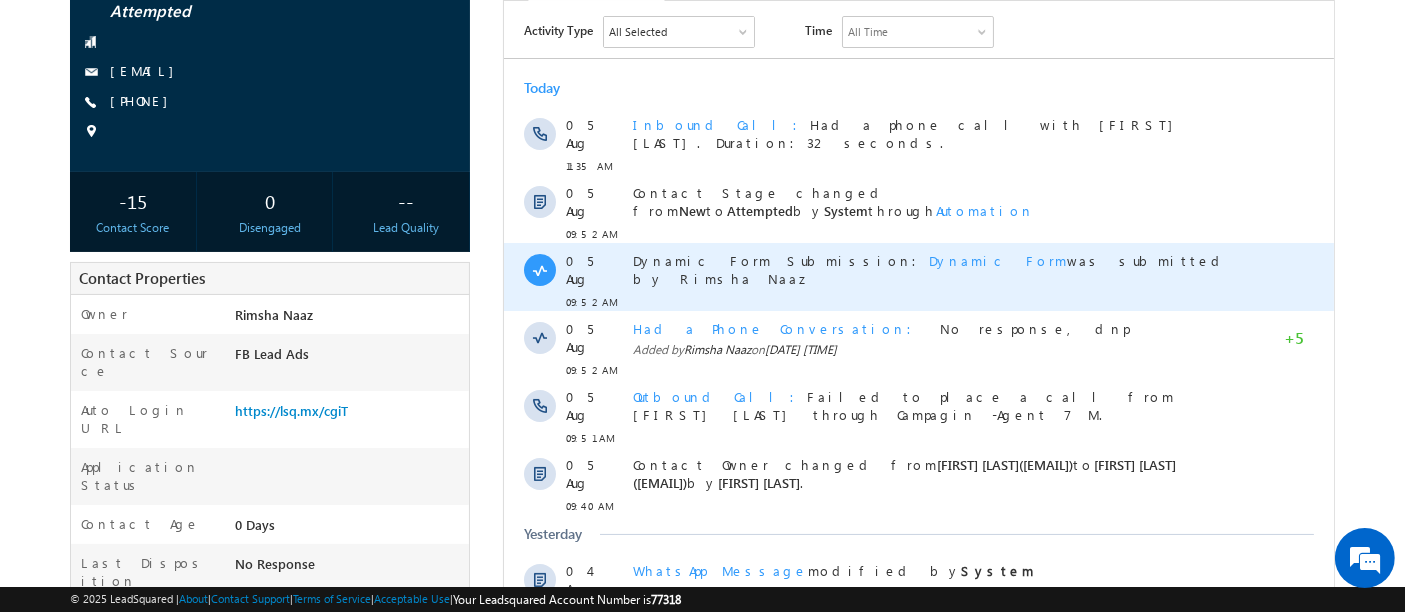 click on "Dynamic Form" at bounding box center [997, 259] 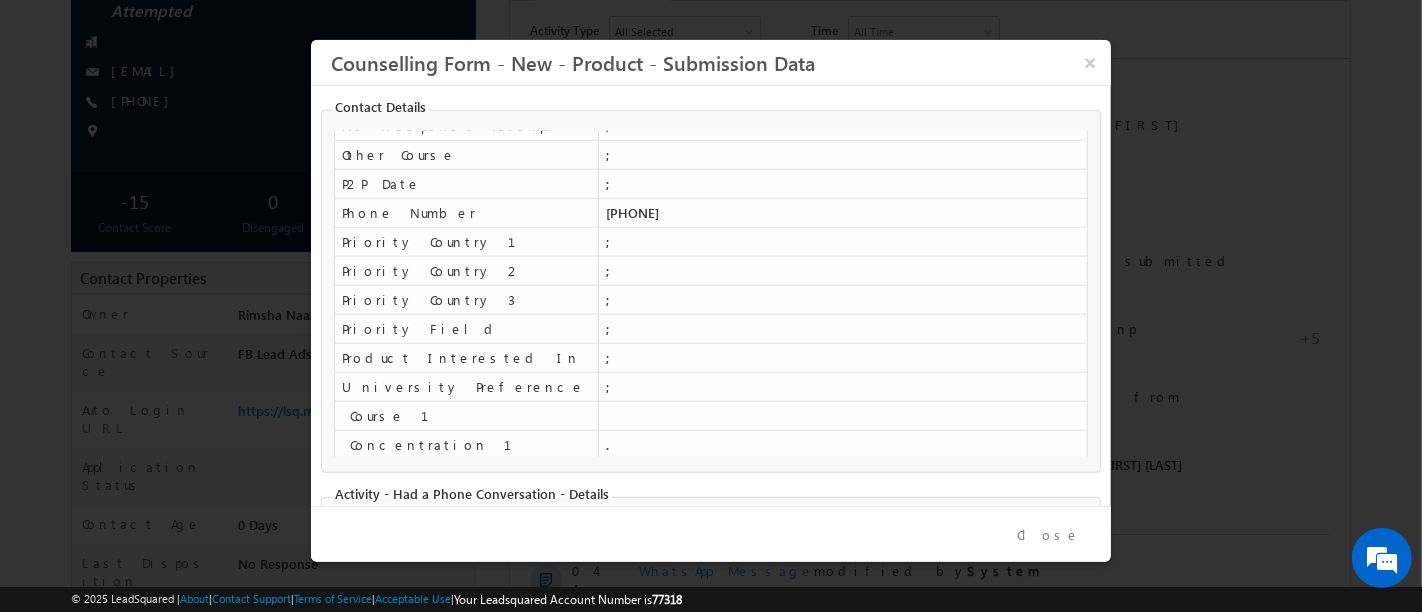 scroll, scrollTop: 410, scrollLeft: 0, axis: vertical 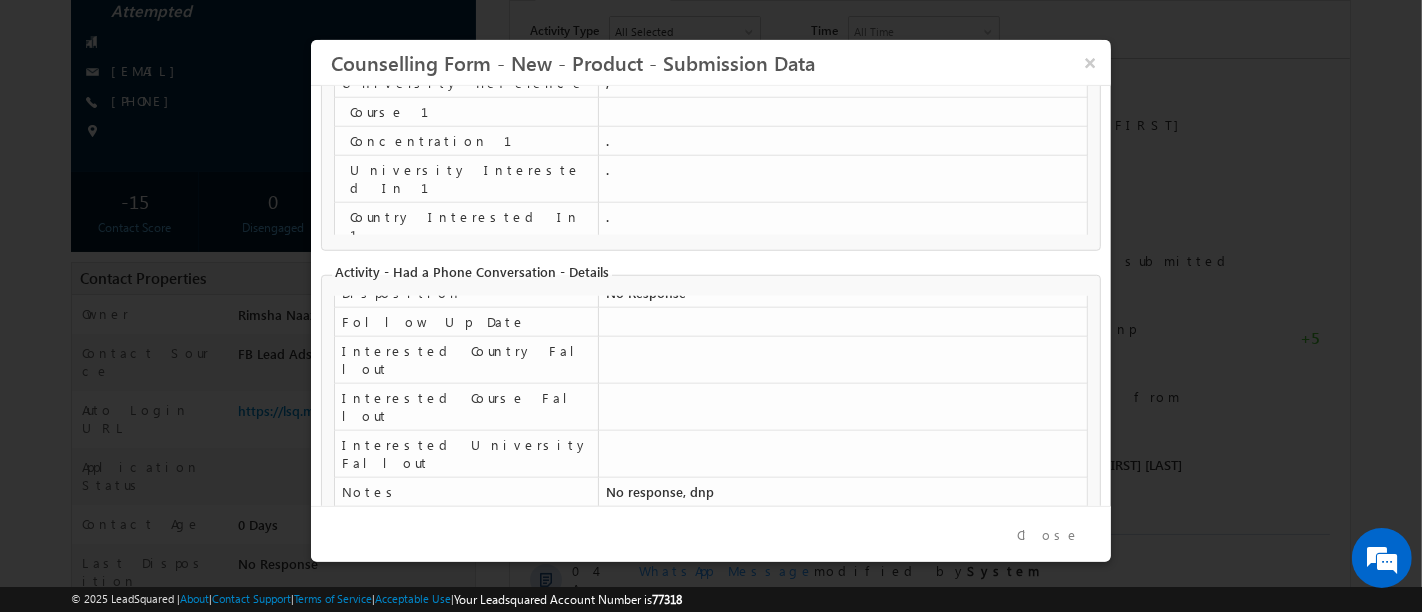 drag, startPoint x: 1061, startPoint y: 544, endPoint x: 552, endPoint y: 542, distance: 509.00394 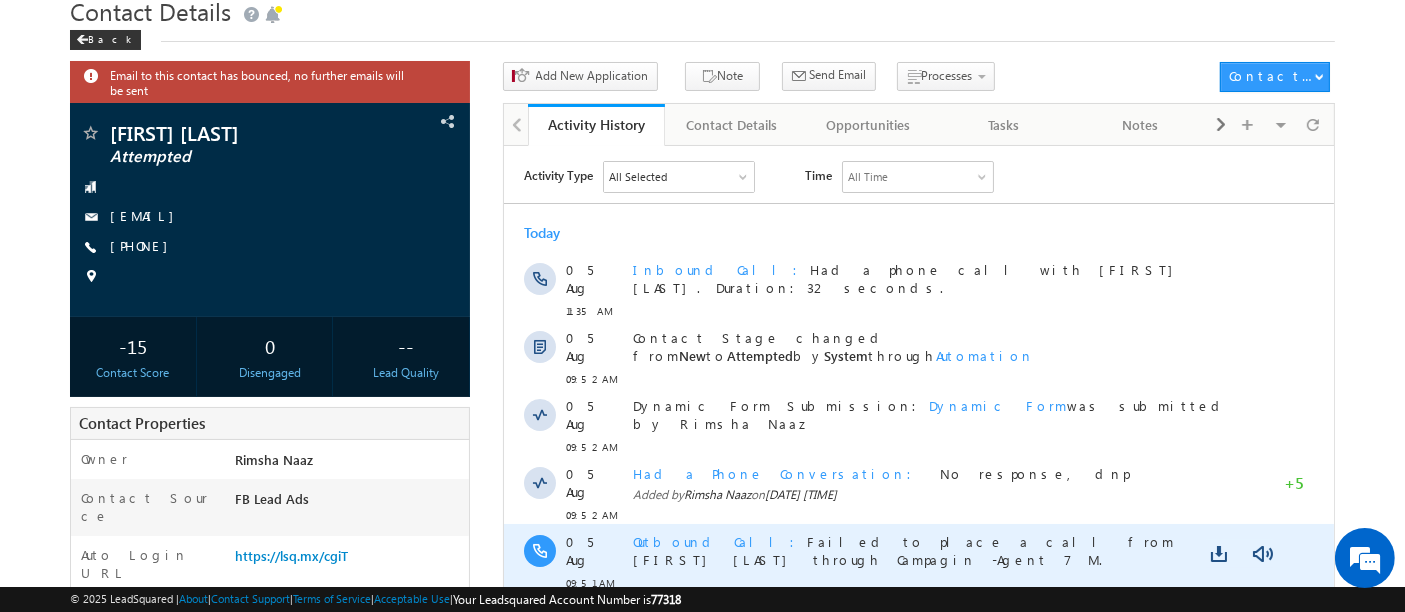 scroll, scrollTop: 0, scrollLeft: 0, axis: both 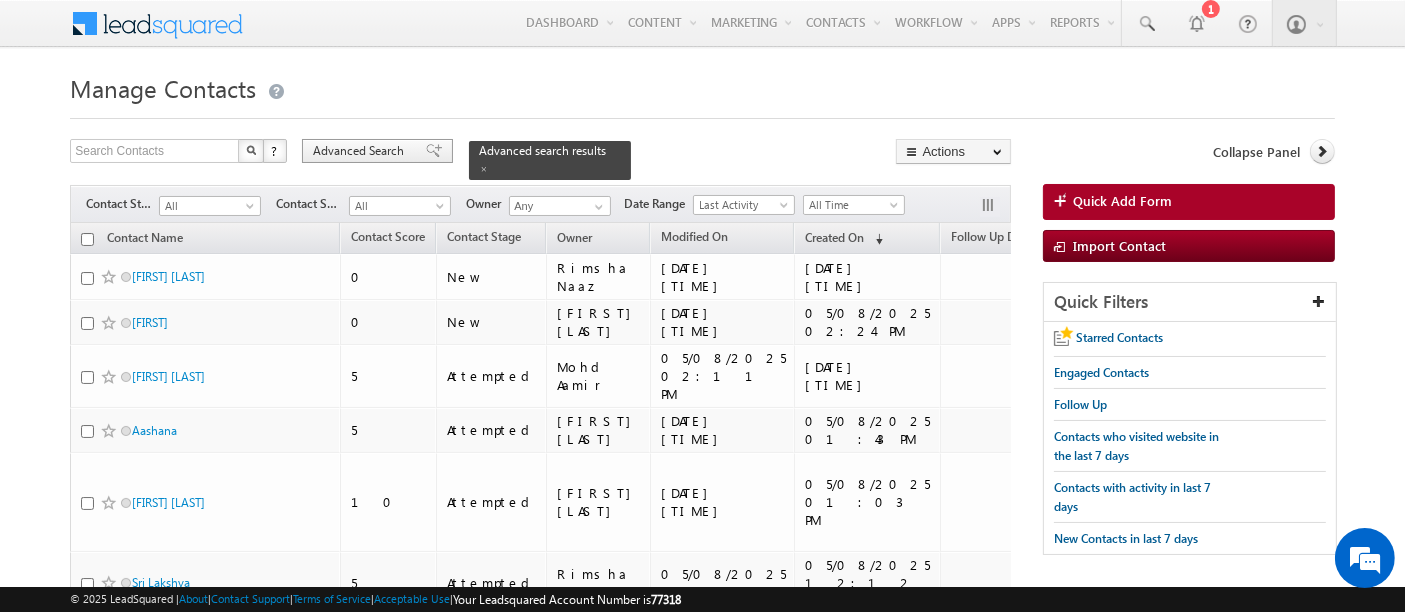click on "Advanced Search" at bounding box center (377, 151) 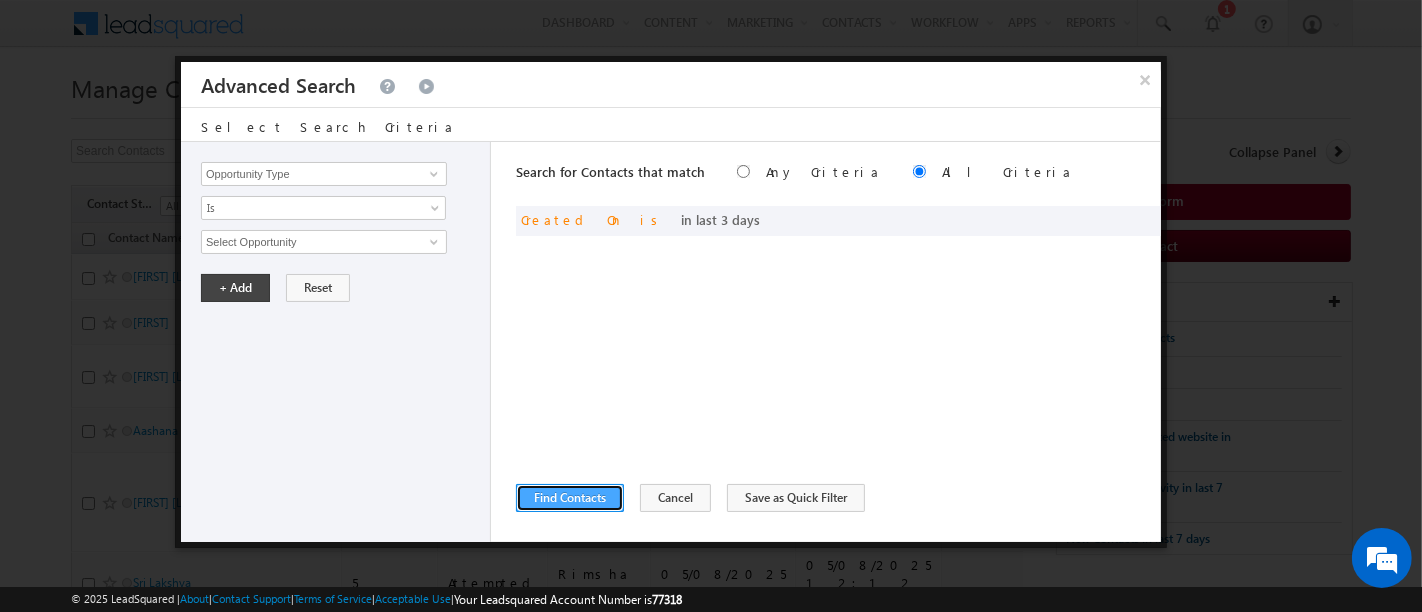 click on "Find Contacts" at bounding box center (570, 498) 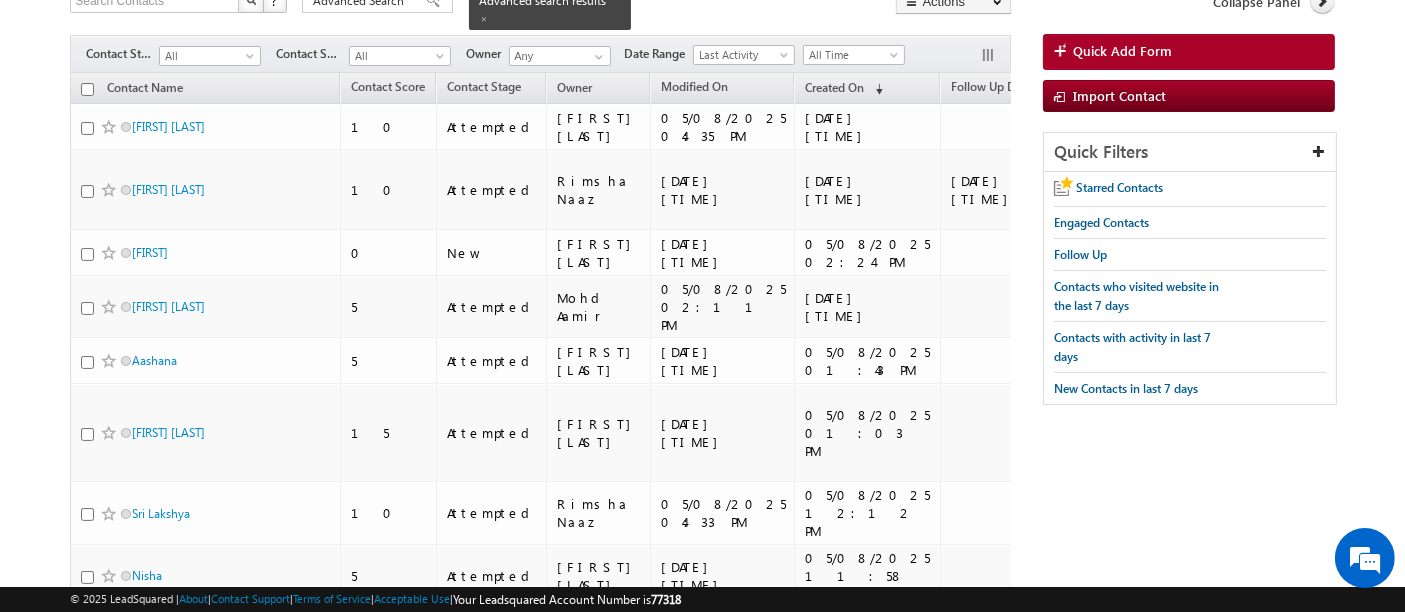 scroll, scrollTop: 0, scrollLeft: 0, axis: both 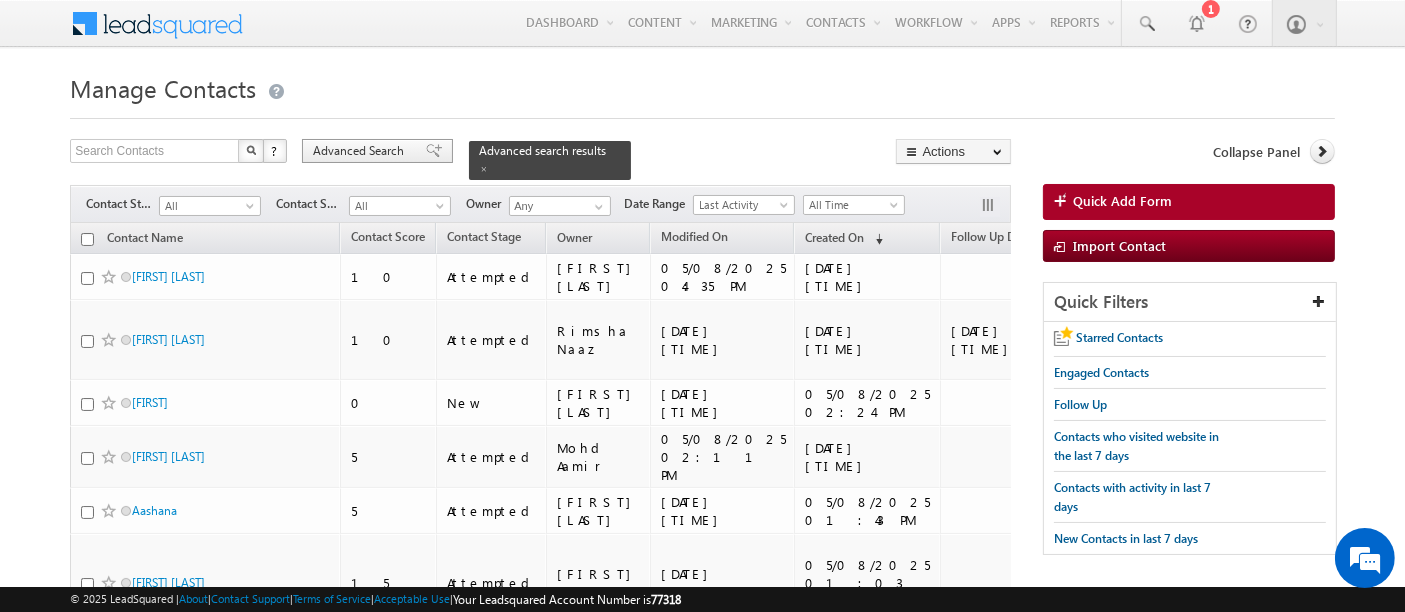 click on "Advanced Search" at bounding box center (361, 151) 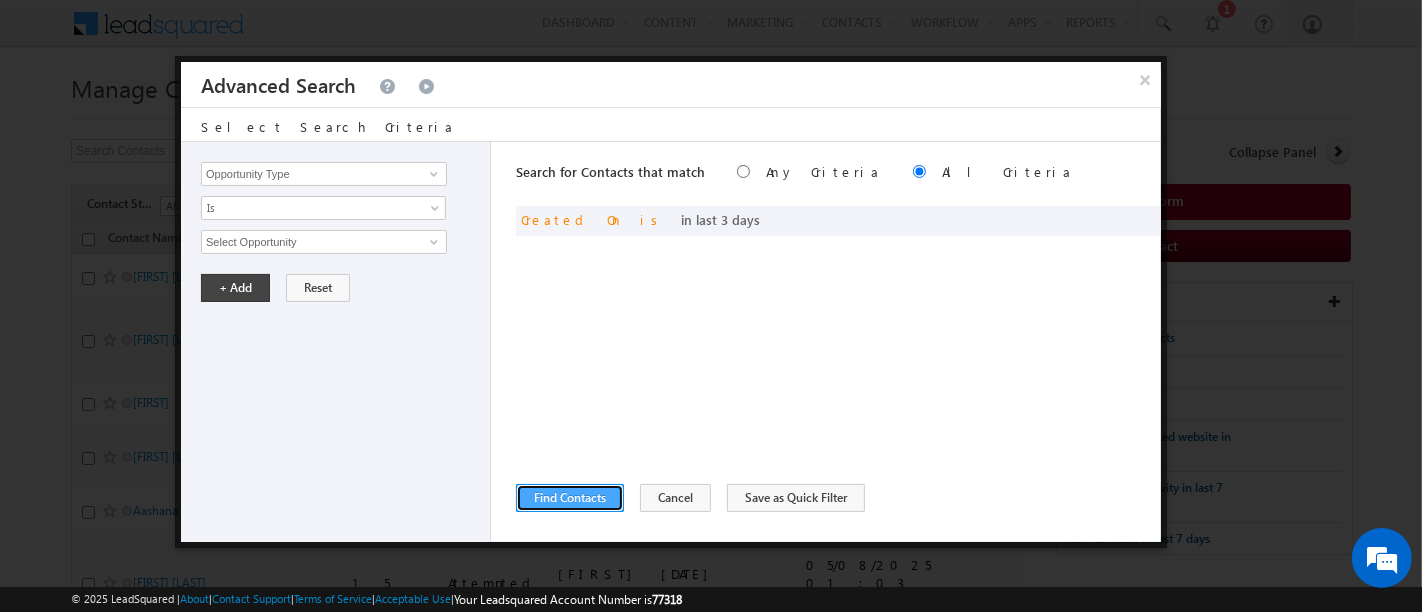 click on "Find Contacts" at bounding box center [570, 498] 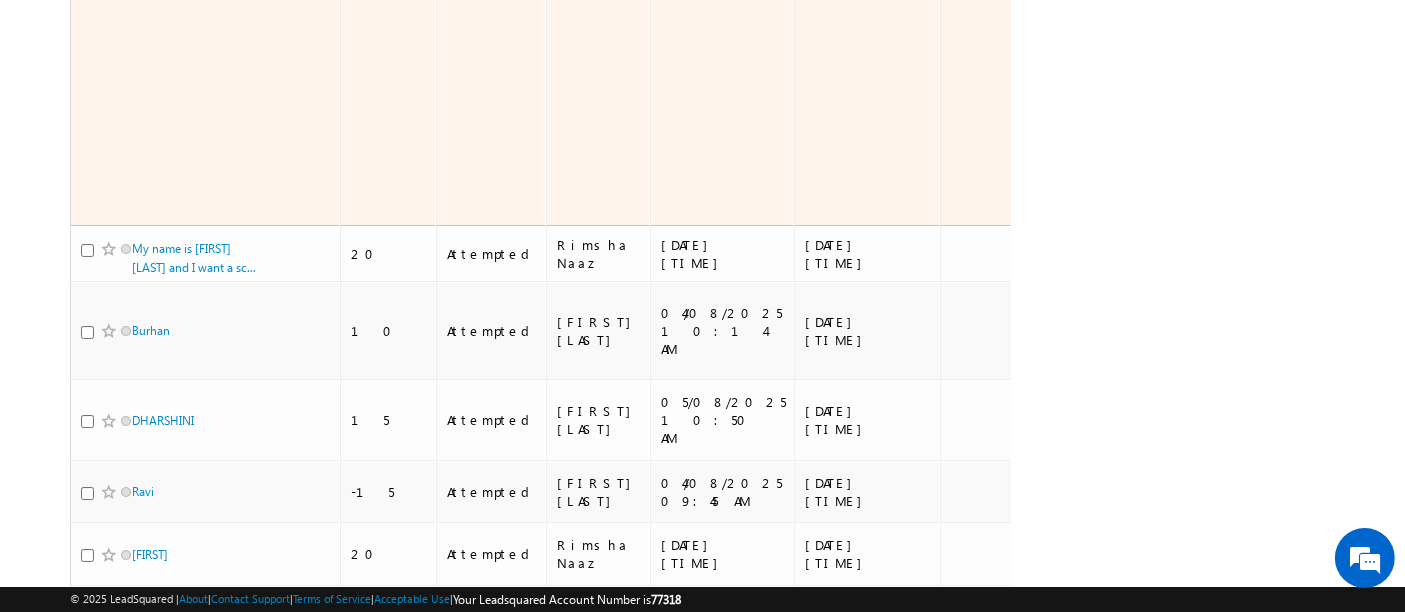 scroll, scrollTop: 7284, scrollLeft: 0, axis: vertical 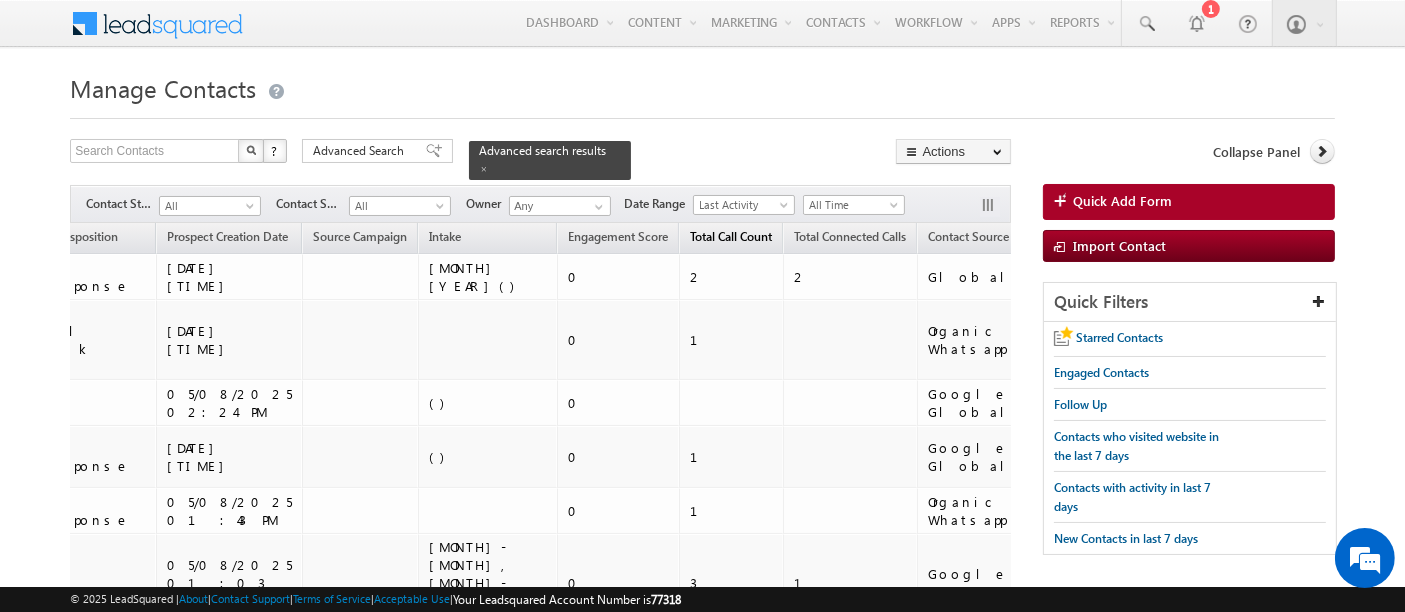 click on "Total Call Count" at bounding box center [731, 236] 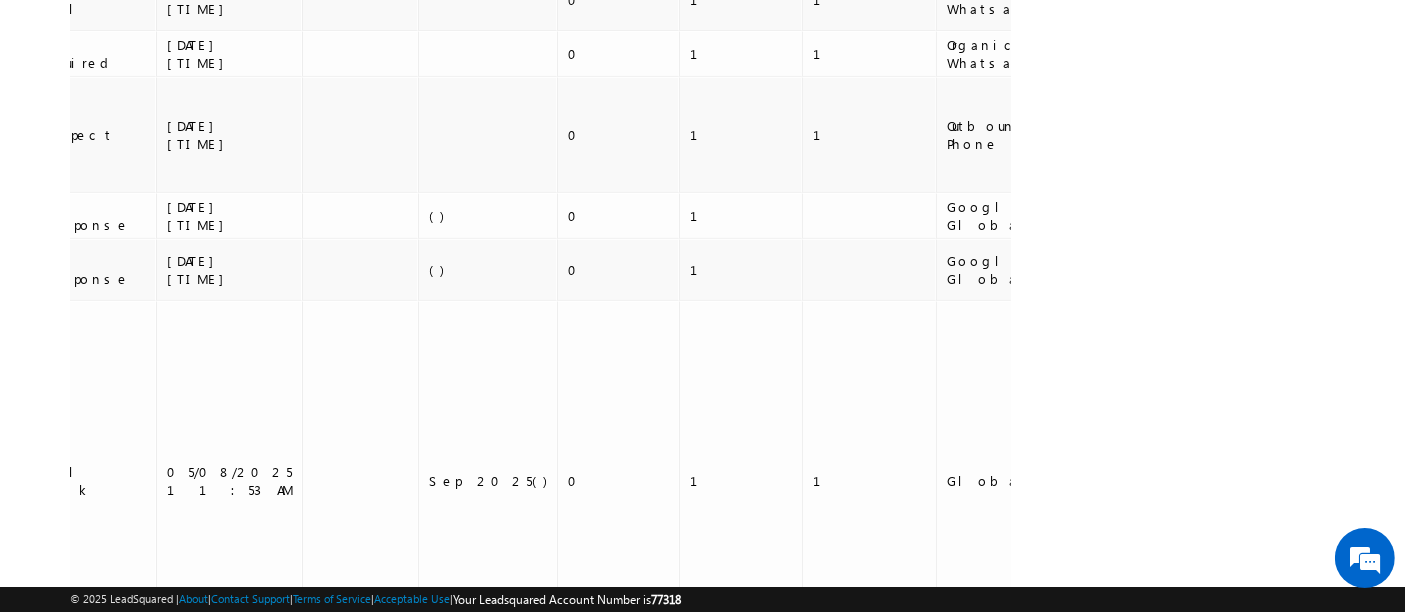 scroll, scrollTop: 666, scrollLeft: 0, axis: vertical 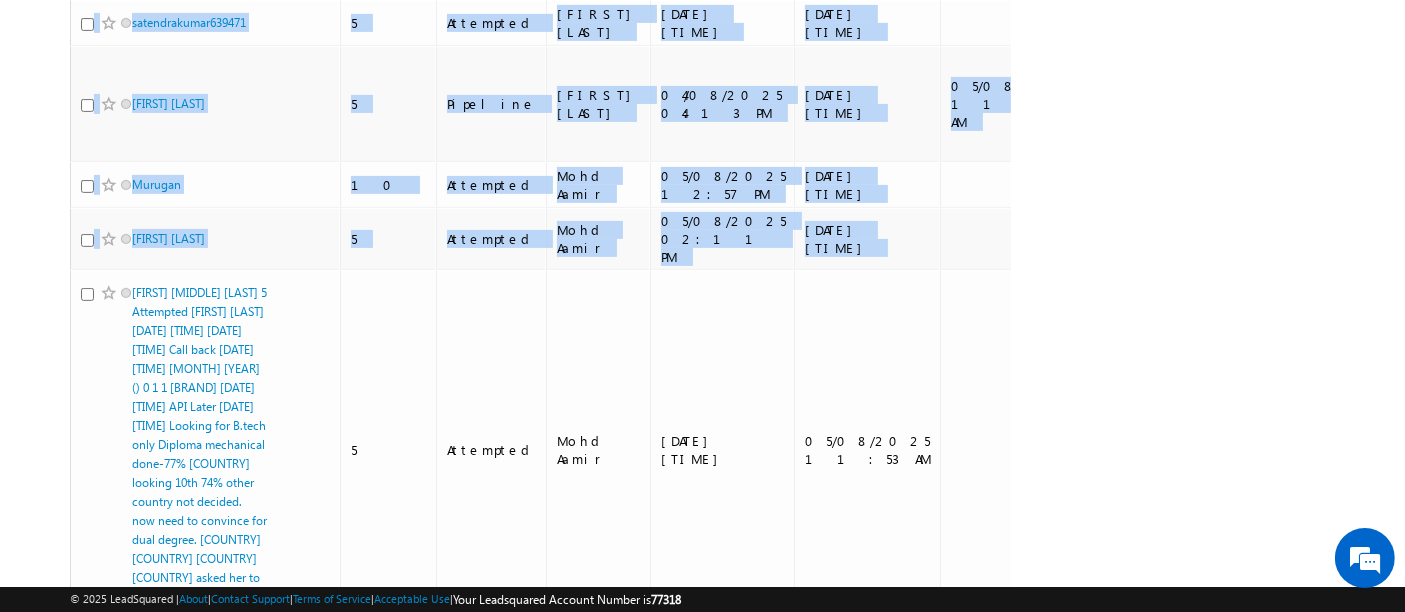 drag, startPoint x: 484, startPoint y: 175, endPoint x: 0, endPoint y: 135, distance: 485.6501 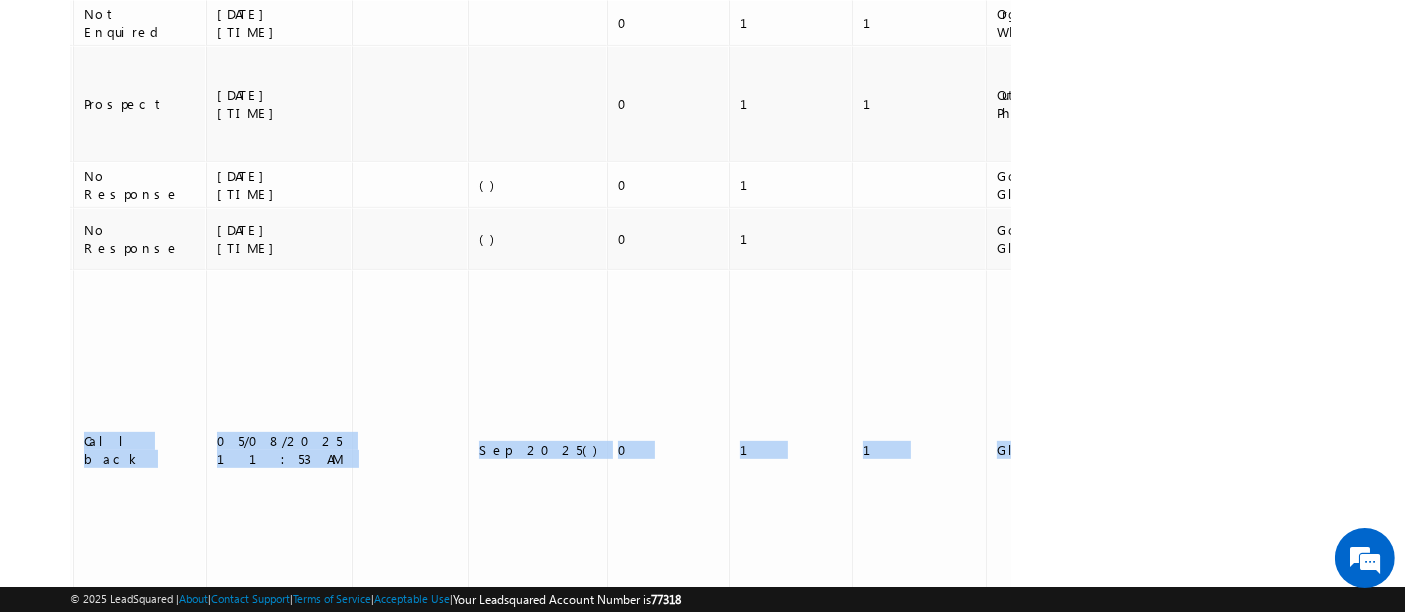 scroll, scrollTop: 0, scrollLeft: 1042, axis: horizontal 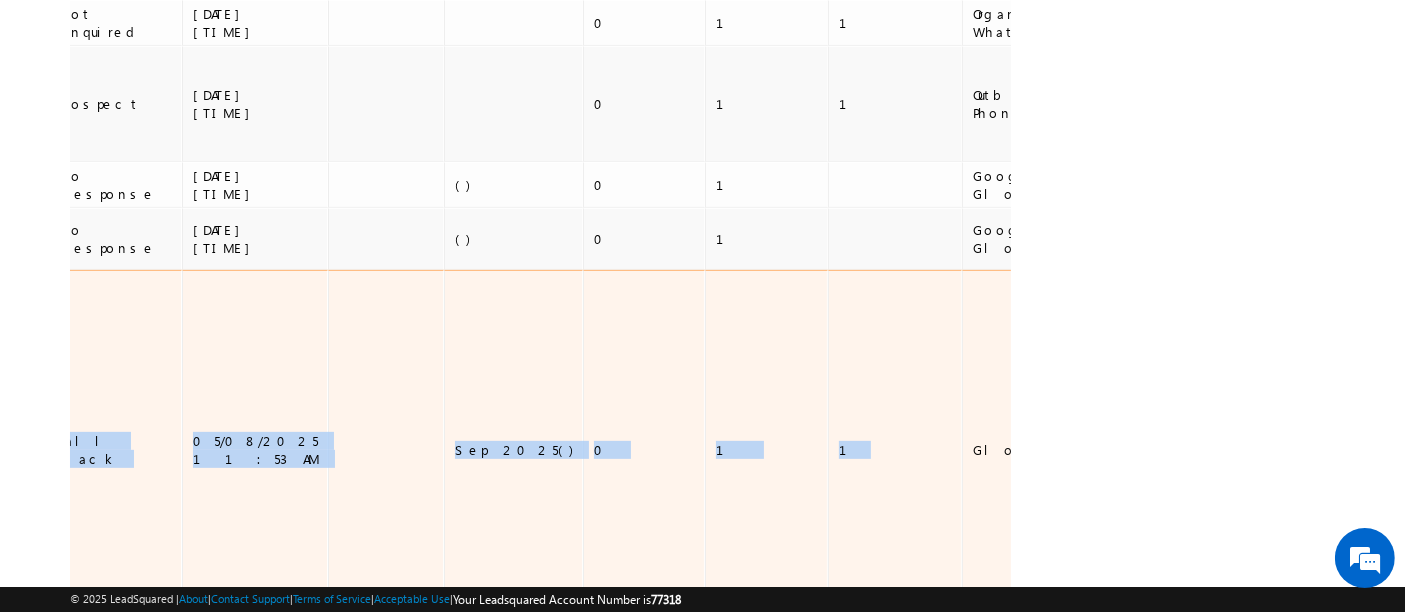 drag, startPoint x: 535, startPoint y: 339, endPoint x: 665, endPoint y: 376, distance: 135.16287 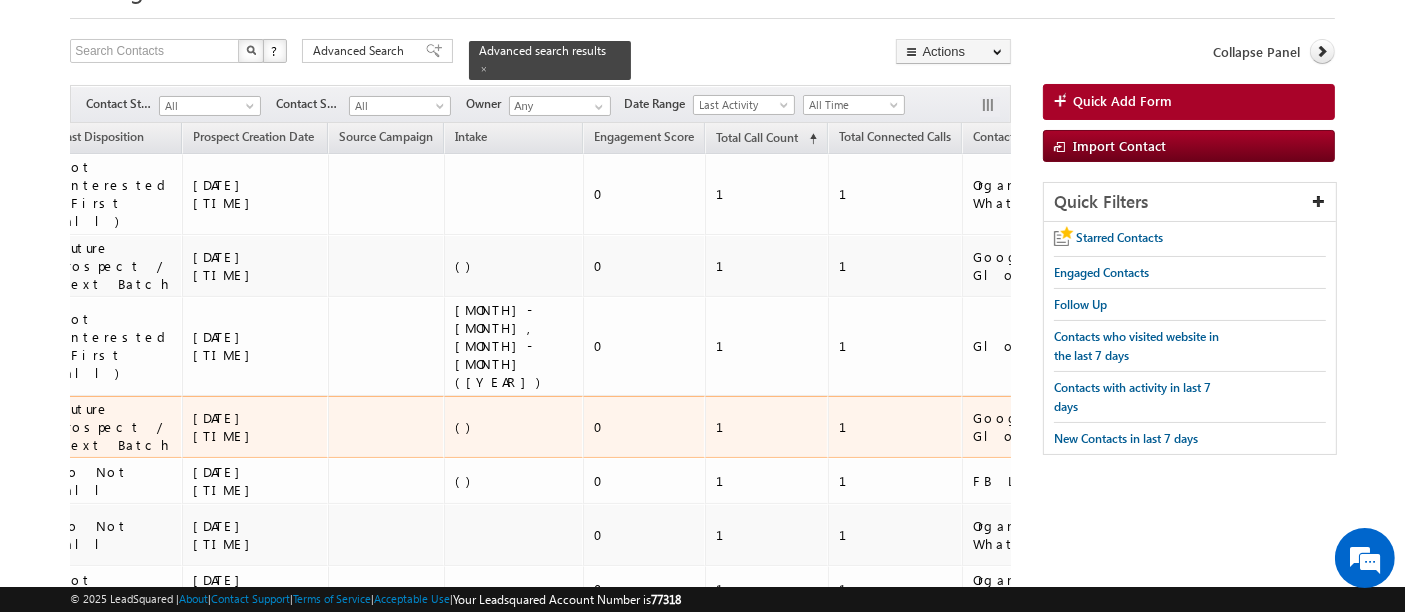 scroll, scrollTop: 555, scrollLeft: 0, axis: vertical 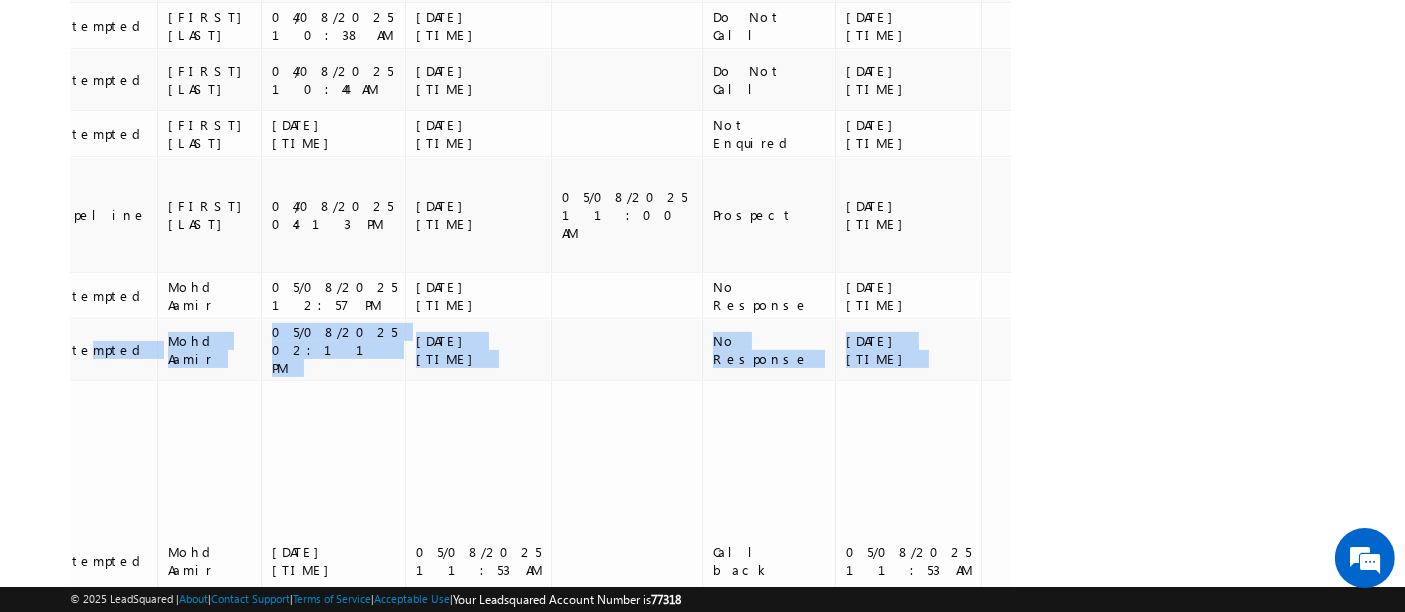 drag, startPoint x: 260, startPoint y: 296, endPoint x: 0, endPoint y: 295, distance: 260.00192 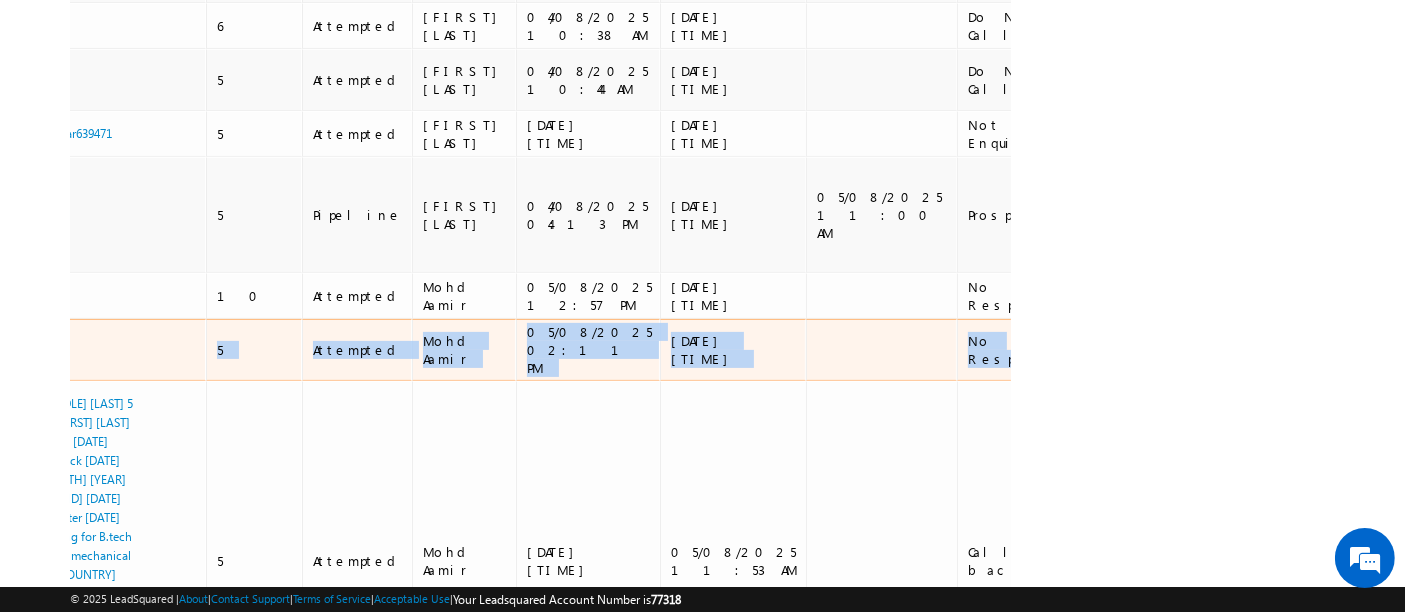click at bounding box center (881, 350) 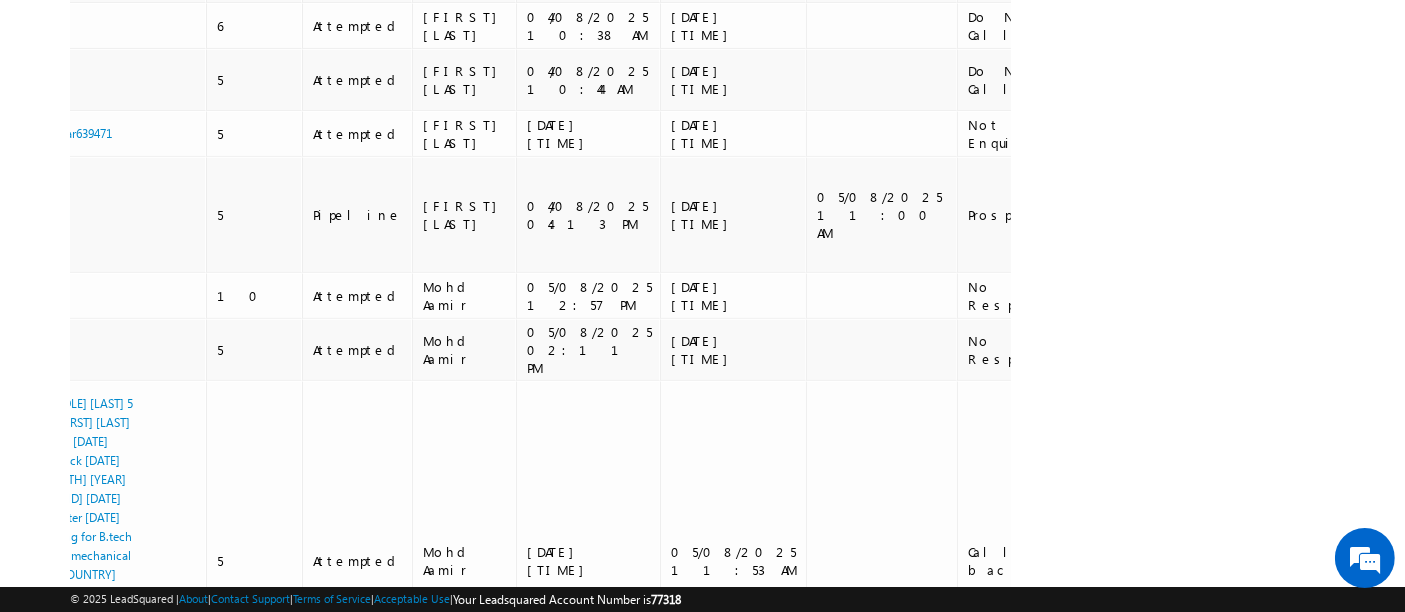 scroll, scrollTop: 0, scrollLeft: 0, axis: both 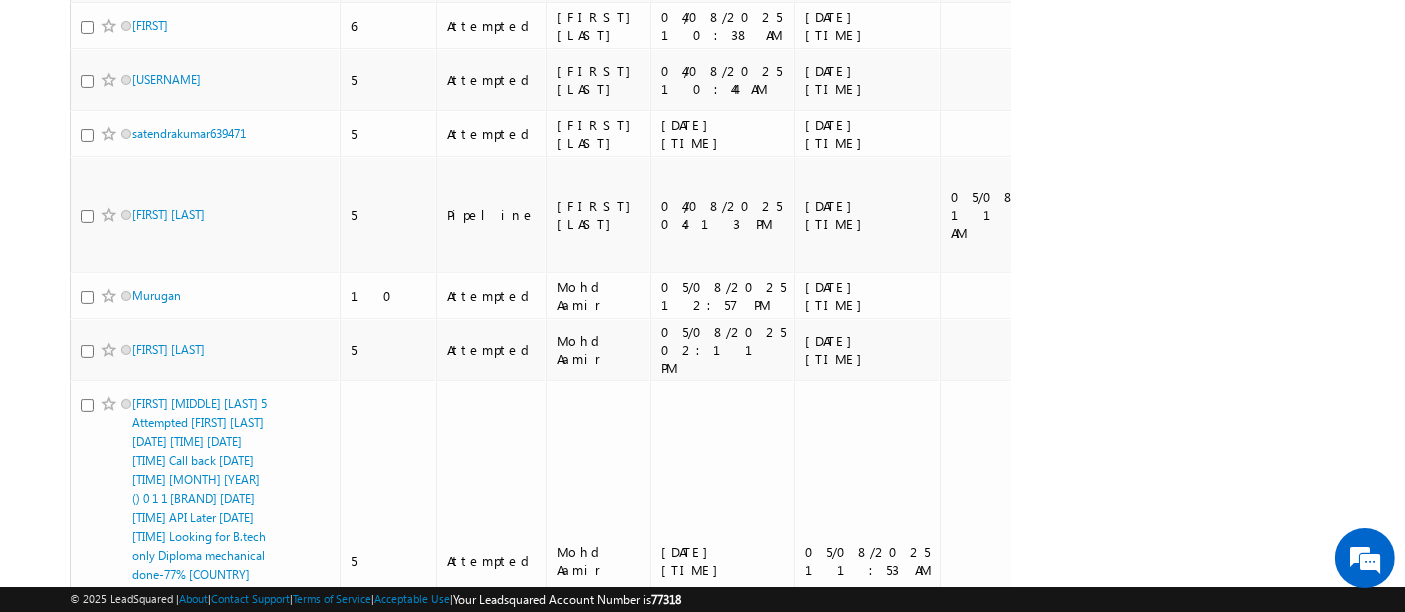 drag, startPoint x: 637, startPoint y: 292, endPoint x: 0, endPoint y: 304, distance: 637.11304 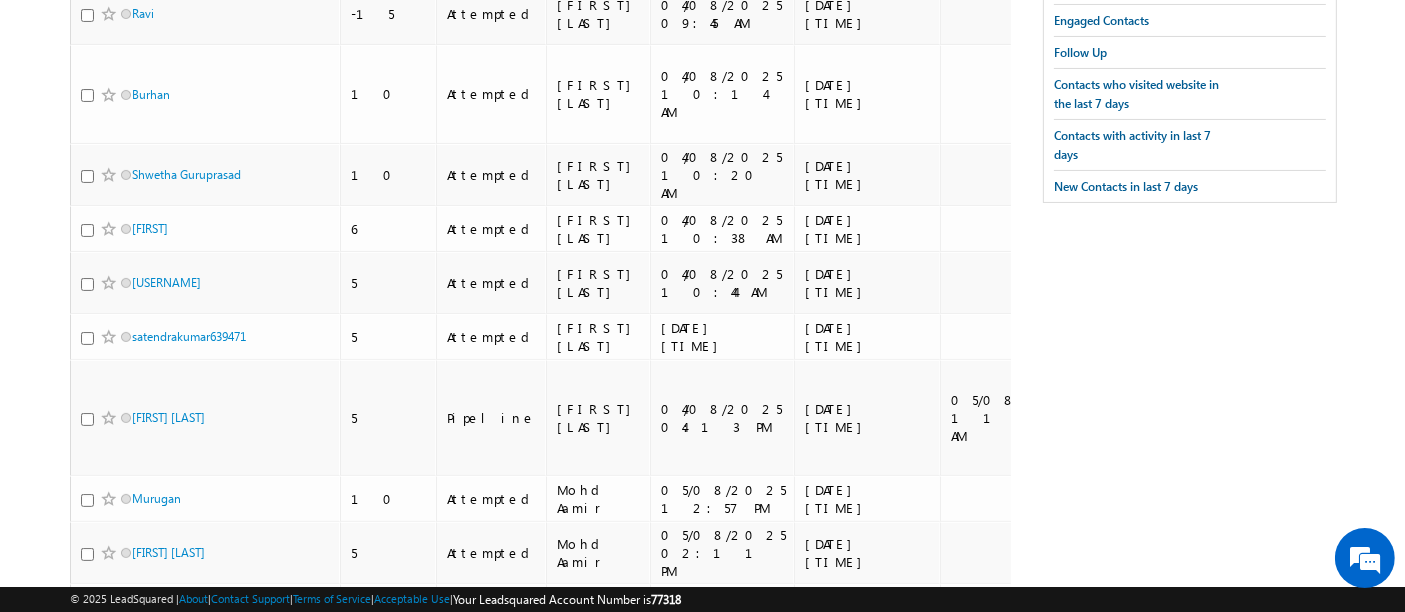 scroll, scrollTop: 0, scrollLeft: 0, axis: both 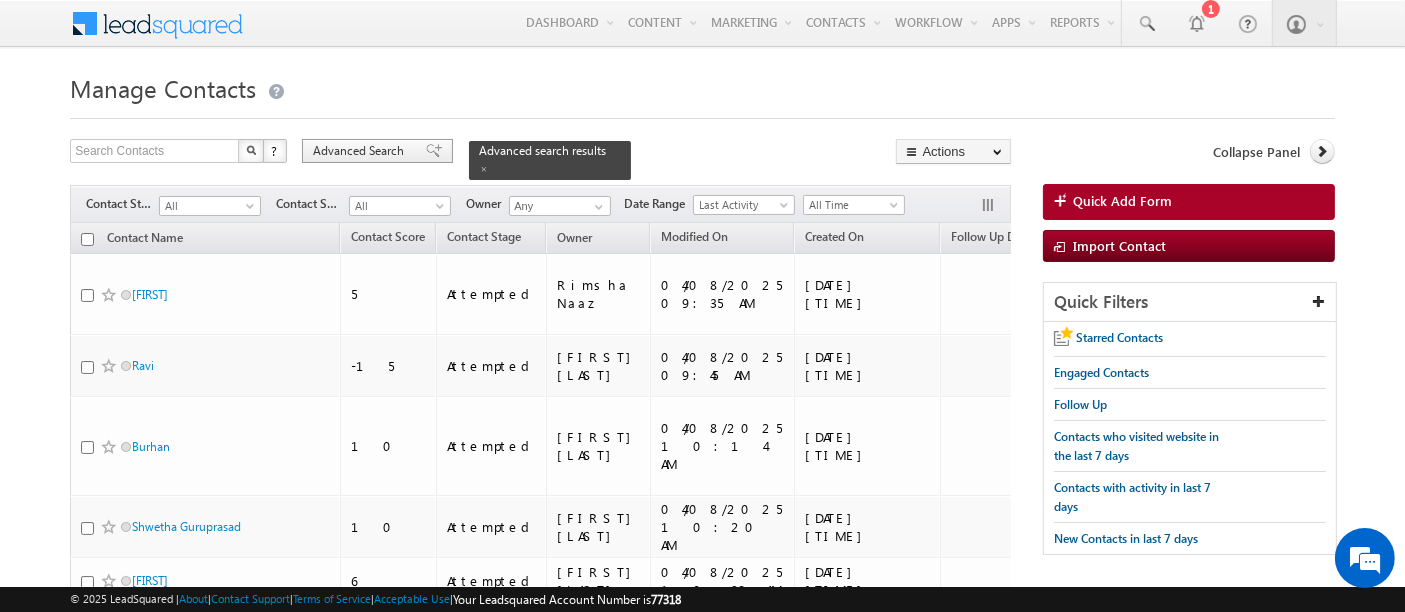 click on "Advanced Search" at bounding box center (361, 151) 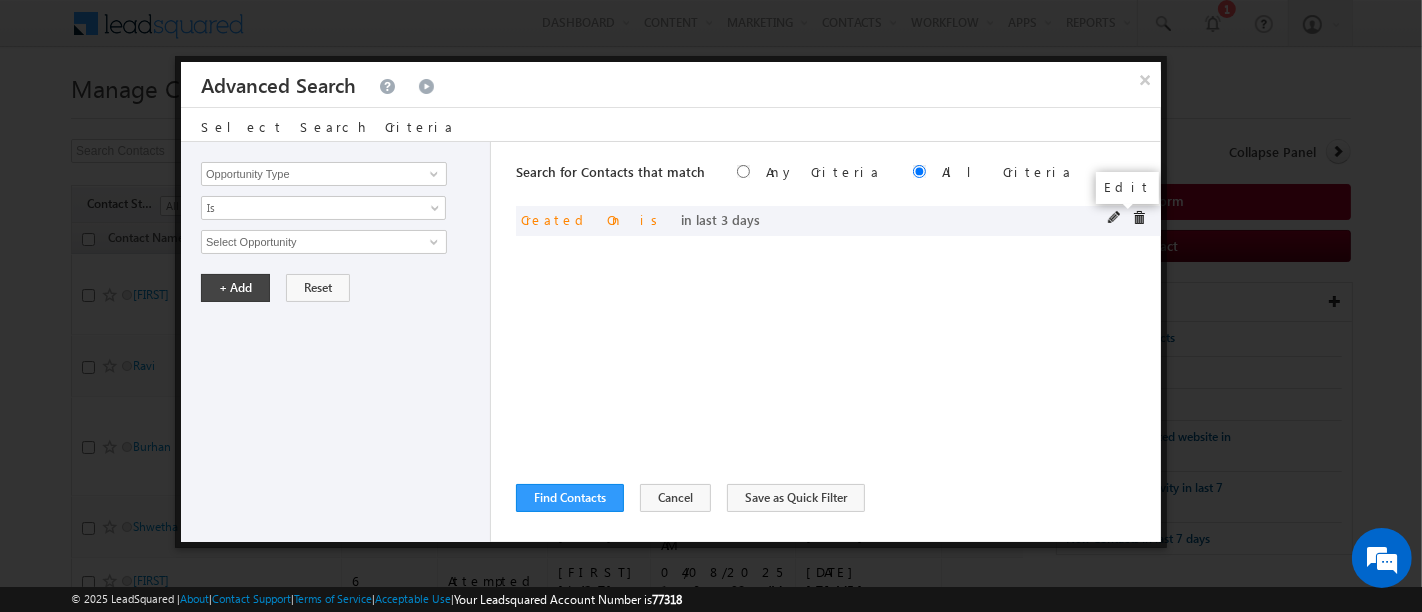 click at bounding box center (1115, 218) 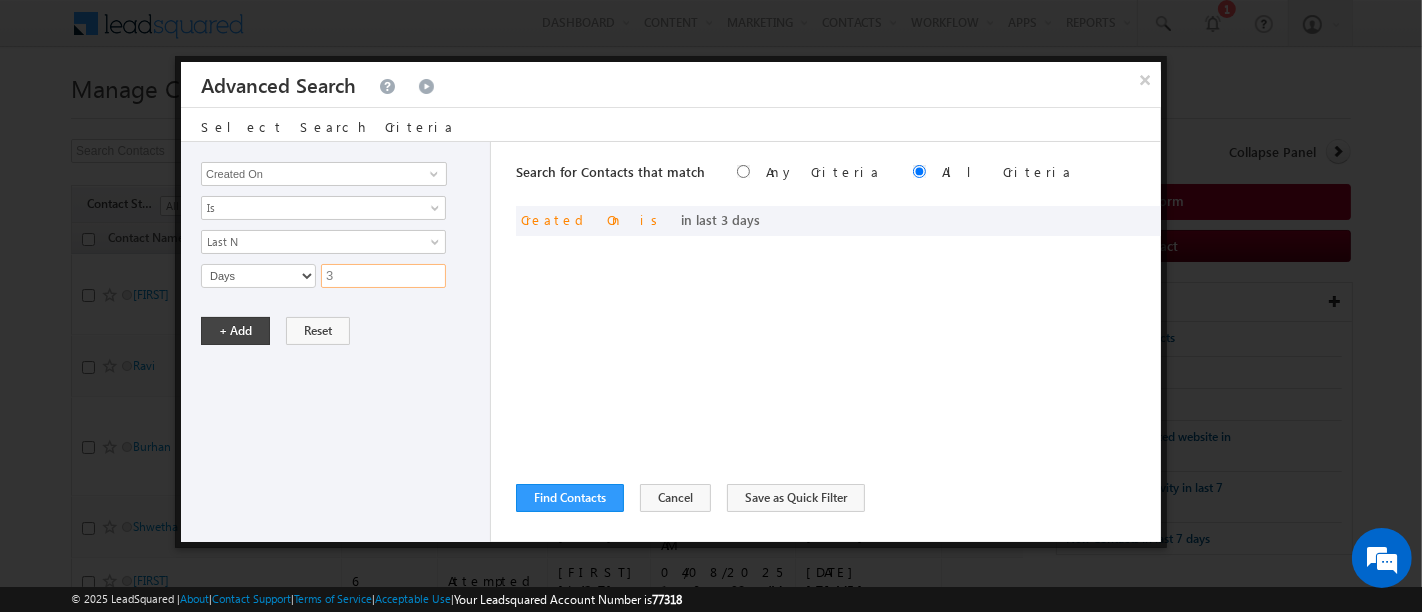click on "3" at bounding box center (383, 276) 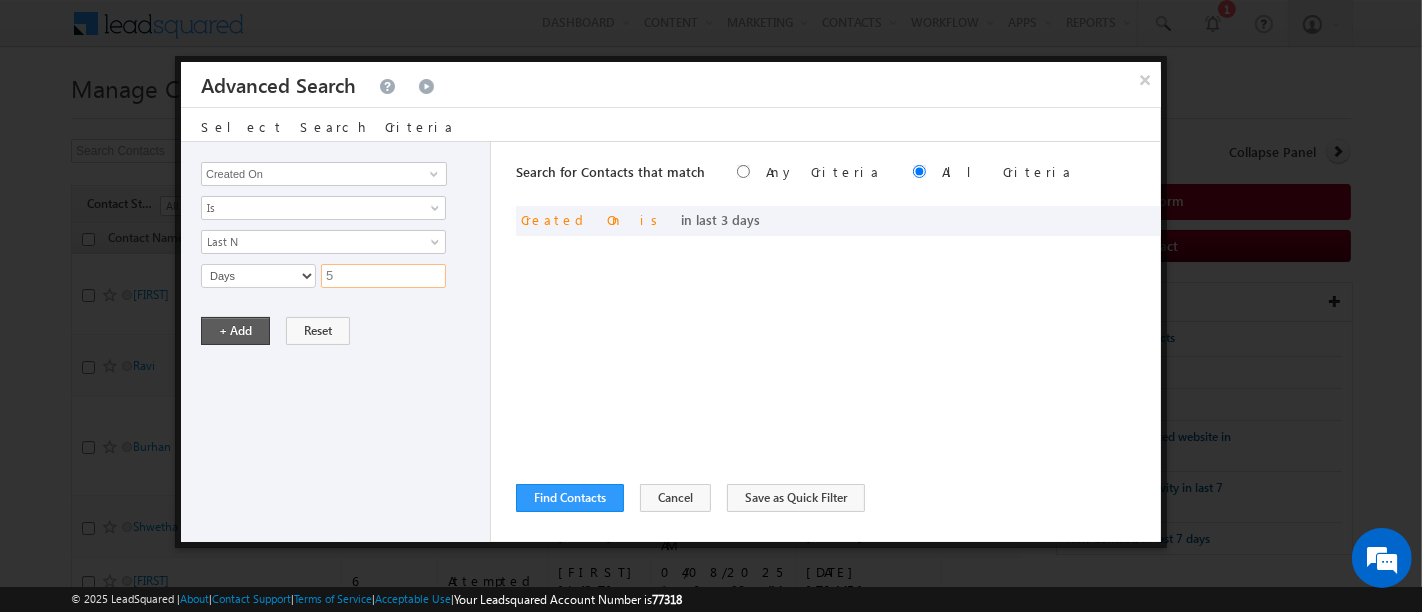 type on "5" 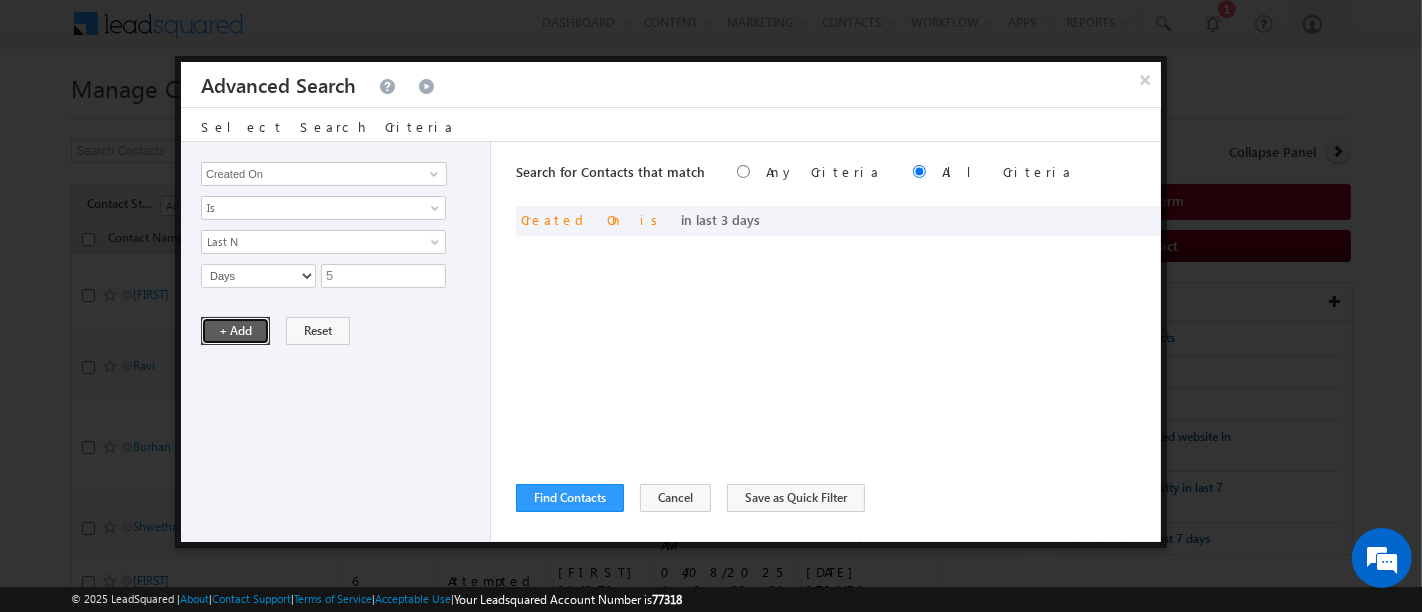 click on "+ Add" at bounding box center [235, 331] 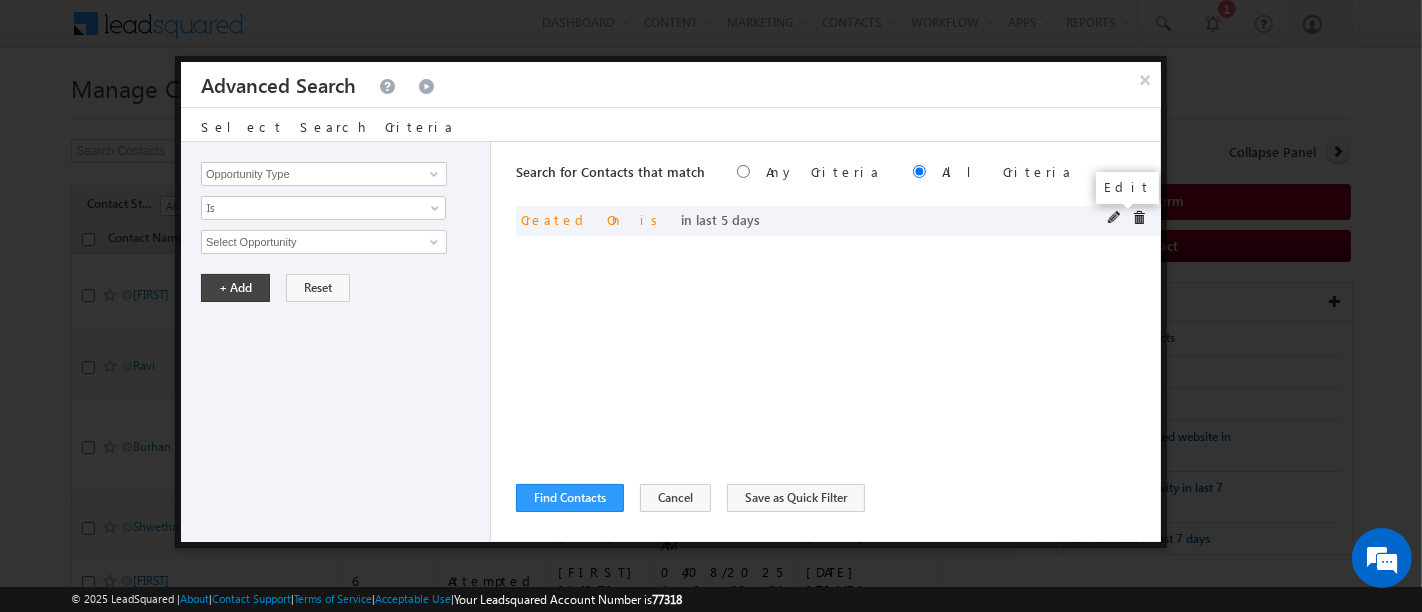 click at bounding box center (1115, 218) 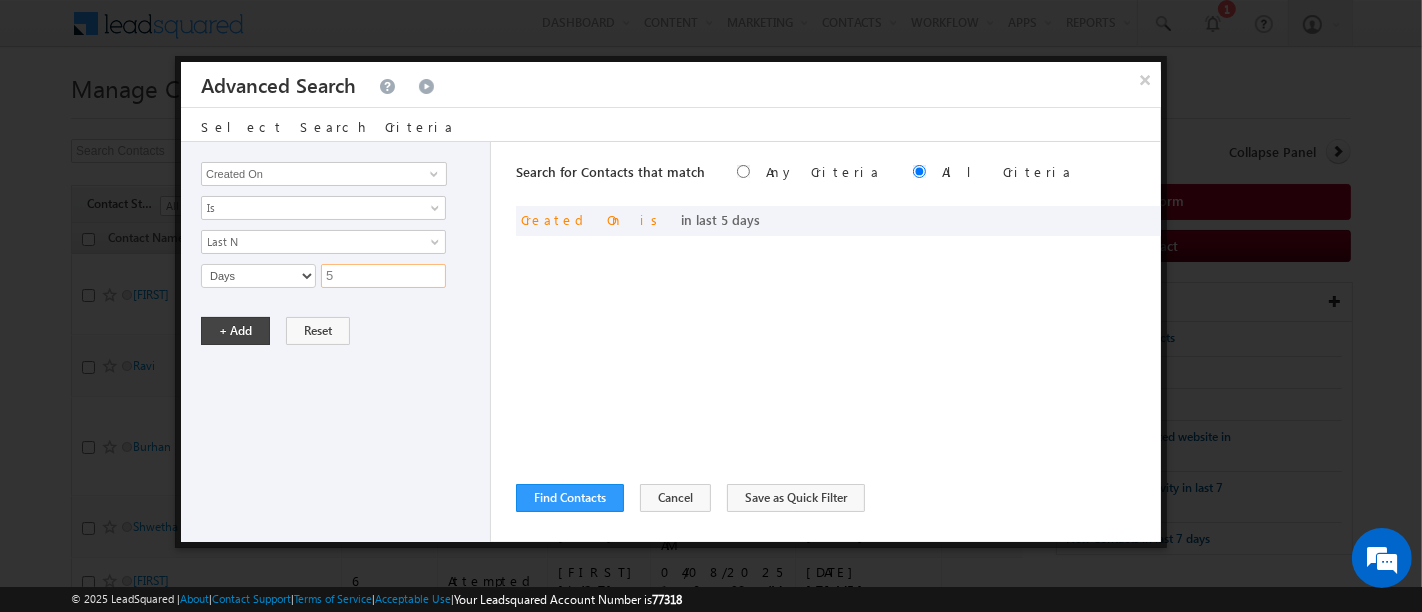 click on "5" at bounding box center (383, 276) 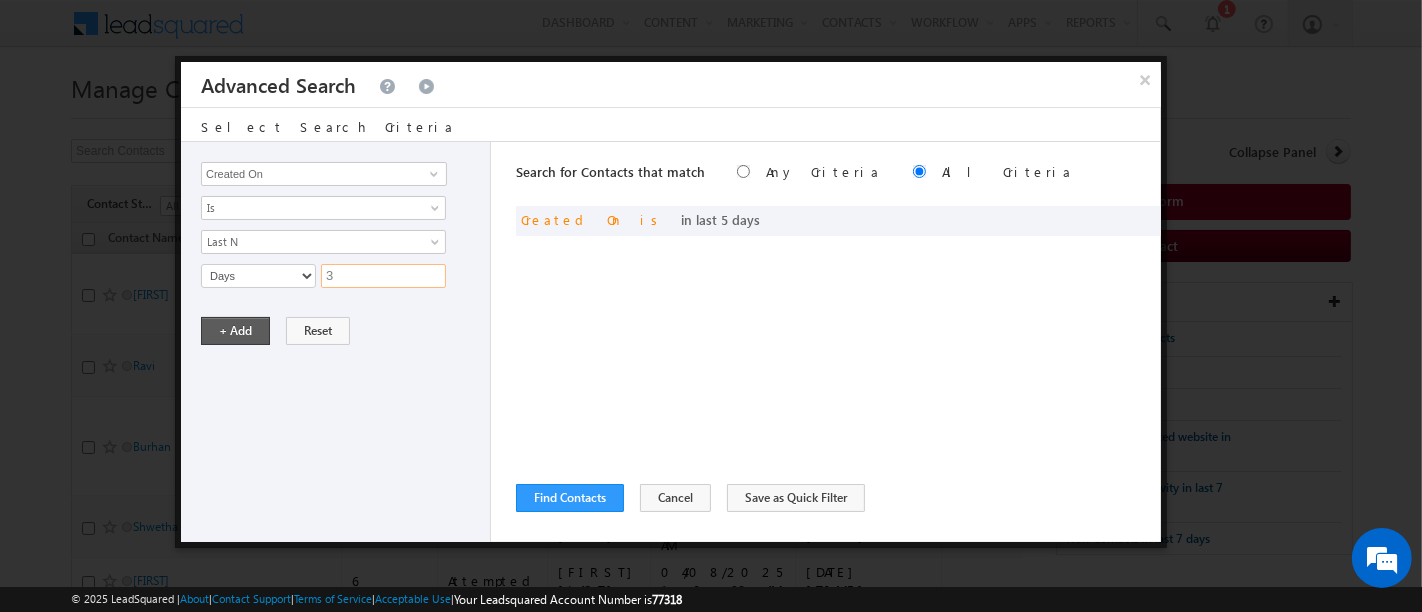 type on "3" 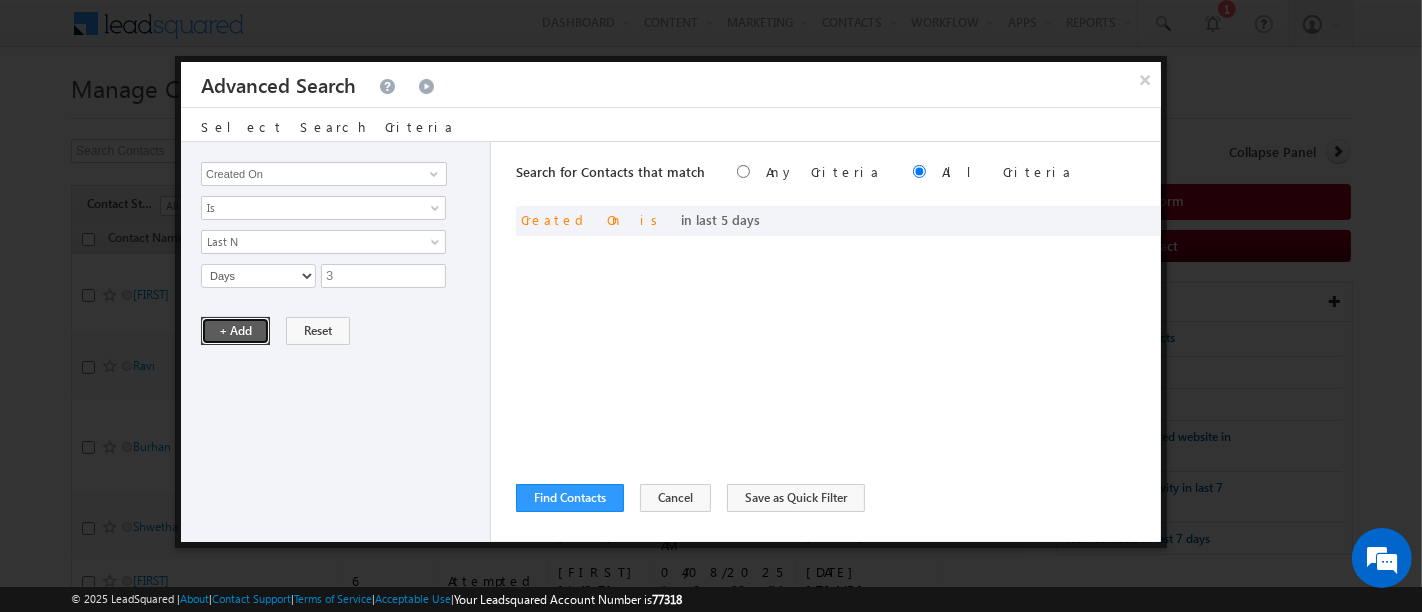 click on "+ Add" at bounding box center [235, 331] 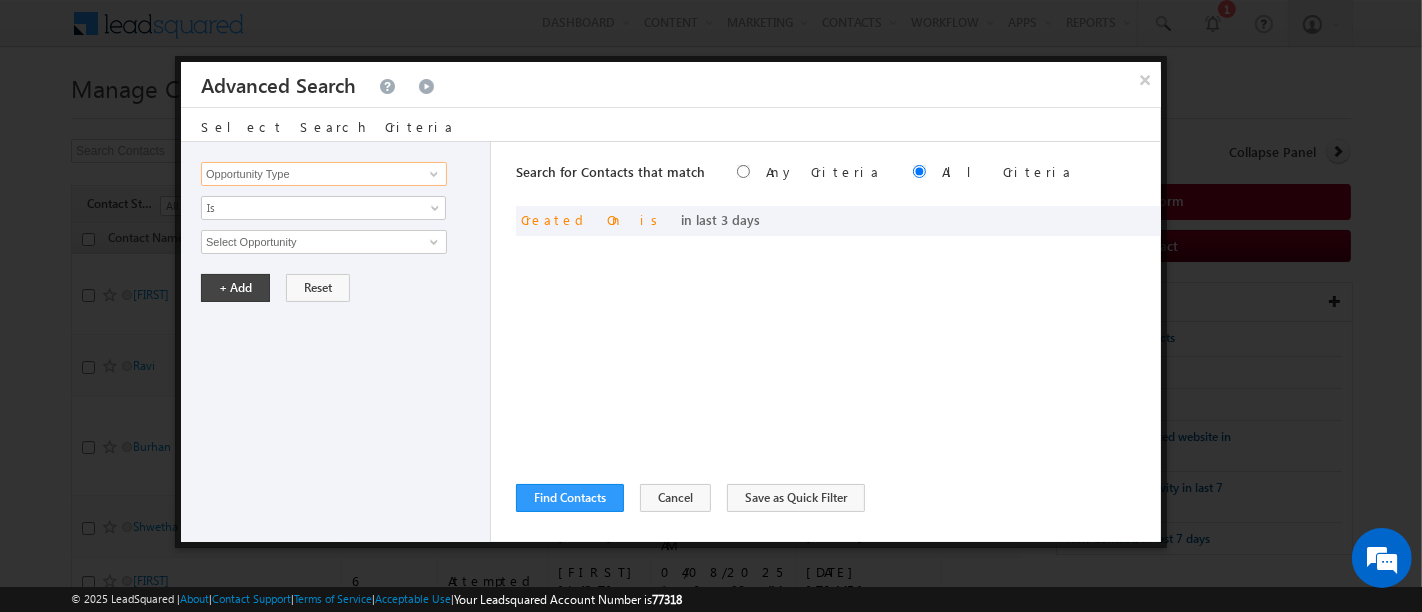 click on "Opportunity Type" at bounding box center [324, 174] 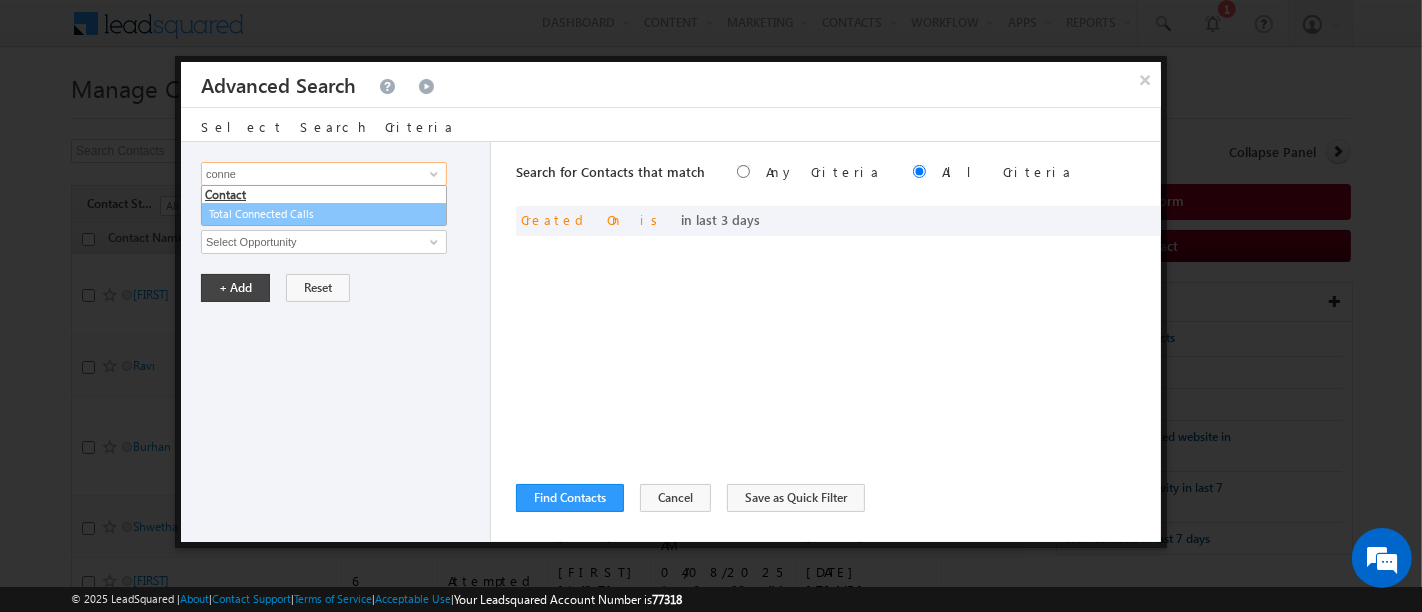 click on "Total Connected Calls" at bounding box center (324, 214) 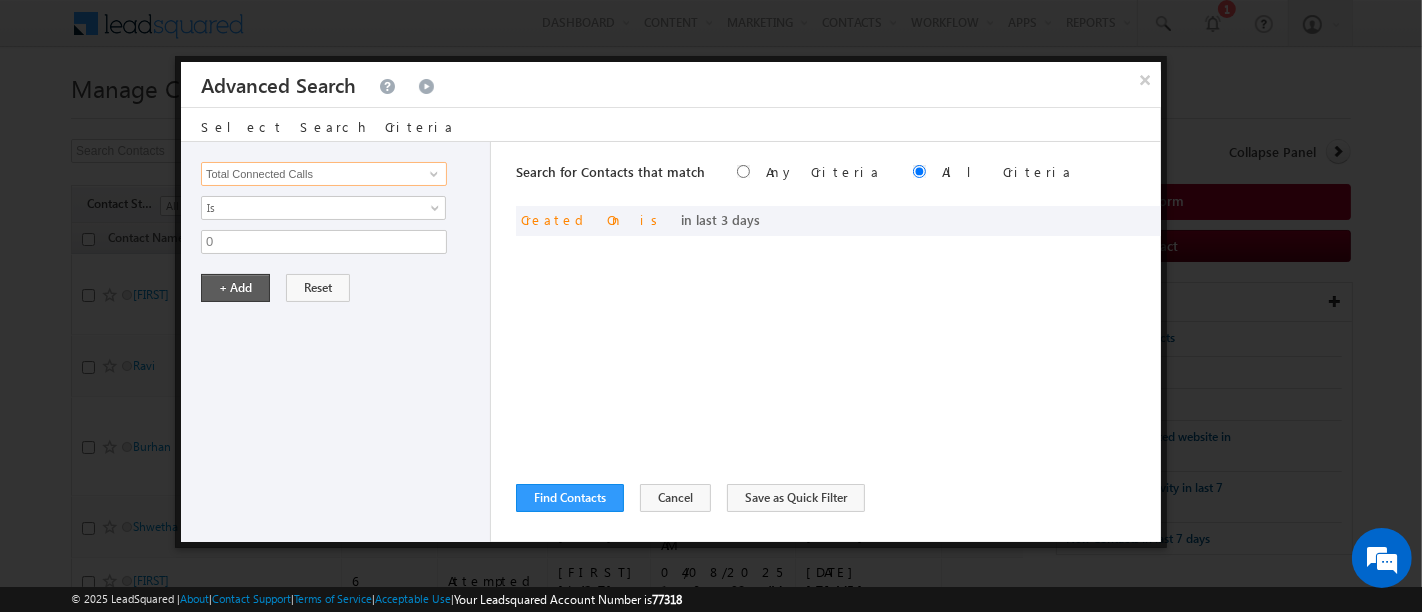 type on "Total Connected Calls" 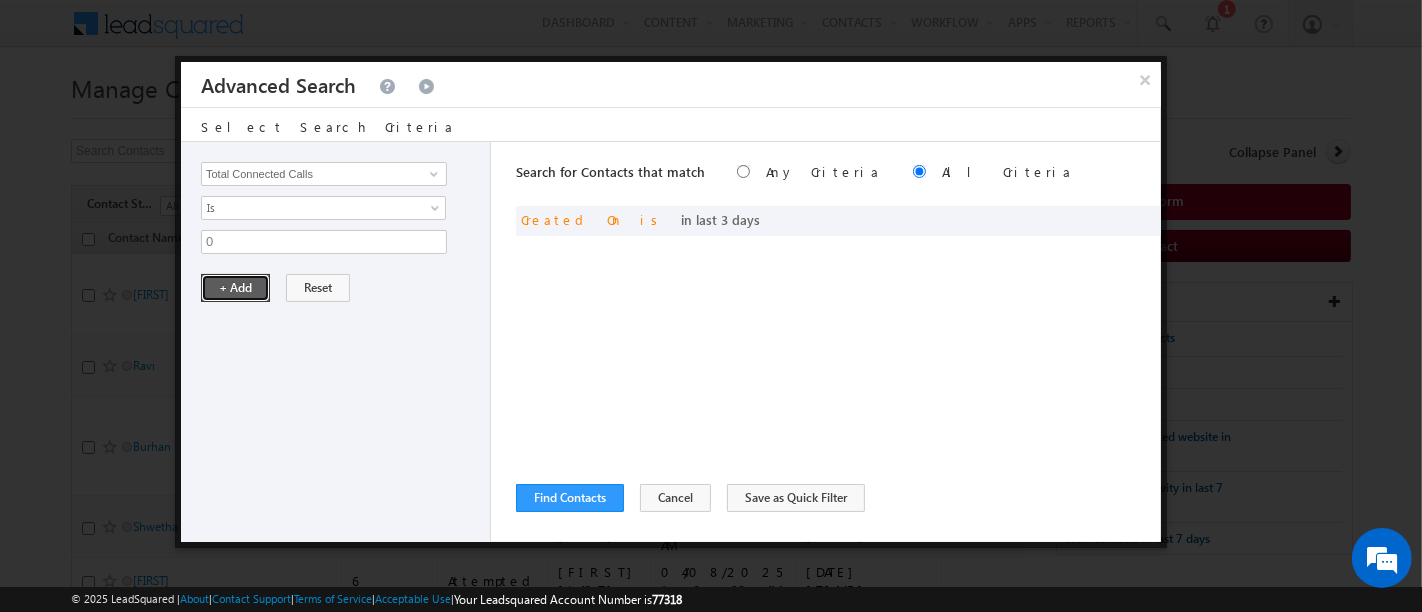 click on "+ Add" at bounding box center (235, 288) 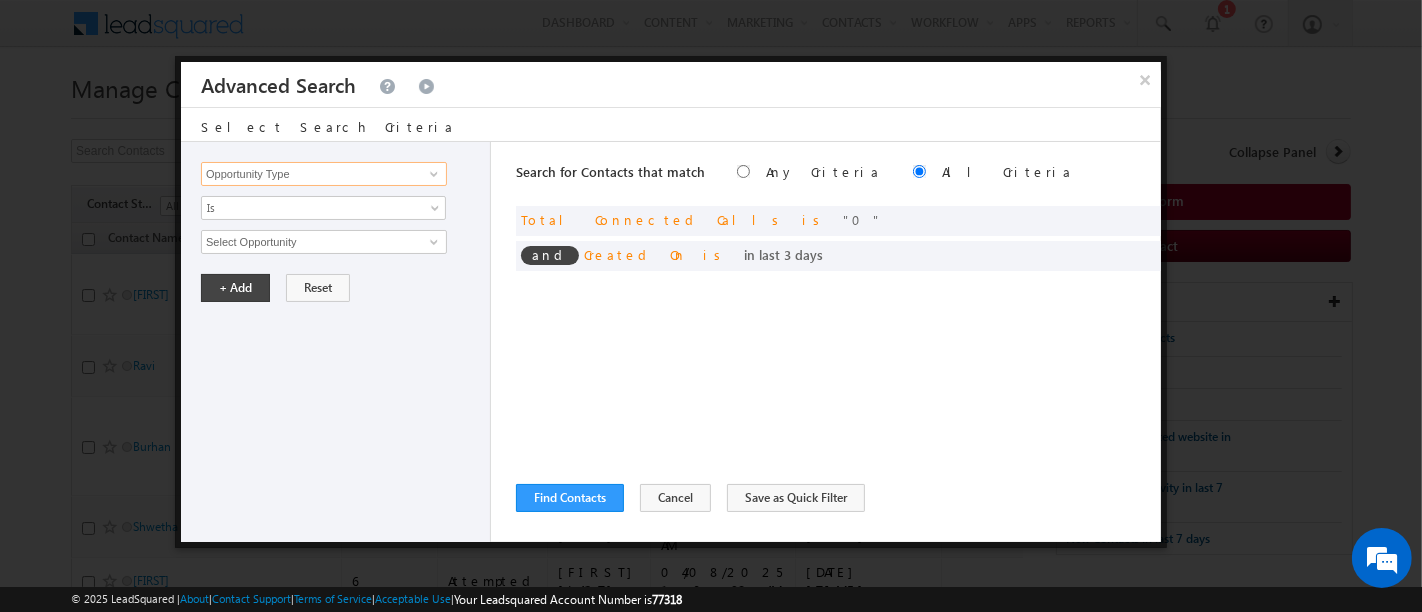 click on "Opportunity Type" at bounding box center [324, 174] 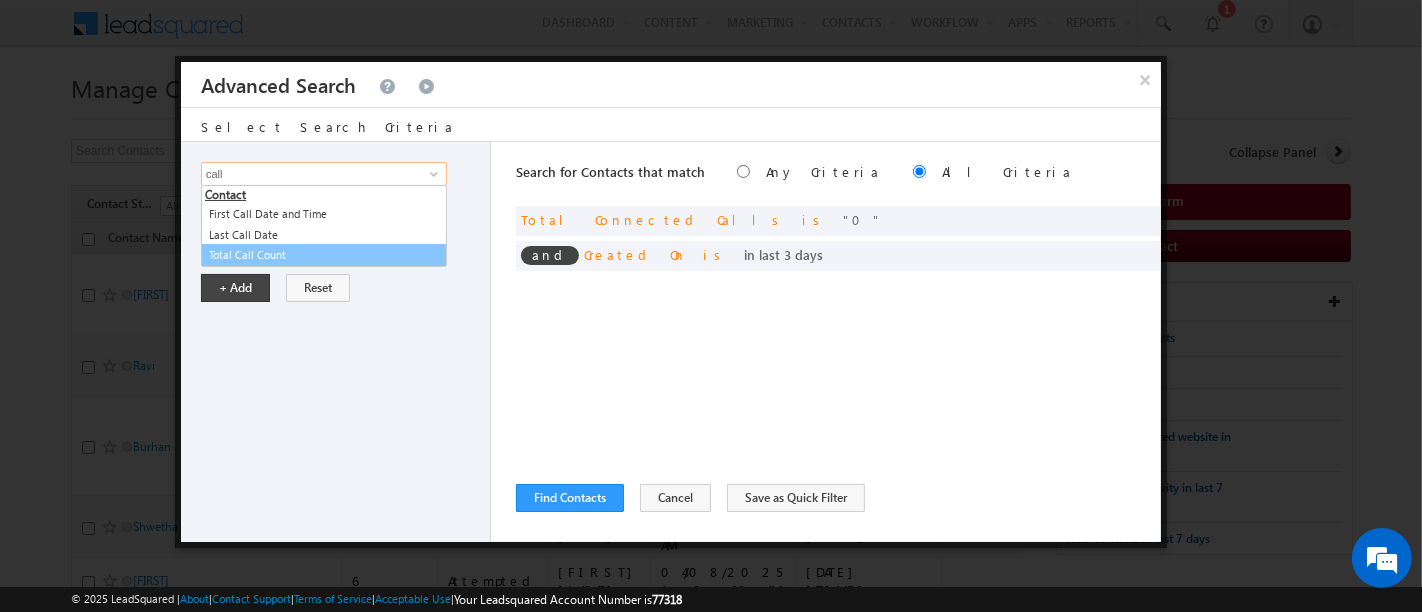 click on "Total Call Count" at bounding box center [324, 255] 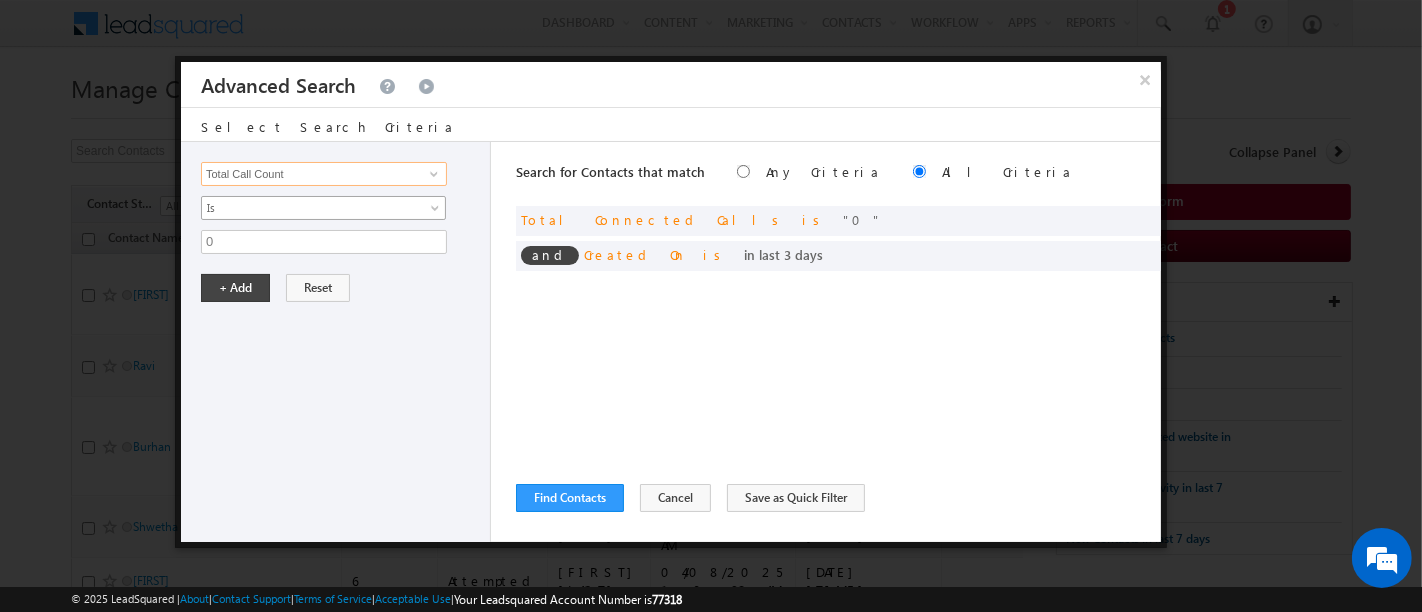 type on "Total Call Count" 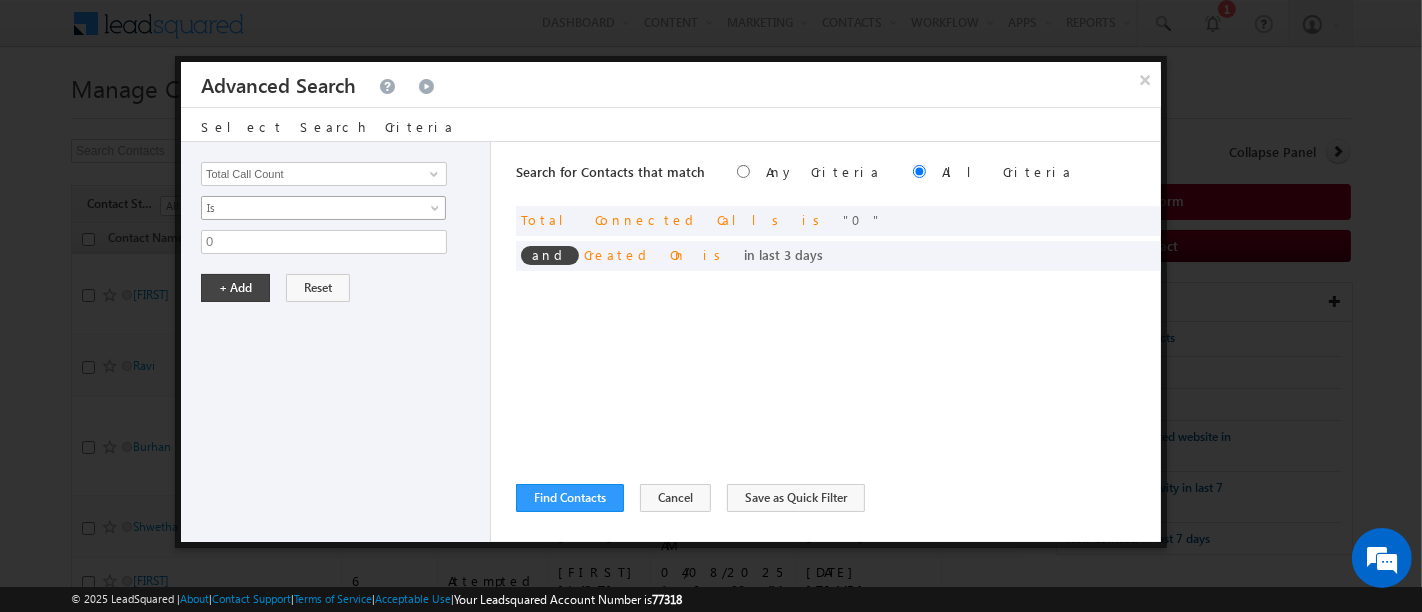 click on "Is" at bounding box center (310, 208) 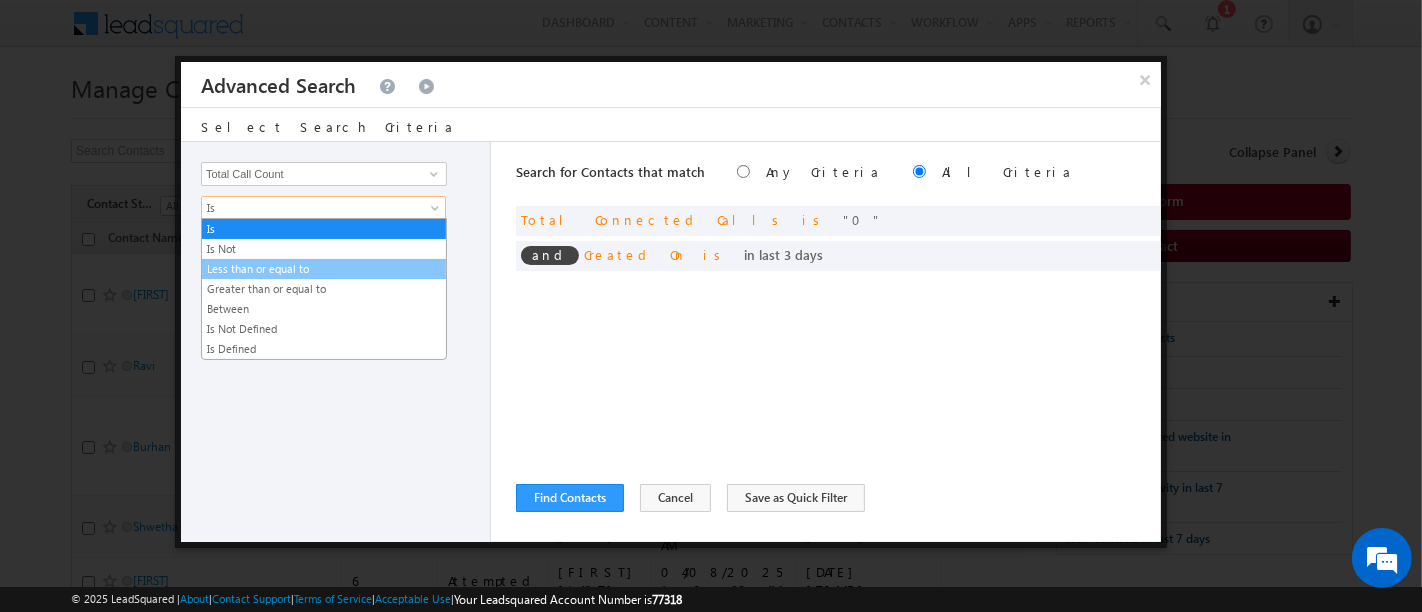 click on "Less than or equal to" at bounding box center (324, 269) 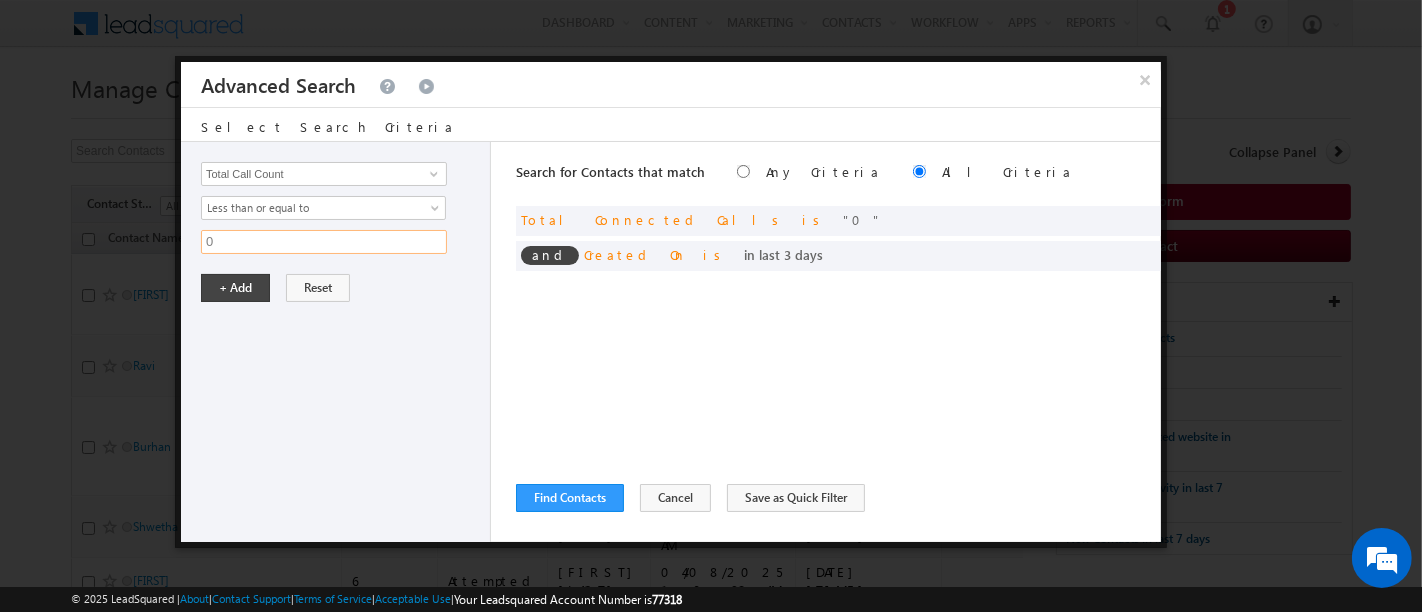 click on "0" at bounding box center [324, 242] 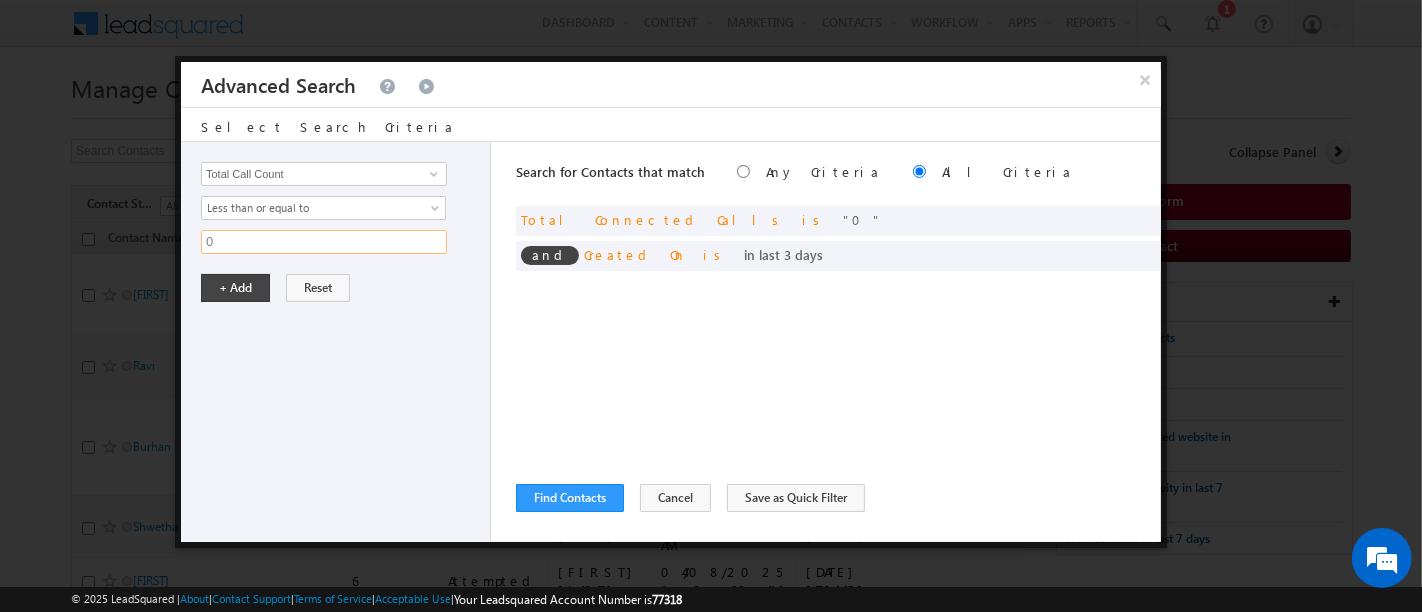 click on "0" at bounding box center [324, 242] 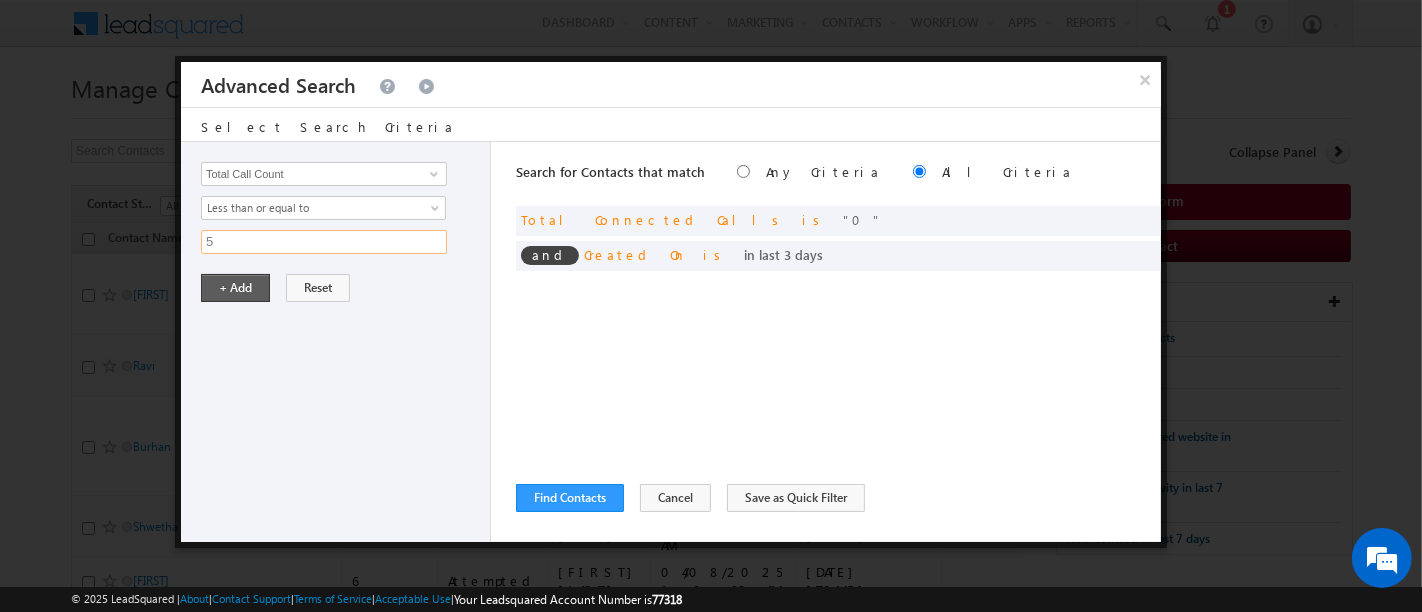 type on "5" 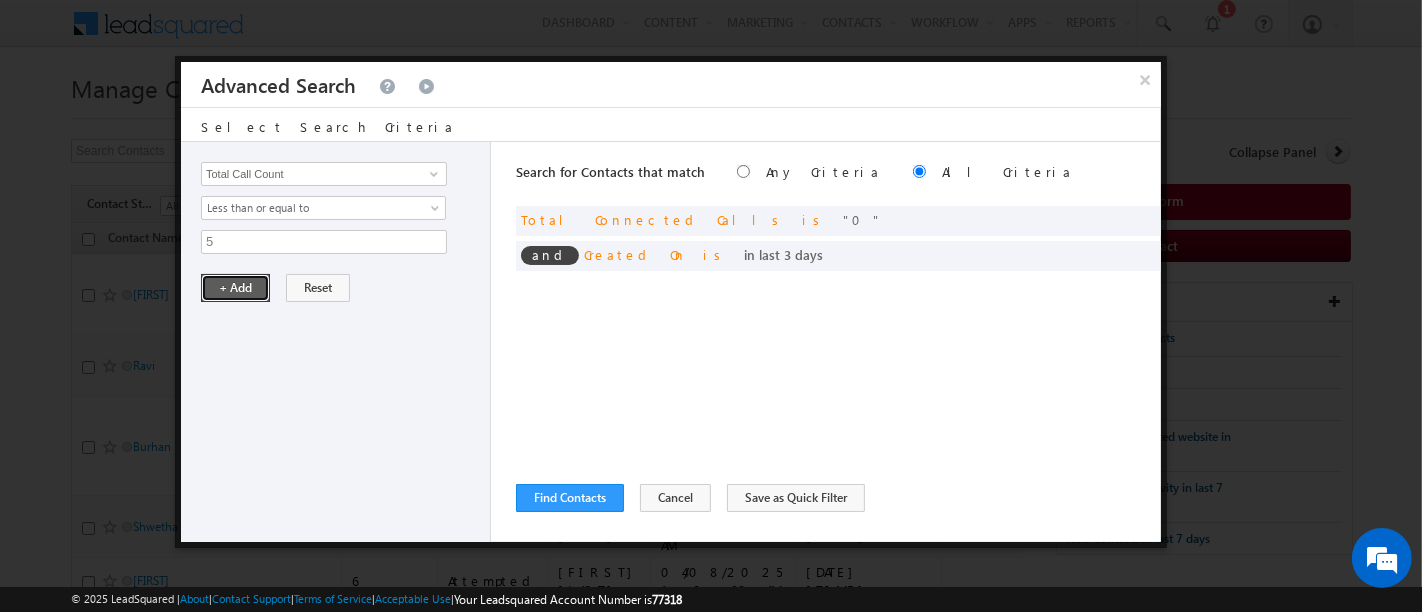 click on "+ Add" at bounding box center (235, 288) 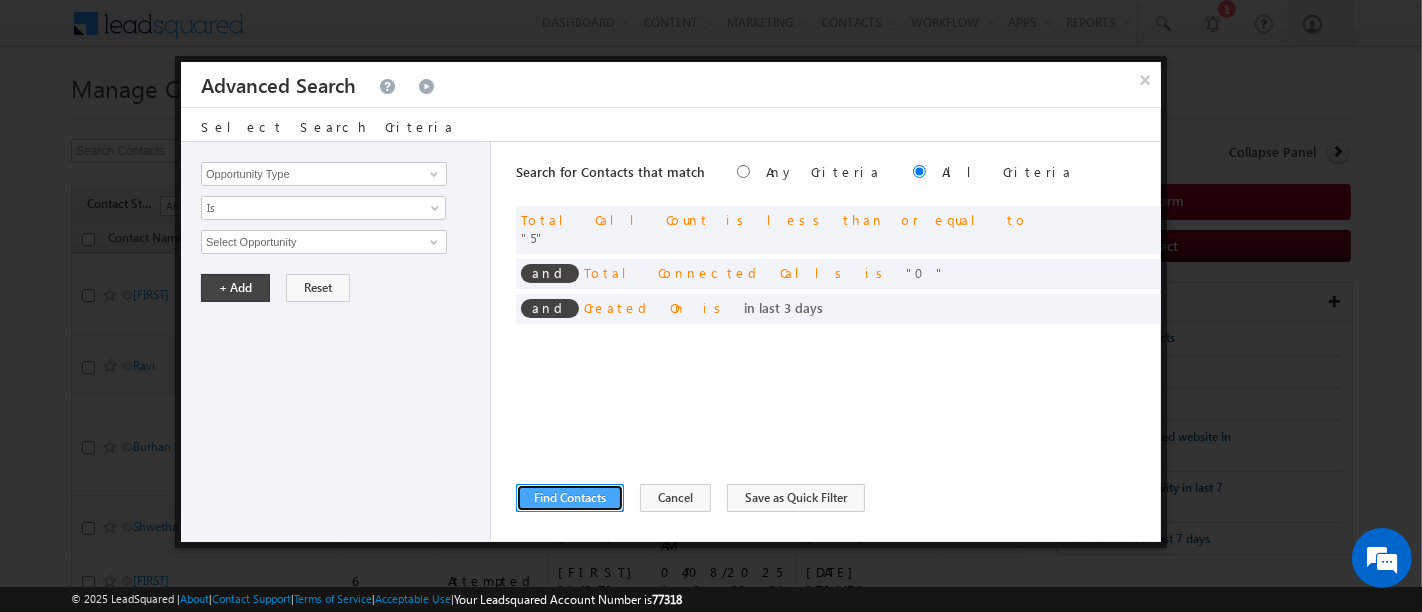 click on "Find Contacts" at bounding box center [570, 498] 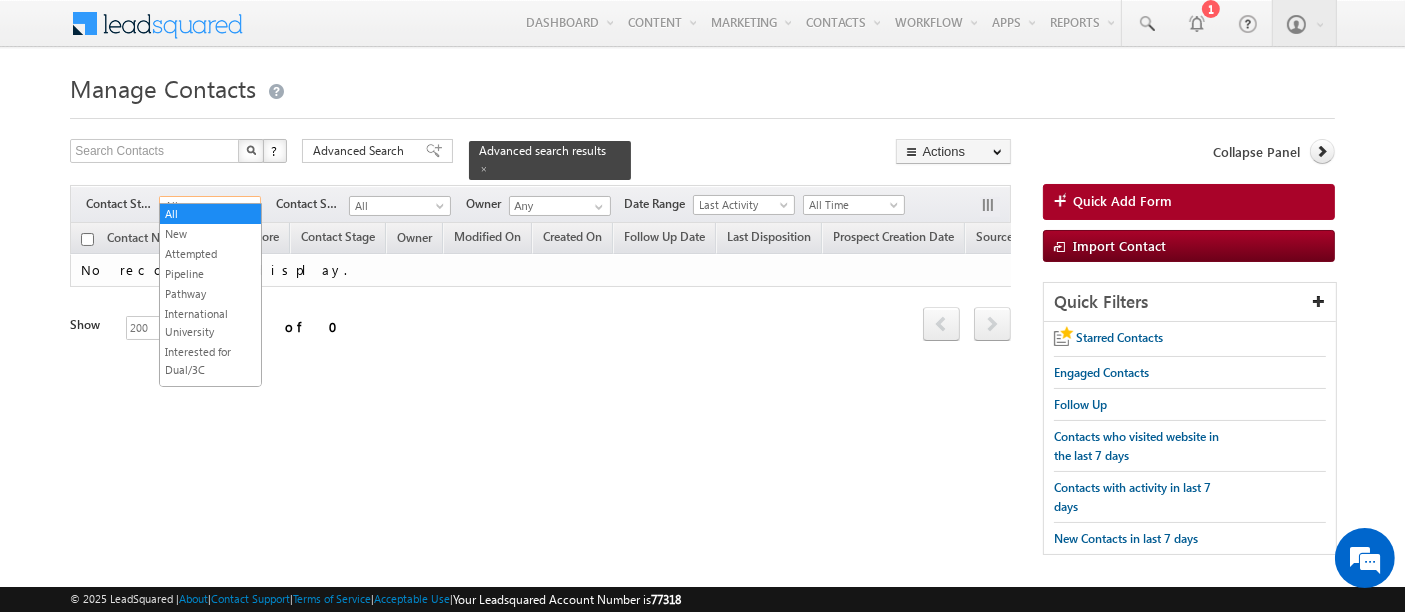 click on "All" at bounding box center (207, 206) 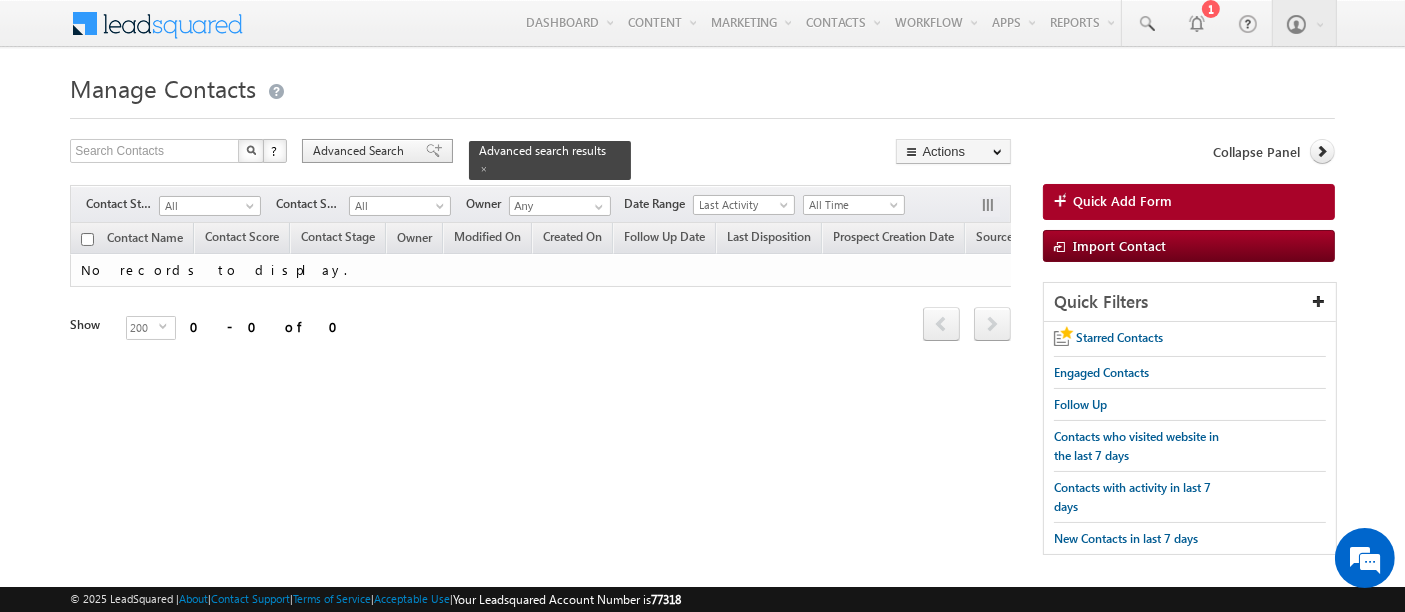 click on "Advanced Search" at bounding box center [361, 151] 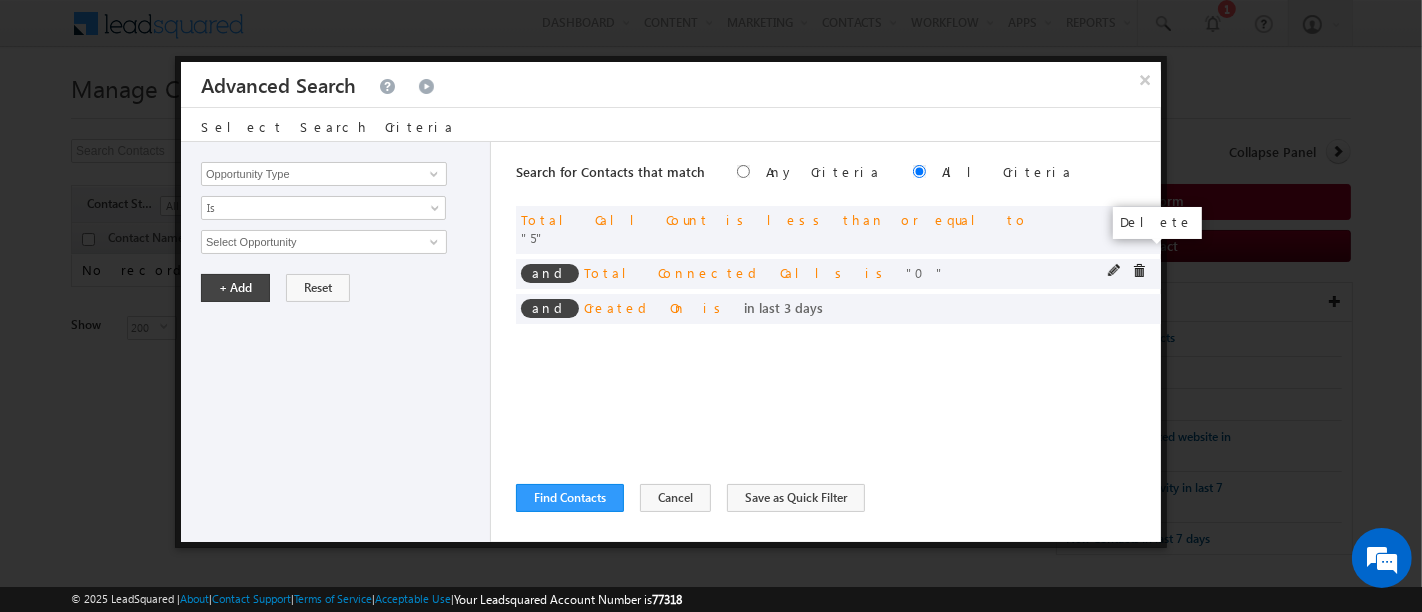 click at bounding box center (1139, 271) 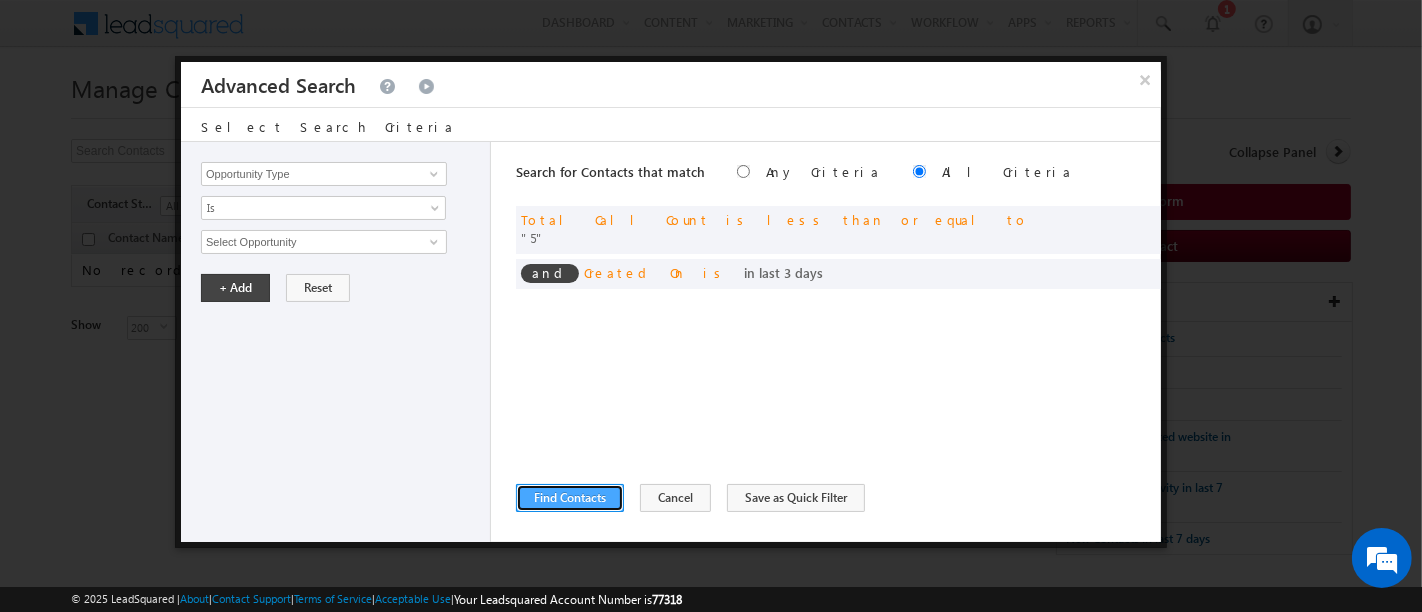 click on "Find Contacts" at bounding box center [570, 498] 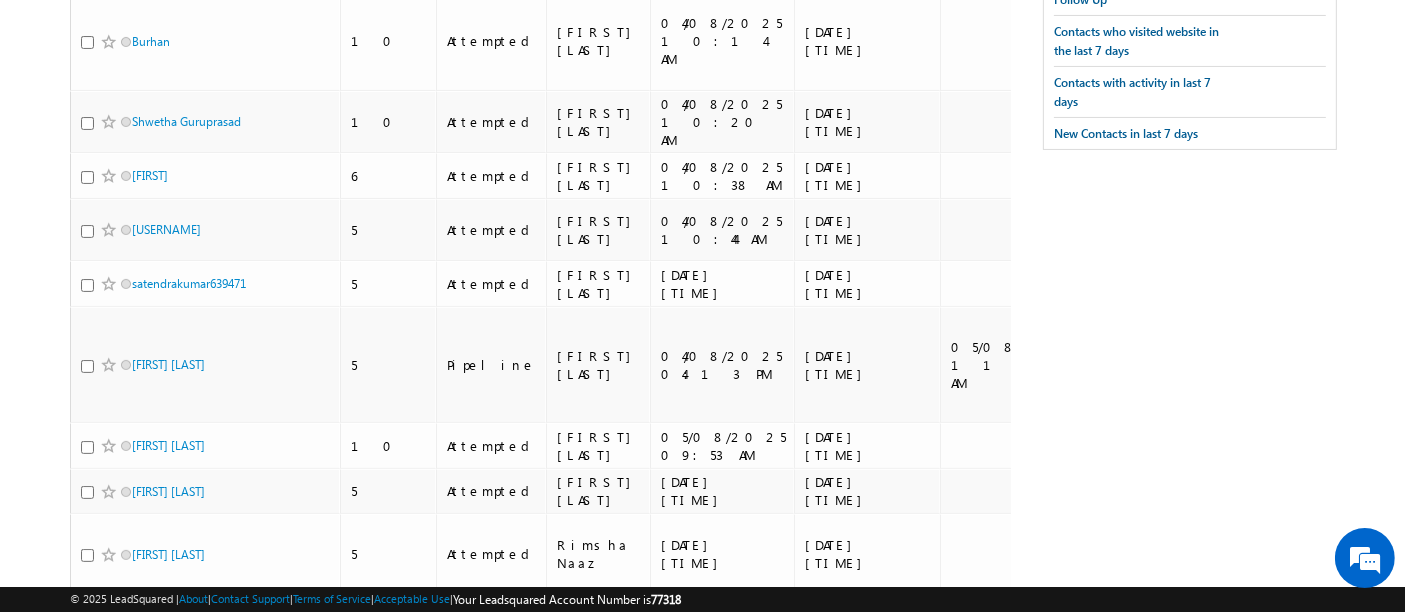 scroll, scrollTop: 0, scrollLeft: 0, axis: both 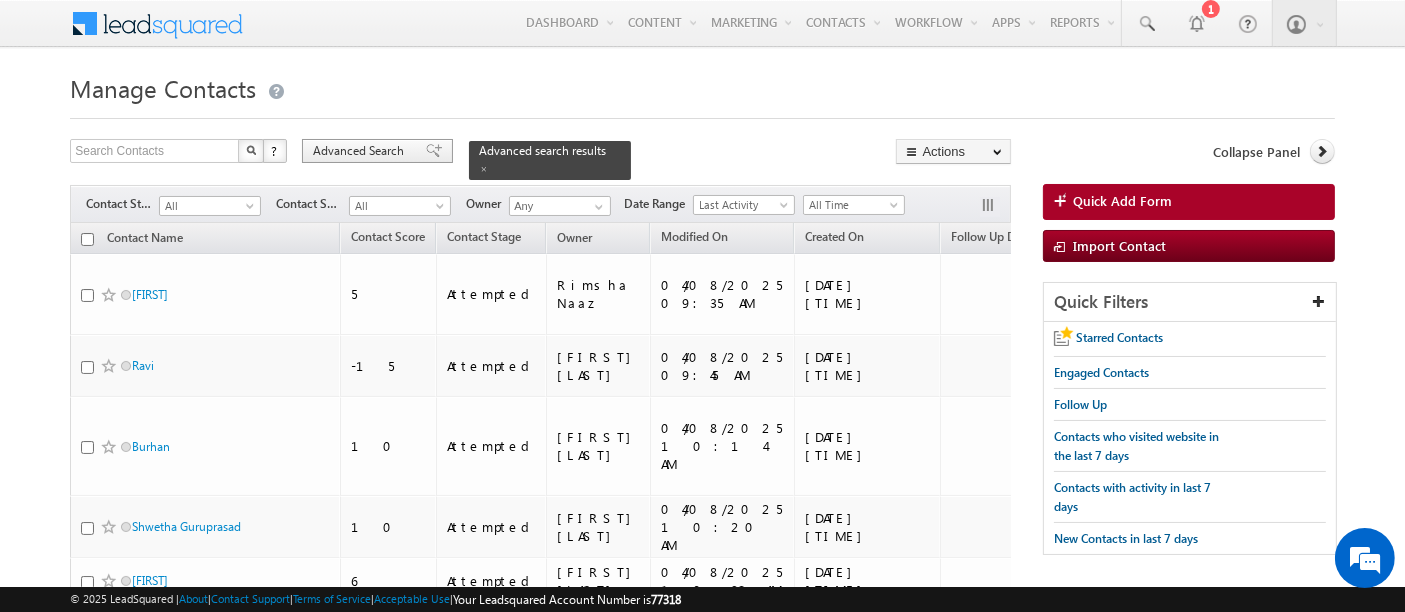 click on "Advanced Search" at bounding box center [361, 151] 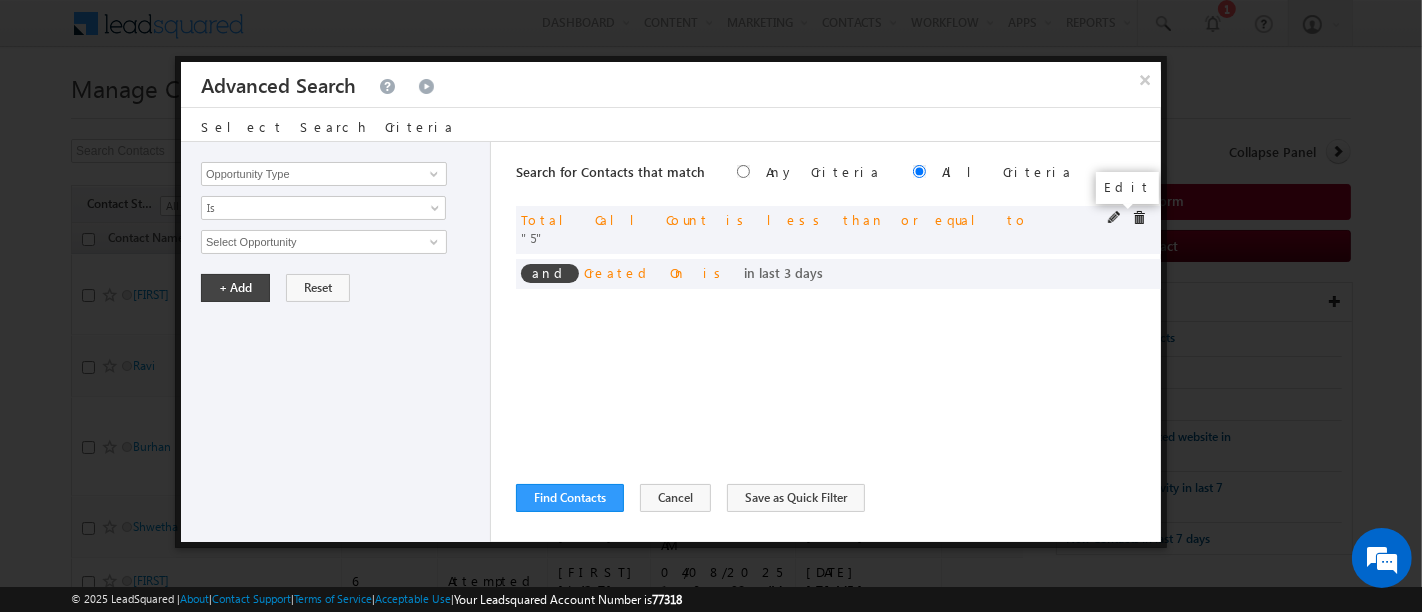 click at bounding box center [1115, 218] 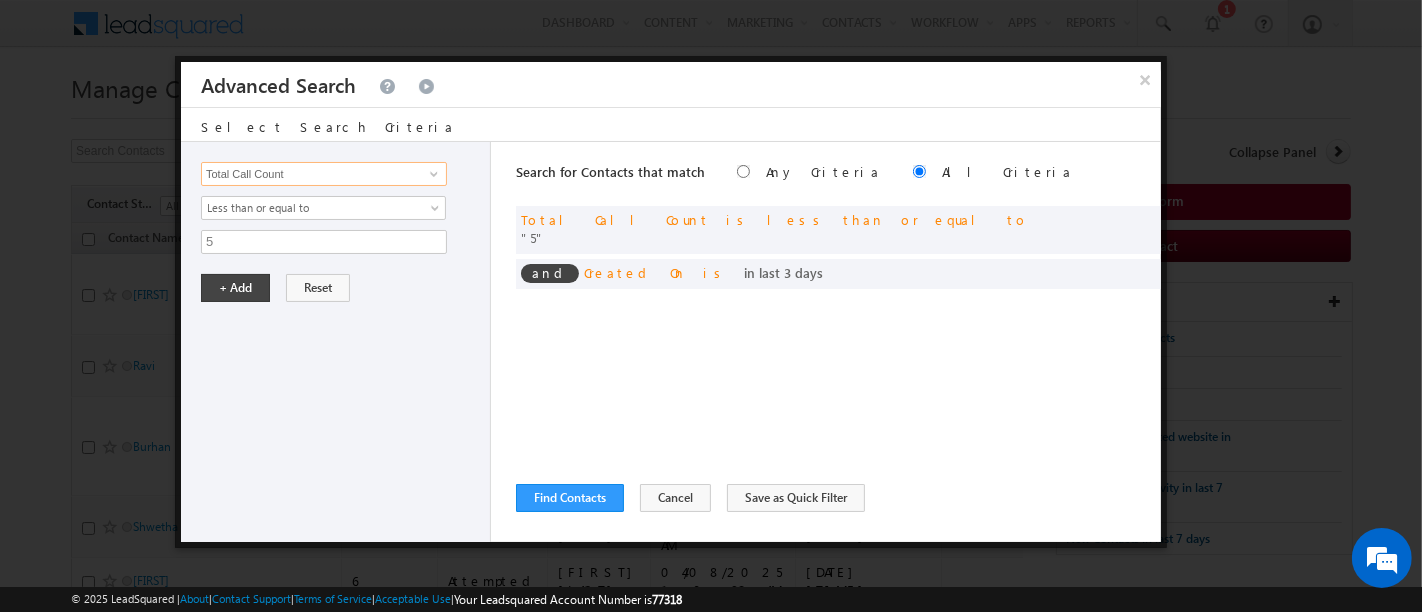 click on "Total Call Count" at bounding box center [324, 174] 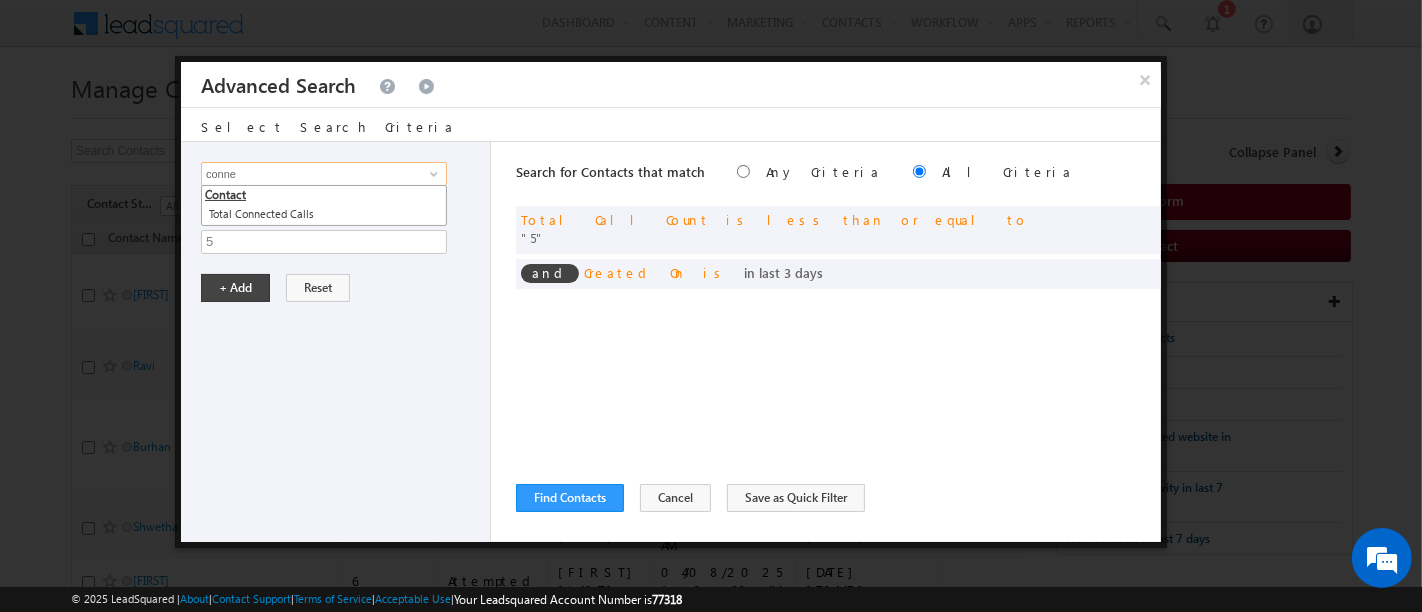 click on "Contact" at bounding box center [324, 195] 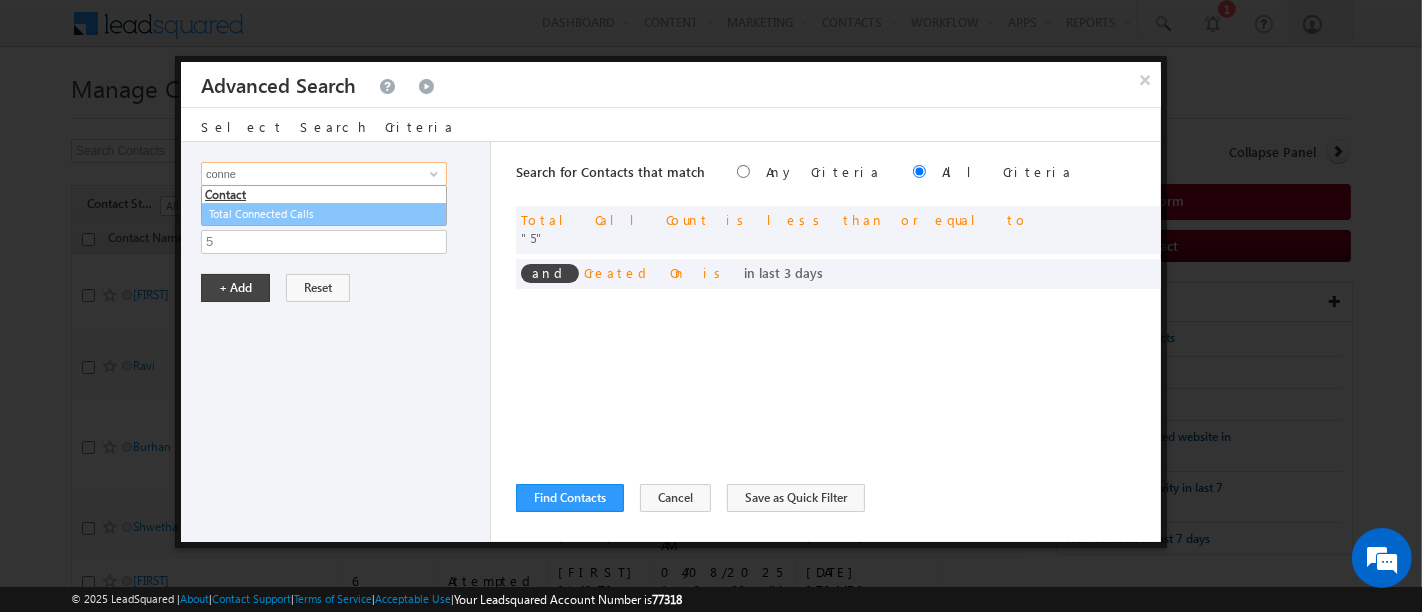 click on "Total Connected Calls" at bounding box center [324, 214] 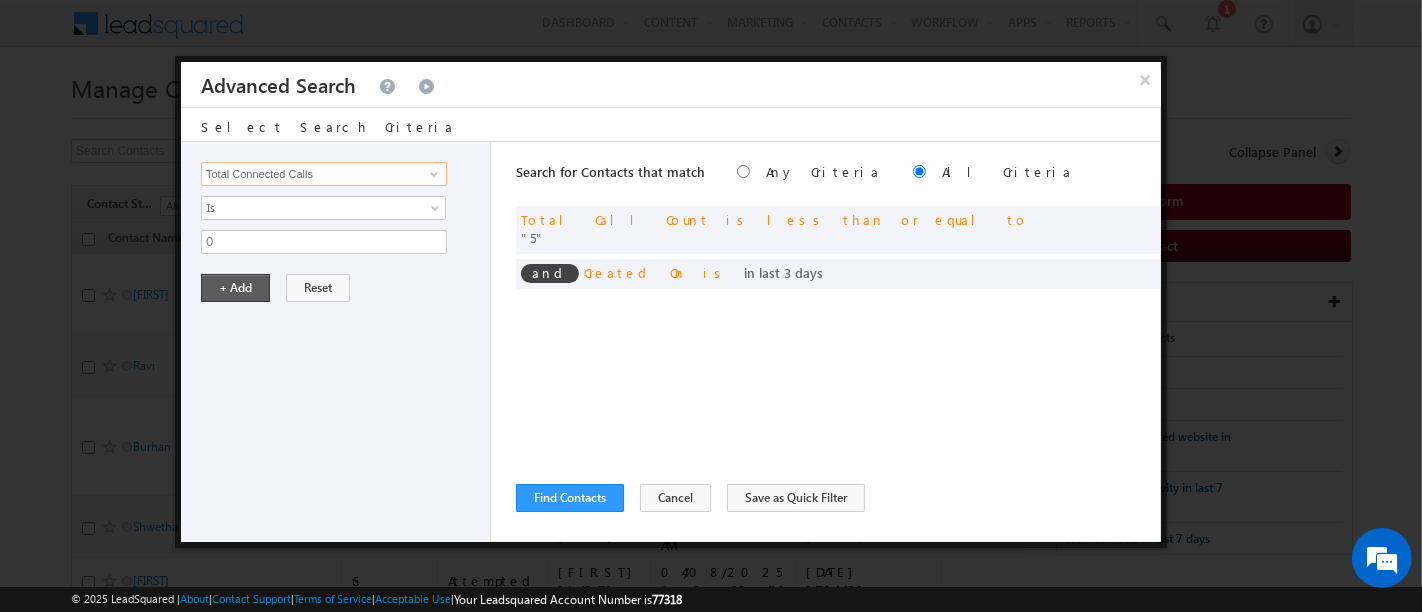 type on "Total Connected Calls" 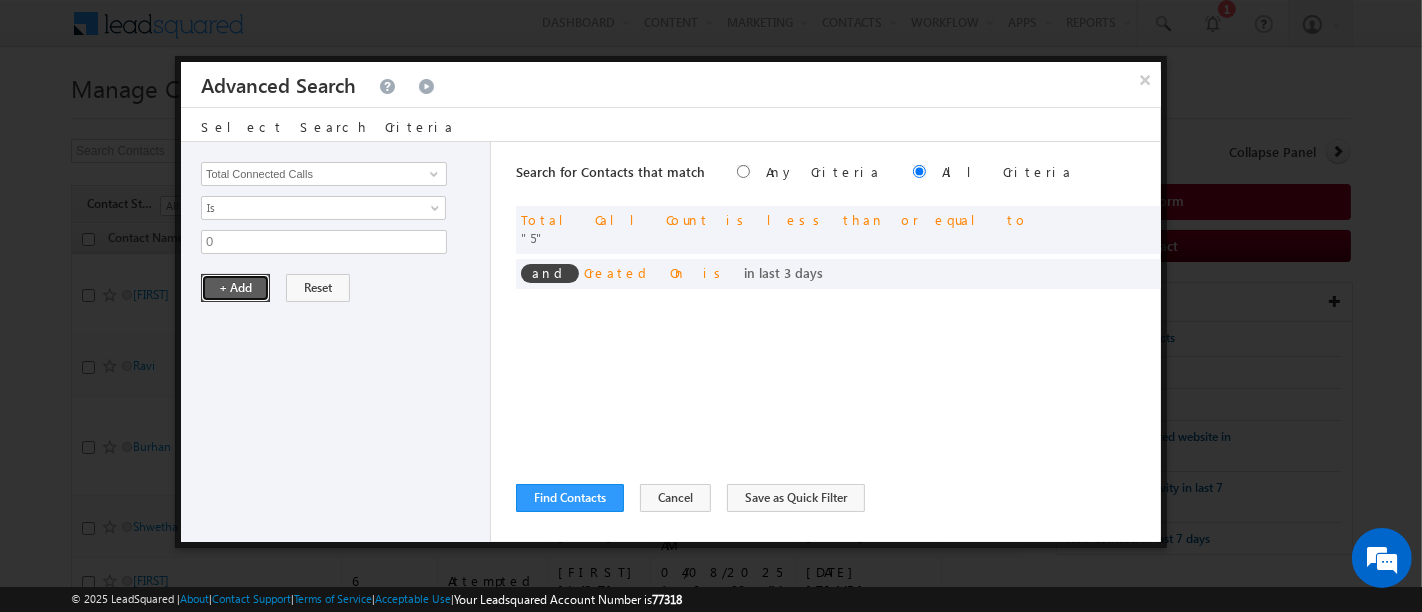 click on "+ Add" at bounding box center (235, 288) 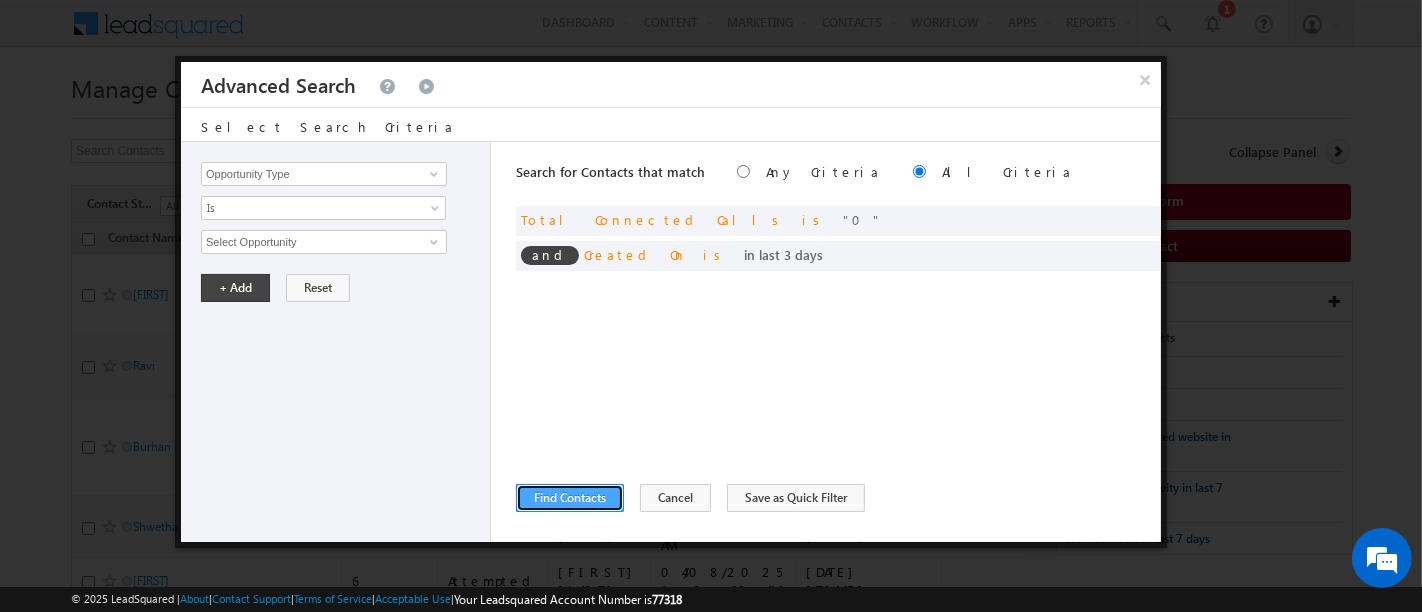 click on "Find Contacts" at bounding box center (570, 498) 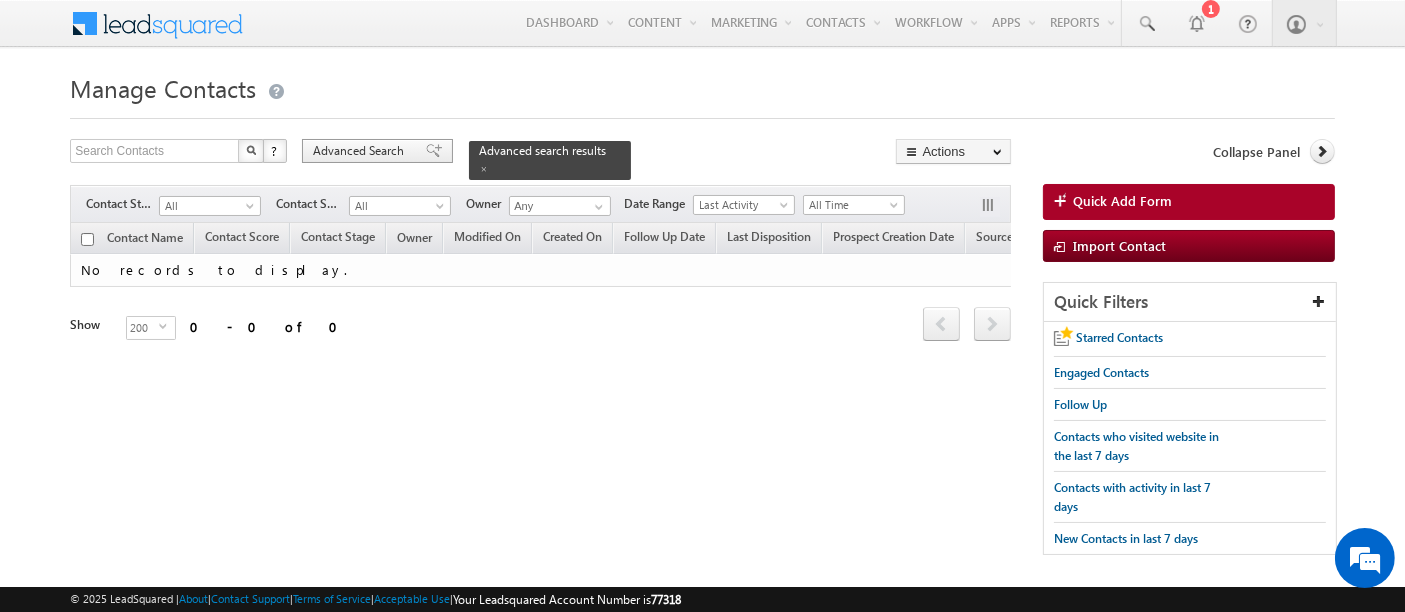 click on "Advanced Search" at bounding box center (361, 151) 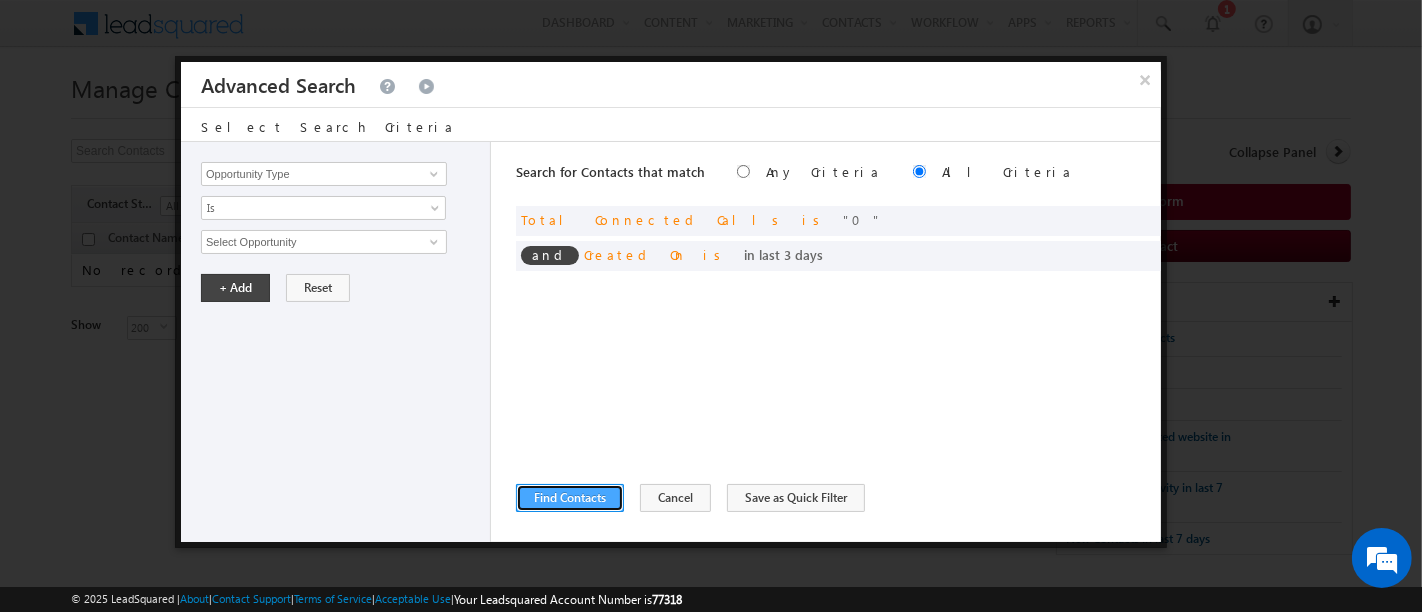 click on "Find Contacts" at bounding box center [570, 498] 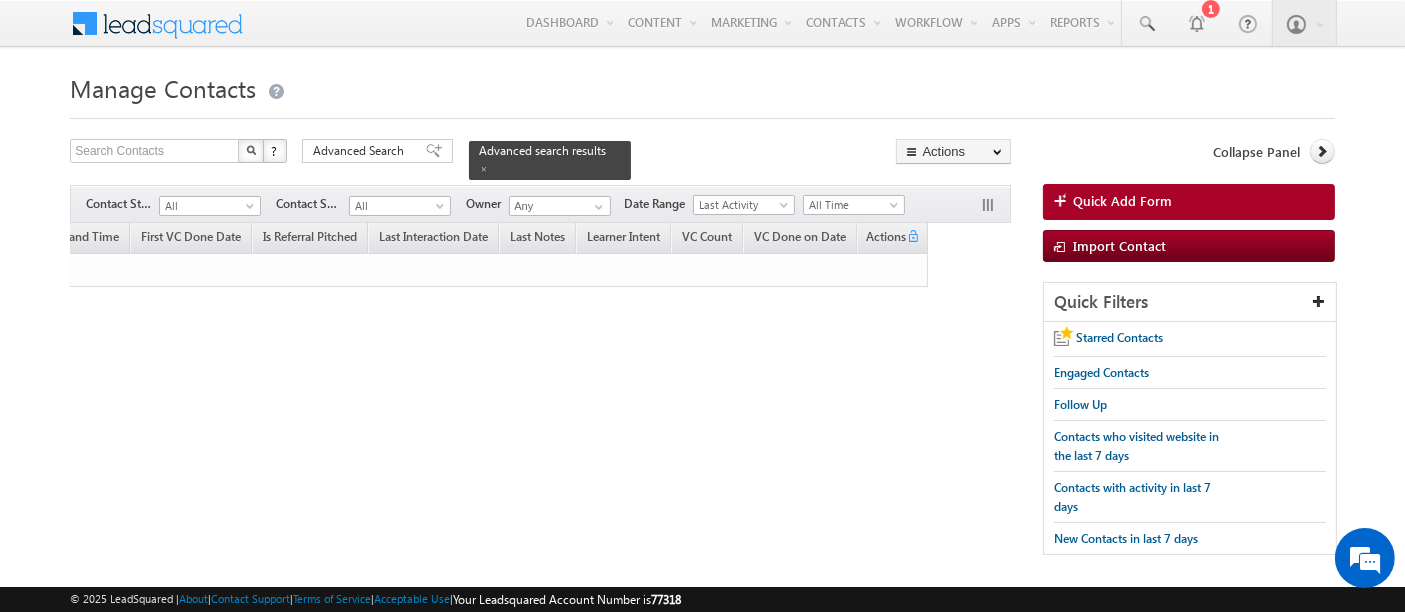 scroll, scrollTop: 0, scrollLeft: 0, axis: both 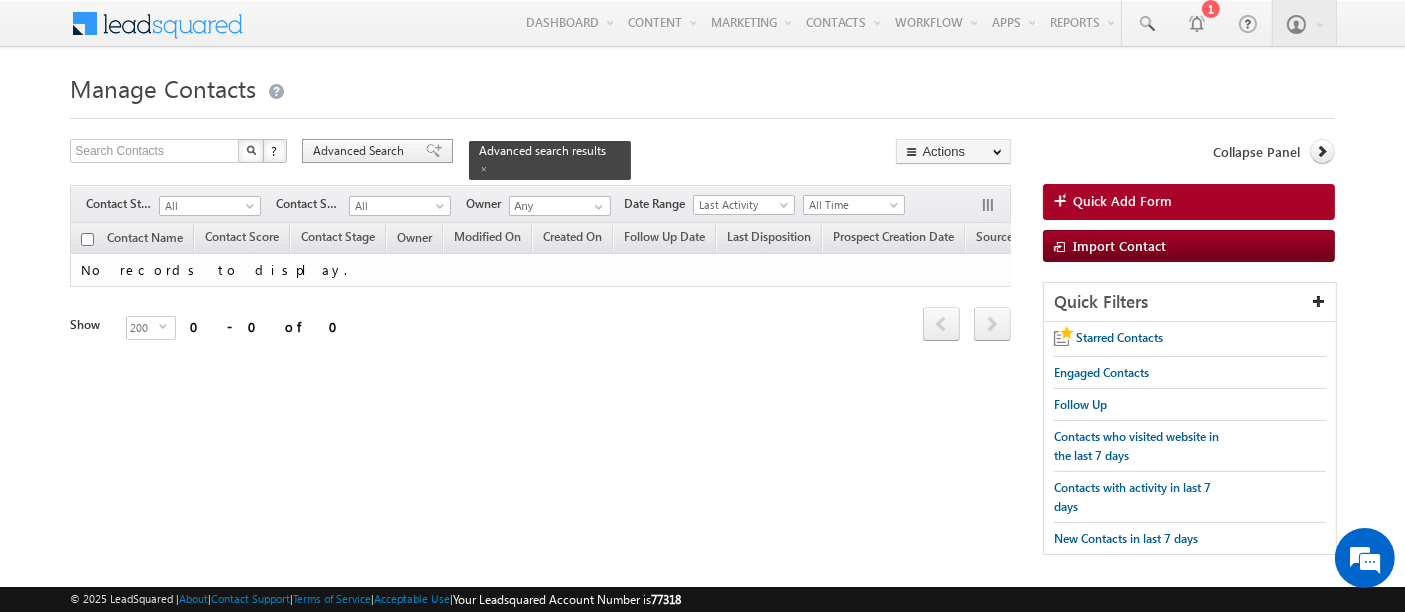 click on "Advanced Search" at bounding box center (361, 151) 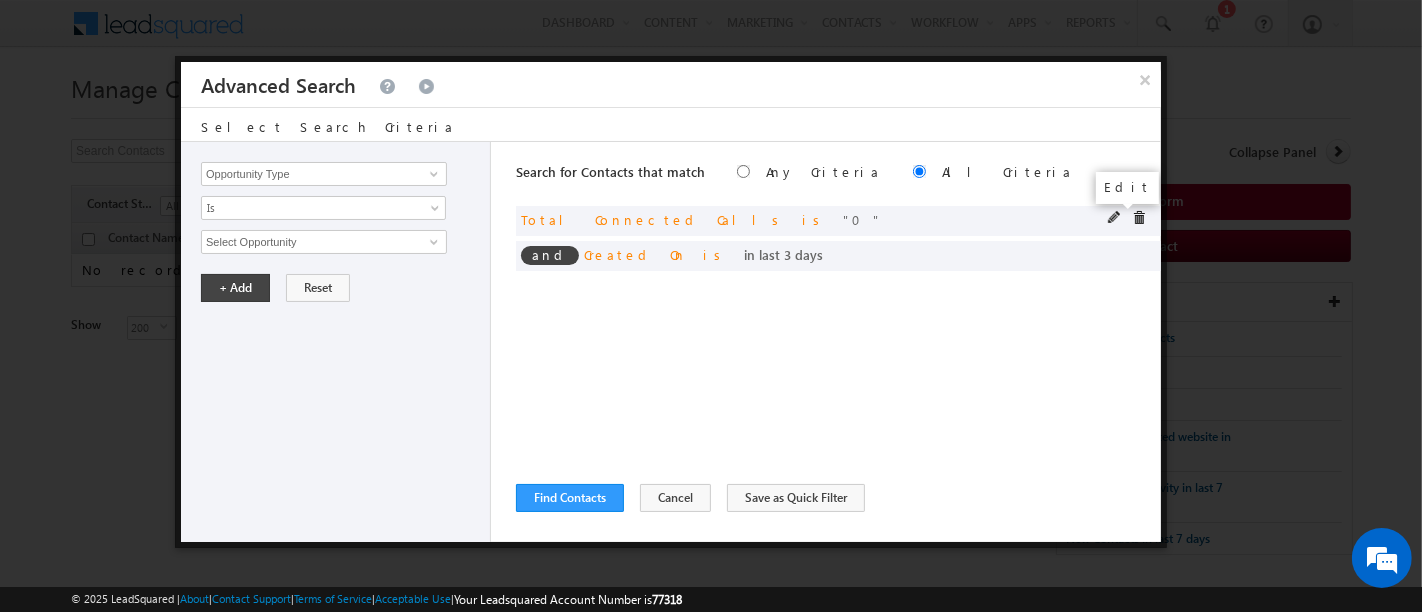 click at bounding box center [1115, 218] 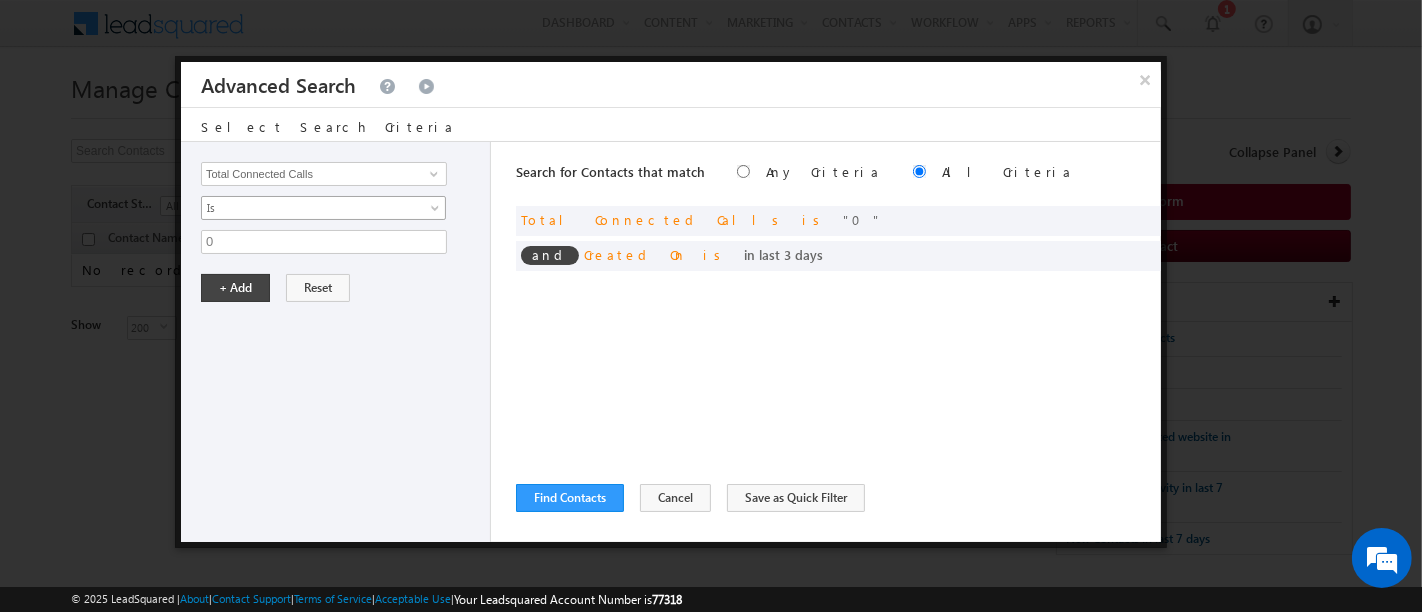 click on "Is" at bounding box center [310, 208] 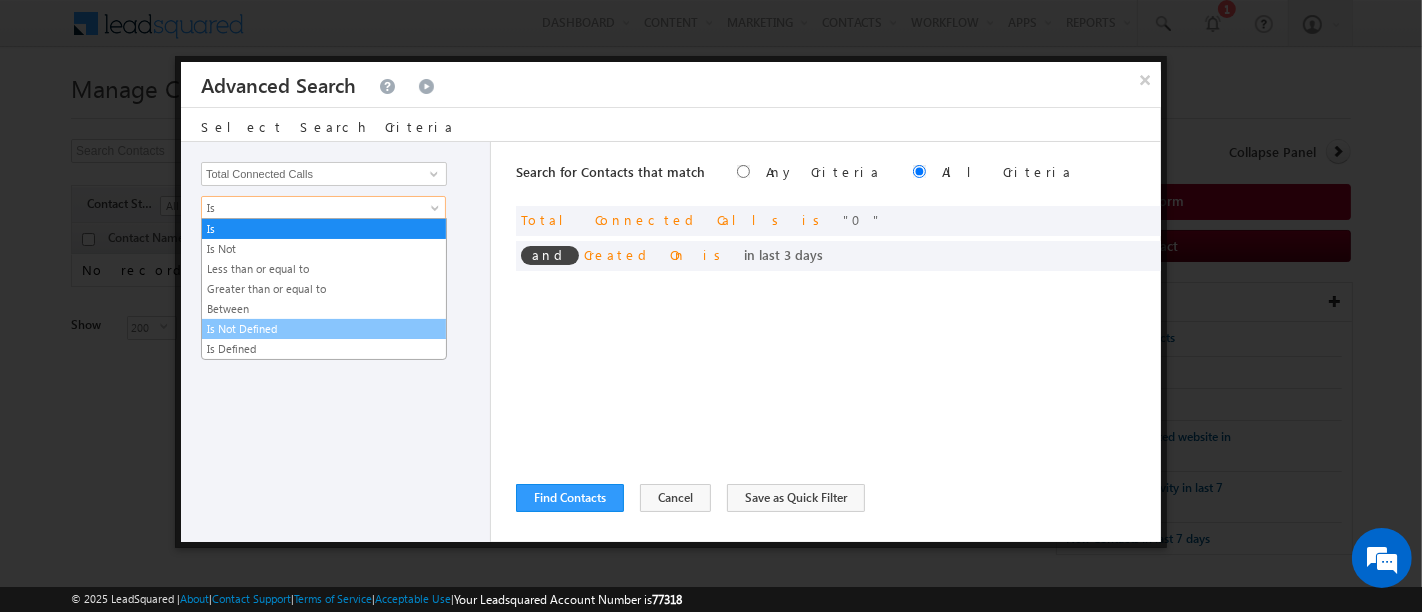 click on "Is Not Defined" at bounding box center [324, 329] 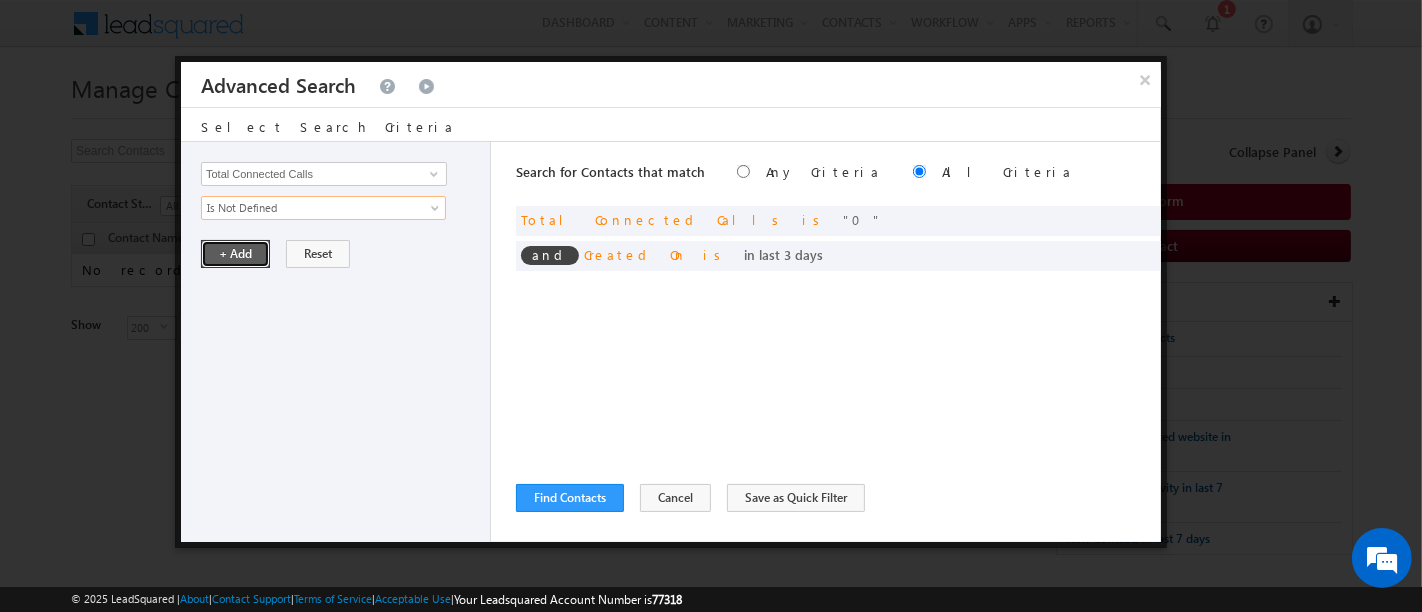 click on "+ Add" at bounding box center [235, 254] 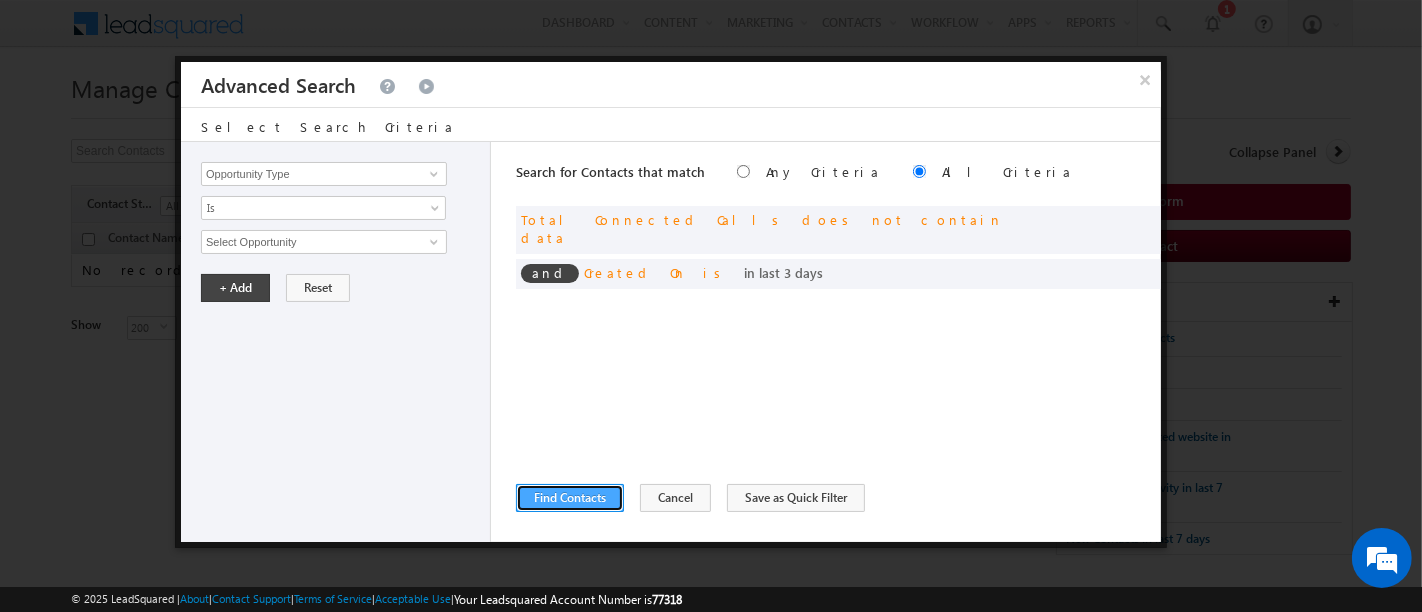 click on "Find Contacts" at bounding box center (570, 498) 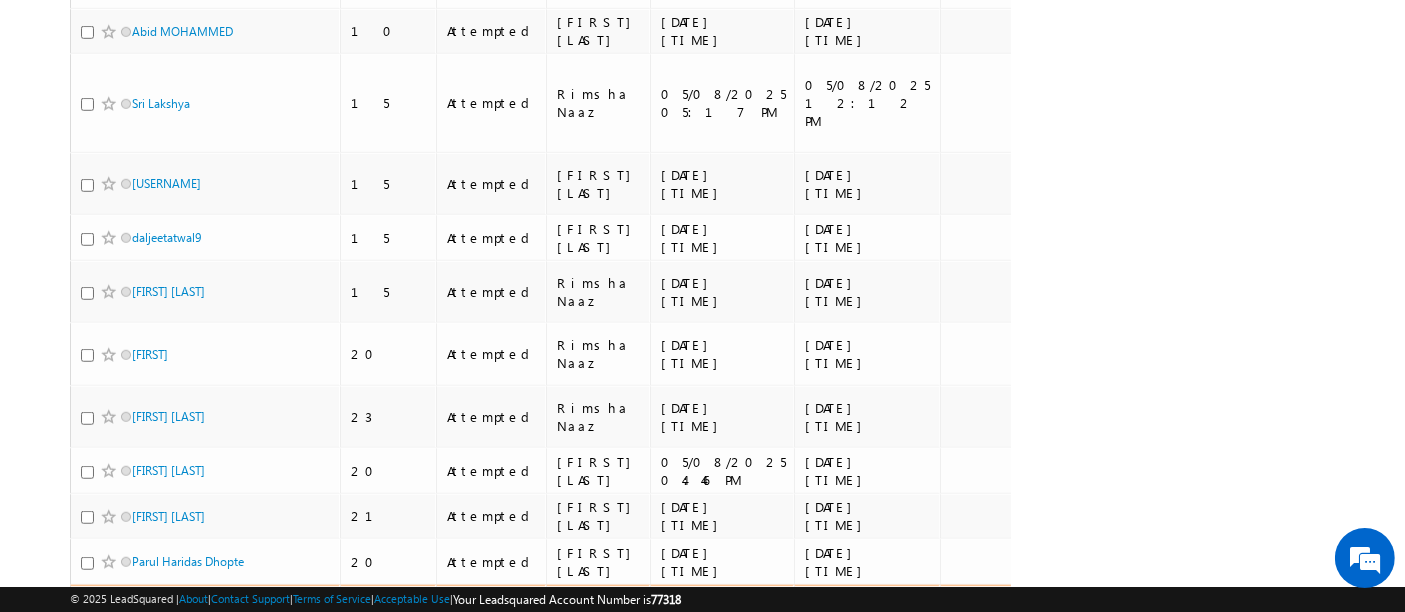 scroll, scrollTop: 1566, scrollLeft: 0, axis: vertical 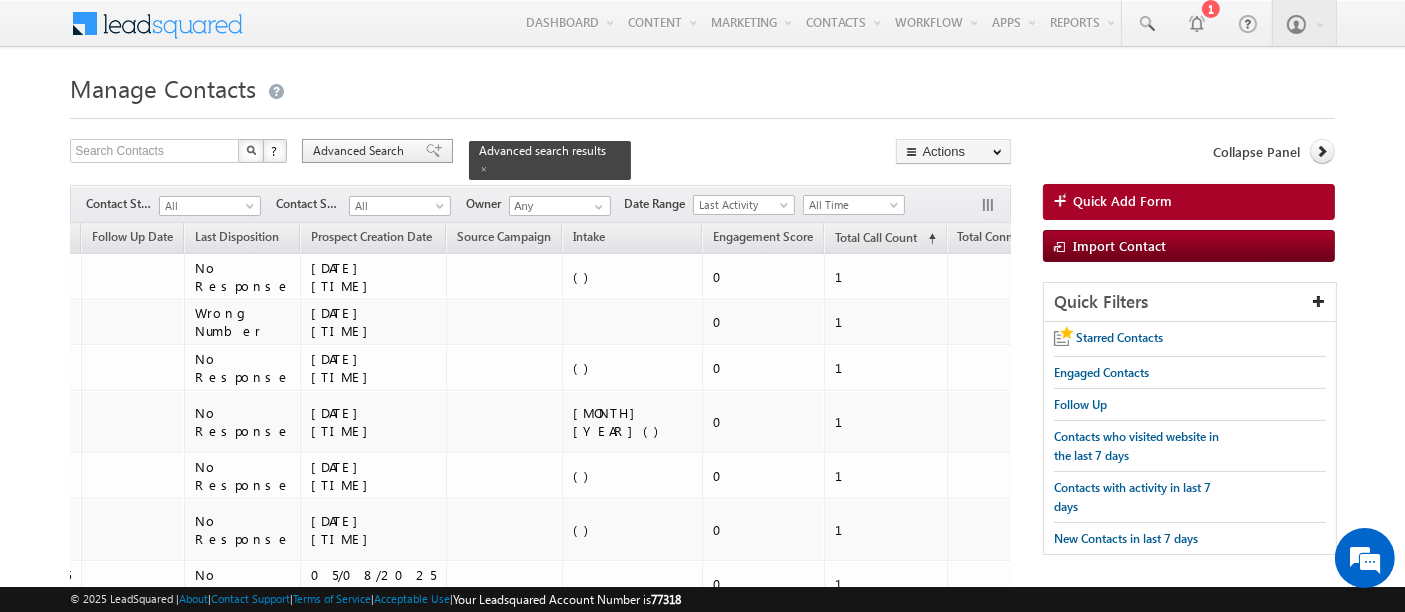 click on "Advanced Search" at bounding box center [377, 151] 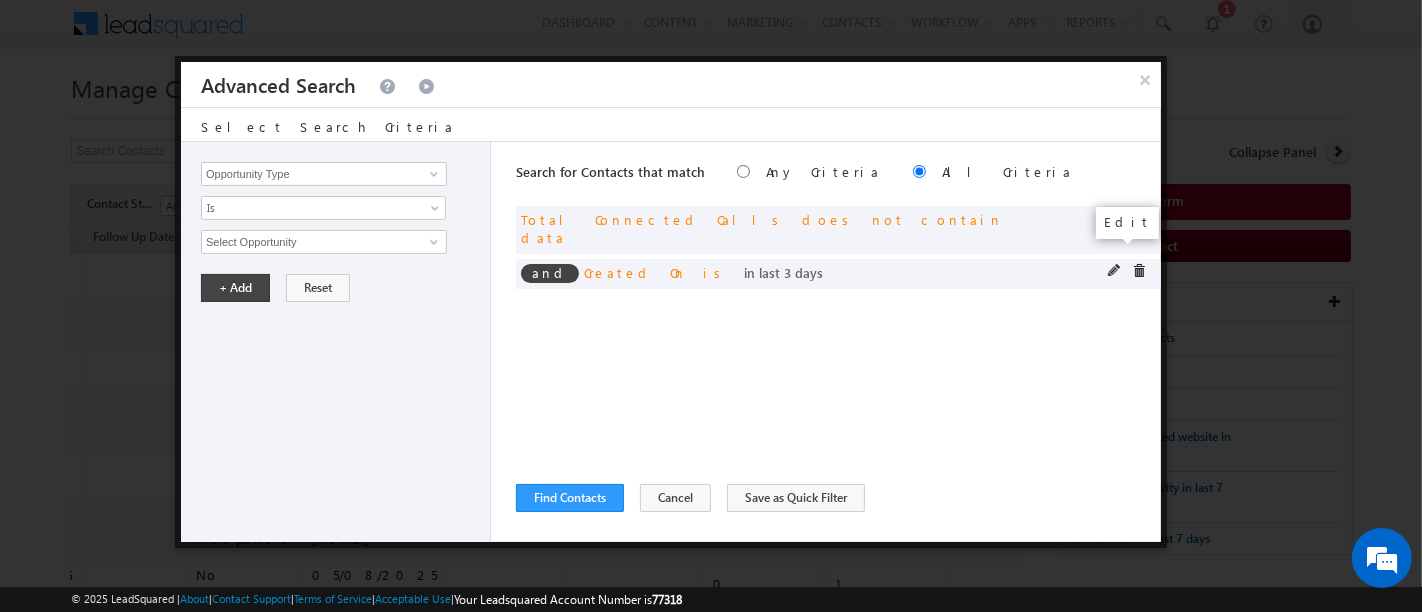 click at bounding box center [1115, 271] 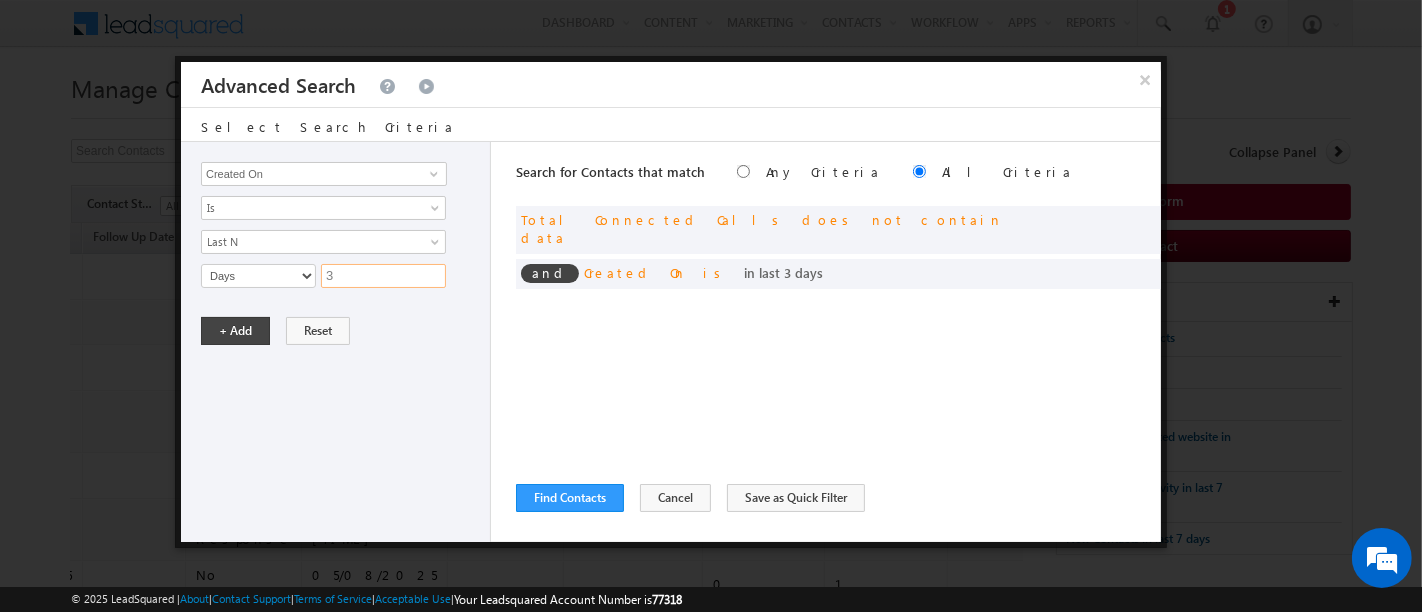 click on "3" at bounding box center [383, 276] 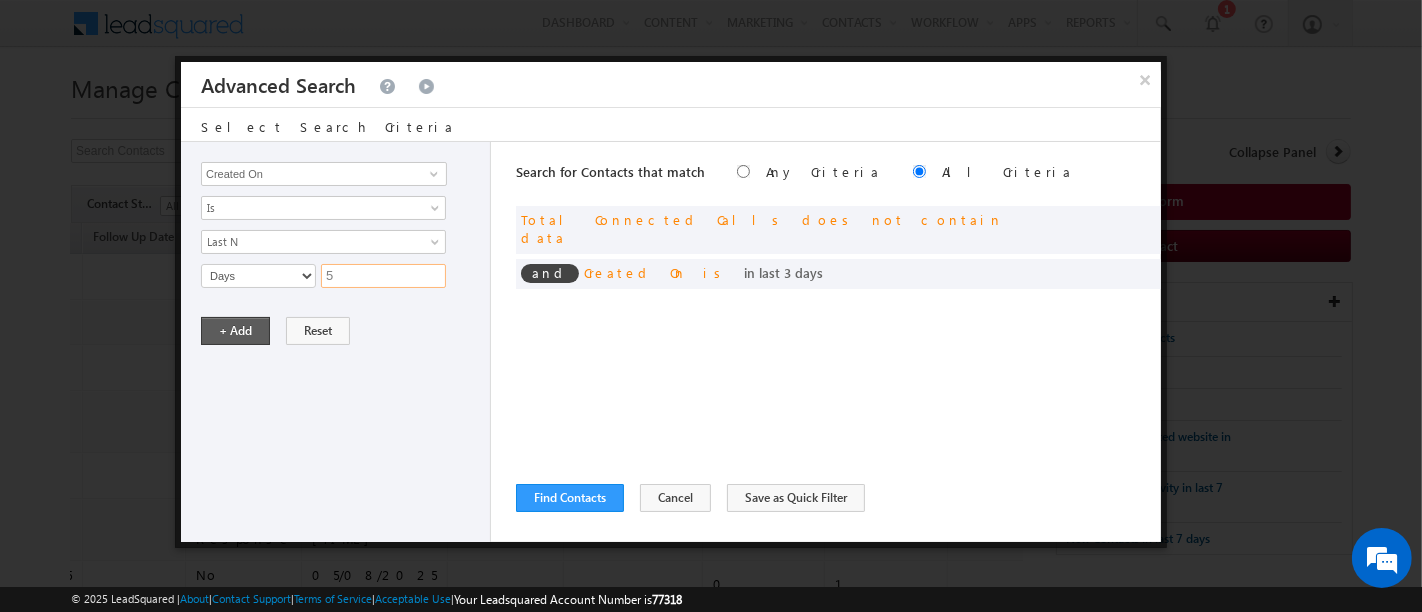 type on "5" 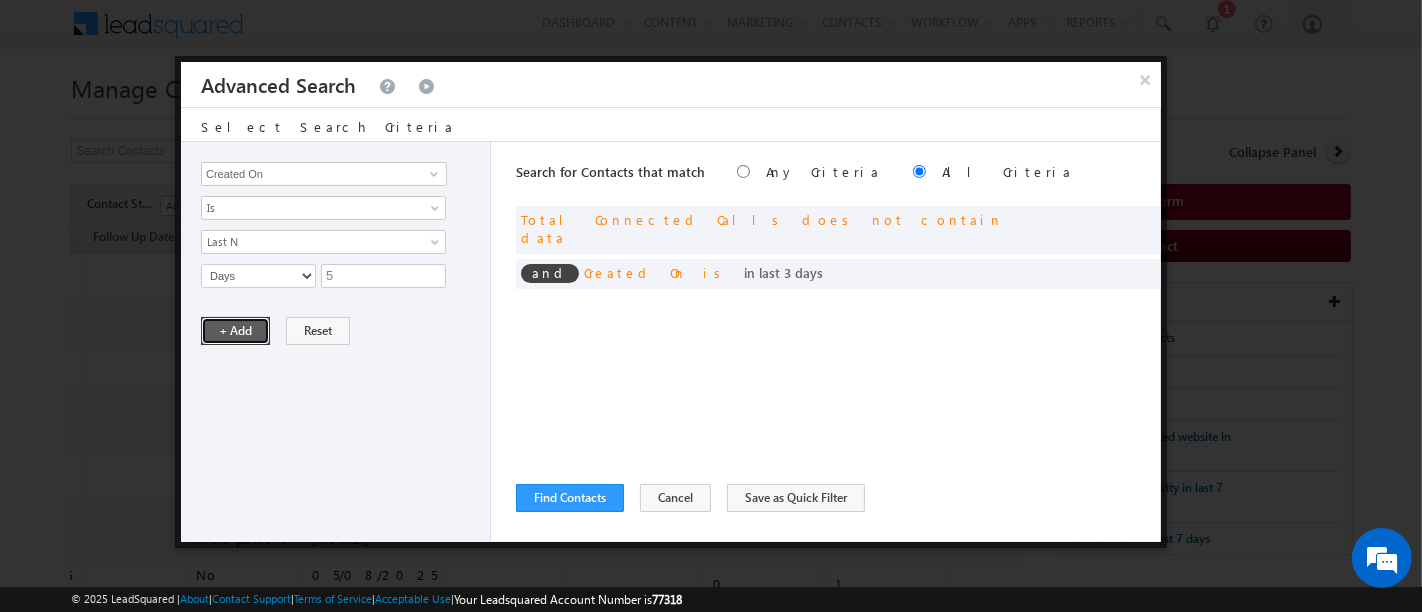 click on "+ Add" at bounding box center [235, 331] 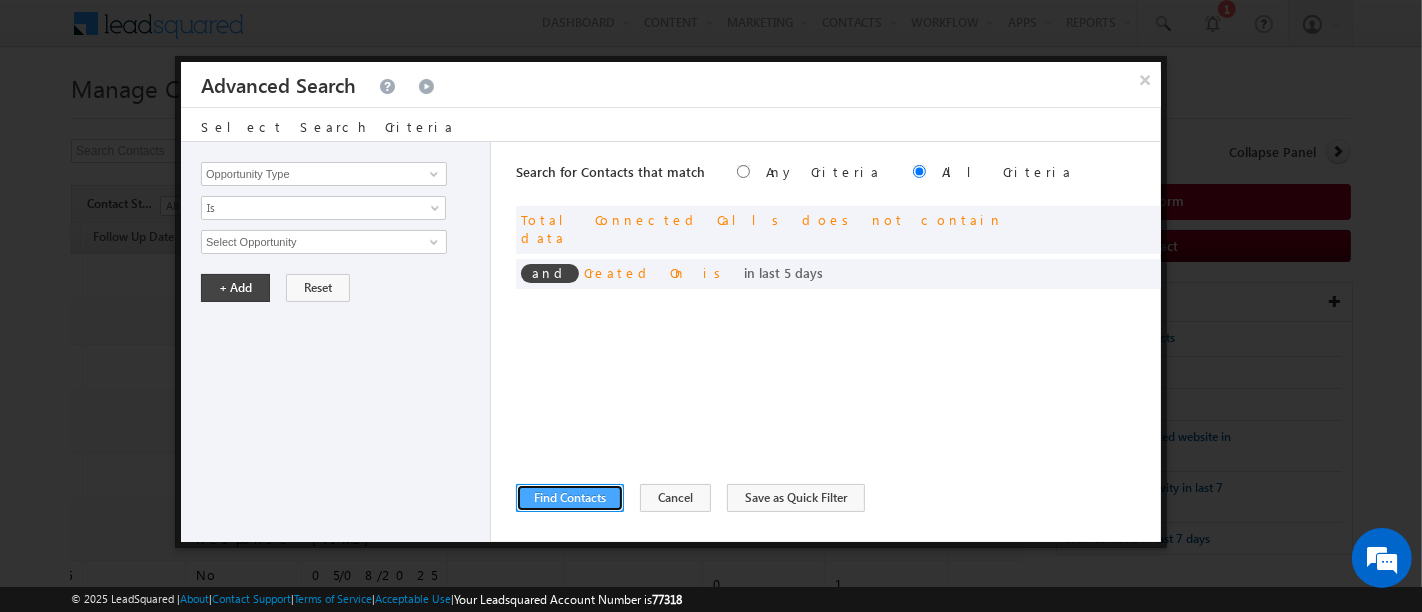 click on "Find Contacts" at bounding box center [570, 498] 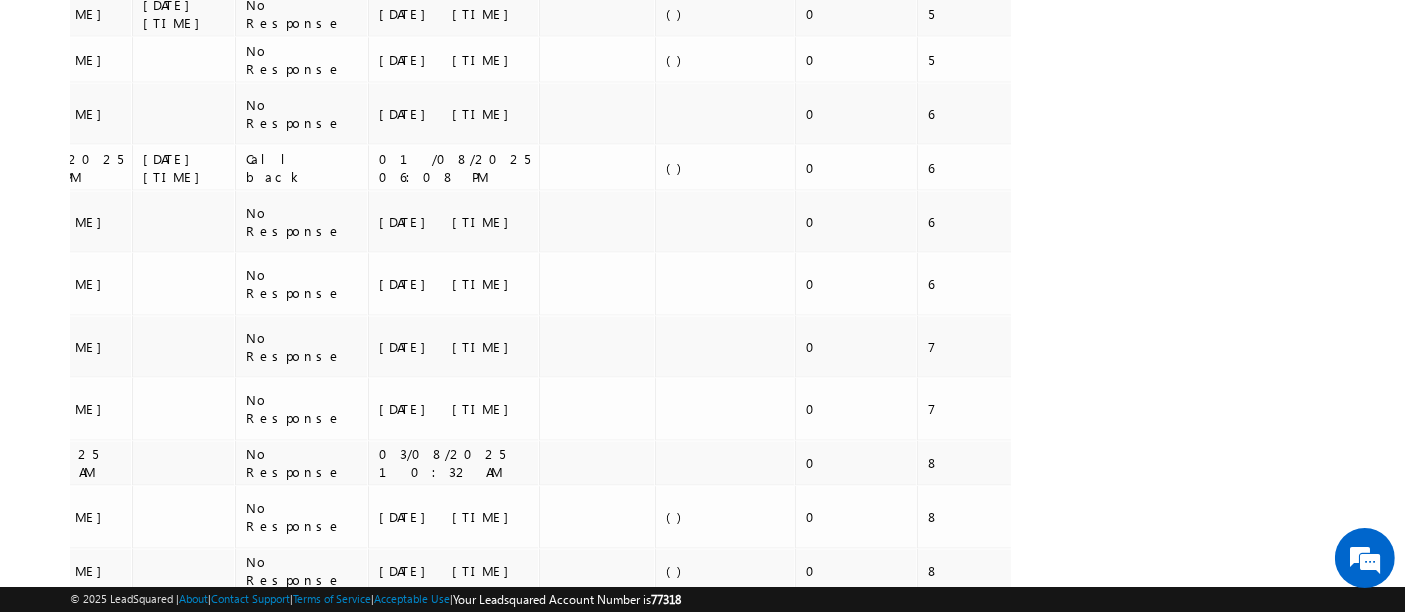 scroll, scrollTop: 2735, scrollLeft: 0, axis: vertical 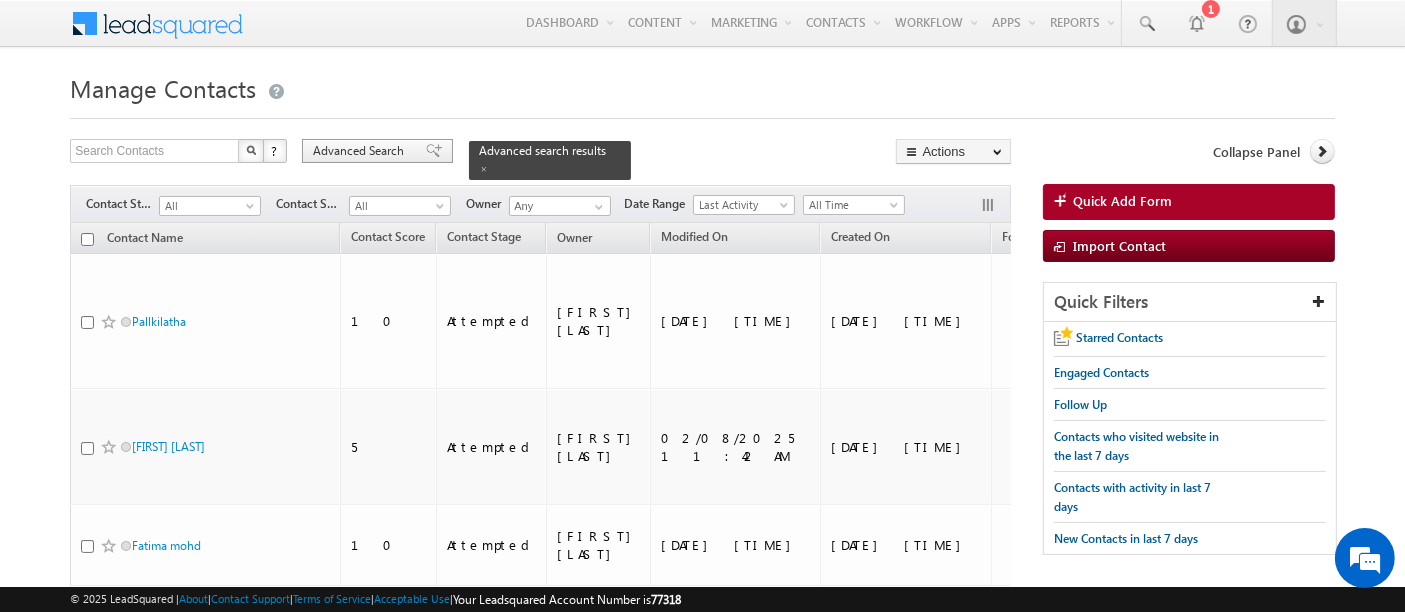 click on "Advanced Search" at bounding box center [361, 151] 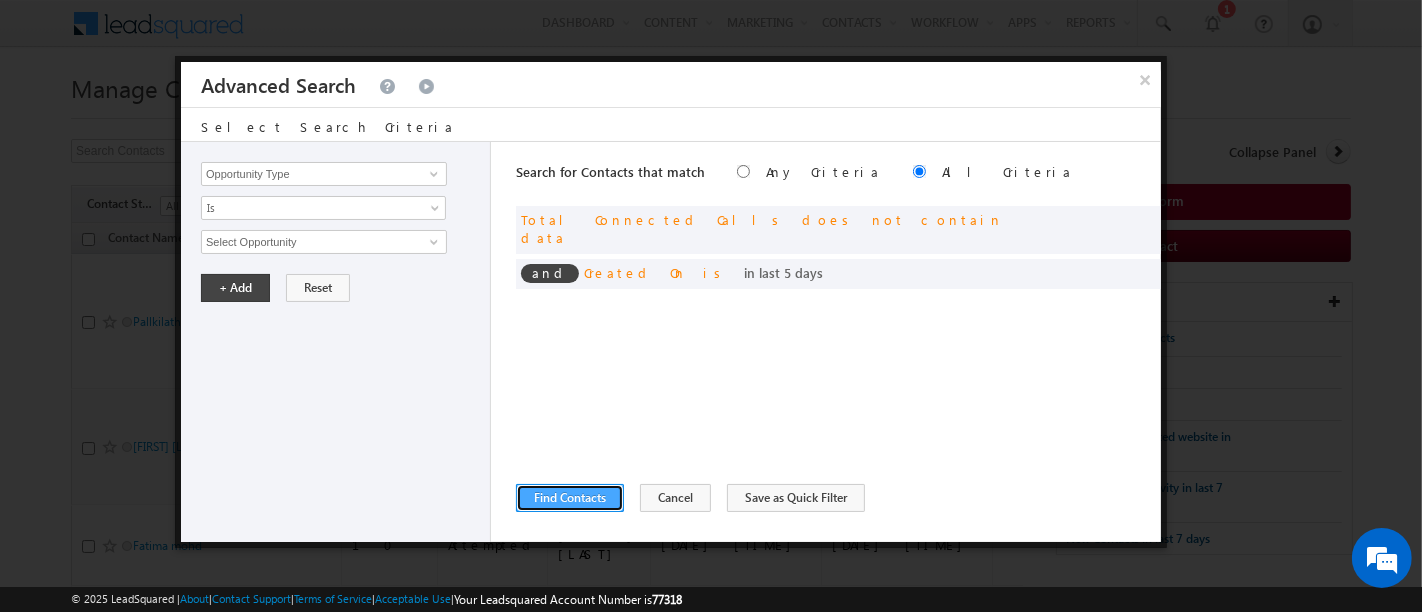 click on "Find Contacts" at bounding box center [570, 498] 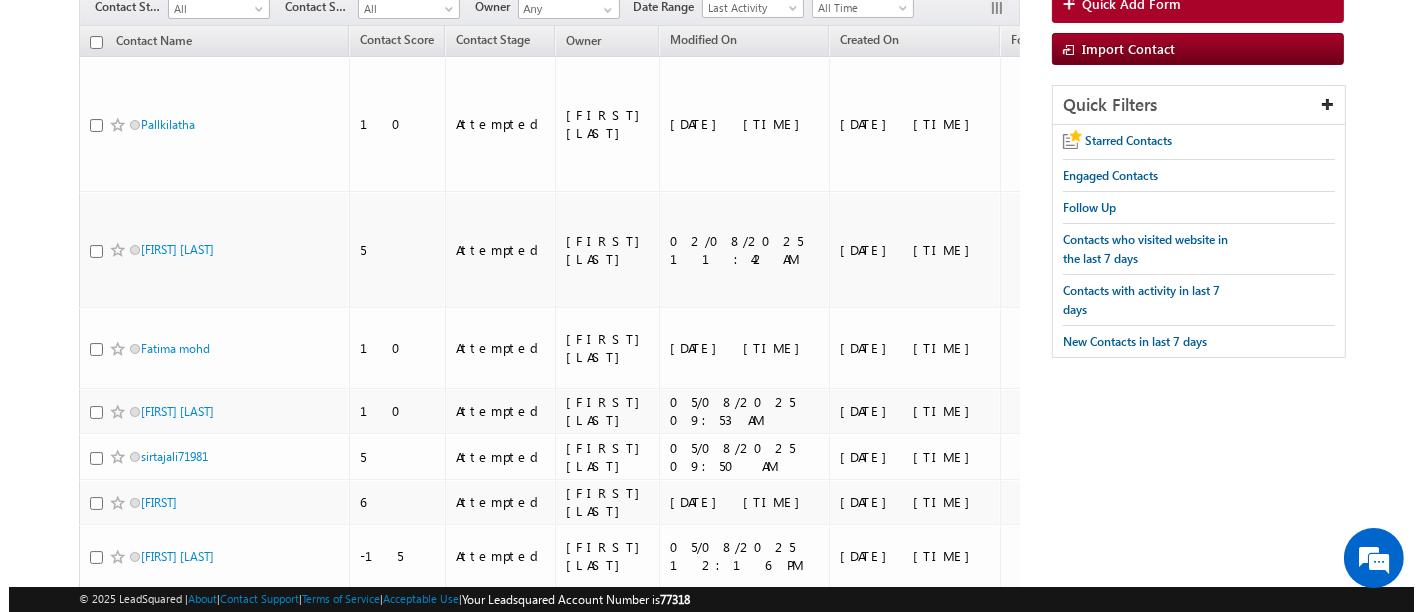 scroll, scrollTop: 0, scrollLeft: 0, axis: both 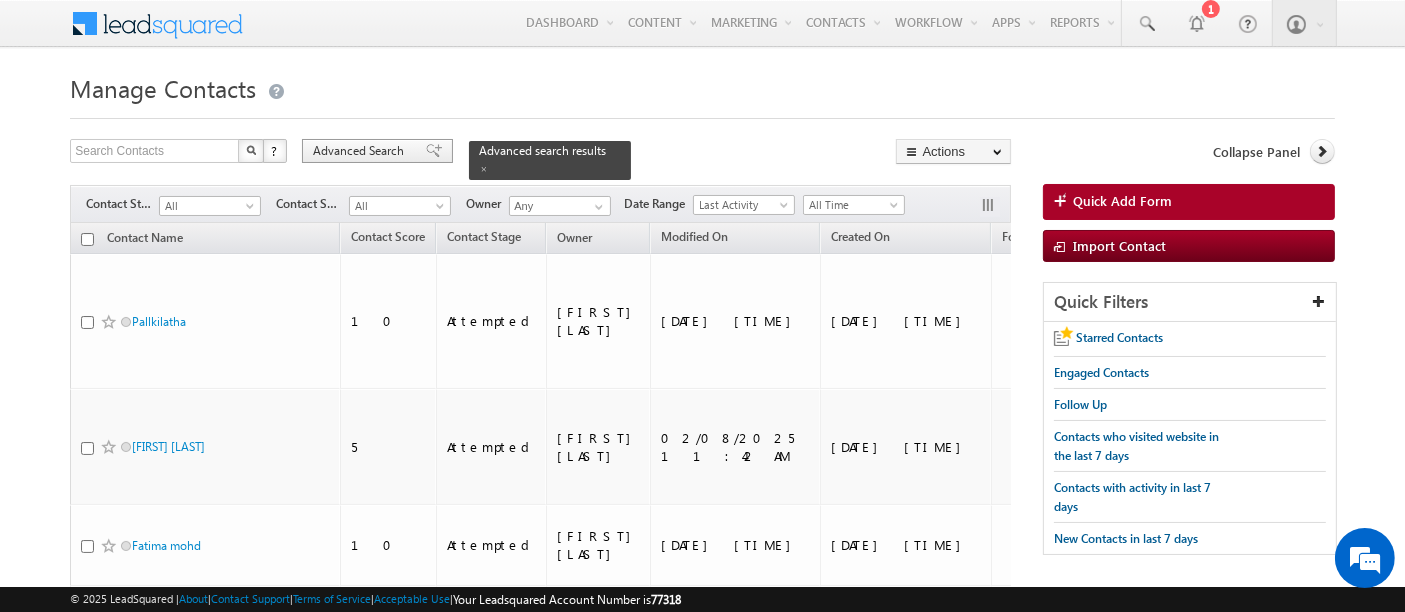 click on "Advanced Search" at bounding box center [361, 151] 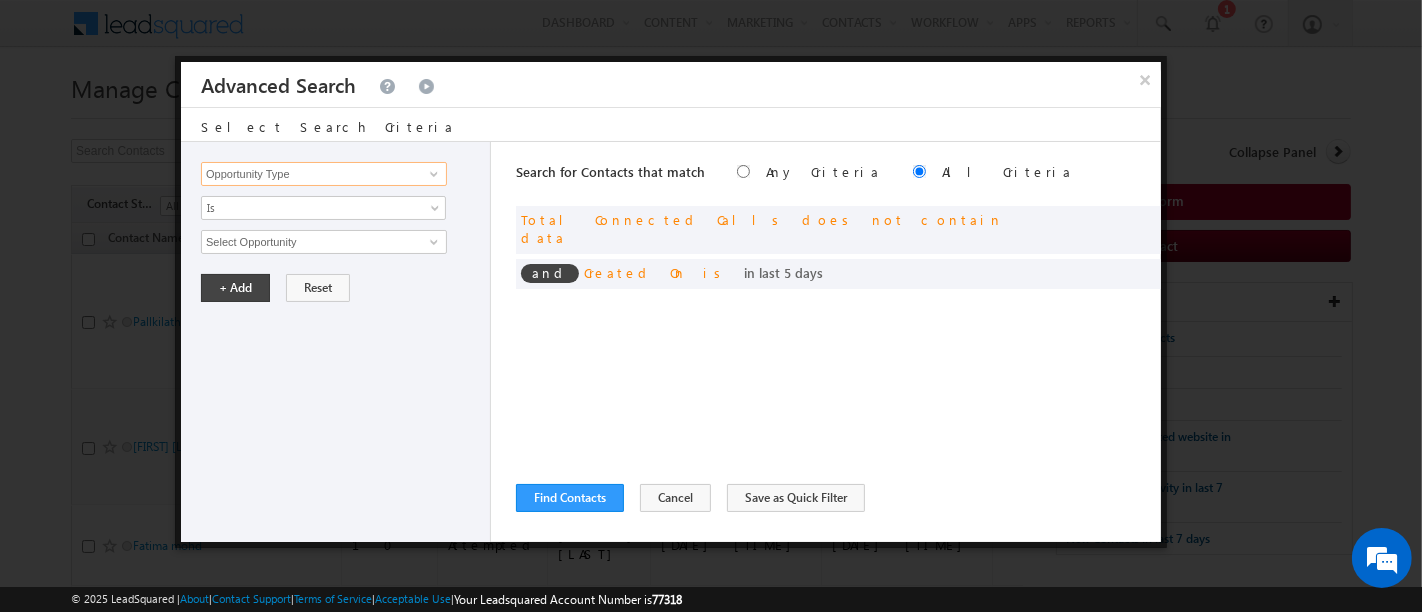 click on "Opportunity Type" at bounding box center (324, 174) 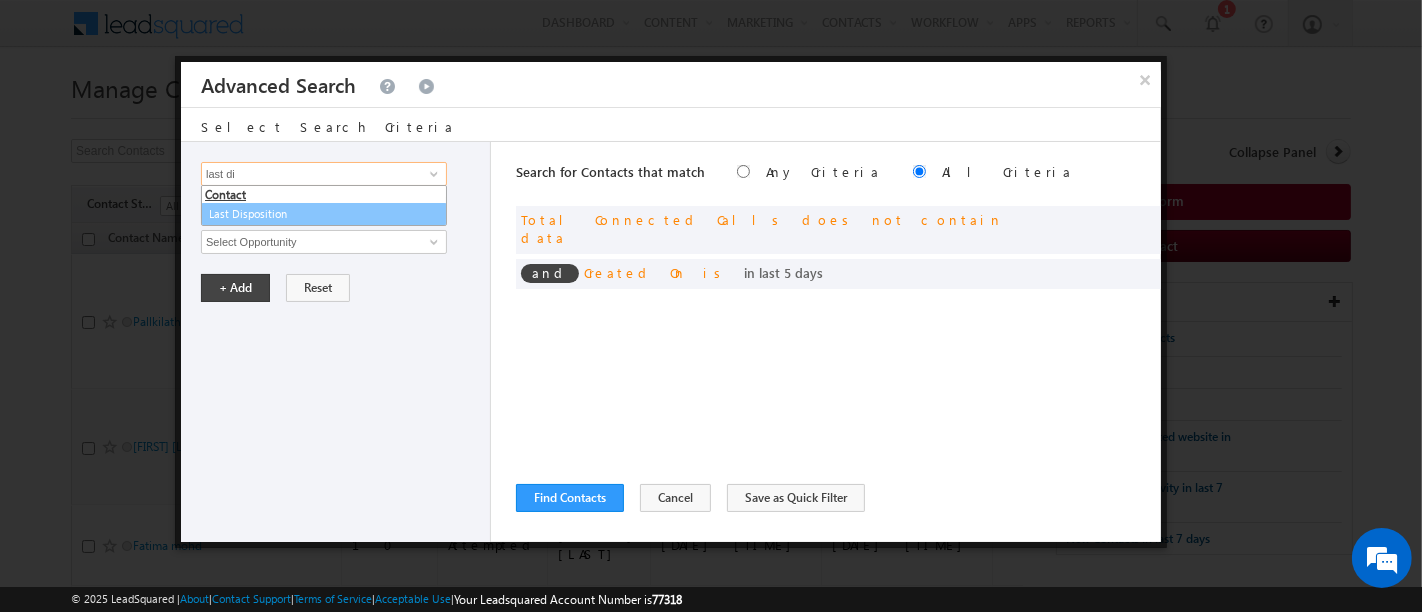 click on "Last Disposition" at bounding box center (324, 214) 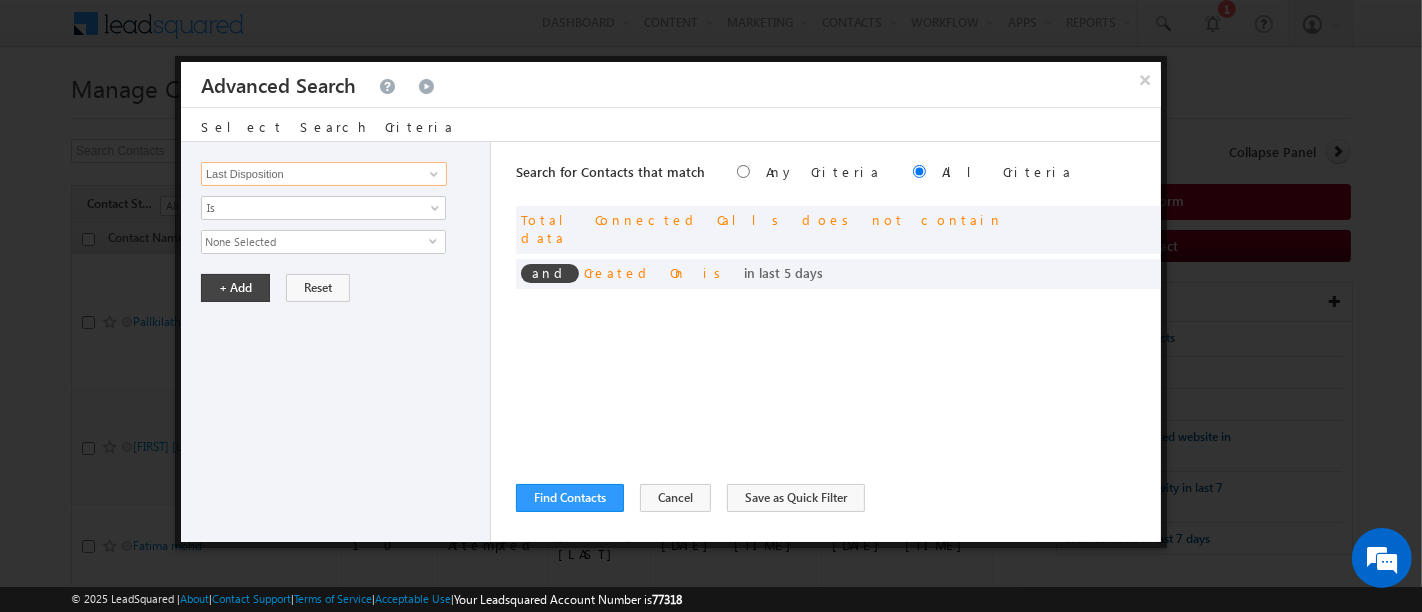type on "Last Disposition" 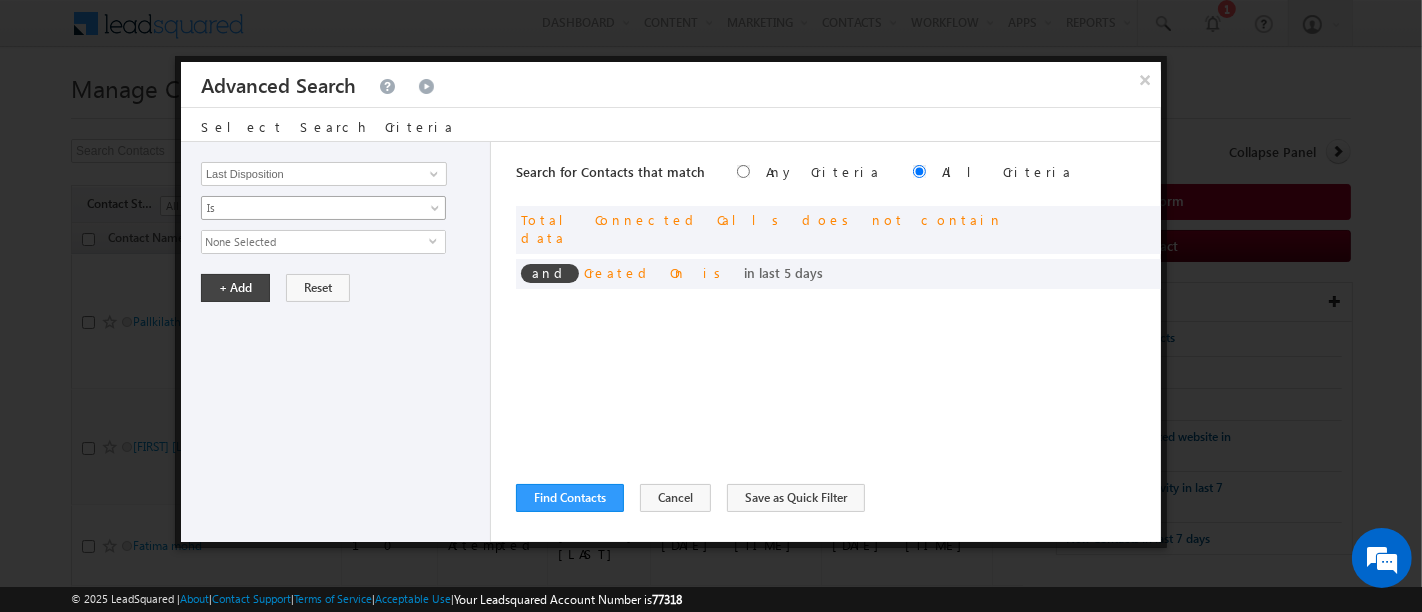 click on "Is" at bounding box center (310, 208) 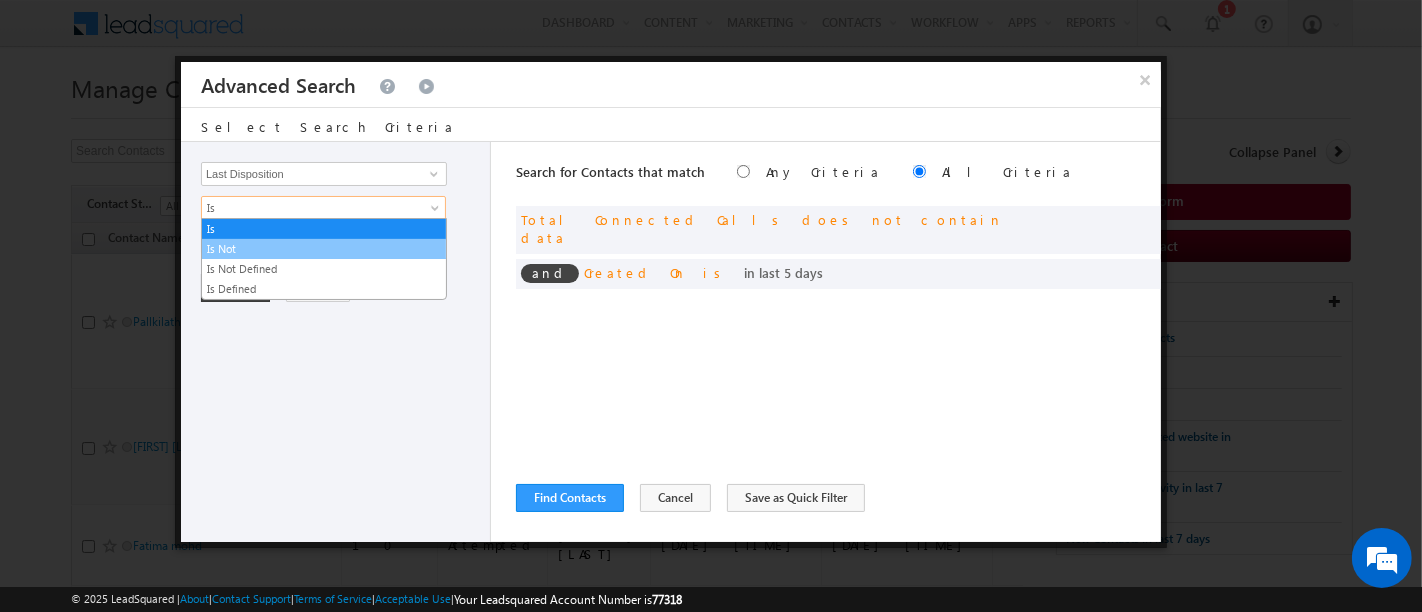 click on "Is Not" at bounding box center [324, 249] 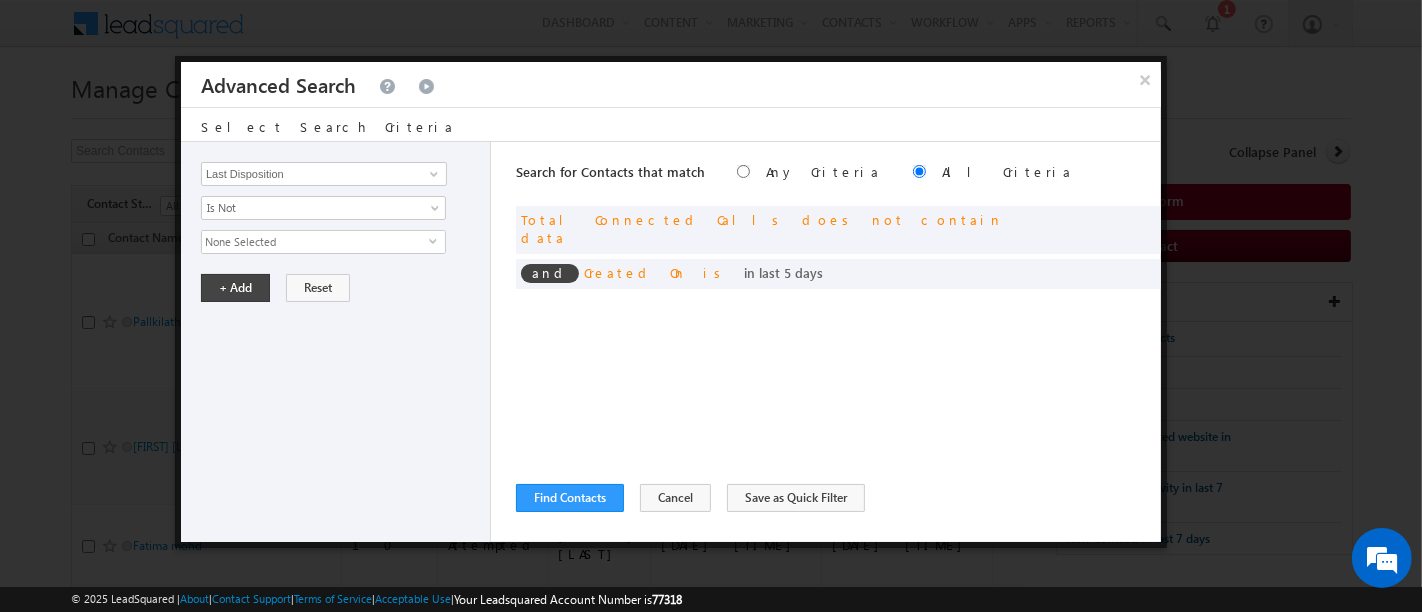 click on "None Selected" at bounding box center (315, 242) 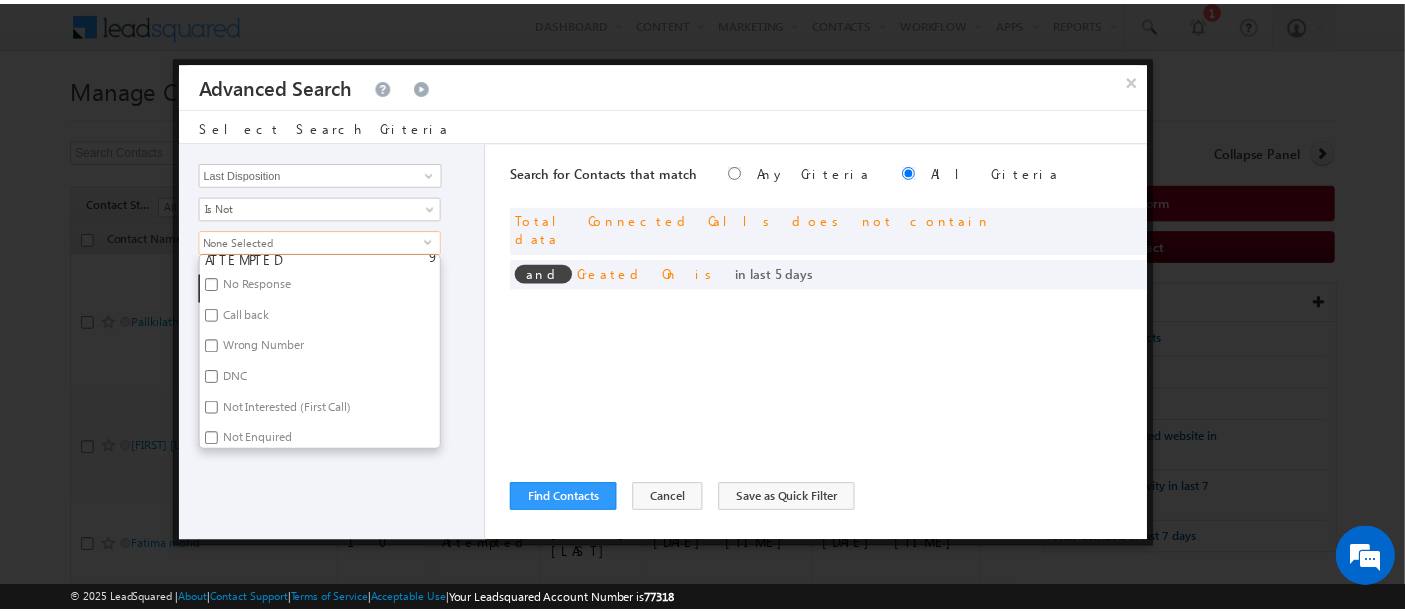 scroll, scrollTop: 0, scrollLeft: 0, axis: both 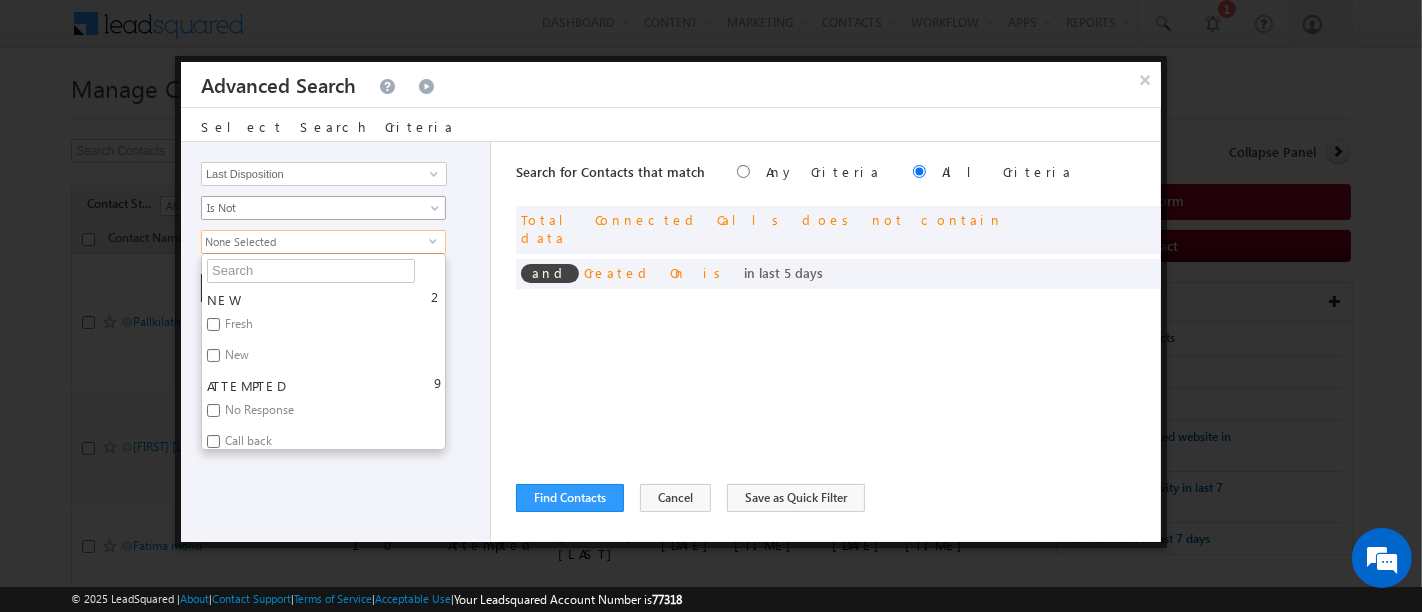 click on "Is Not" at bounding box center [310, 208] 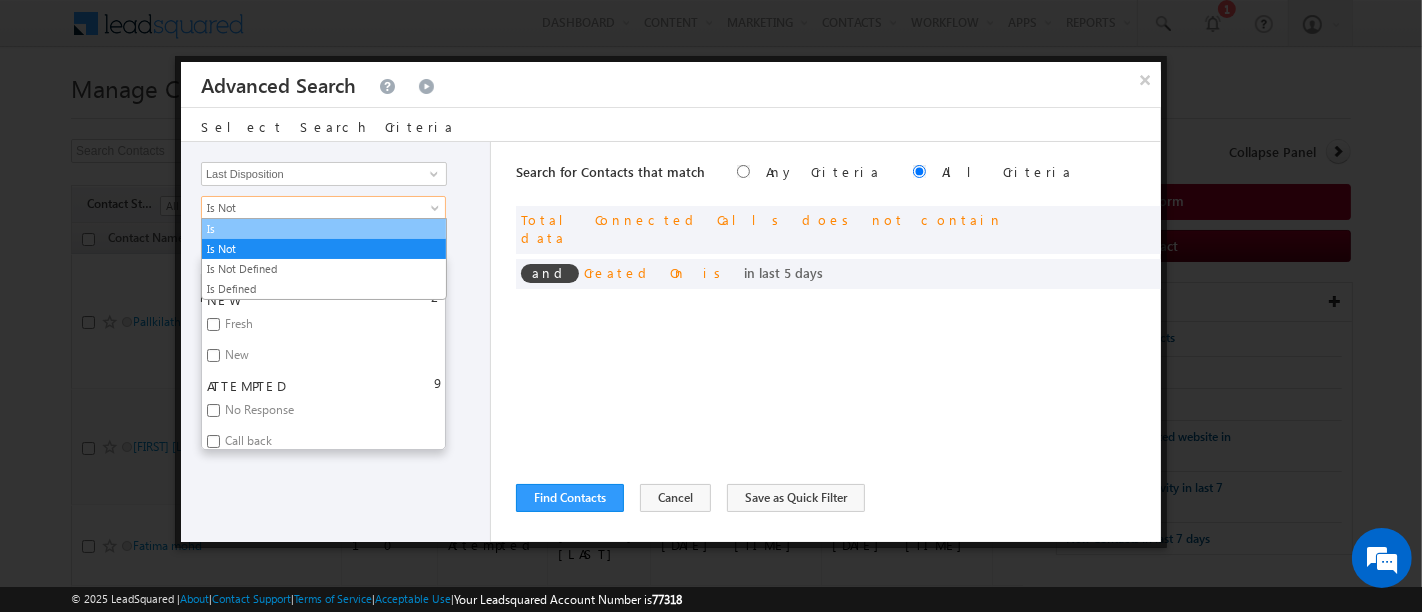 click on "Is" at bounding box center (324, 229) 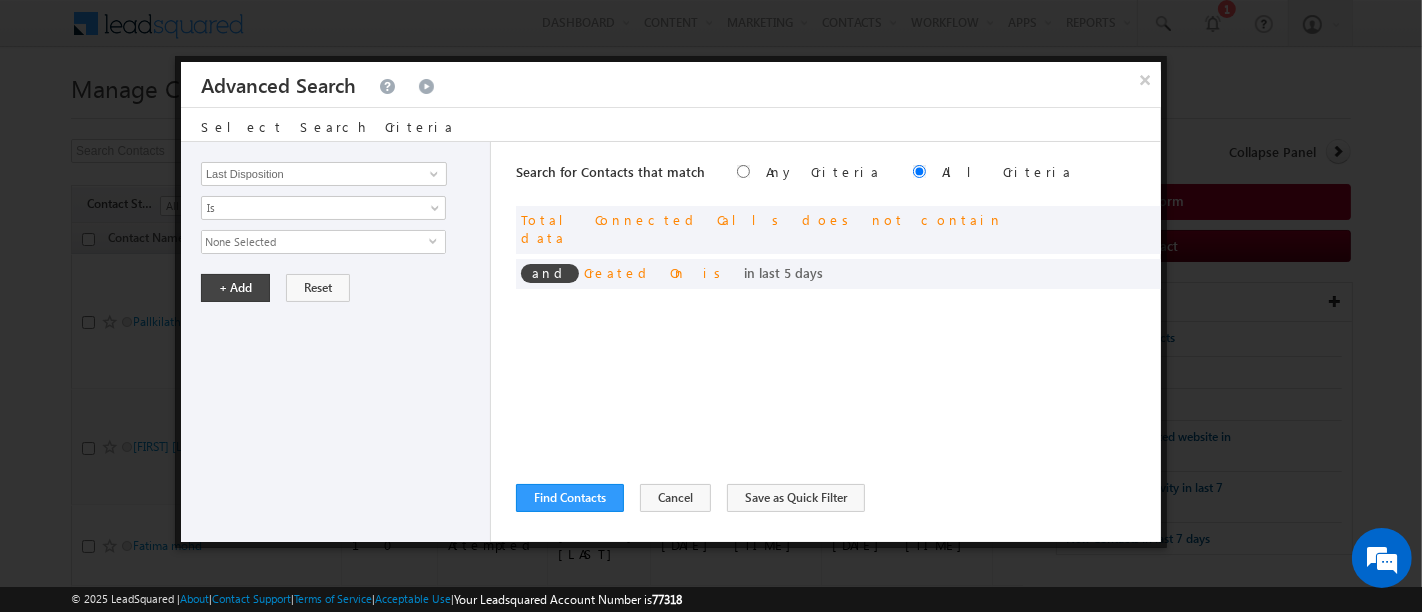 click on "None Selected" at bounding box center [315, 242] 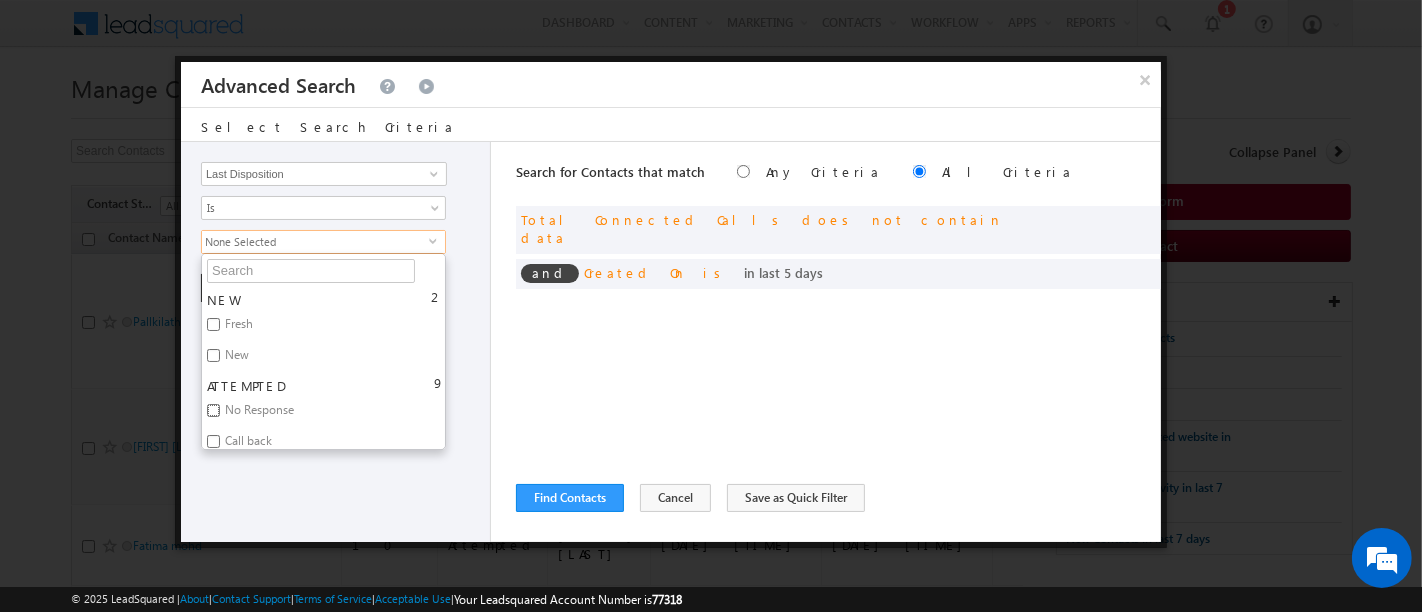 click on "No Response" at bounding box center (213, 410) 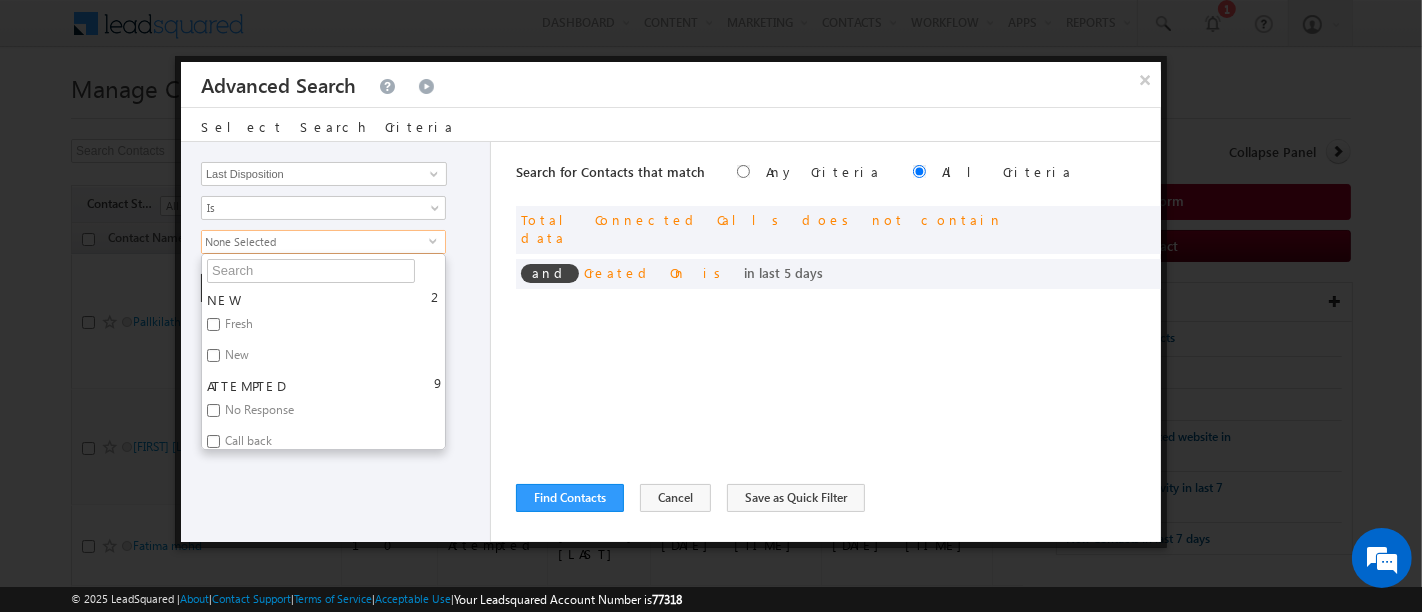 checkbox on "true" 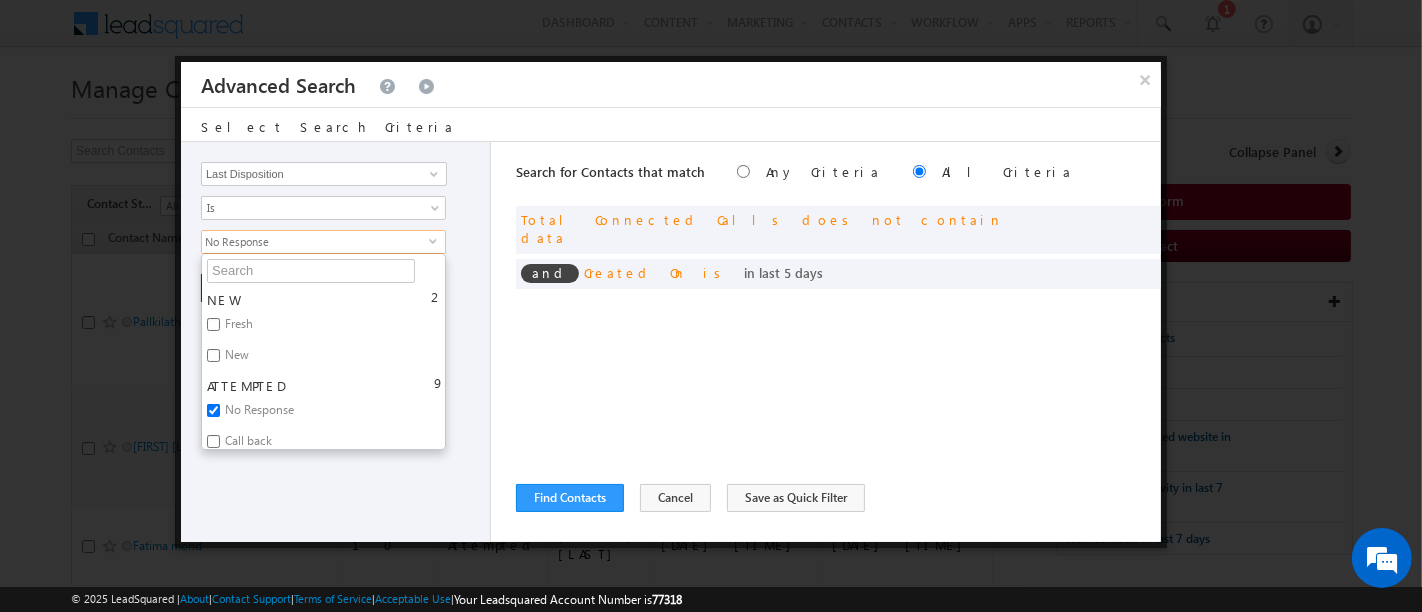 click on "Opportunity Type Contact Activity Task Sales Group  Prospect Id Address 1 Address 2 Any Specific University Or Program Application Status Assignment date current owner Auto Login URL City Class XII Marks Company Concentration Contact Number Contact Origin Contact Score Contact Source Contact Stage Conversion Referrer URL Counselling mode Country Country Interested In New Country Interested In Old Course Course Priority Created By Id Created On Created On Old Current Opt In Status Do Not Call Do Not Email Do Not SMS Do Not Track Do You Have Scholarships Do You Have Valid Passport Documents - Status Documents - University Proof Doc Documents - 10th Marksheet Documents - 12th Marksheet Documents - UG Degree Documents - UG Marksheets Documents - PG Degree Documents - PG Marksheets Documents - Resume/CV Documents - LOR Documents - SOP Documents - Passport Documents - ELT Documents - Amity Pathway Certificate Documents - COL Documents - Deposit fee Documents - UCOL Documents - I20 2" at bounding box center (336, 342) 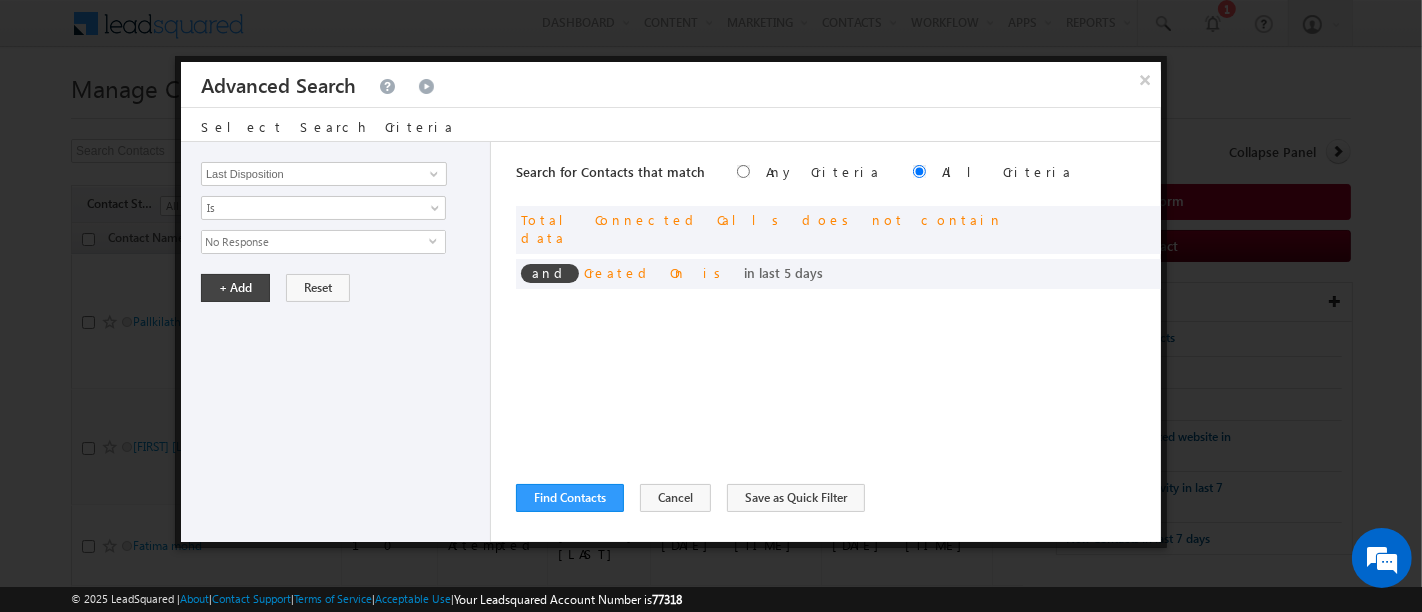 click on "No Response" at bounding box center [315, 242] 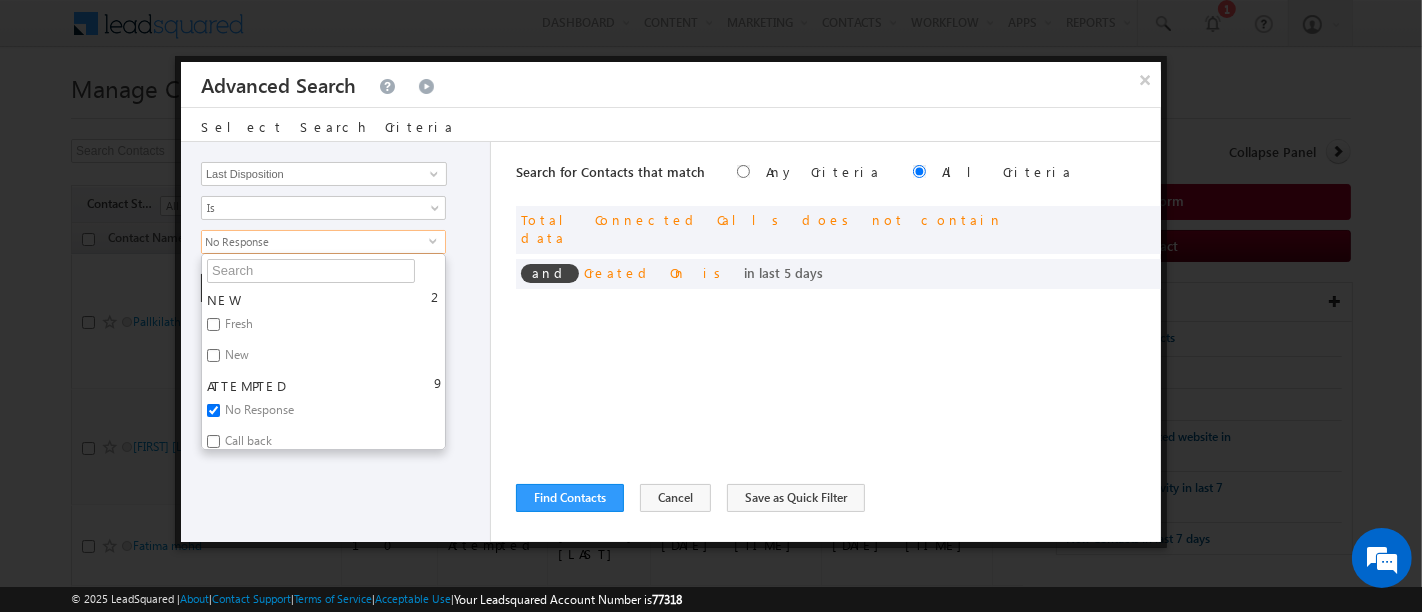 click on "Opportunity Type Contact Activity Task Sales Group  Prospect Id Address 1 Address 2 Any Specific University Or Program Application Status Assignment date current owner Auto Login URL City Class XII Marks Company Concentration Contact Number Contact Origin Contact Score Contact Source Contact Stage Conversion Referrer URL Counselling mode Country Country Interested In New Country Interested In Old Course Course Priority Created By Id Created On Created On Old Current Opt In Status Do Not Call Do Not Email Do Not SMS Do Not Track Do You Have Scholarships Do You Have Valid Passport Documents - Status Documents - University Proof Doc Documents - 10th Marksheet Documents - 12th Marksheet Documents - UG Degree Documents - UG Marksheets Documents - PG Degree Documents - PG Marksheets Documents - Resume/CV Documents - LOR Documents - SOP Documents - Passport Documents - ELT Documents - Amity Pathway Certificate Documents - COL Documents - Deposit fee Documents - UCOL Documents - I20 2" at bounding box center [336, 342] 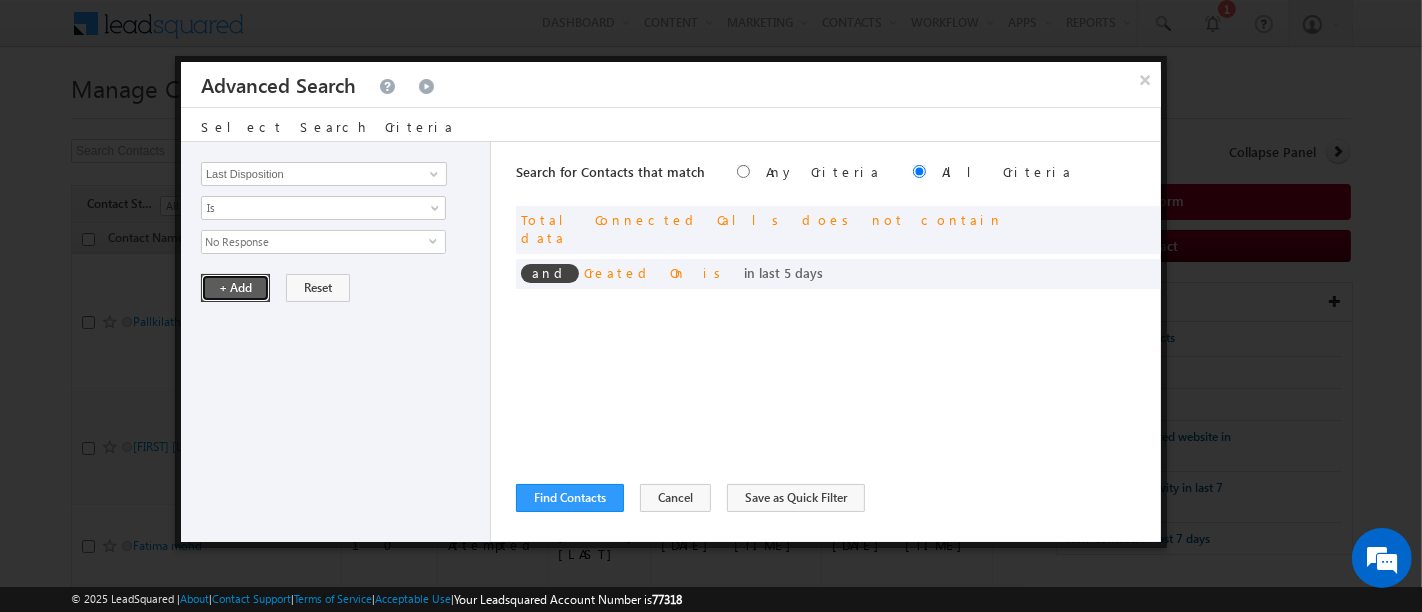 click on "+ Add" at bounding box center [235, 288] 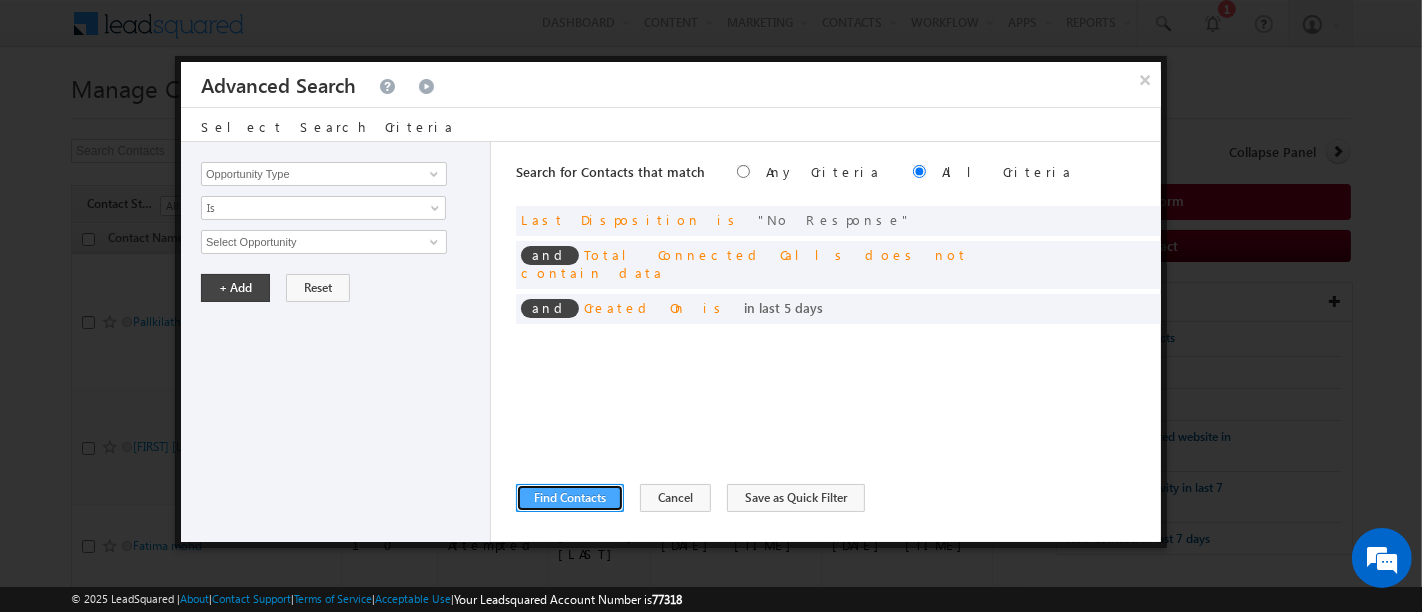 click on "Find Contacts" at bounding box center [570, 498] 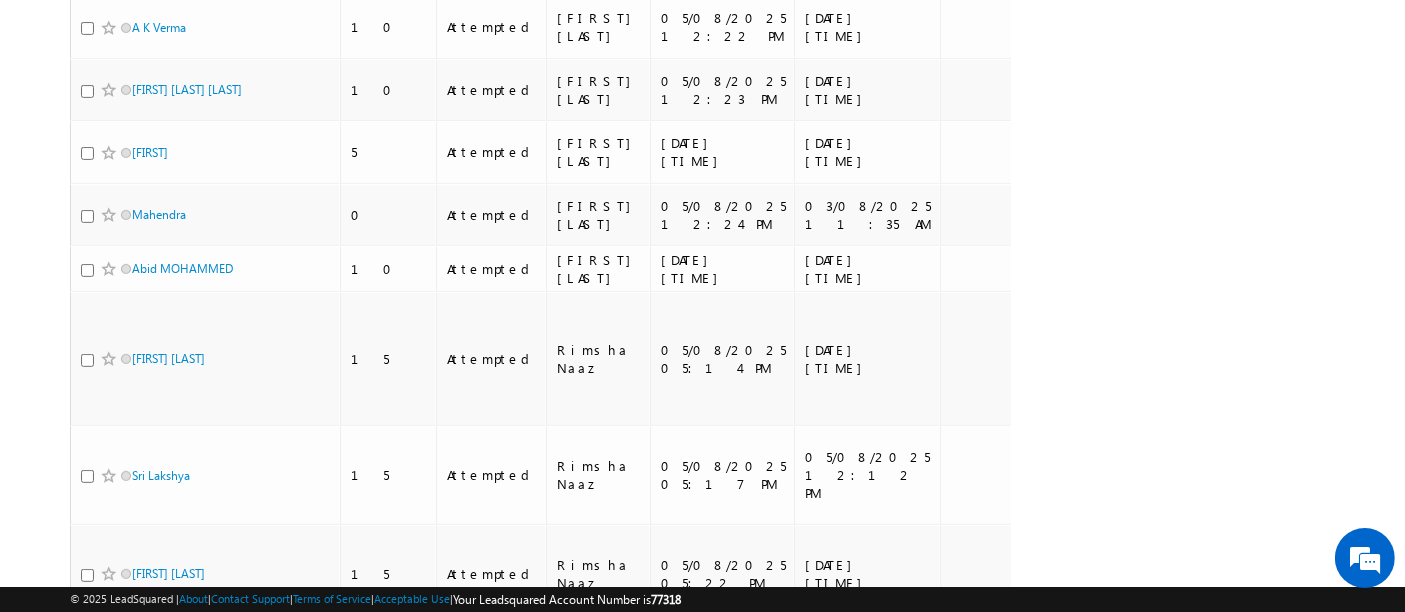 scroll, scrollTop: 0, scrollLeft: 0, axis: both 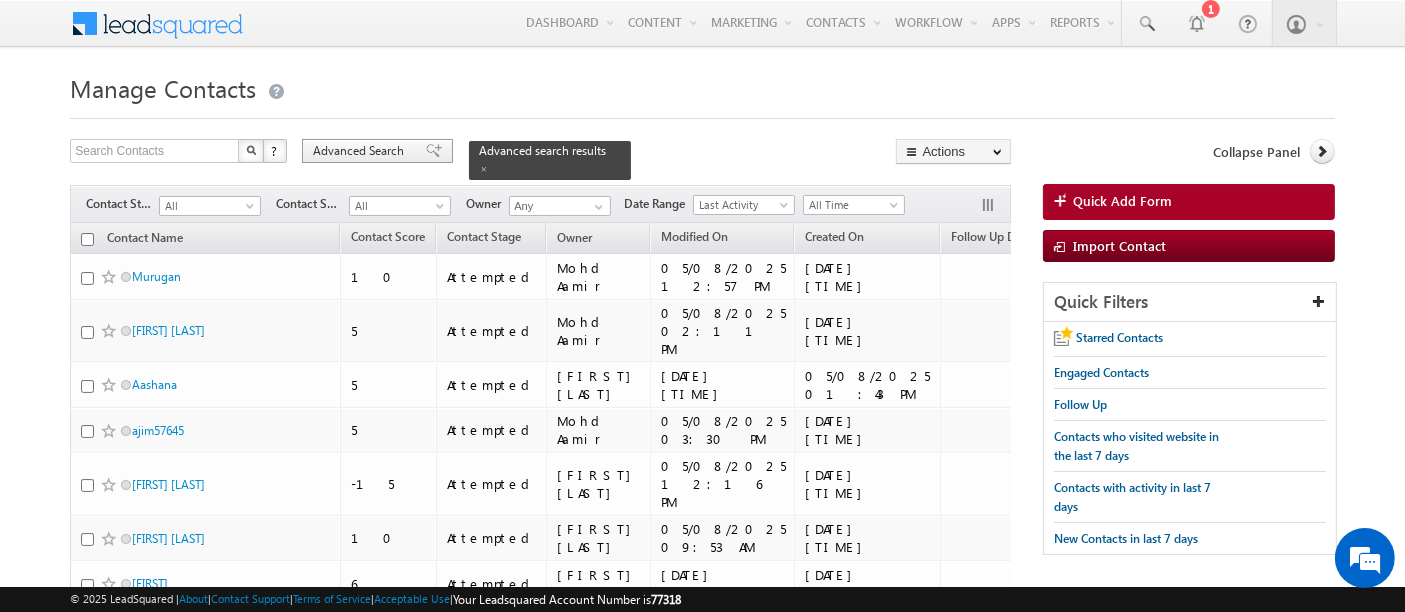 click on "Advanced Search" at bounding box center (361, 151) 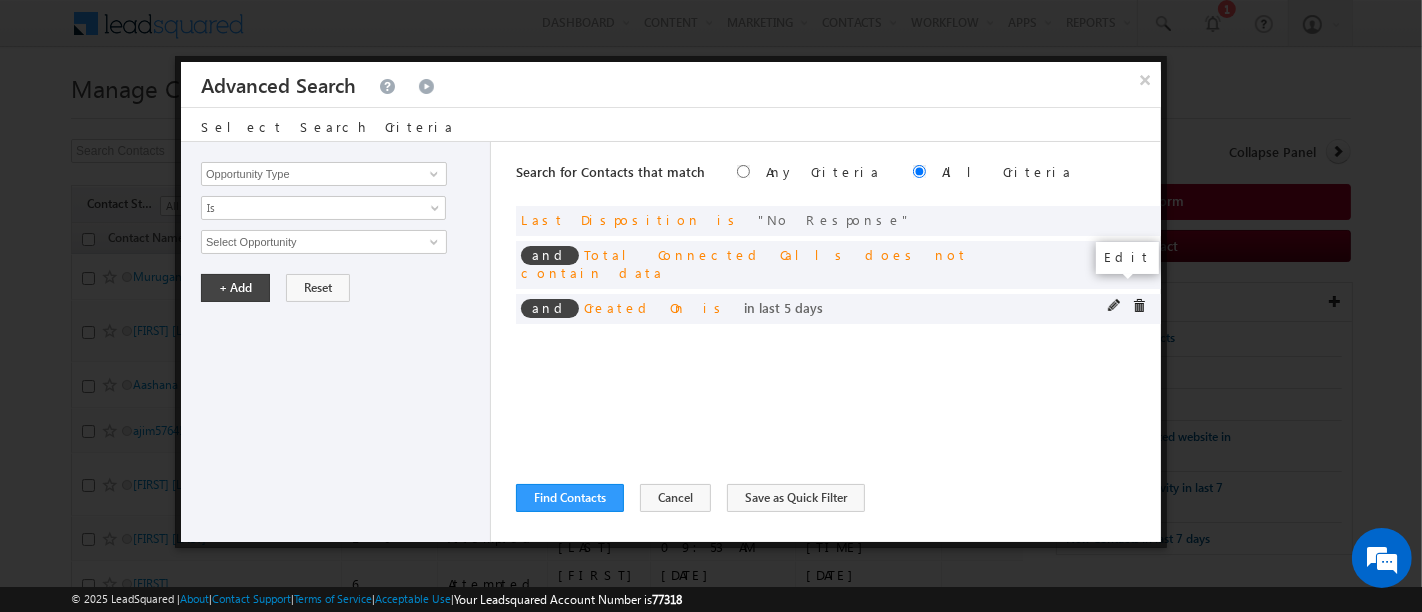 click at bounding box center [1115, 306] 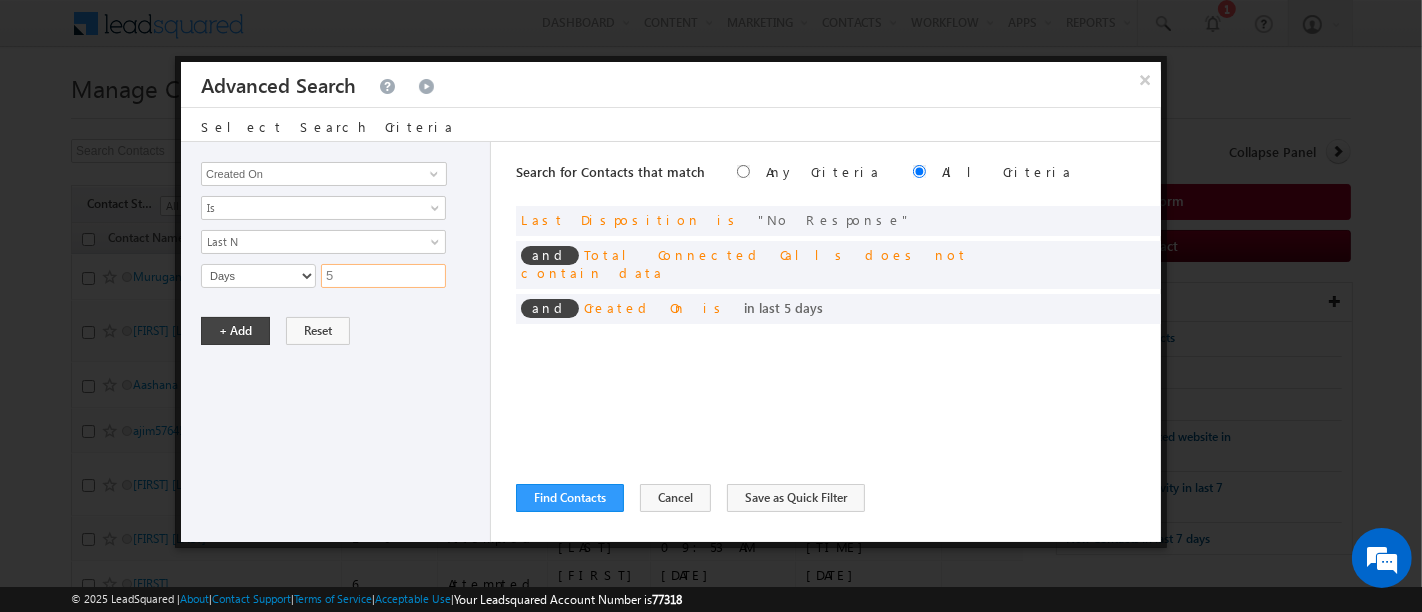 click on "5" at bounding box center [383, 276] 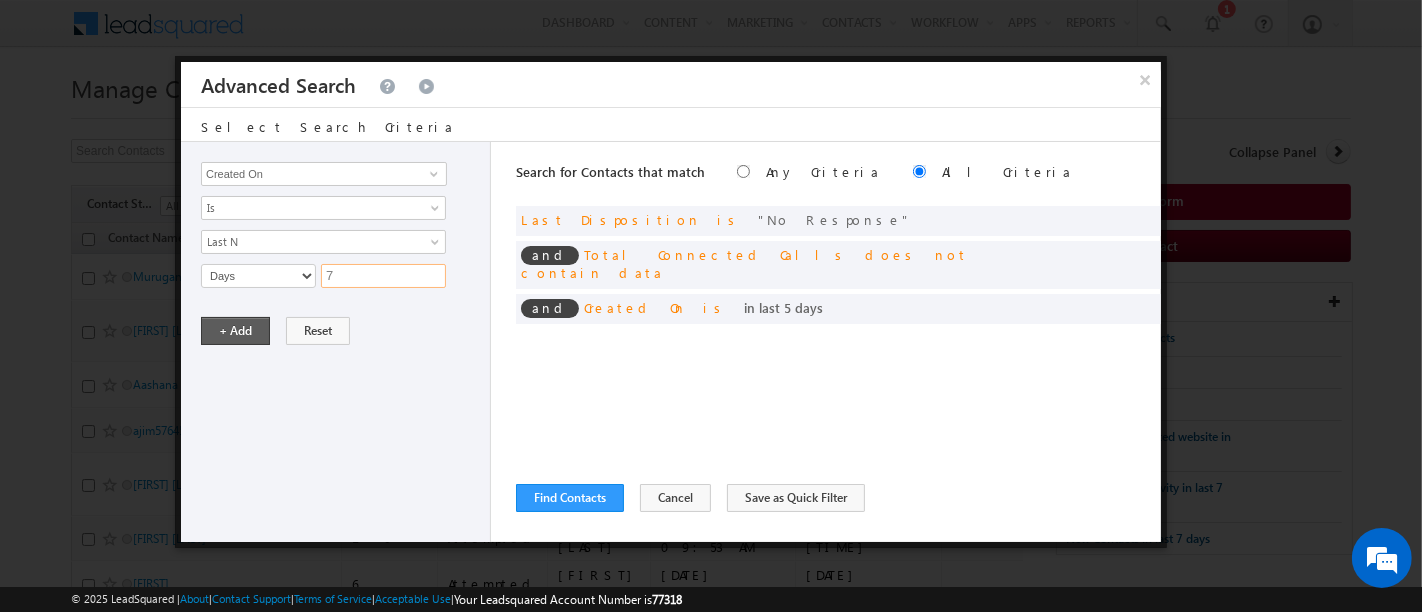 type on "7" 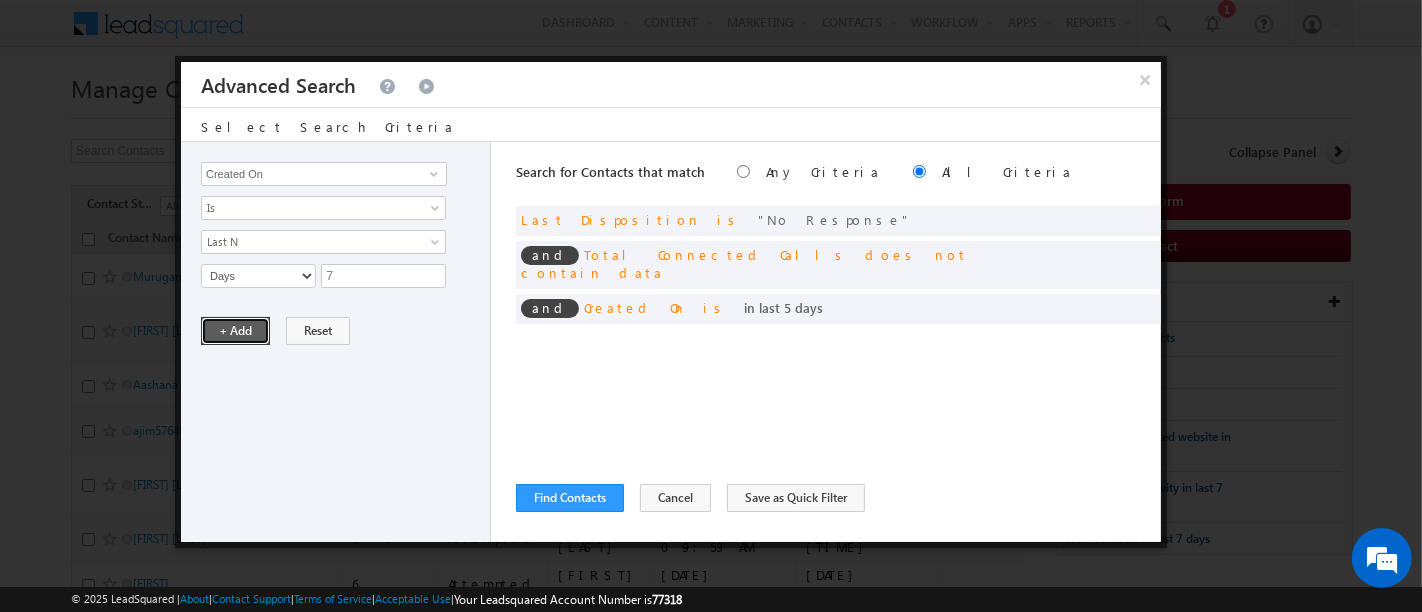 click on "+ Add" at bounding box center [235, 331] 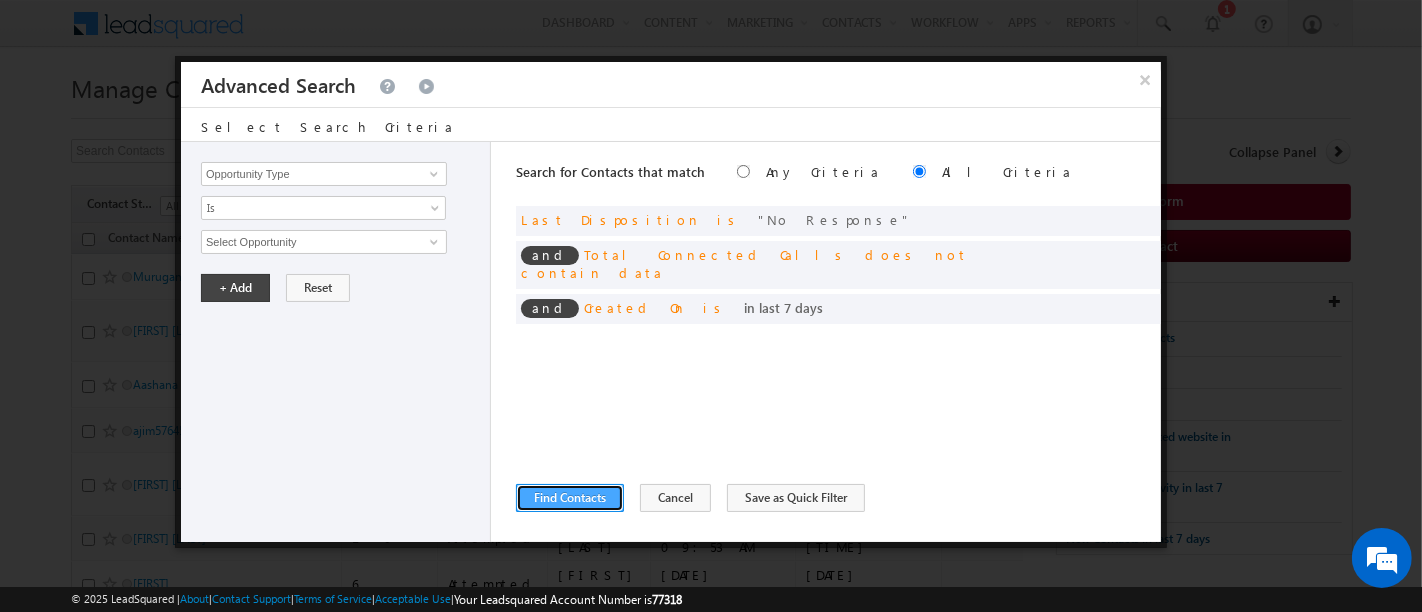 click on "Find Contacts" at bounding box center [570, 498] 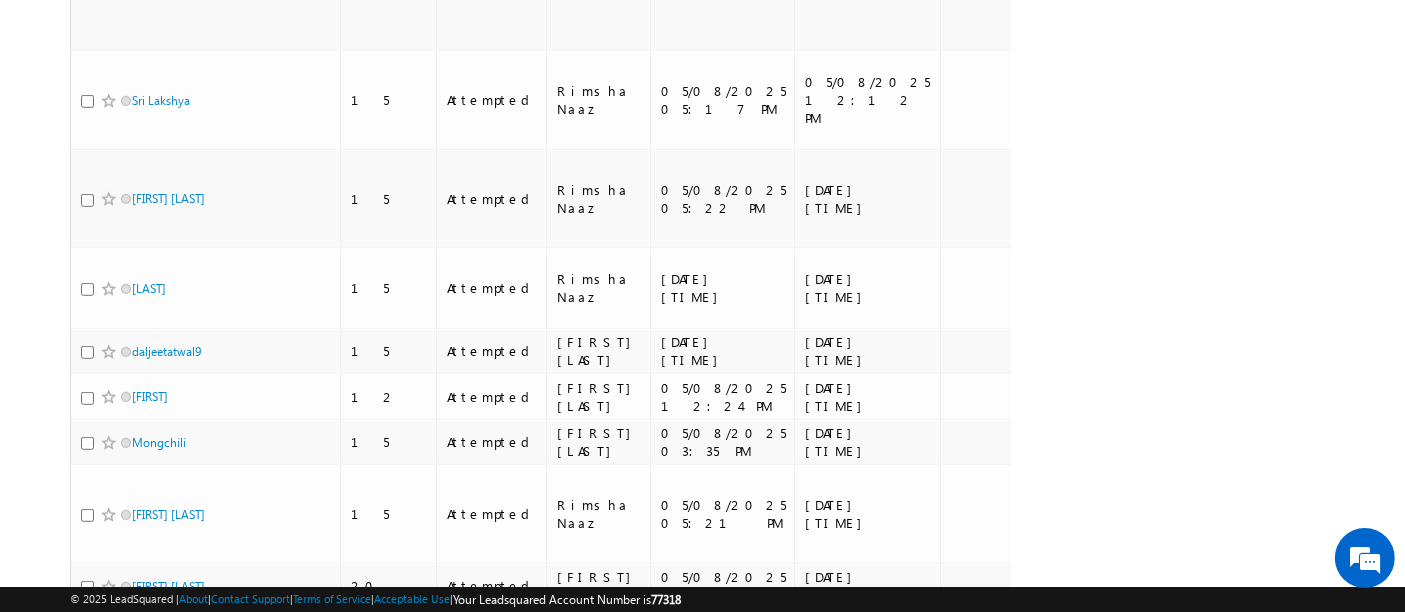 scroll, scrollTop: 0, scrollLeft: 0, axis: both 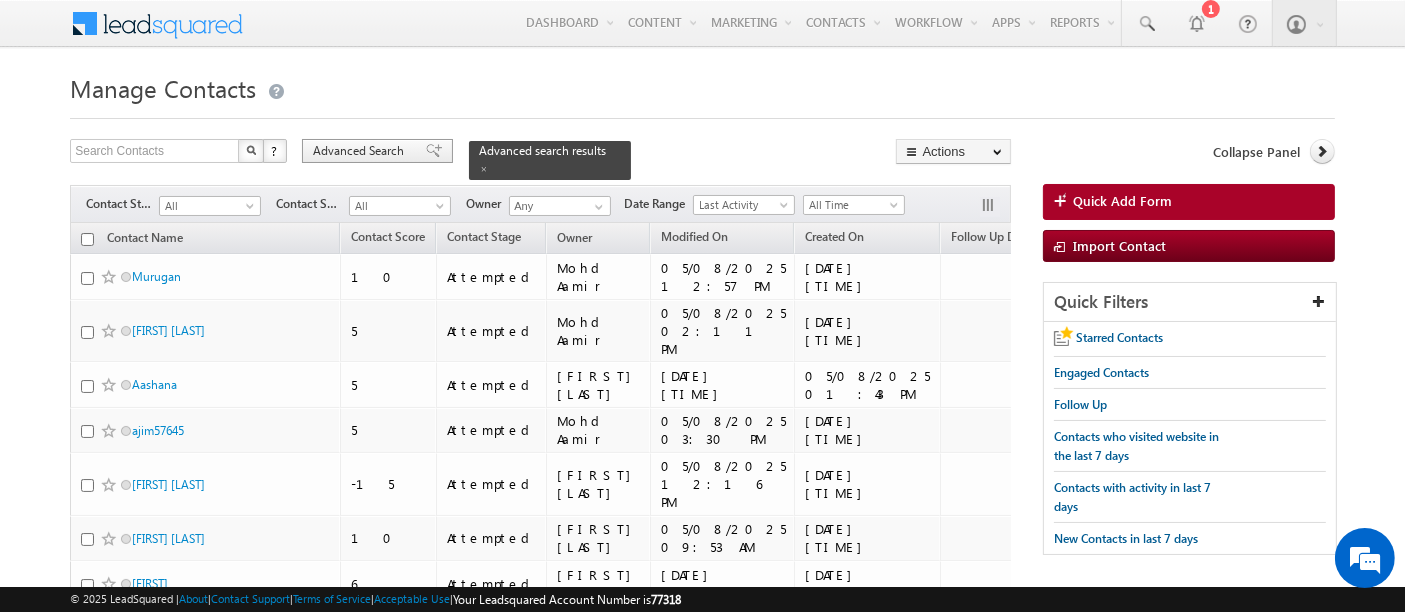click on "Advanced Search" at bounding box center (361, 151) 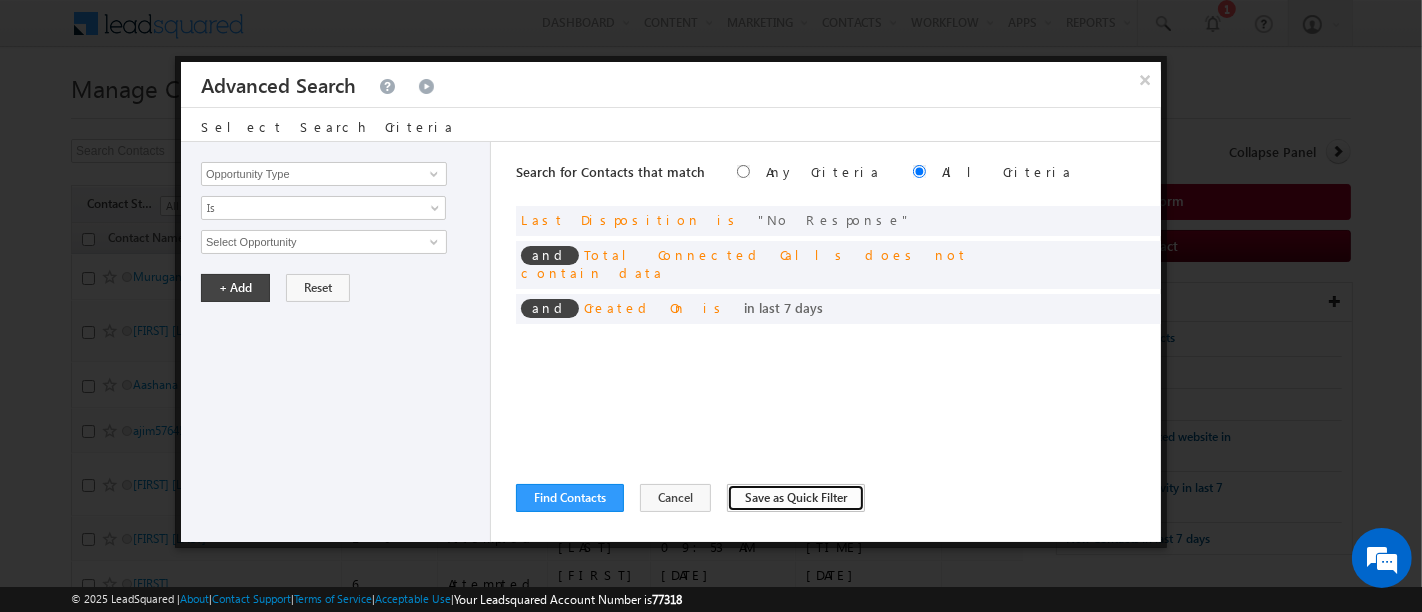 click on "Save as Quick Filter" at bounding box center [796, 498] 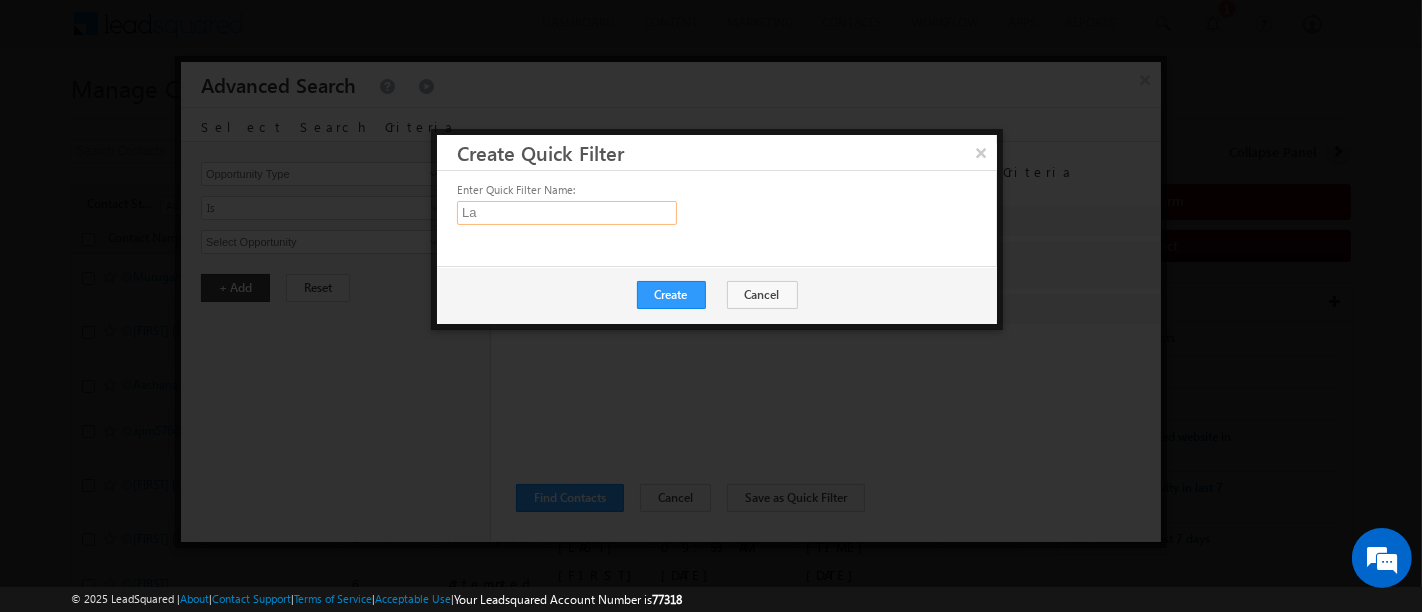 type on "L" 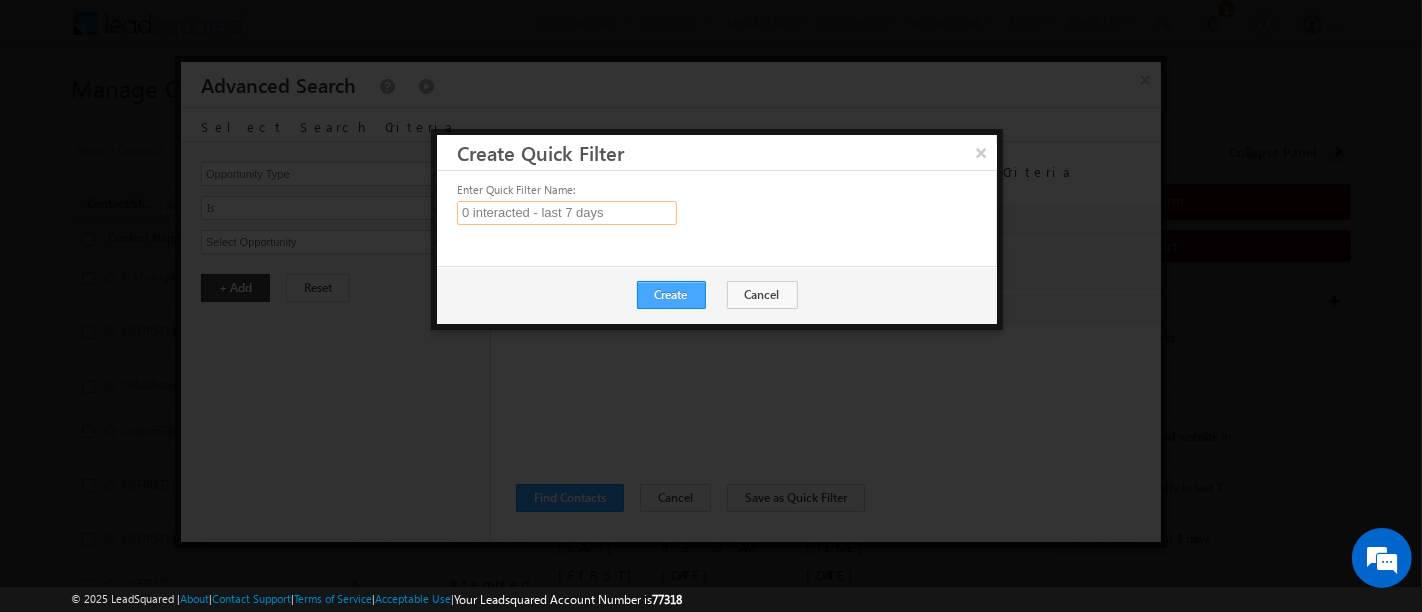 type on "0 interacted - last 7 days" 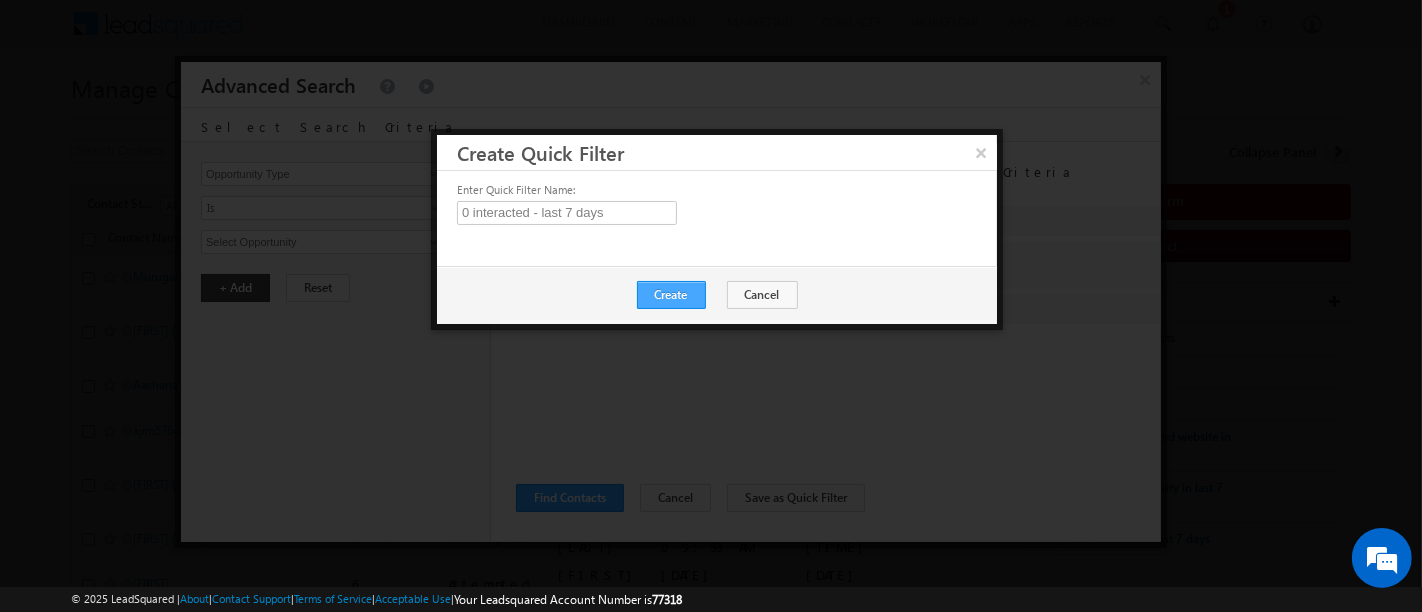 click on "Create" at bounding box center [671, 295] 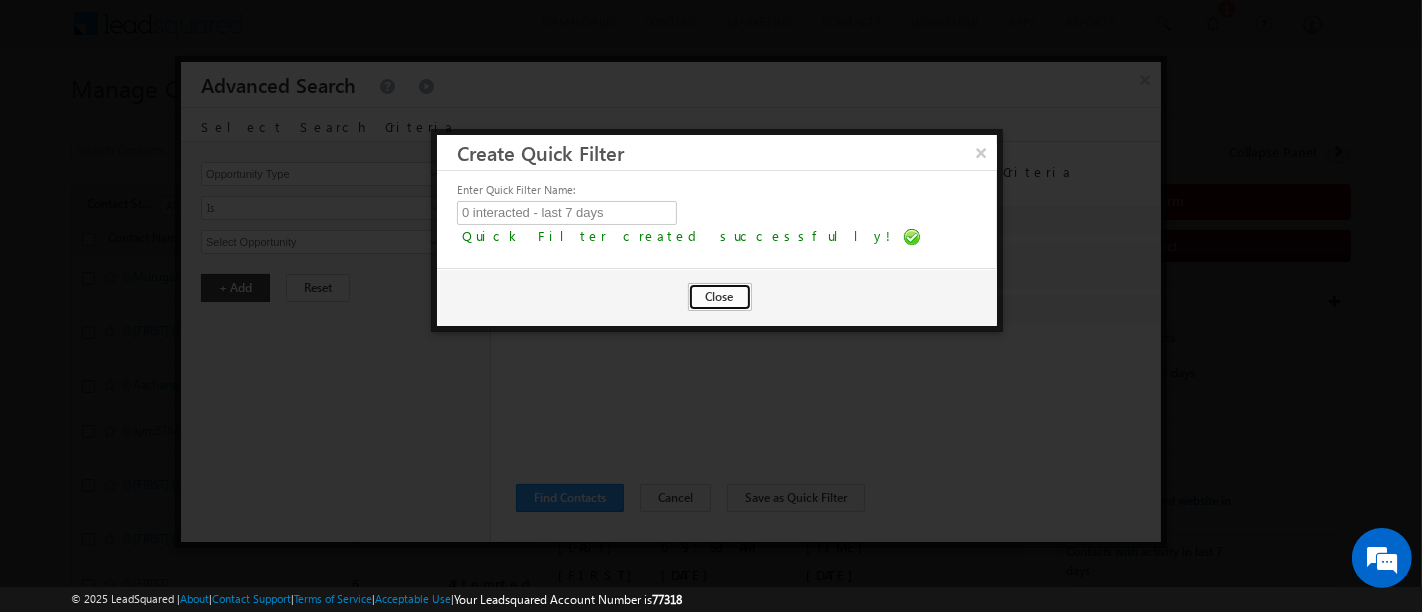 click on "Close" at bounding box center [720, 297] 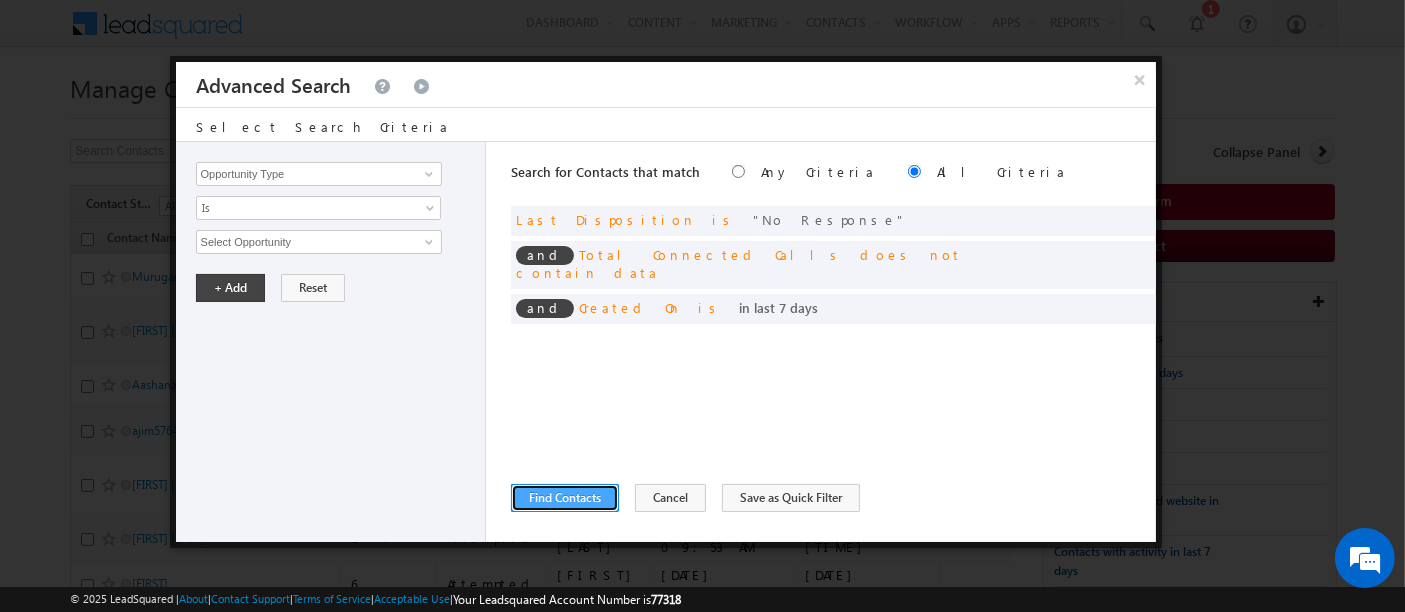 click on "Find Contacts" at bounding box center [565, 498] 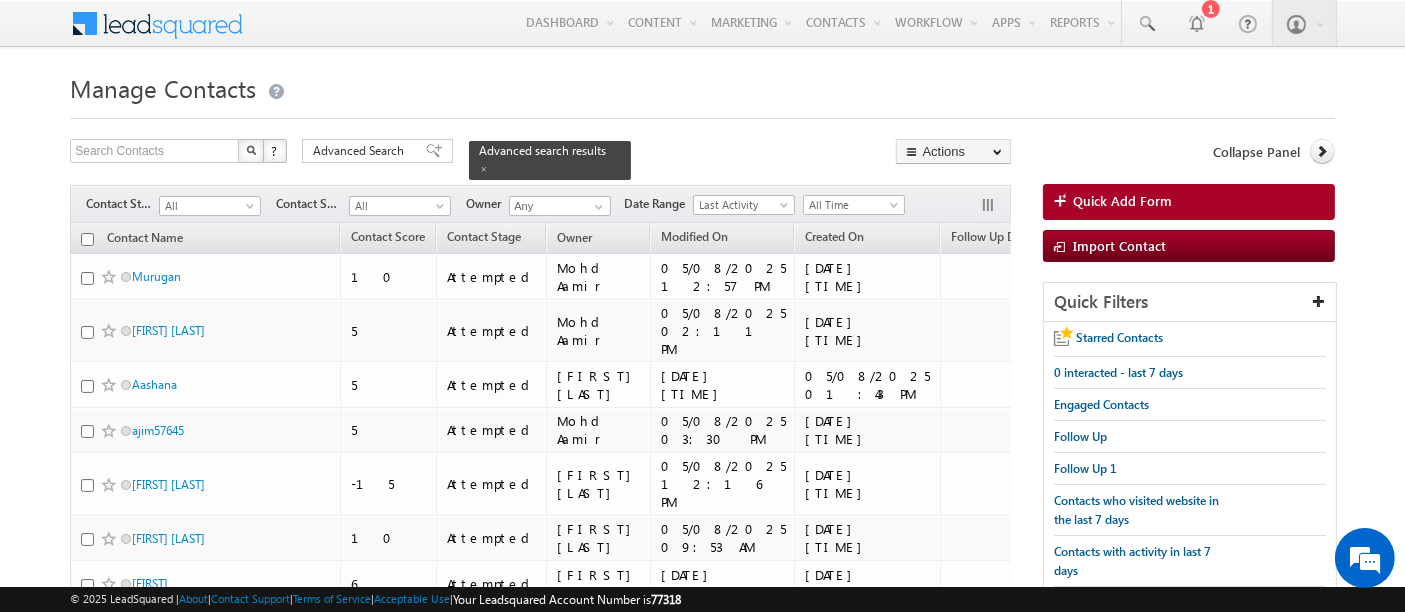 click on "Filters
Contact Stage
All New Attempted Pipeline Pathway International University Interested for Dual/3C Partner stage Registered at University Dropped DNP 9++ All
Contact Source
All All
Owner
Any" at bounding box center (540, 204) 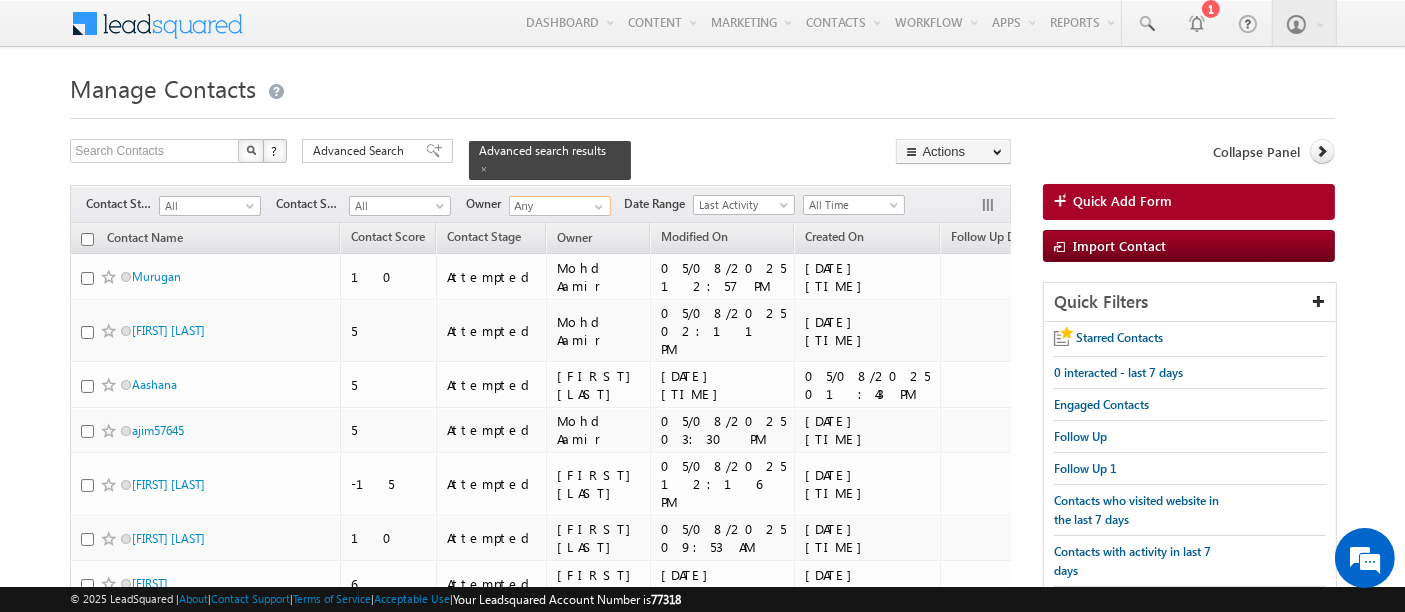 click on "Any" at bounding box center (560, 206) 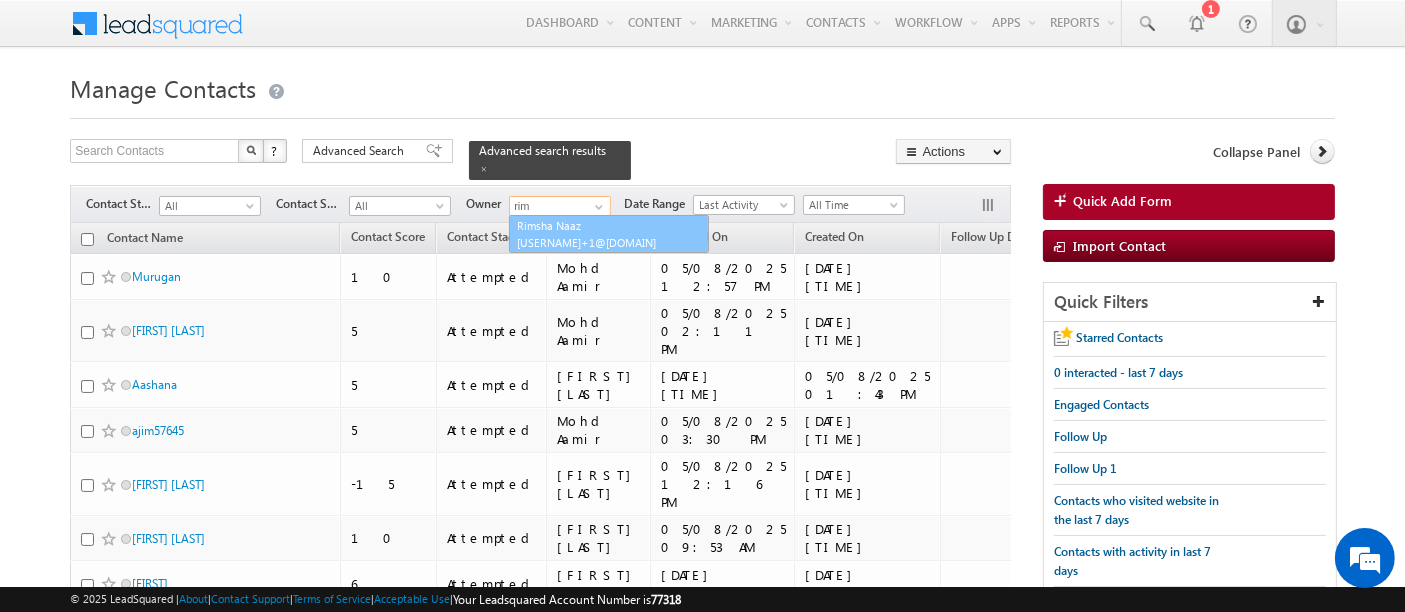 click on "rnaaz+1@amity.edu" at bounding box center [607, 242] 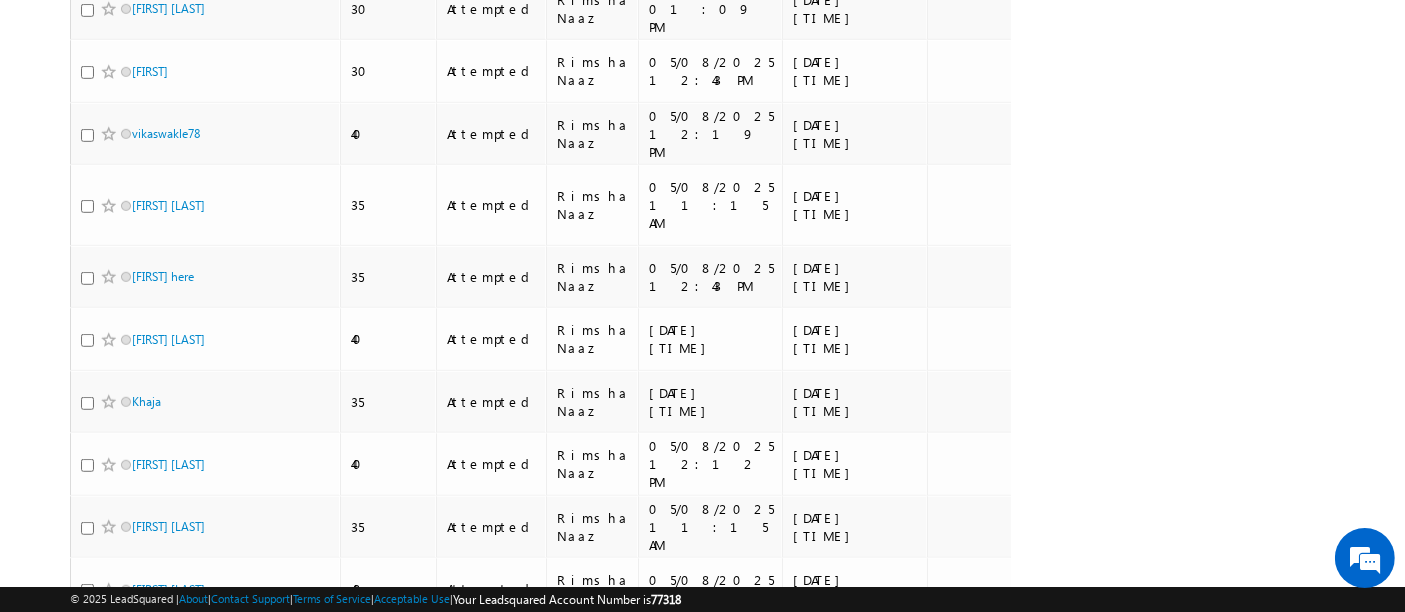 scroll, scrollTop: 1322, scrollLeft: 0, axis: vertical 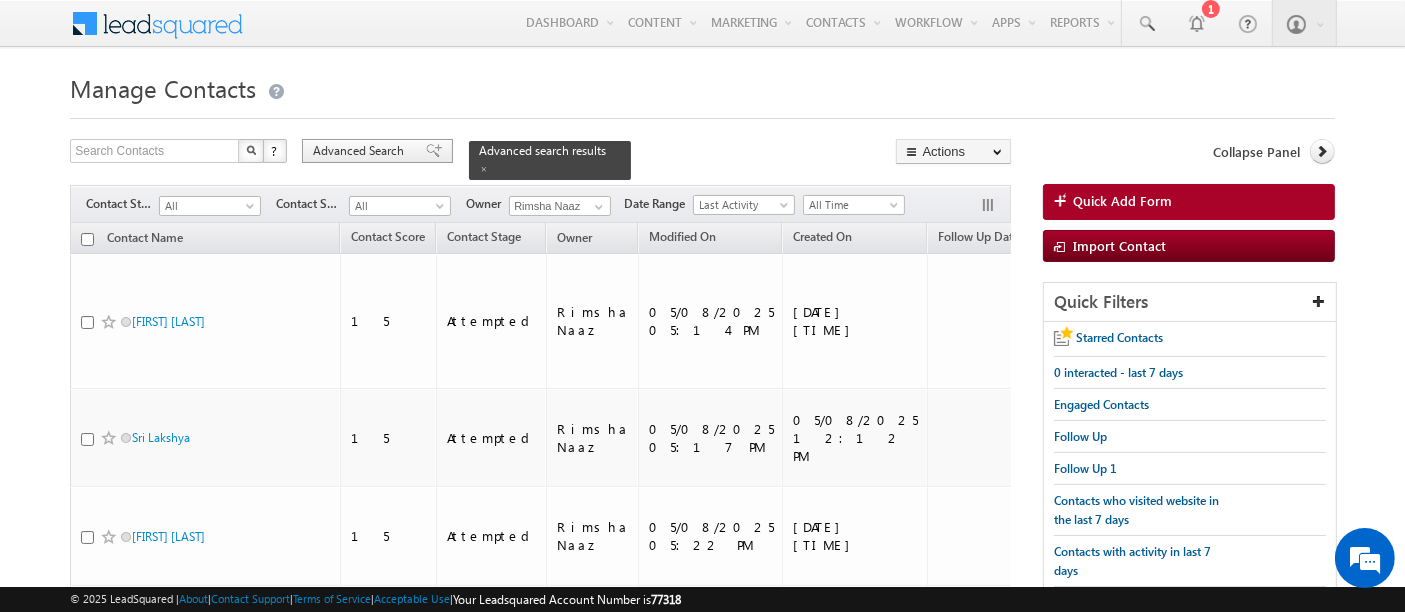 click on "Advanced Search" at bounding box center (361, 151) 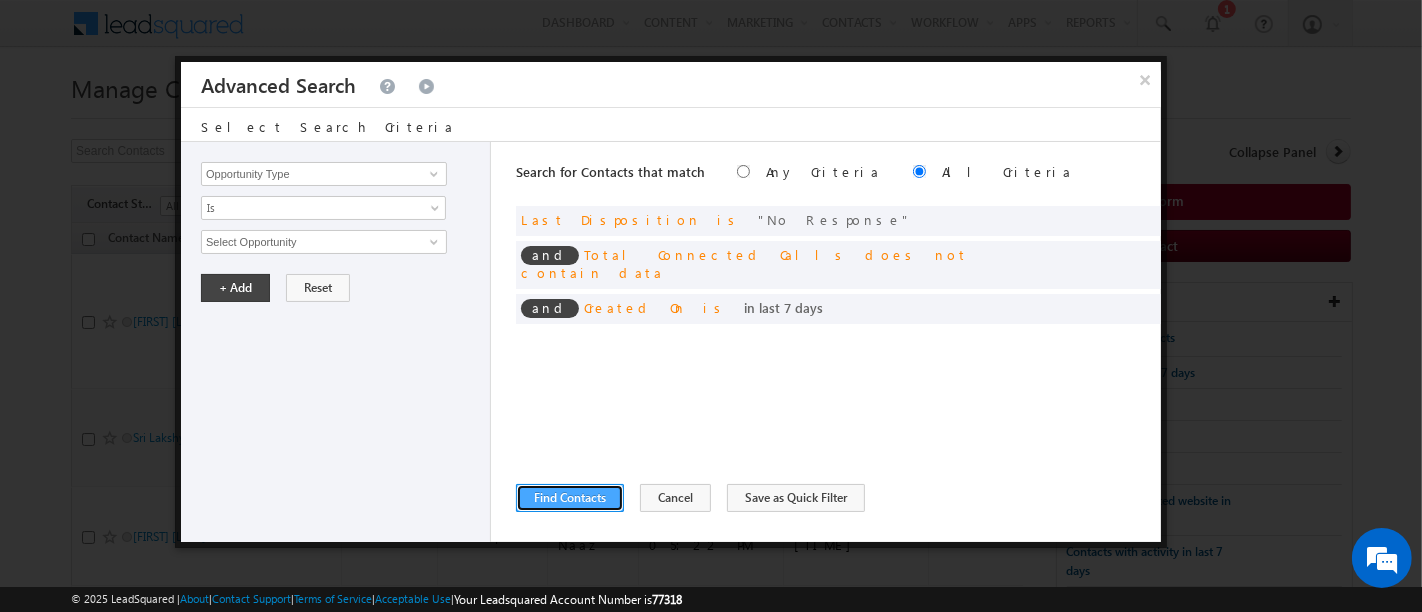click on "Find Contacts" at bounding box center [570, 498] 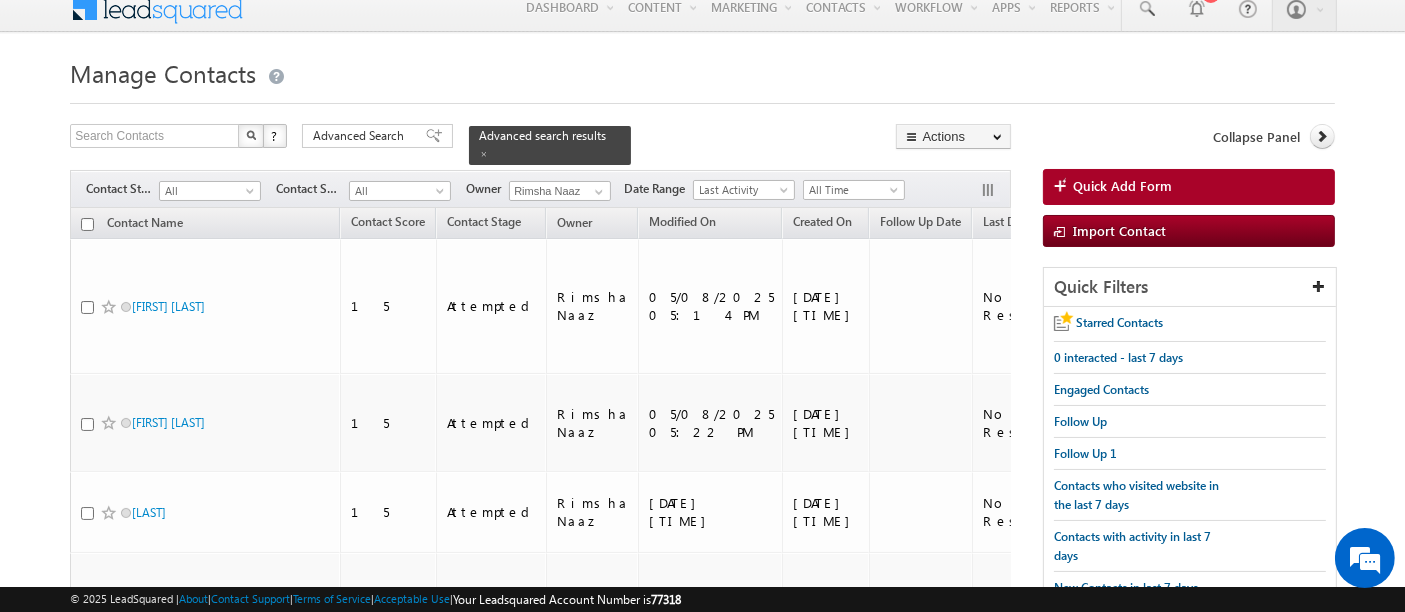 scroll, scrollTop: 0, scrollLeft: 0, axis: both 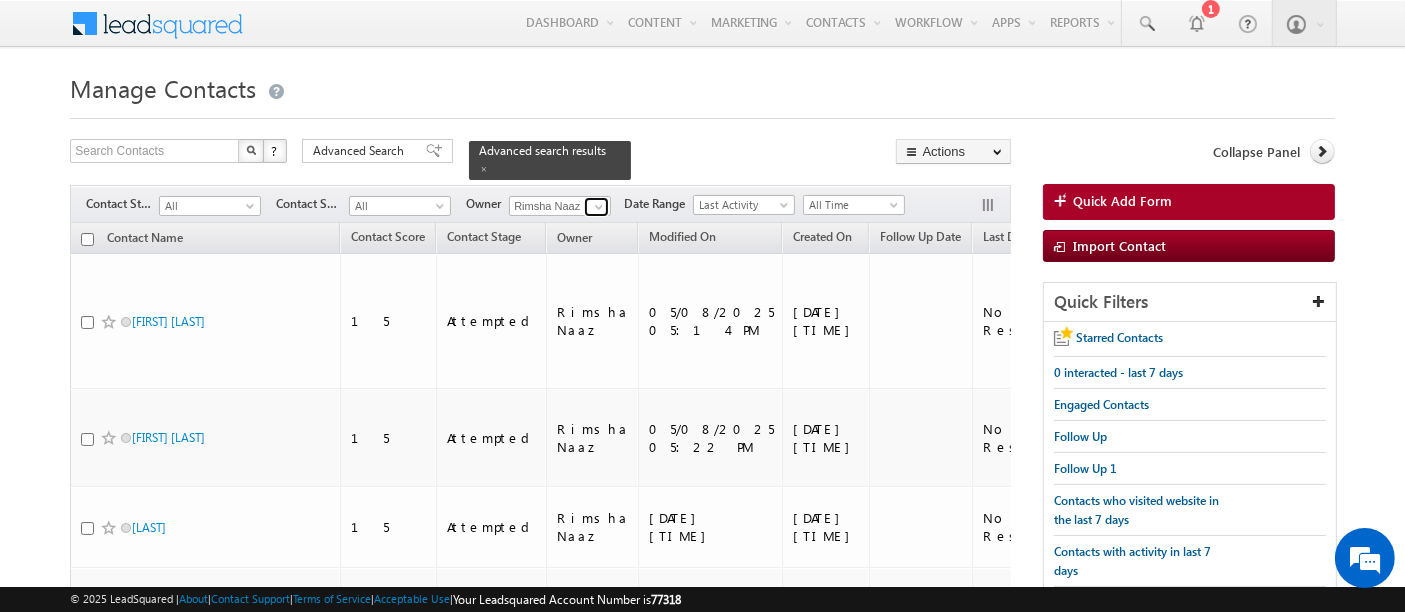 click at bounding box center [599, 207] 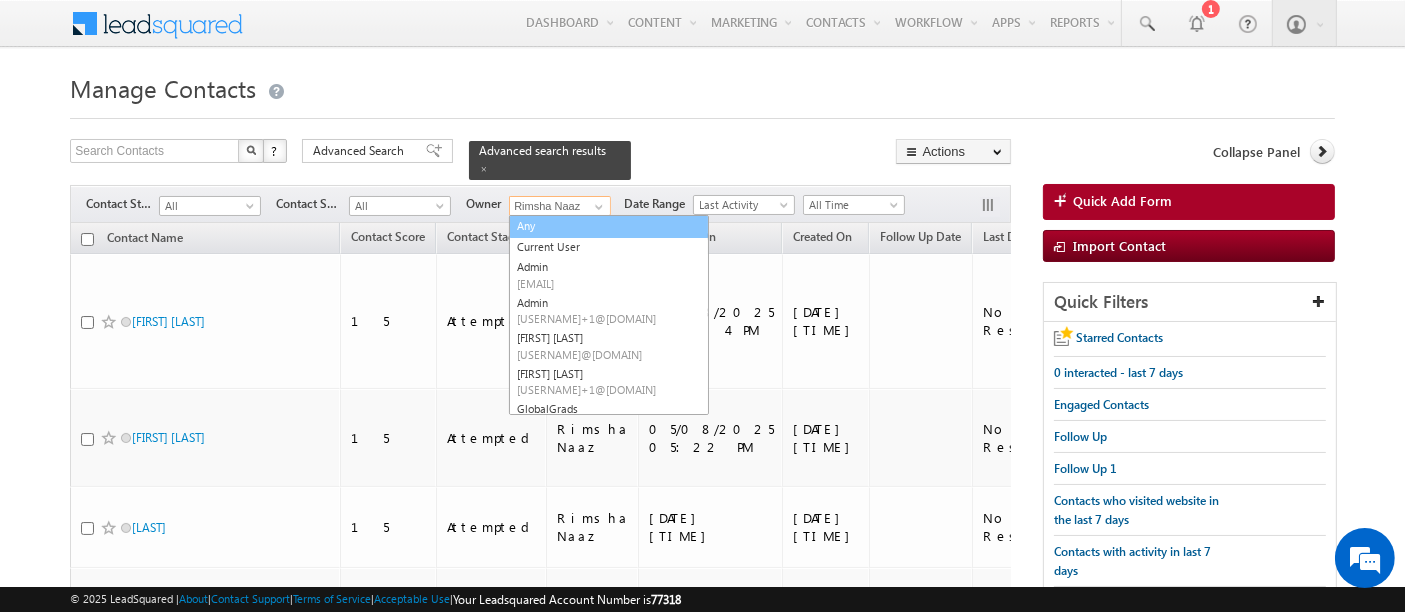 click on "Any" at bounding box center (609, 226) 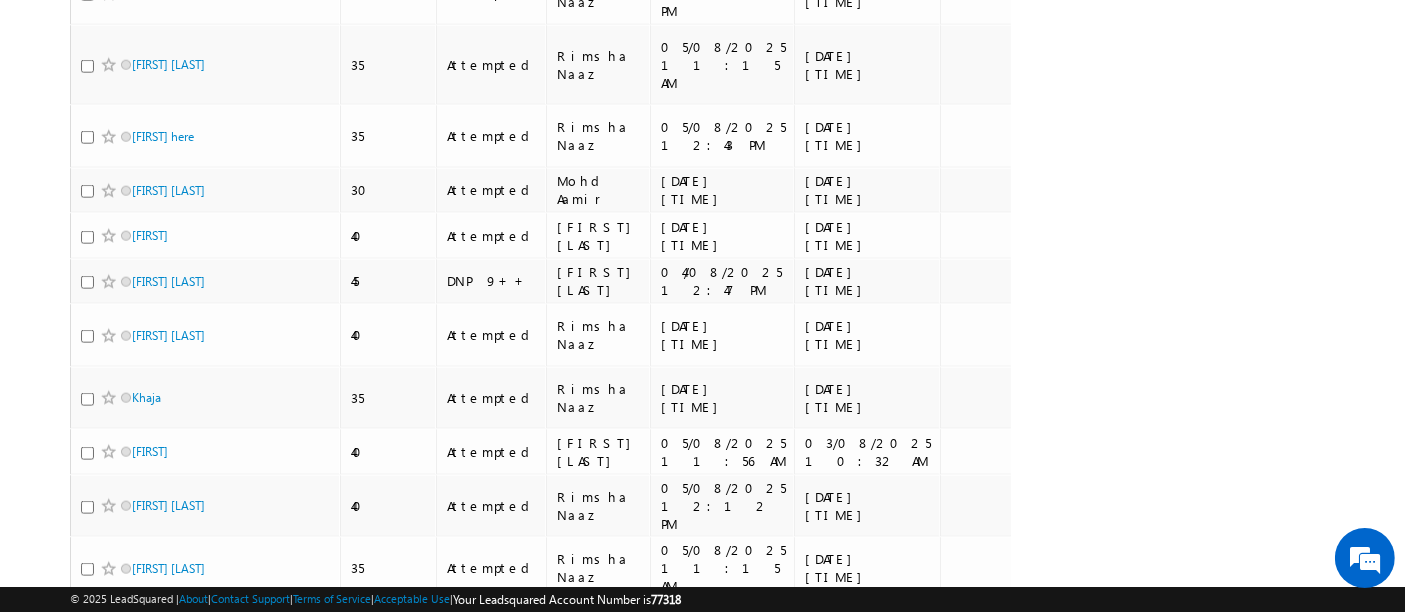 scroll, scrollTop: 2617, scrollLeft: 0, axis: vertical 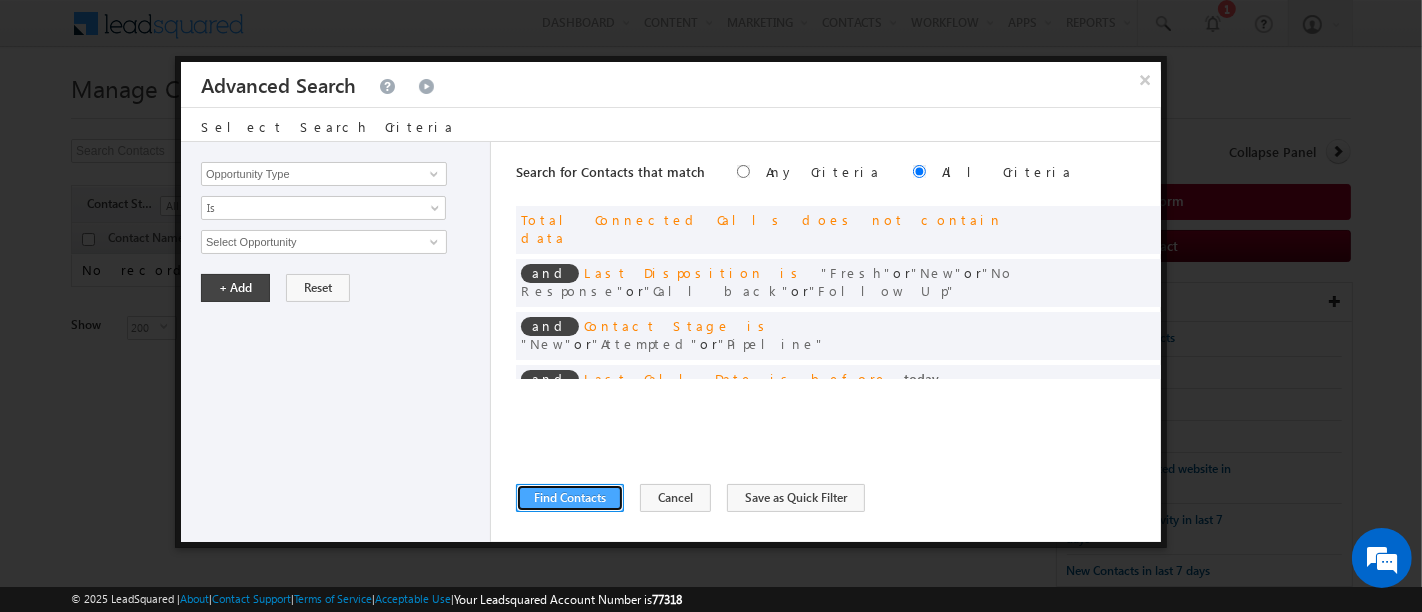 click on "Find Contacts" at bounding box center (570, 498) 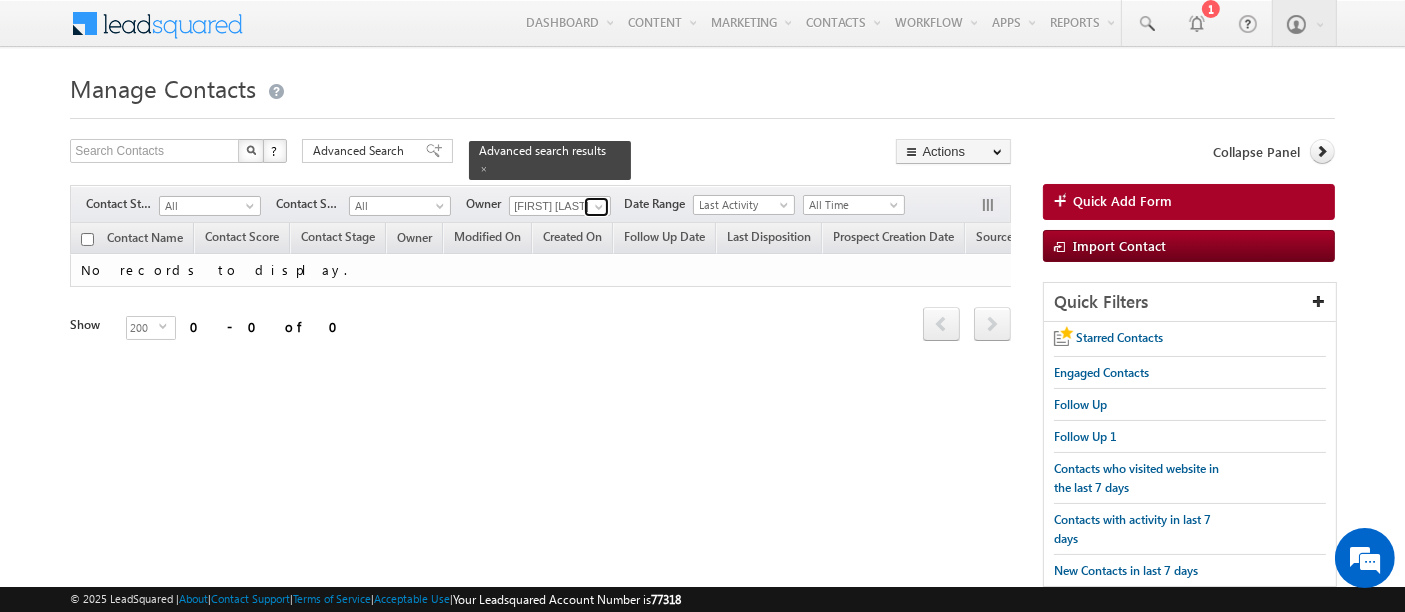 click at bounding box center [599, 207] 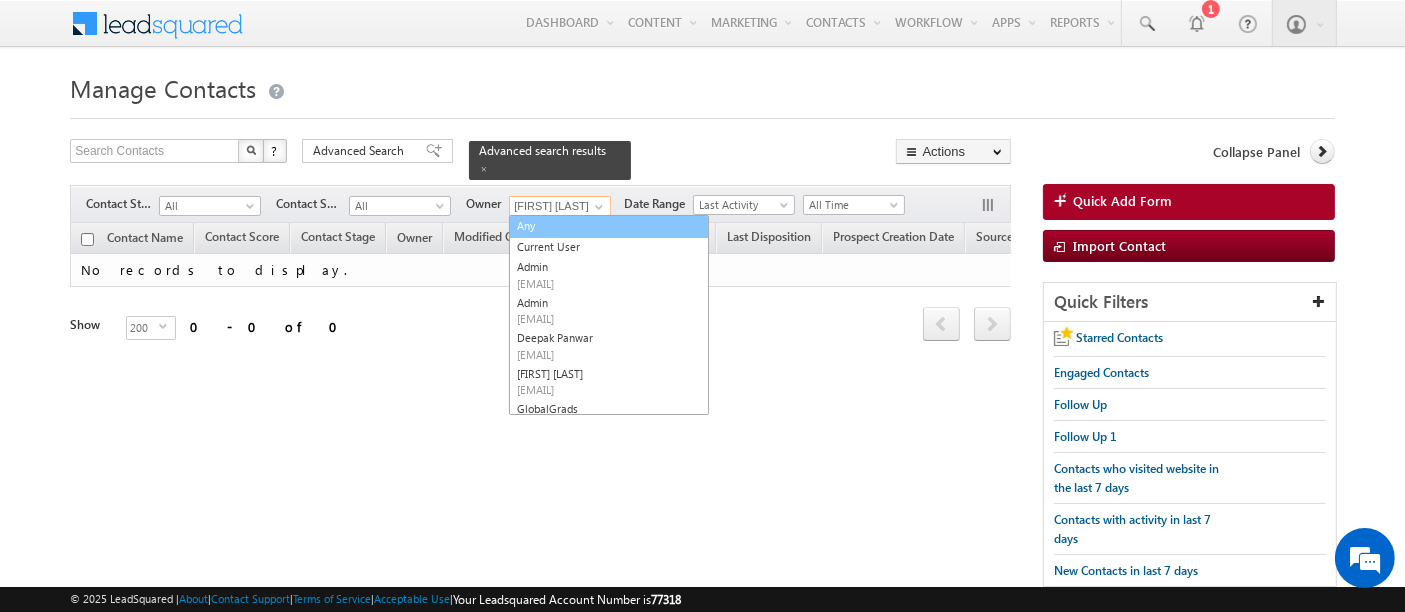 click on "Any" at bounding box center [609, 226] 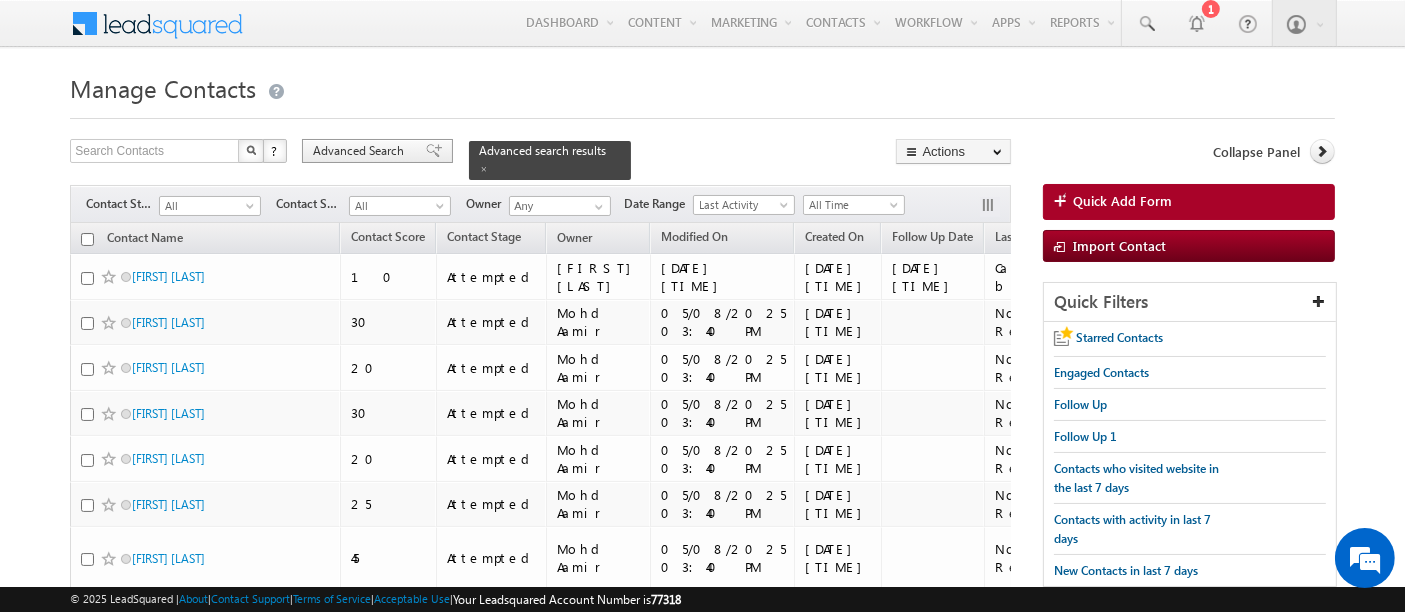 click on "Advanced Search" at bounding box center [361, 151] 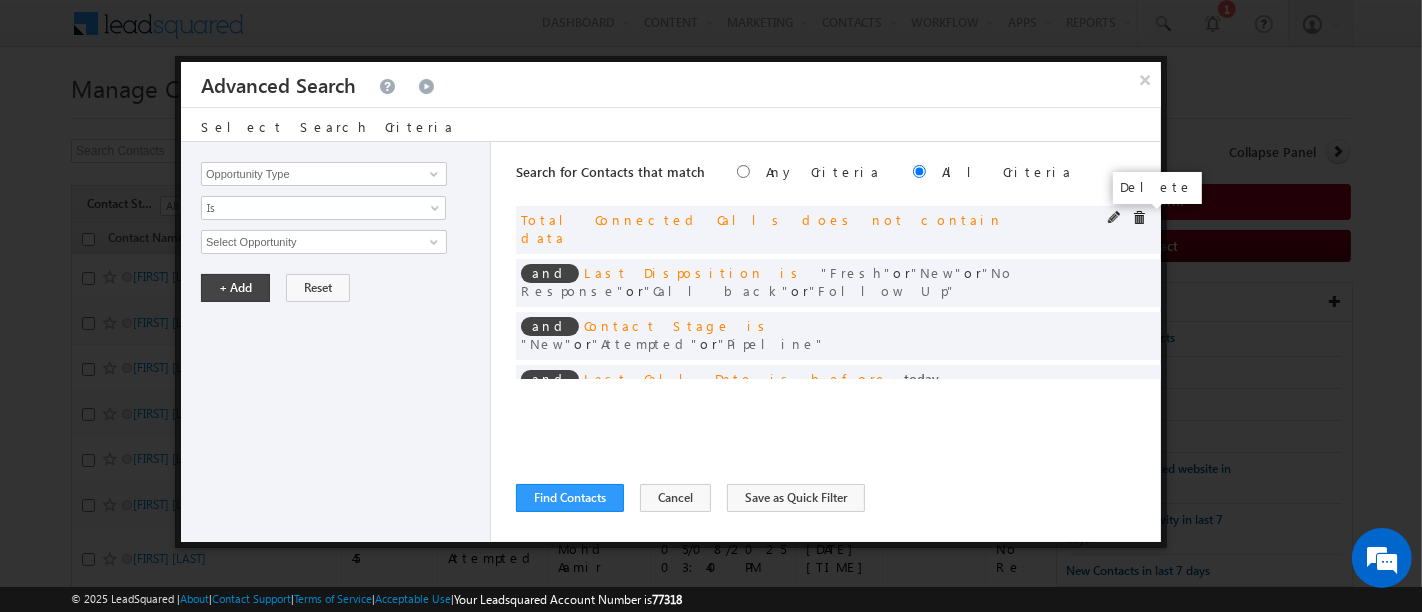 click at bounding box center (1139, 218) 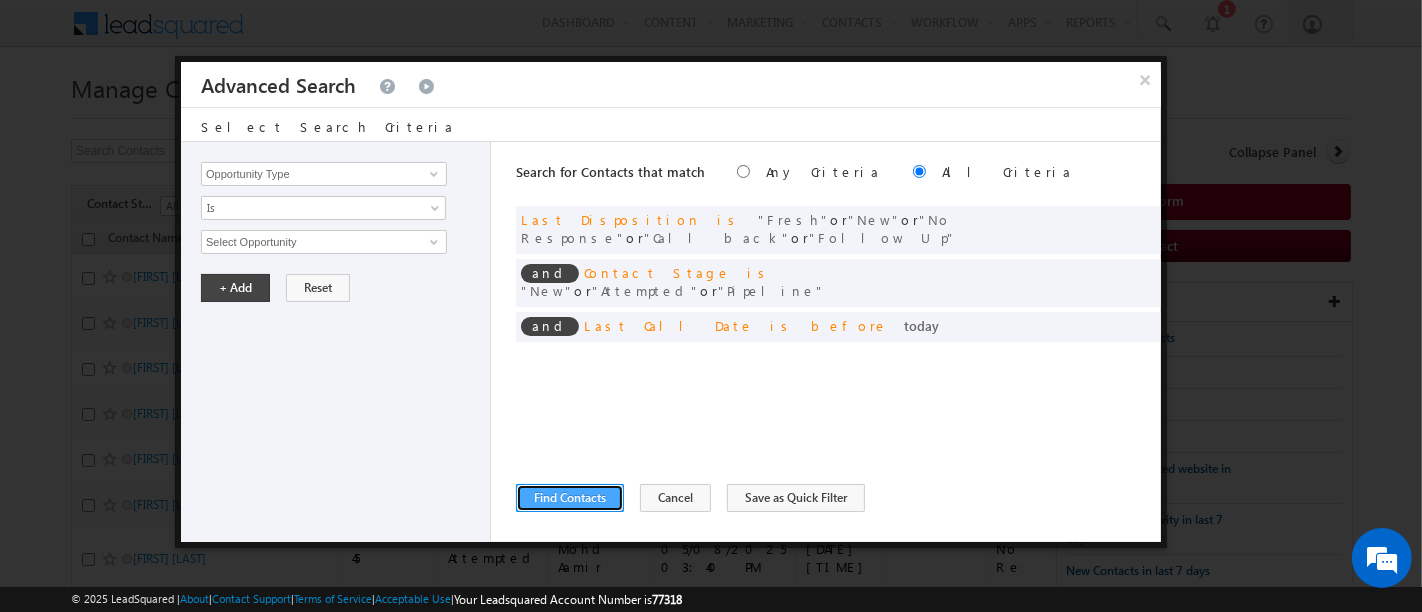 click on "Find Contacts" at bounding box center (570, 498) 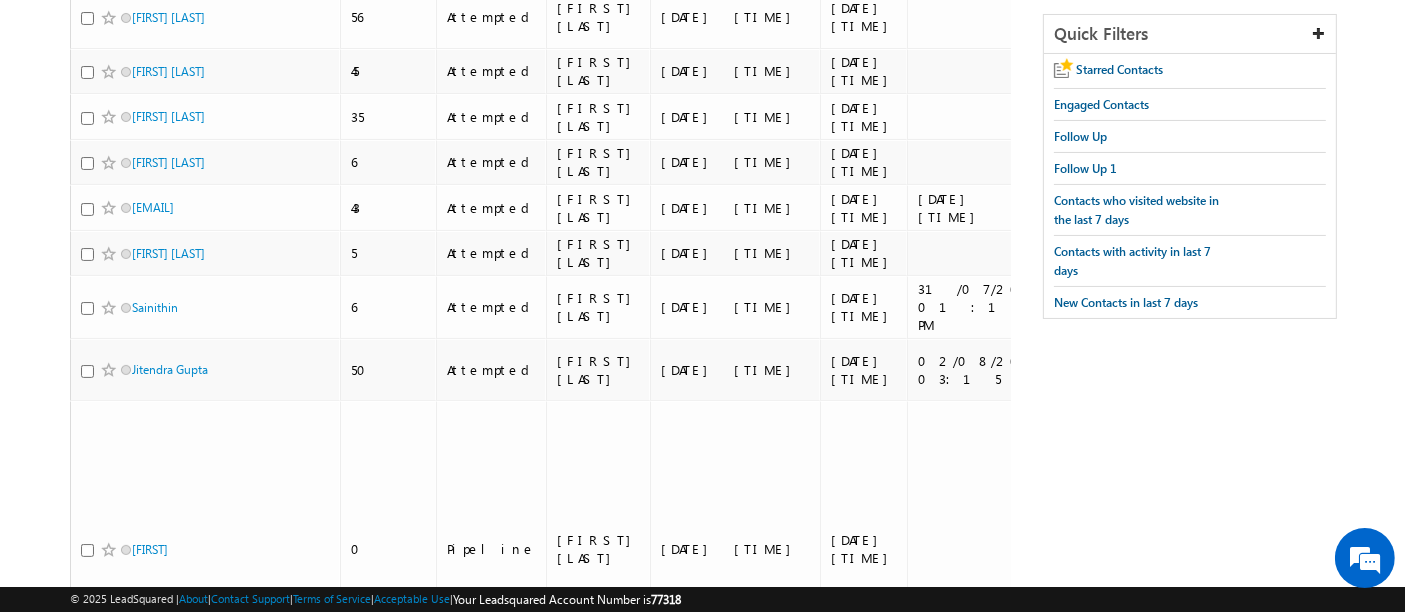 scroll, scrollTop: 0, scrollLeft: 0, axis: both 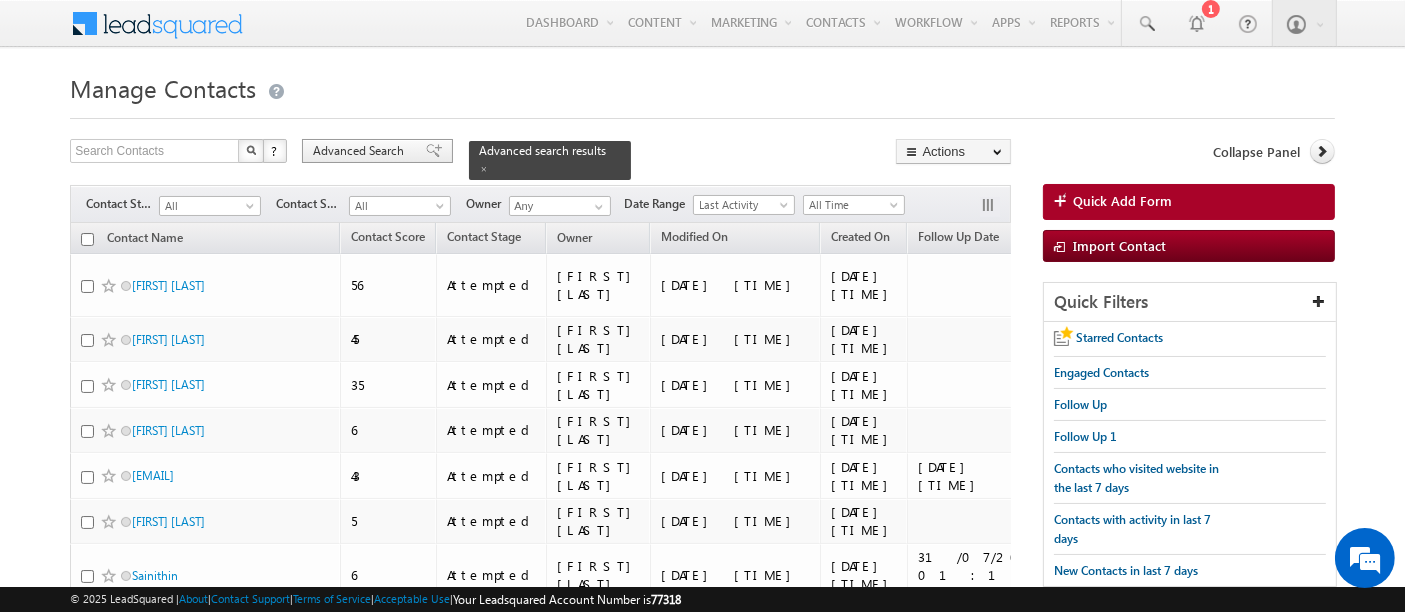 click on "Advanced Search" at bounding box center [361, 151] 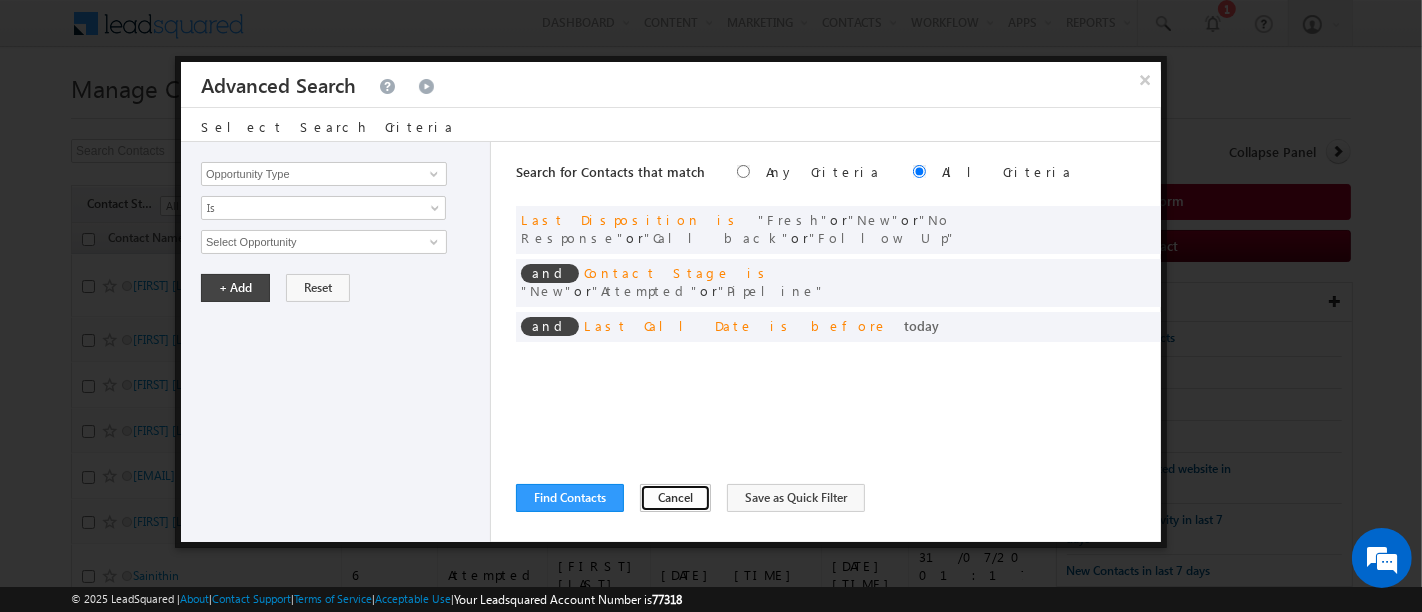 click on "Cancel" at bounding box center [675, 498] 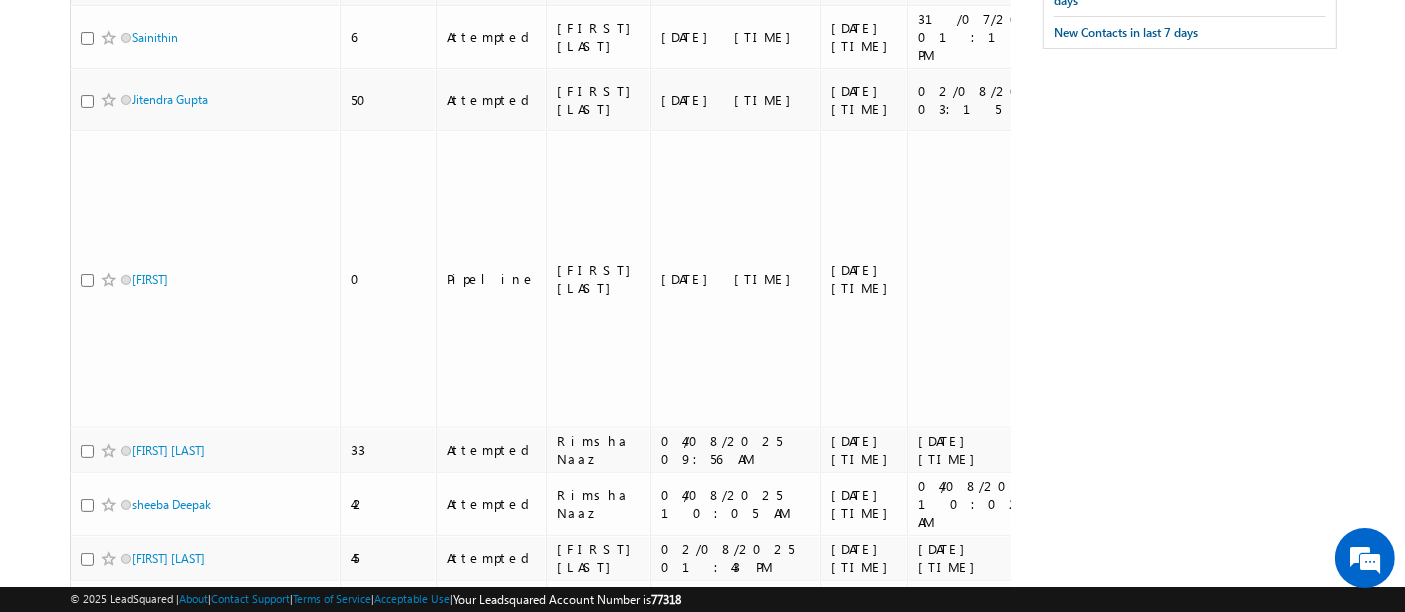 scroll, scrollTop: 0, scrollLeft: 0, axis: both 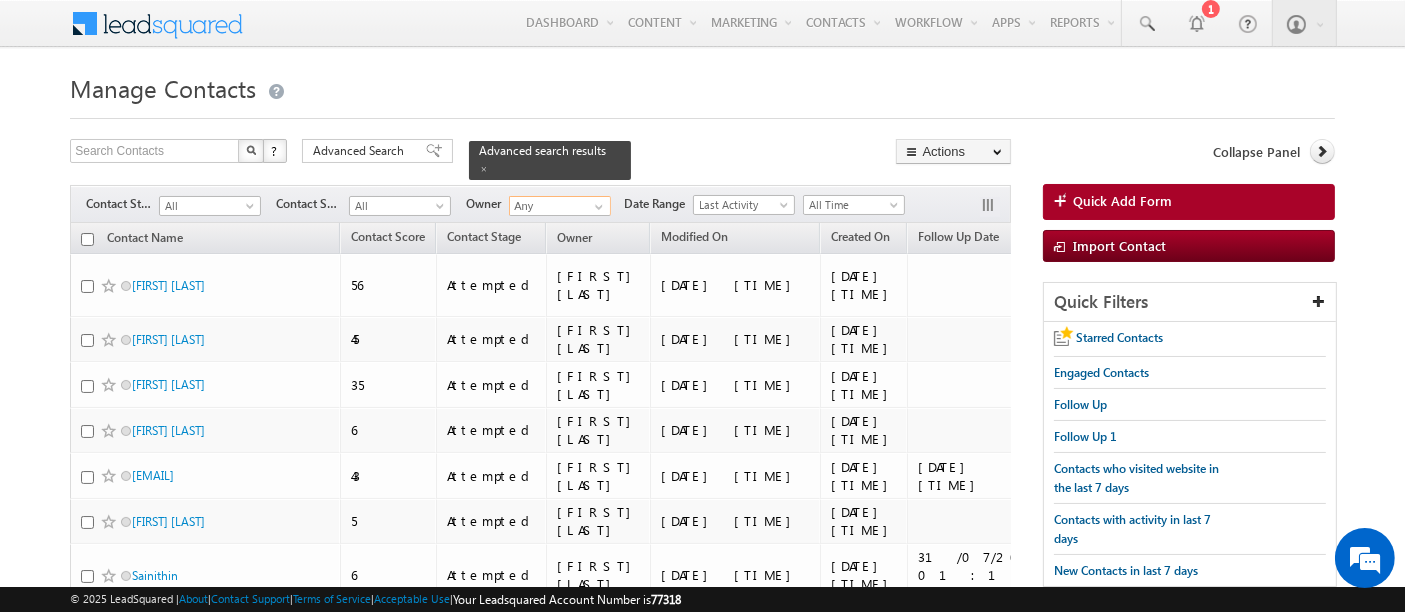 click on "Any" at bounding box center (560, 206) 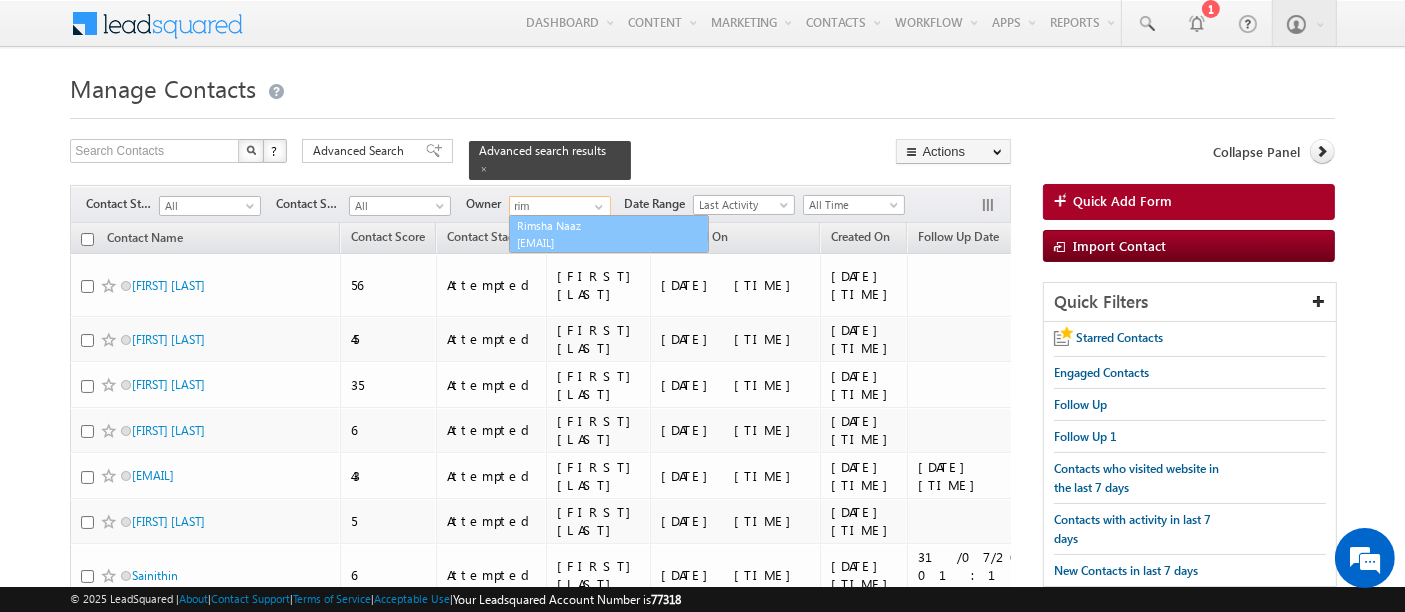 click on "Rimsha Naaz   rnaaz+1@amity.edu" at bounding box center (609, 234) 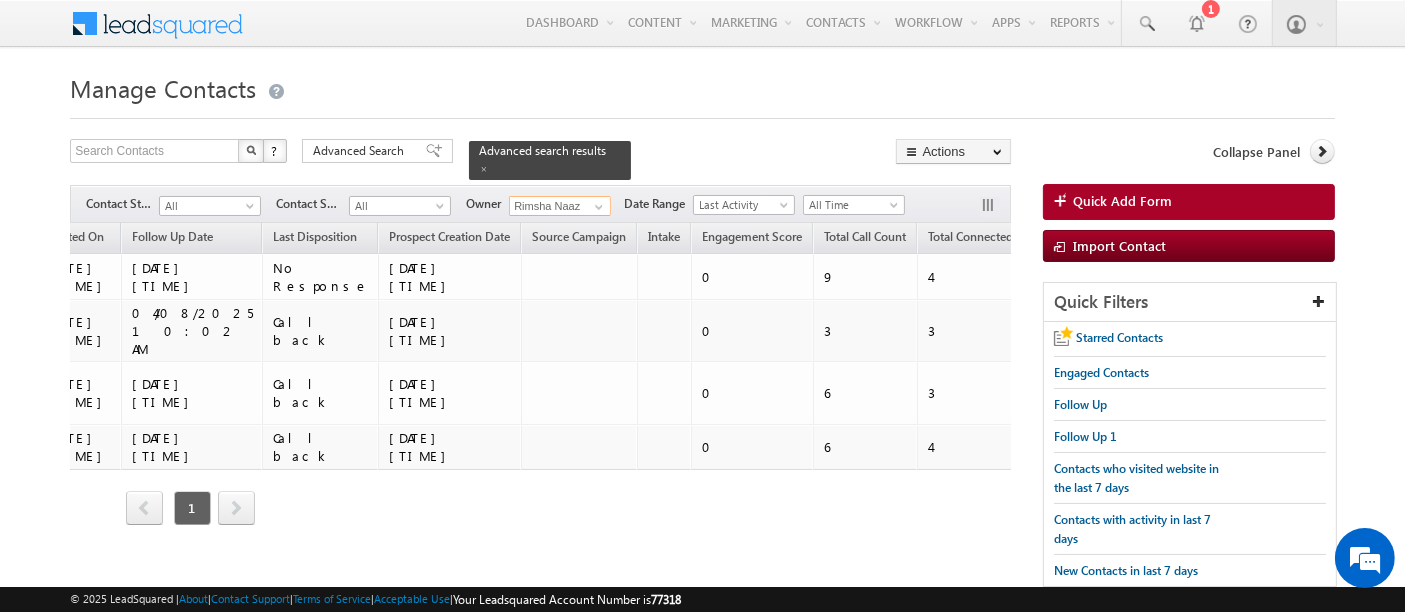 scroll, scrollTop: 0, scrollLeft: 893, axis: horizontal 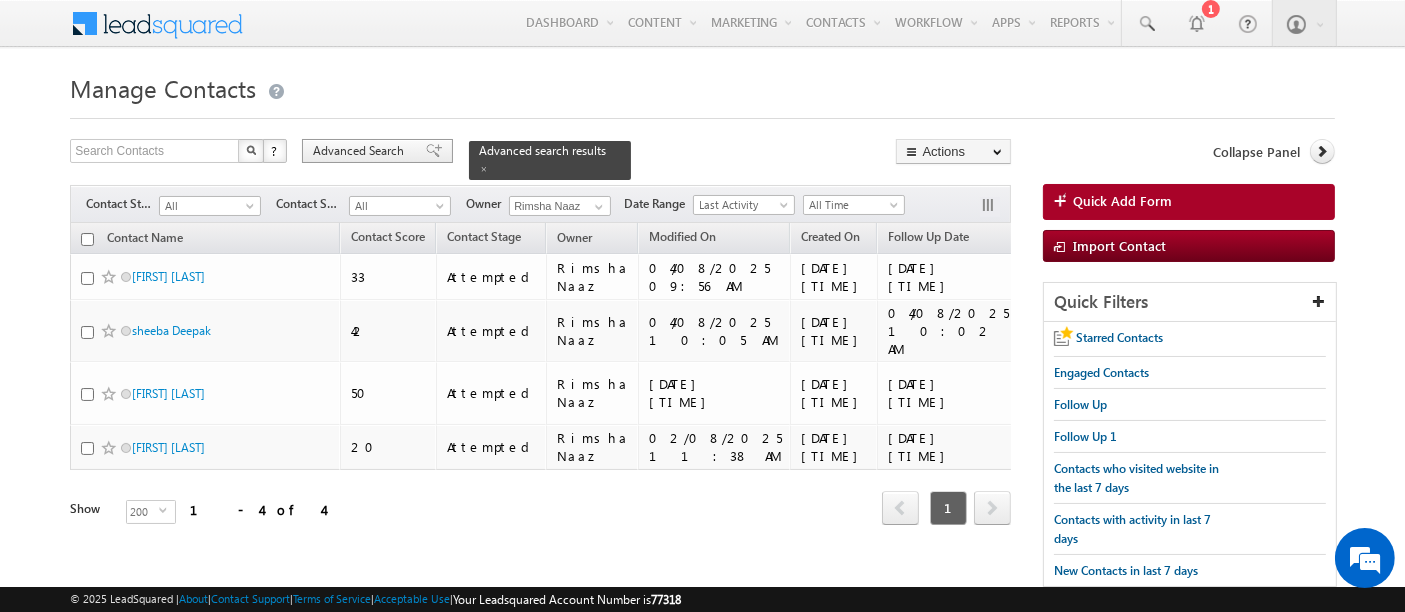 click on "Advanced Search" at bounding box center [361, 151] 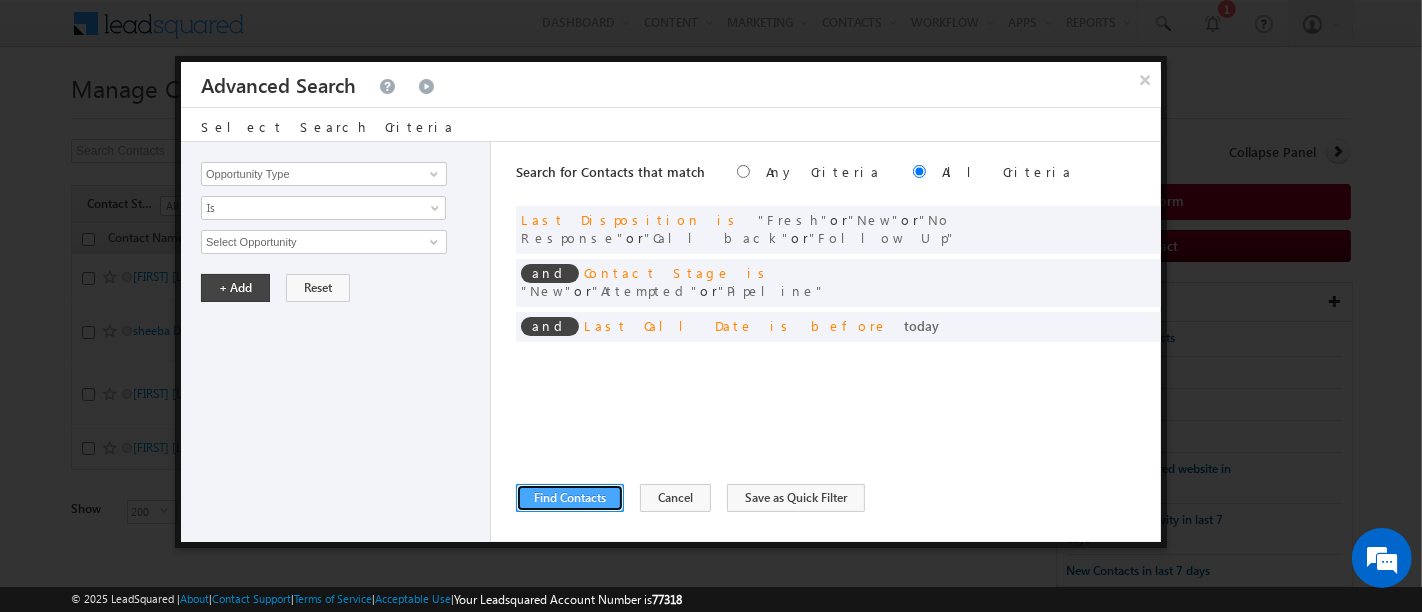 click on "Find Contacts" at bounding box center (570, 498) 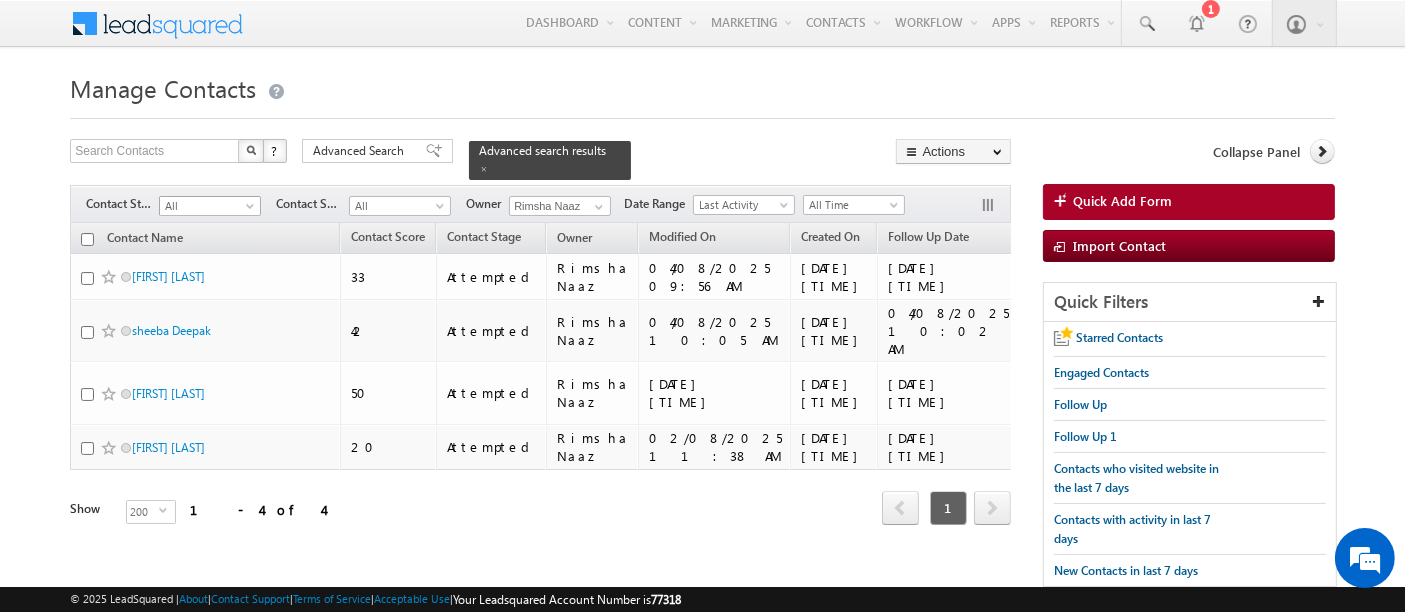 click on "All" at bounding box center (207, 206) 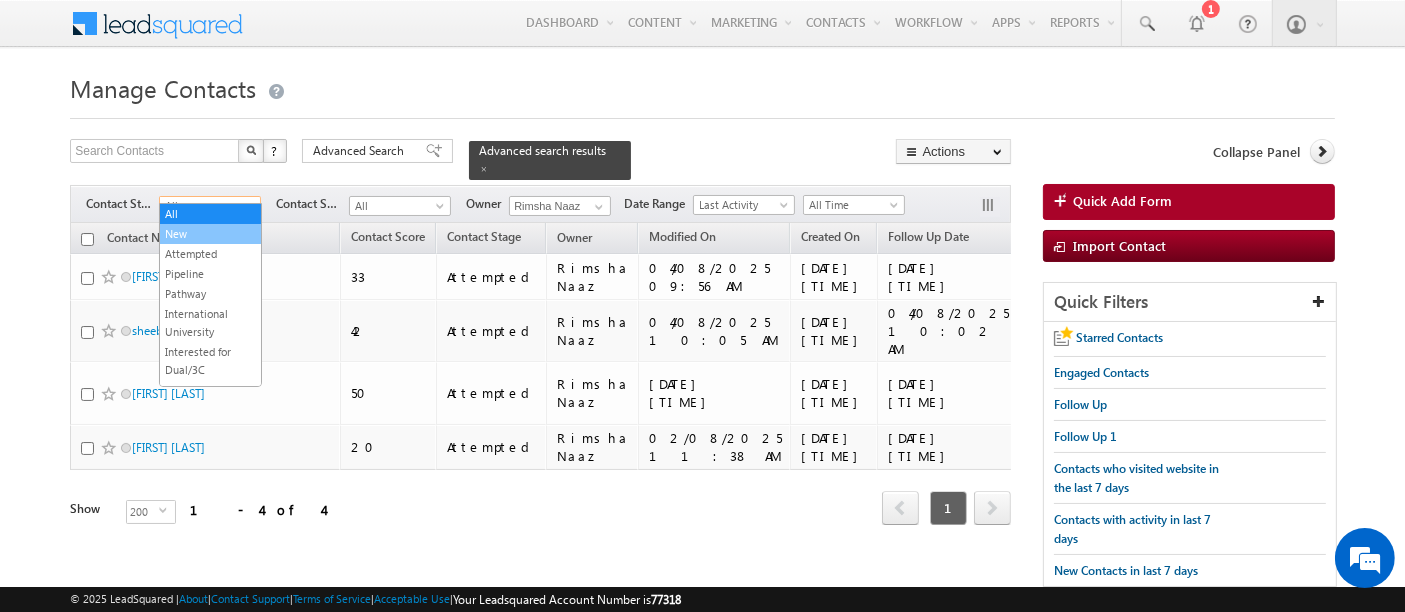 click on "New" at bounding box center (210, 234) 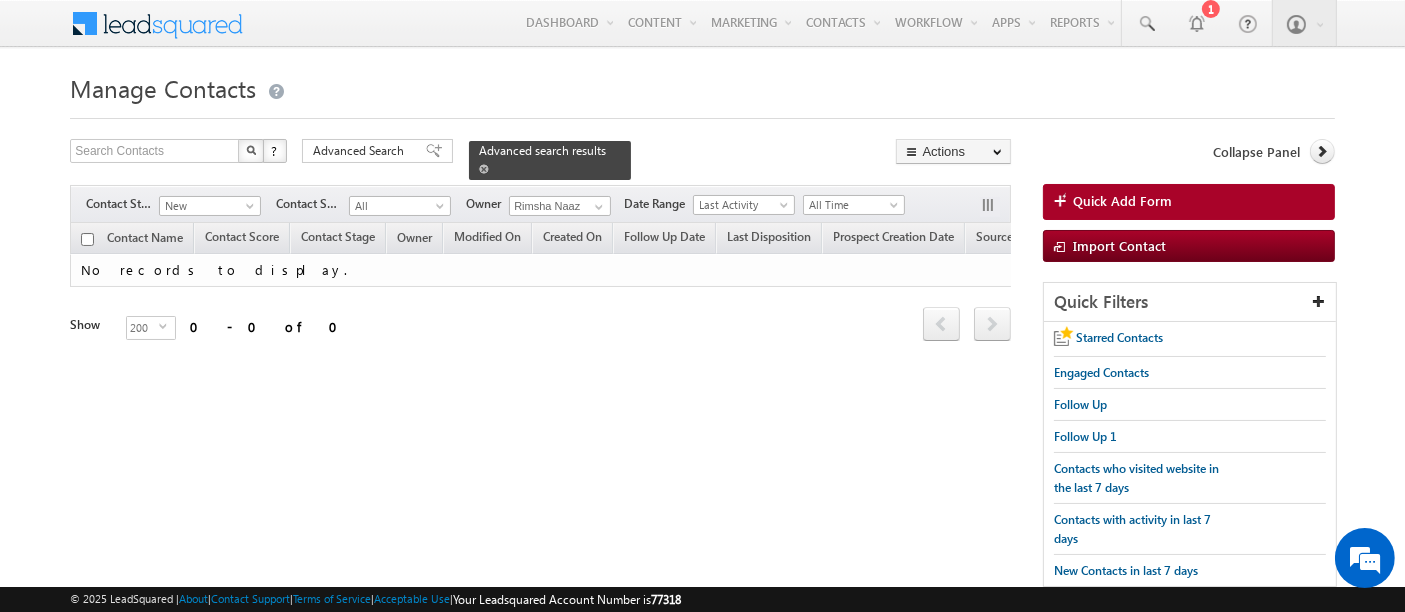 click at bounding box center [484, 169] 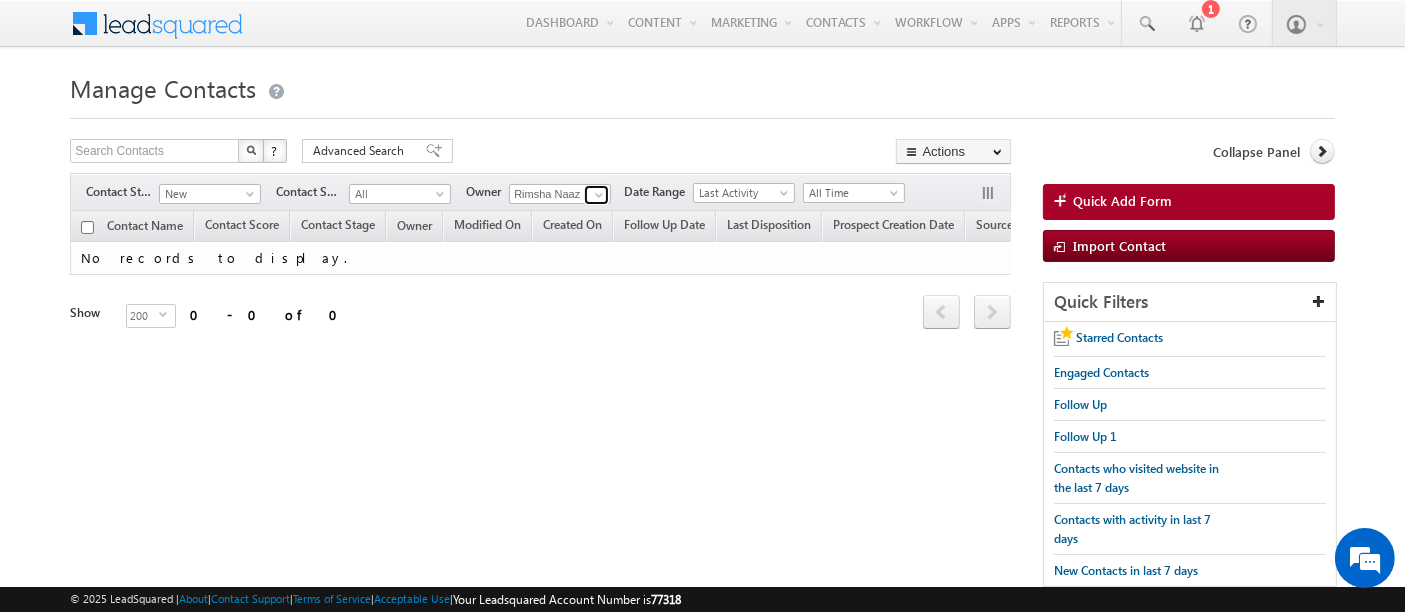 click at bounding box center [599, 195] 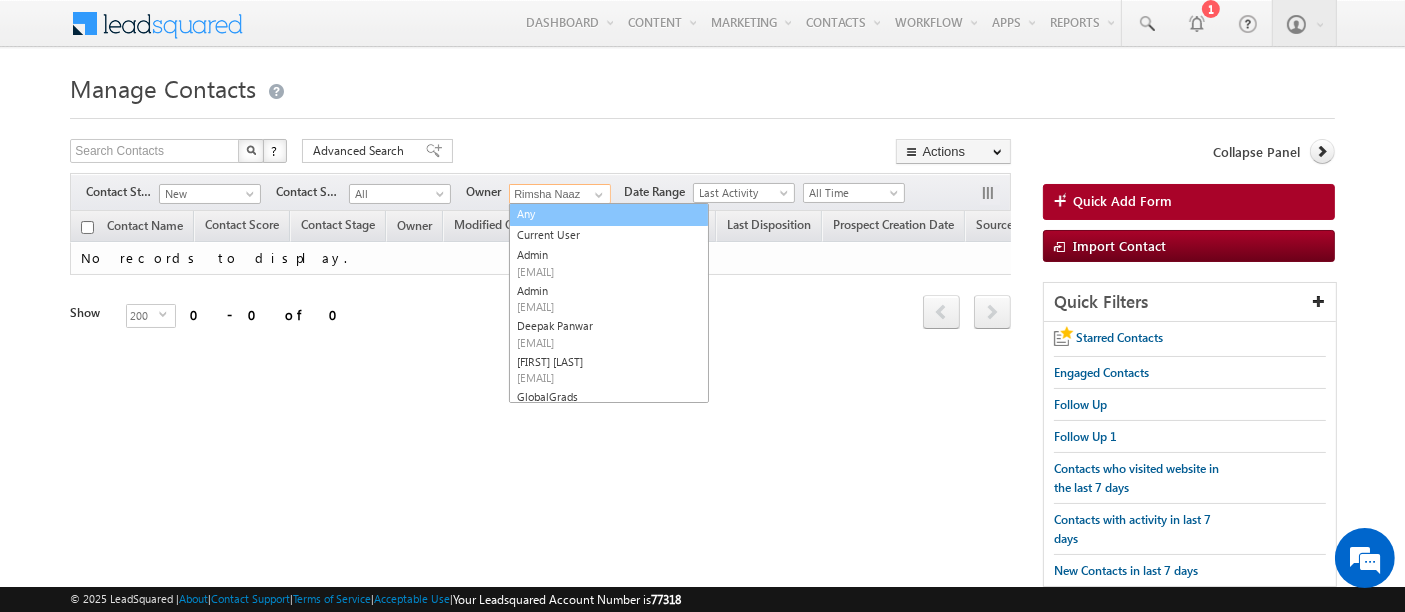 click on "Any" at bounding box center [609, 214] 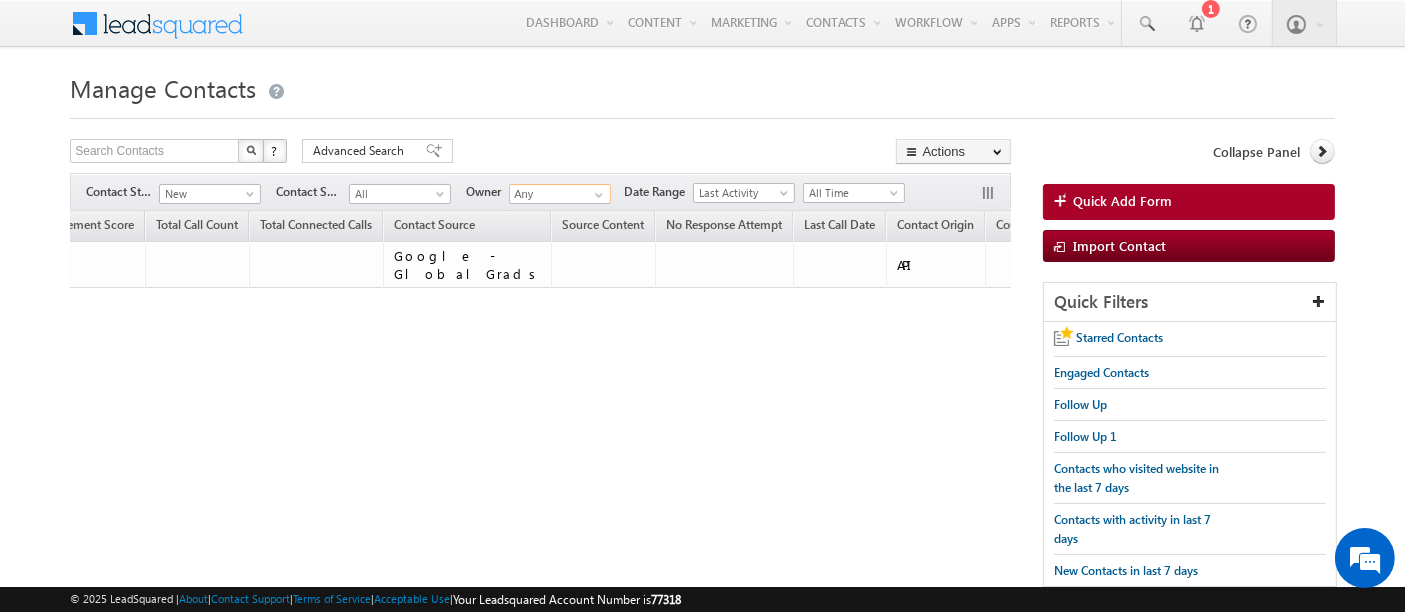 scroll, scrollTop: 0, scrollLeft: 0, axis: both 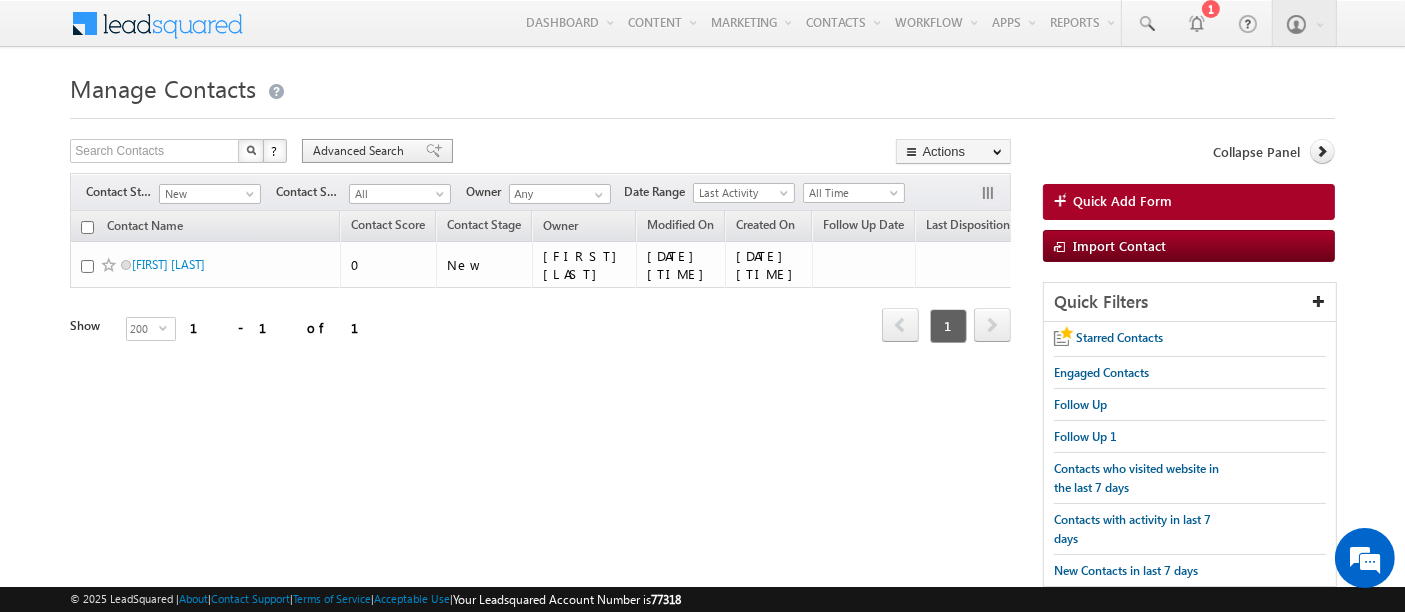 click on "Advanced Search" at bounding box center [361, 151] 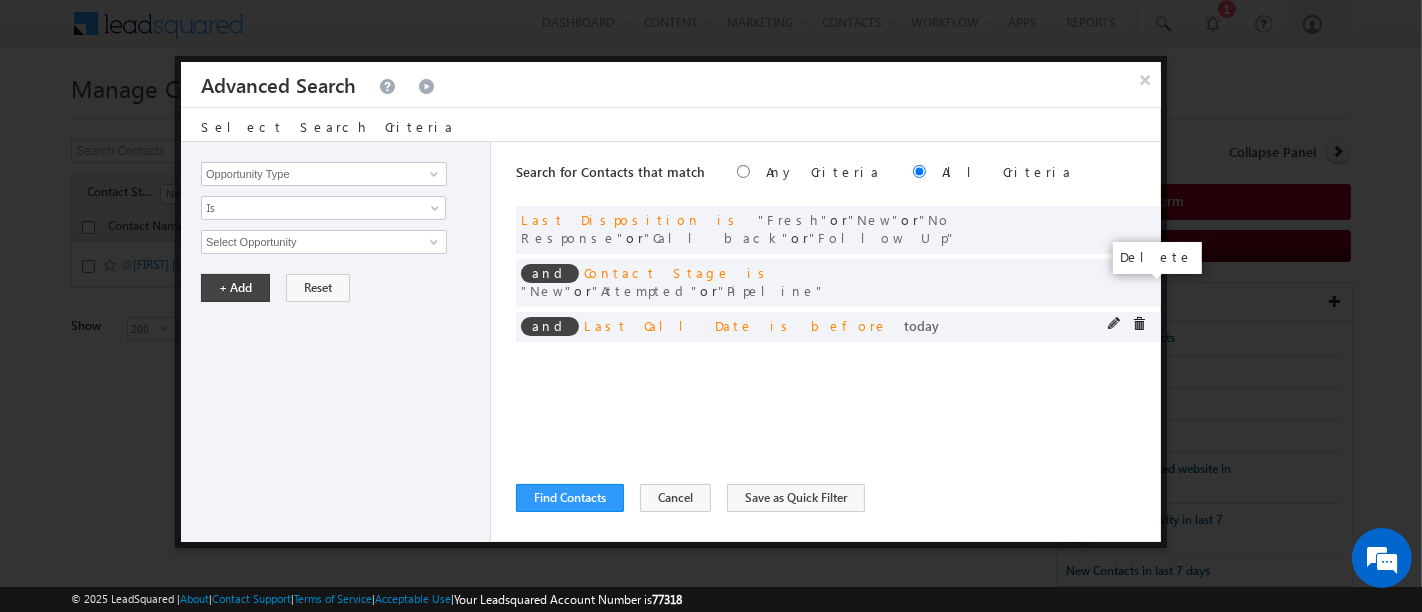 click at bounding box center (1139, 324) 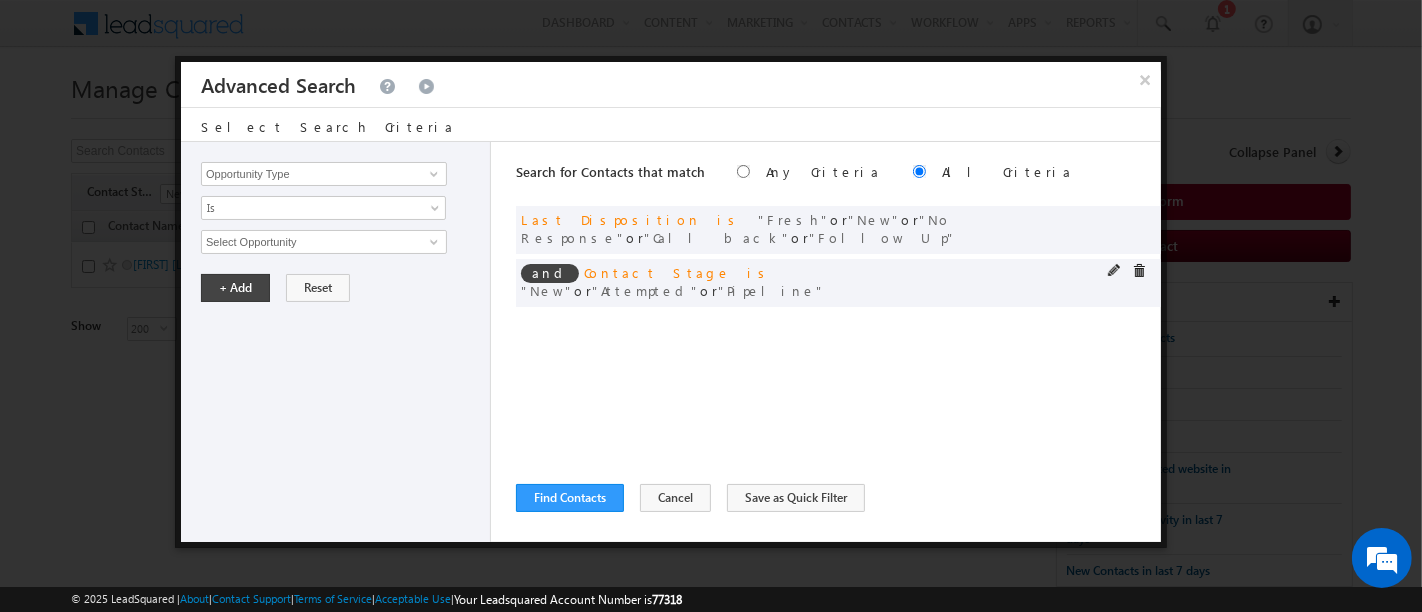 click on "and  Contact Stage   is   New  or  Attempted  or  Pipeline" at bounding box center (838, 283) 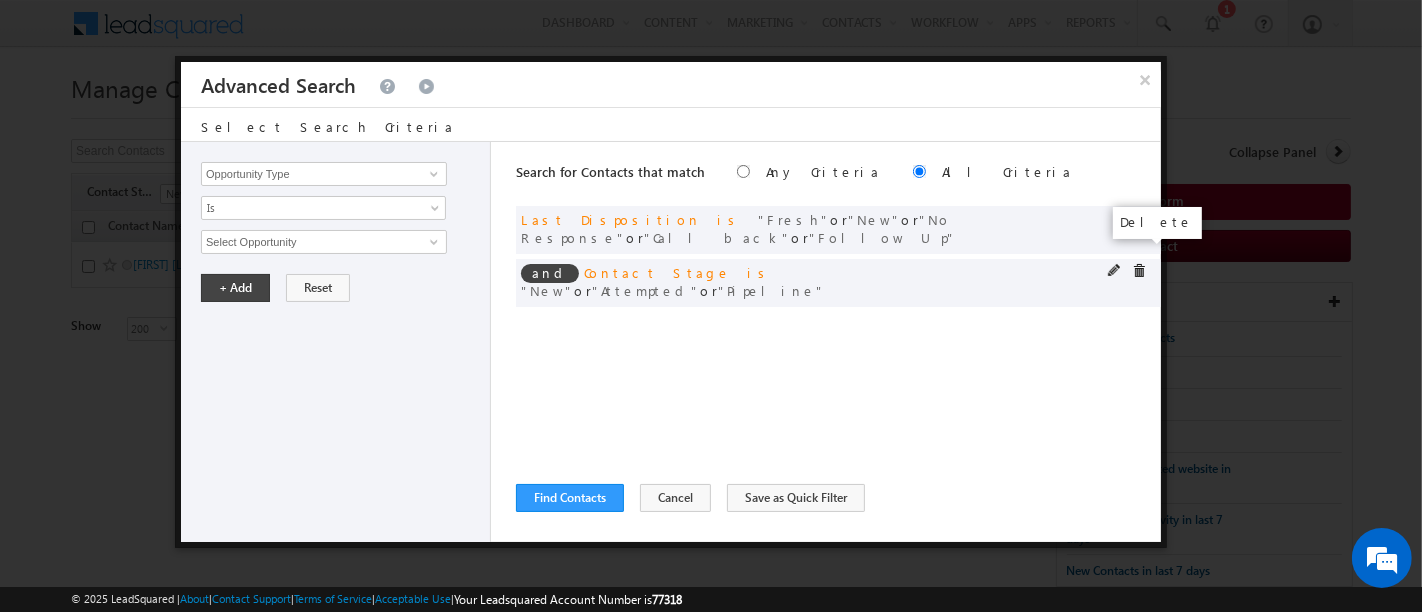 click at bounding box center (1139, 271) 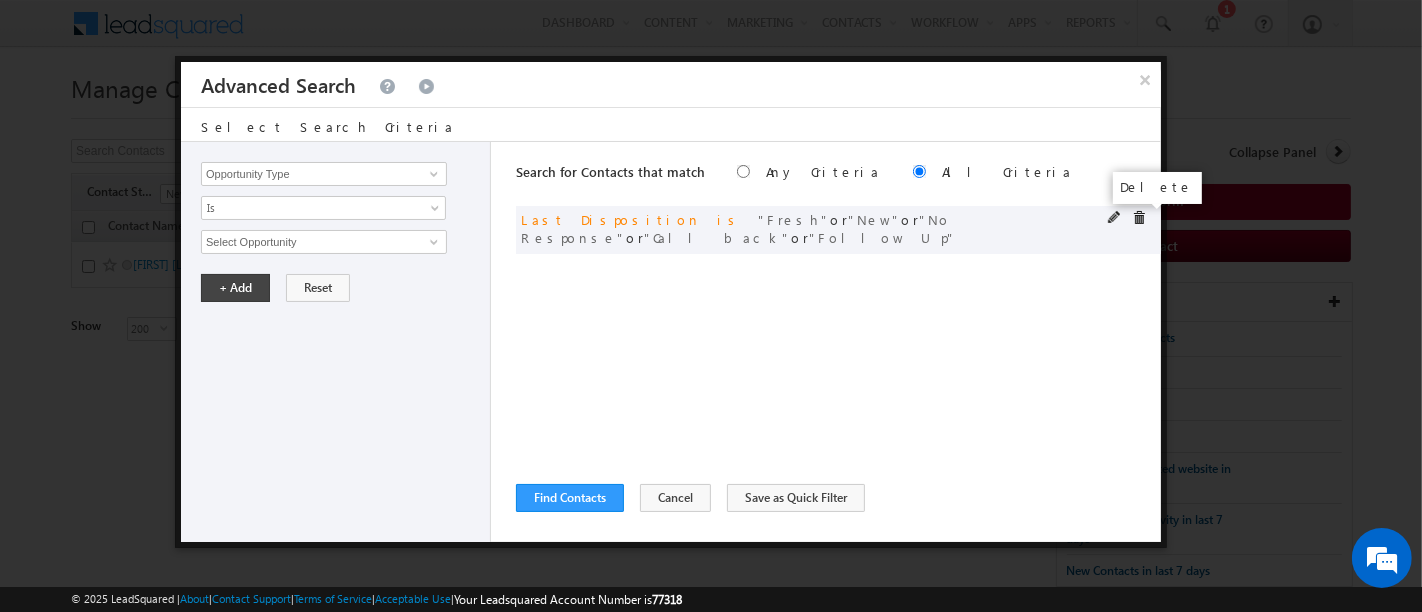 click at bounding box center (1139, 218) 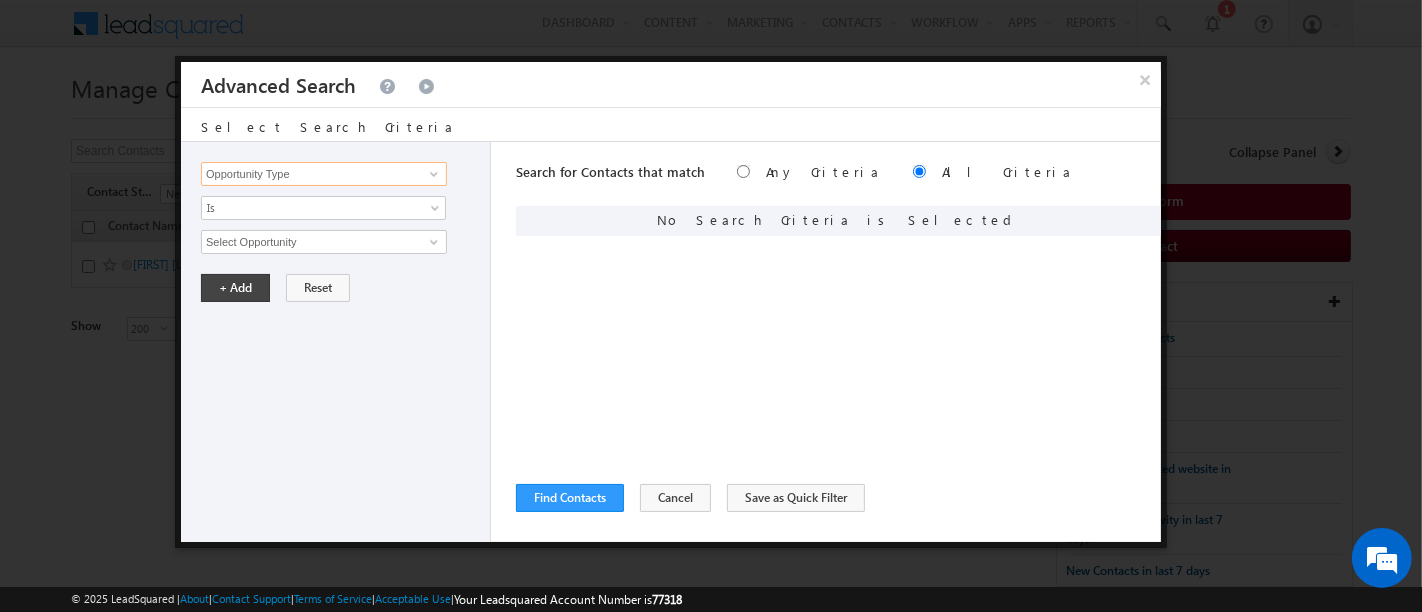 click on "Opportunity Type" at bounding box center [324, 174] 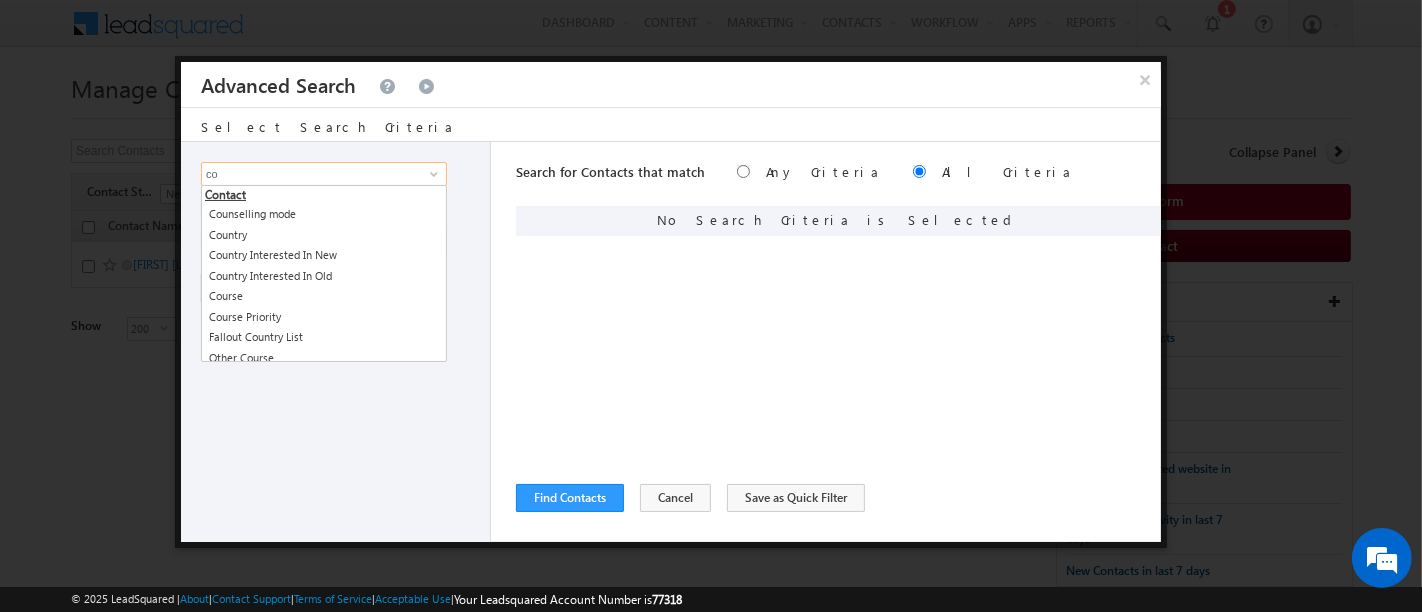 type on "c" 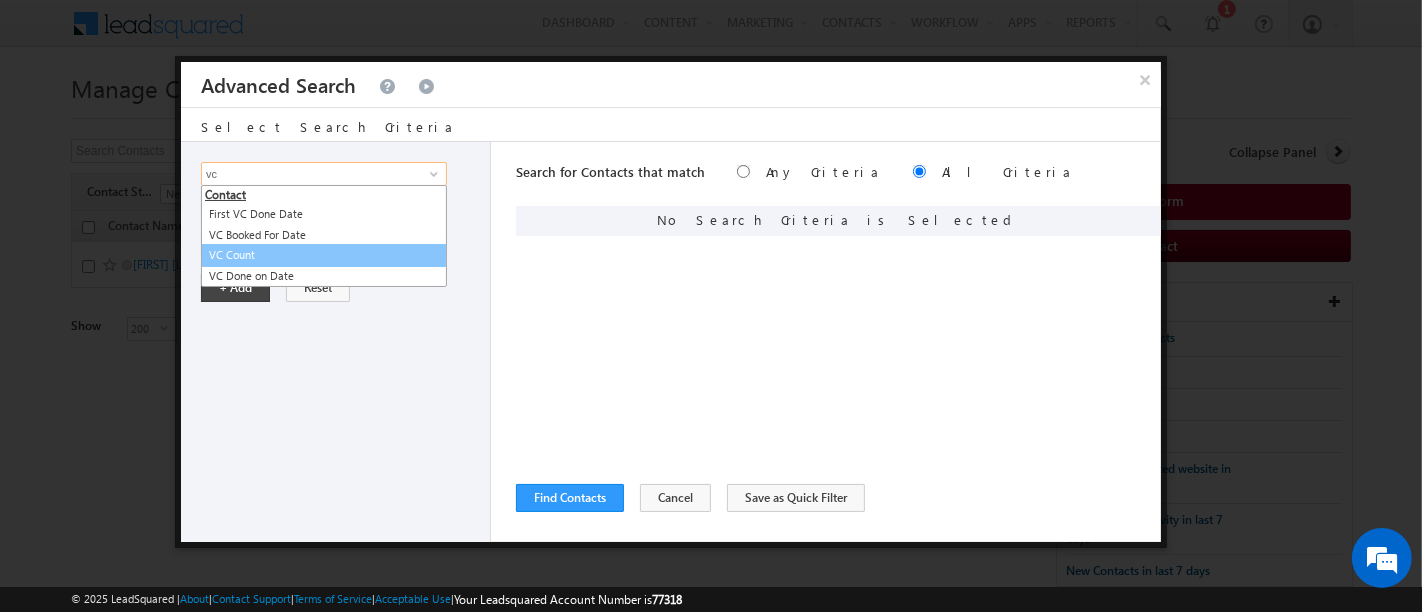 click on "VC Count" at bounding box center [324, 255] 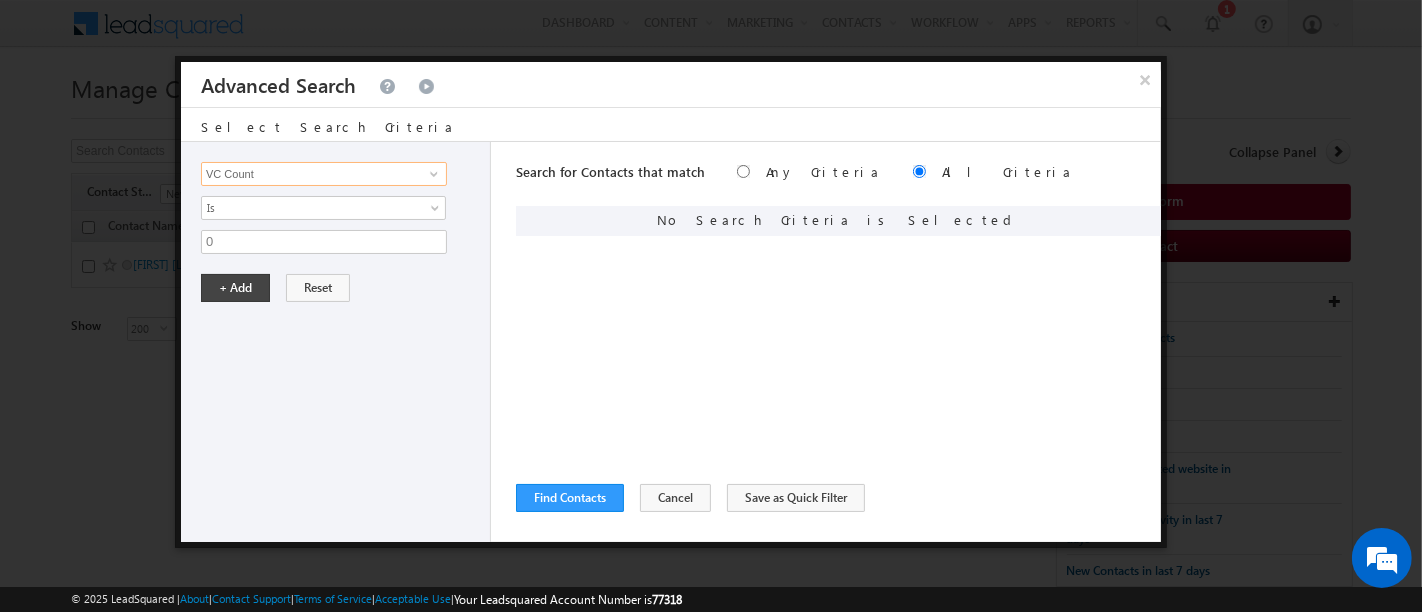 click on "VC Count" at bounding box center (324, 174) 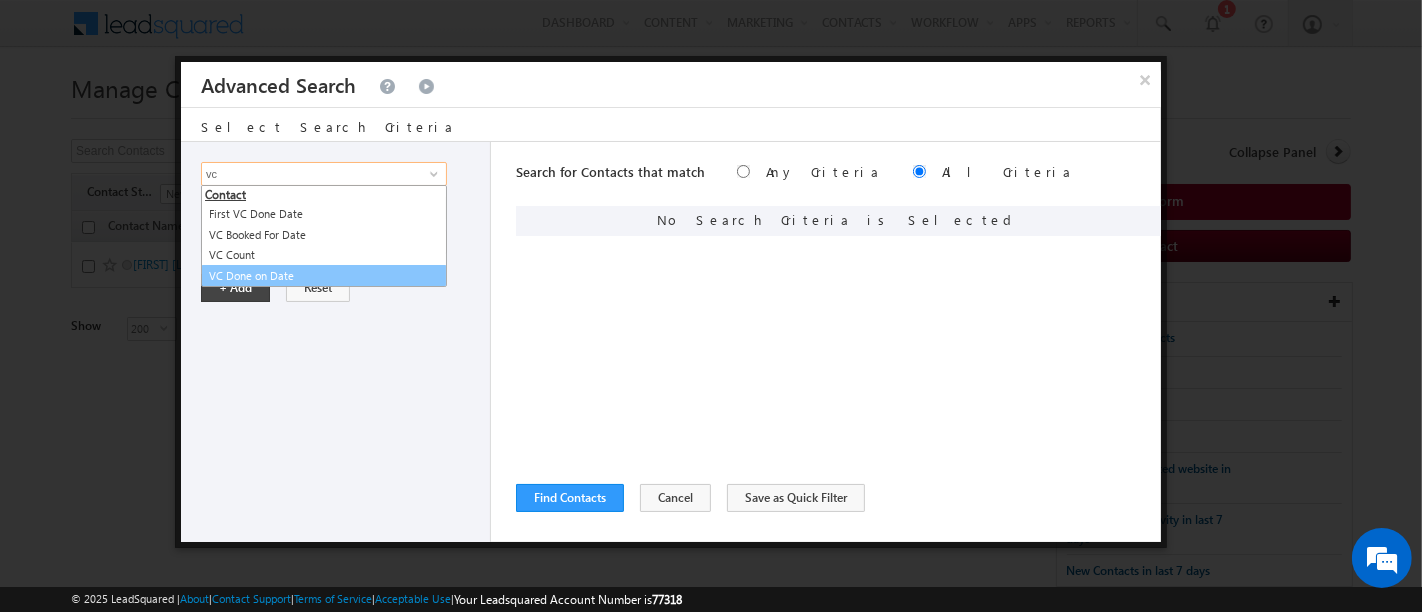 click on "VC Done on Date" at bounding box center (324, 276) 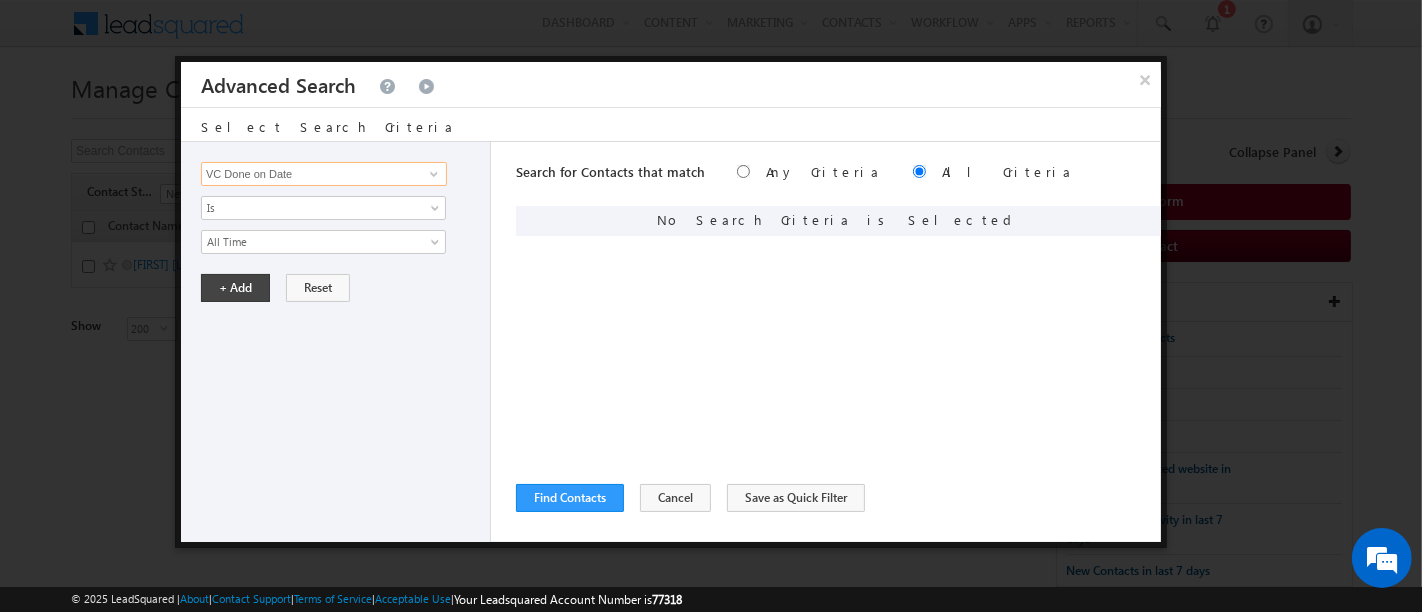type on "VC Done on Date" 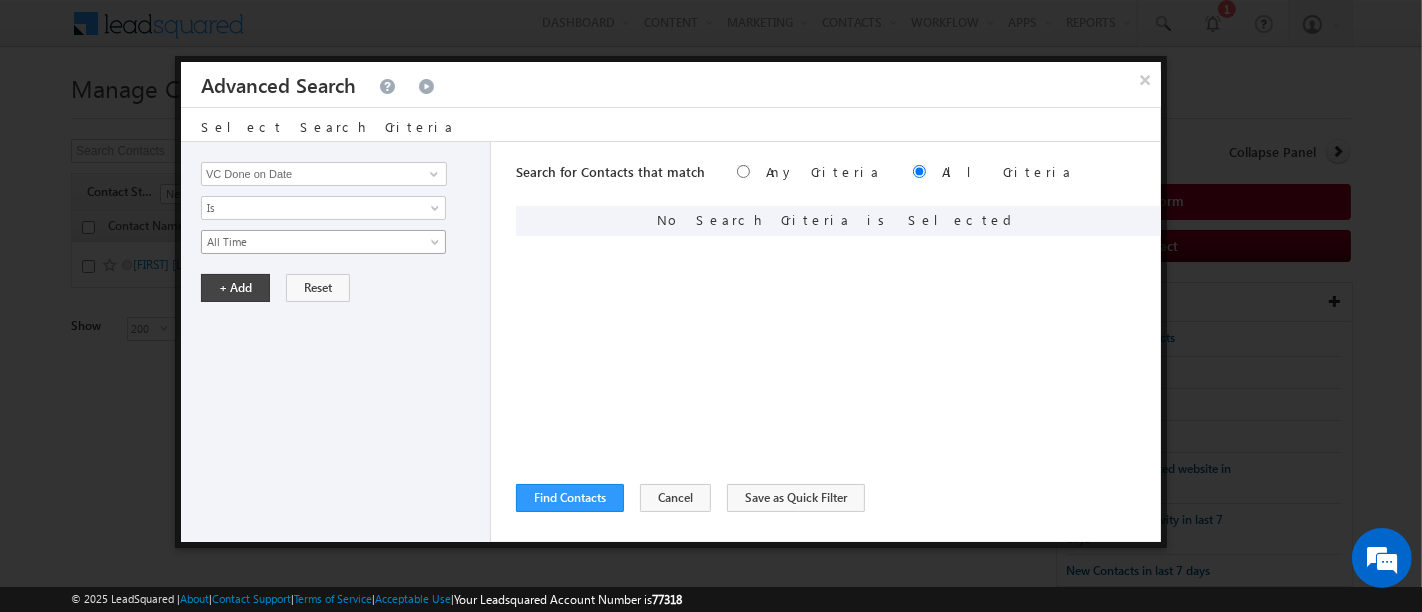 click on "Opportunity Type Contact Activity Task Sales Group  Prospect Id Address 1 Address 2 Any Specific University Or Program Application Status Assignment date current owner Auto Login URL City Class XII Marks Company Concentration Contact Number Contact Origin Contact Score Contact Source Contact Stage Conversion Referrer URL Counselling mode Country Country Interested In New Country Interested In Old Course Course Priority Created By Id Created On Created On Old Current Opt In Status Do Not Call Do Not Email Do Not SMS Do Not Track Do You Have Scholarships Do You Have Valid Passport Documents - Status Documents - University Proof Doc Documents - 10th Marksheet Documents - 12th Marksheet Documents - UG Degree Documents - UG Marksheets Documents - PG Degree Documents - PG Marksheets Documents - Resume/CV Documents - LOR Documents - SOP Documents - Passport Documents - ELT Documents - Amity Pathway Certificate Documents - COL Documents - Deposit fee Documents - UCOL Documents - I20" at bounding box center [336, 342] 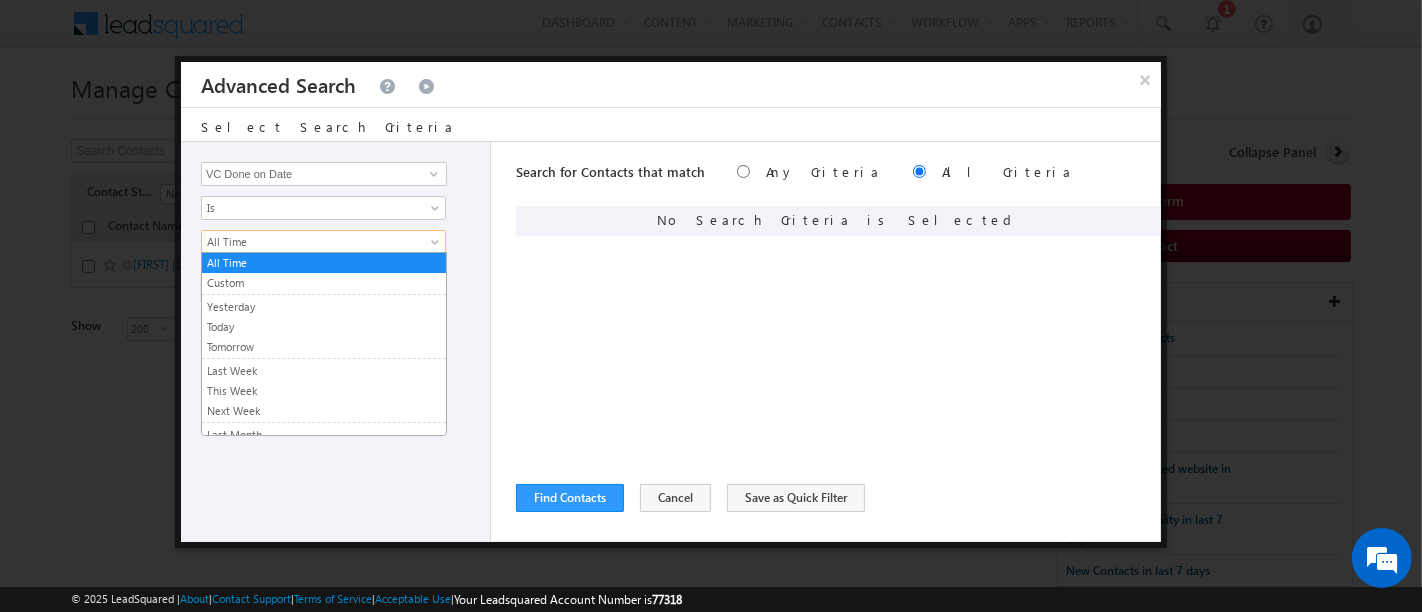 click on "All Time" at bounding box center (310, 242) 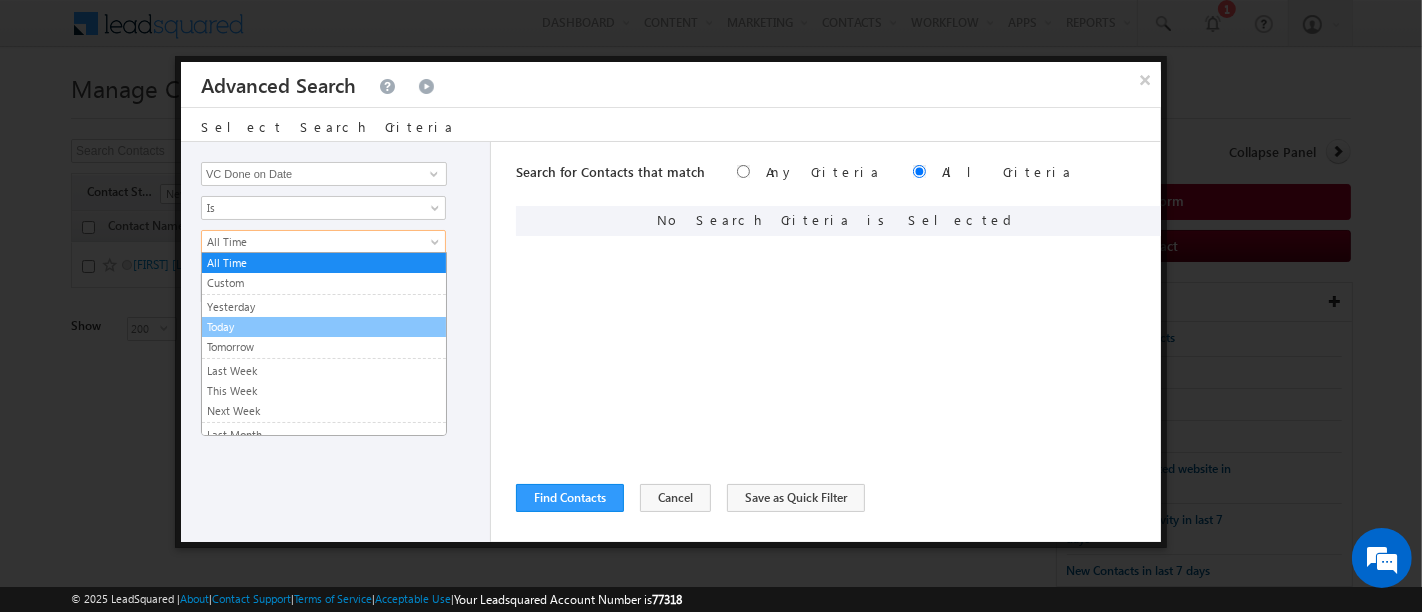 click on "Today" at bounding box center [324, 327] 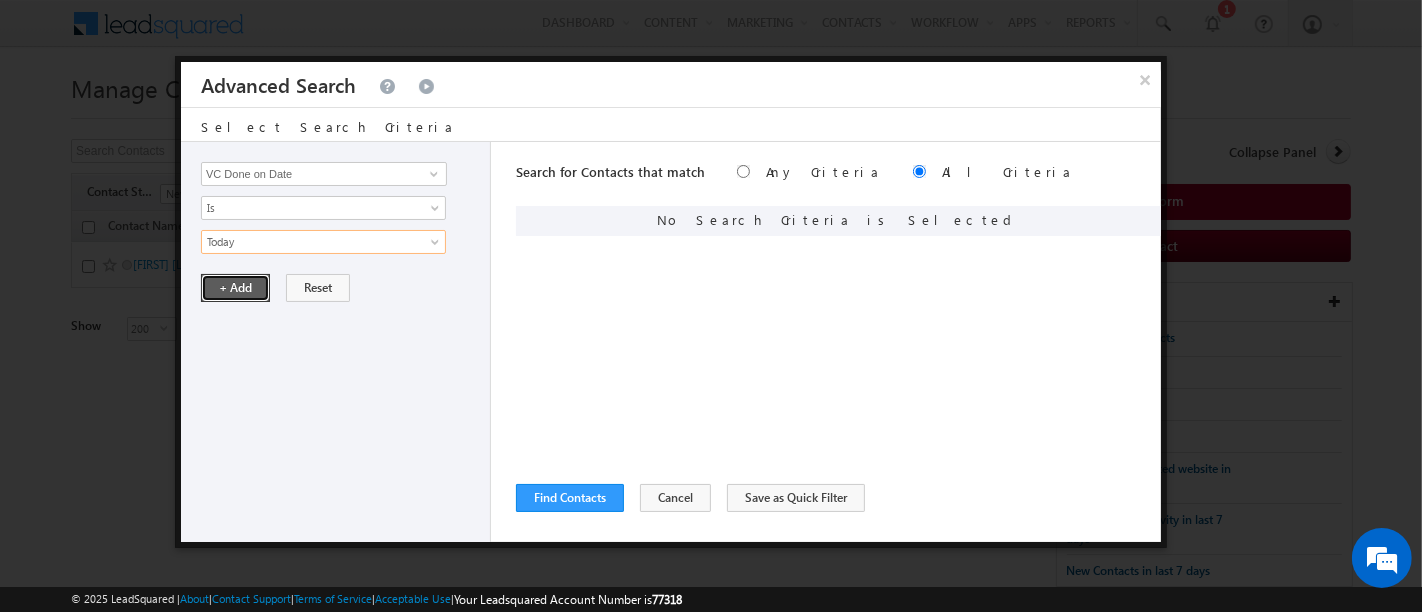 click on "+ Add" at bounding box center [235, 288] 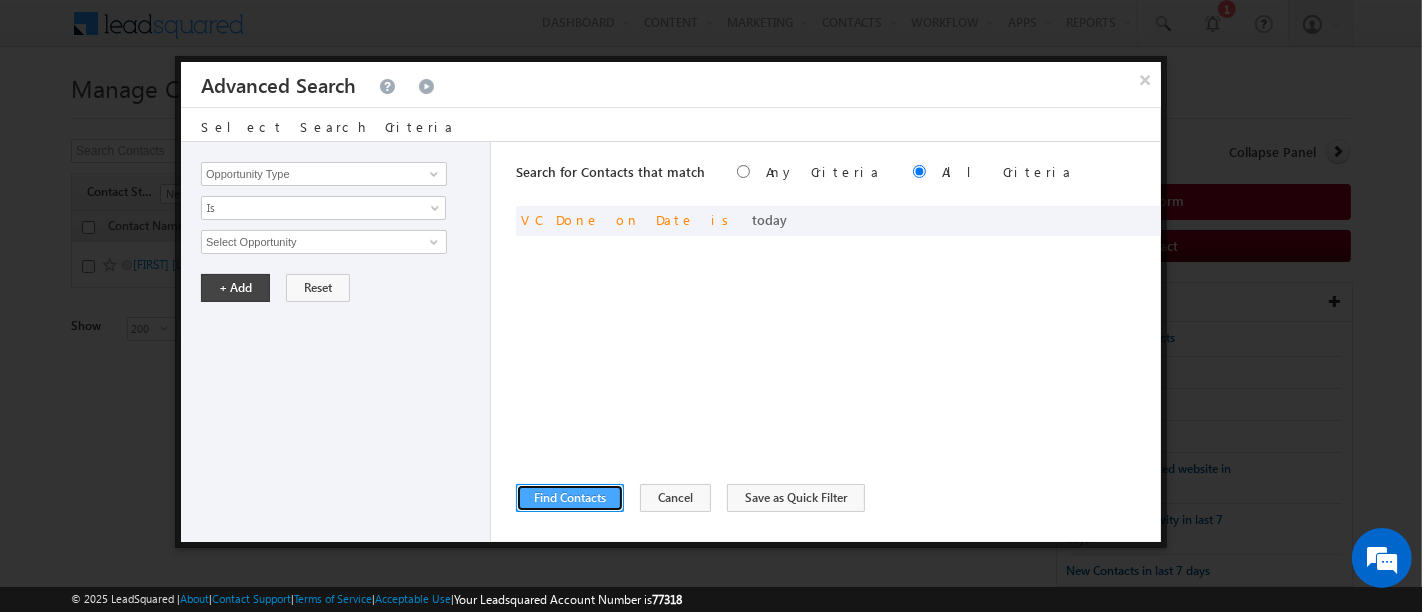 click on "Find Contacts" at bounding box center [570, 498] 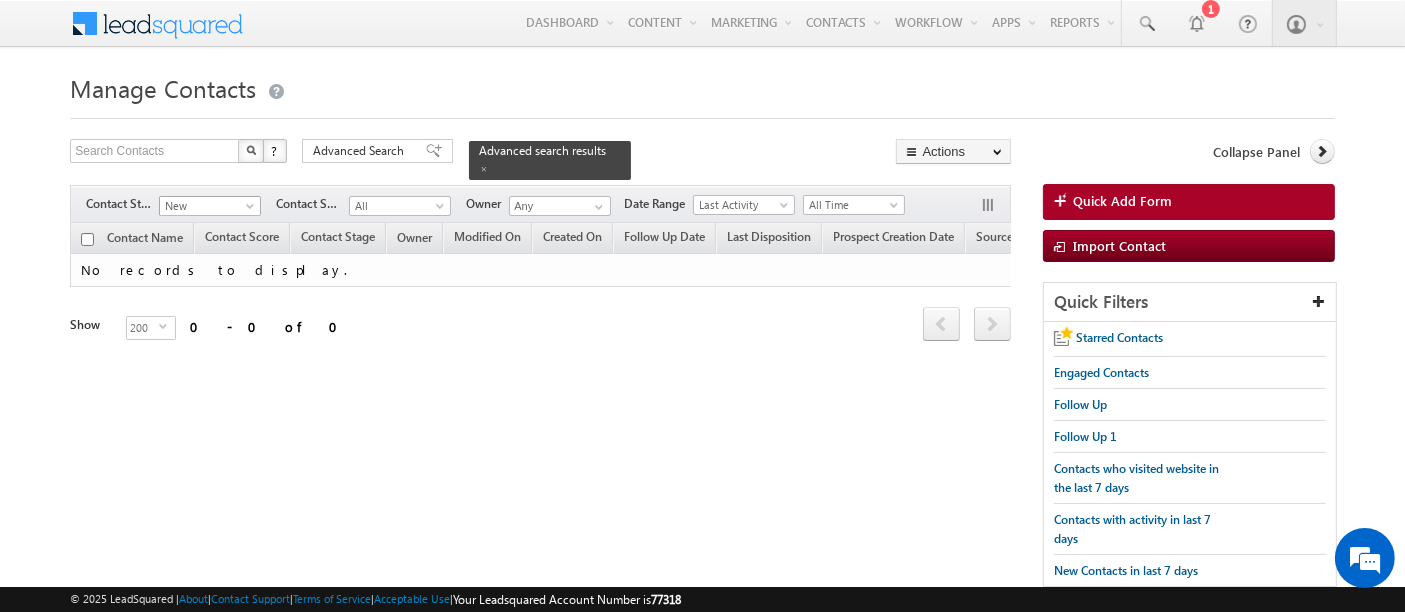 click on "New" at bounding box center (207, 206) 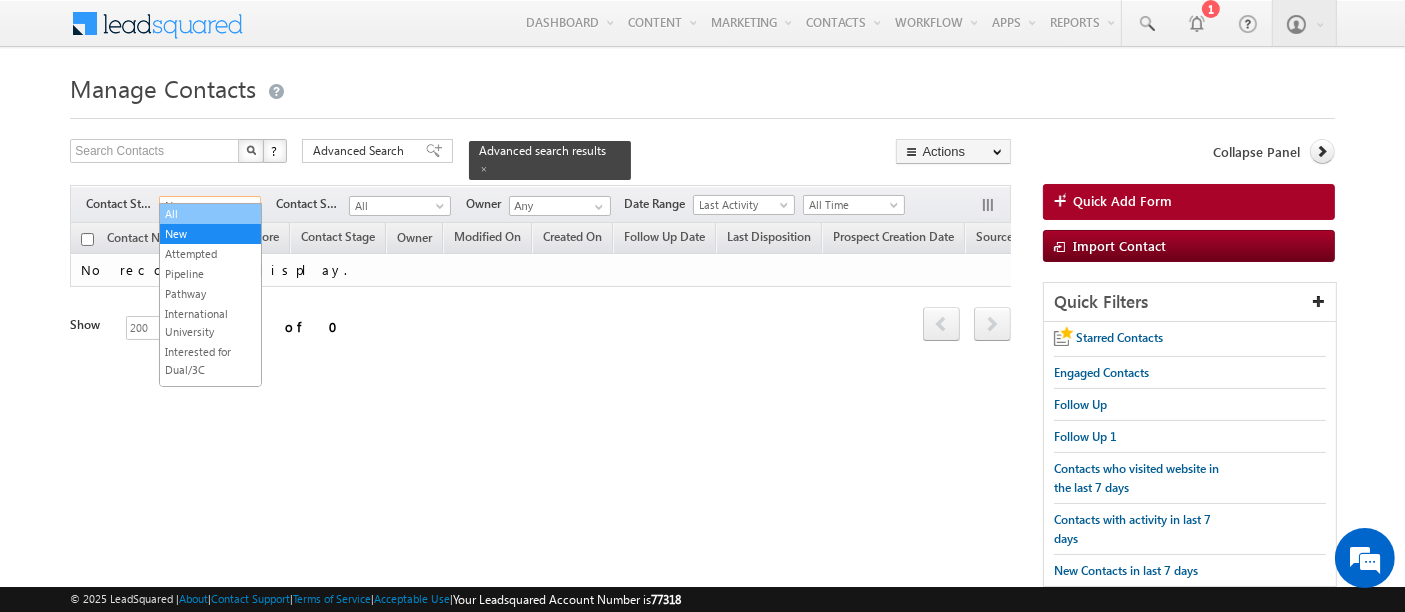 click on "All" at bounding box center (210, 214) 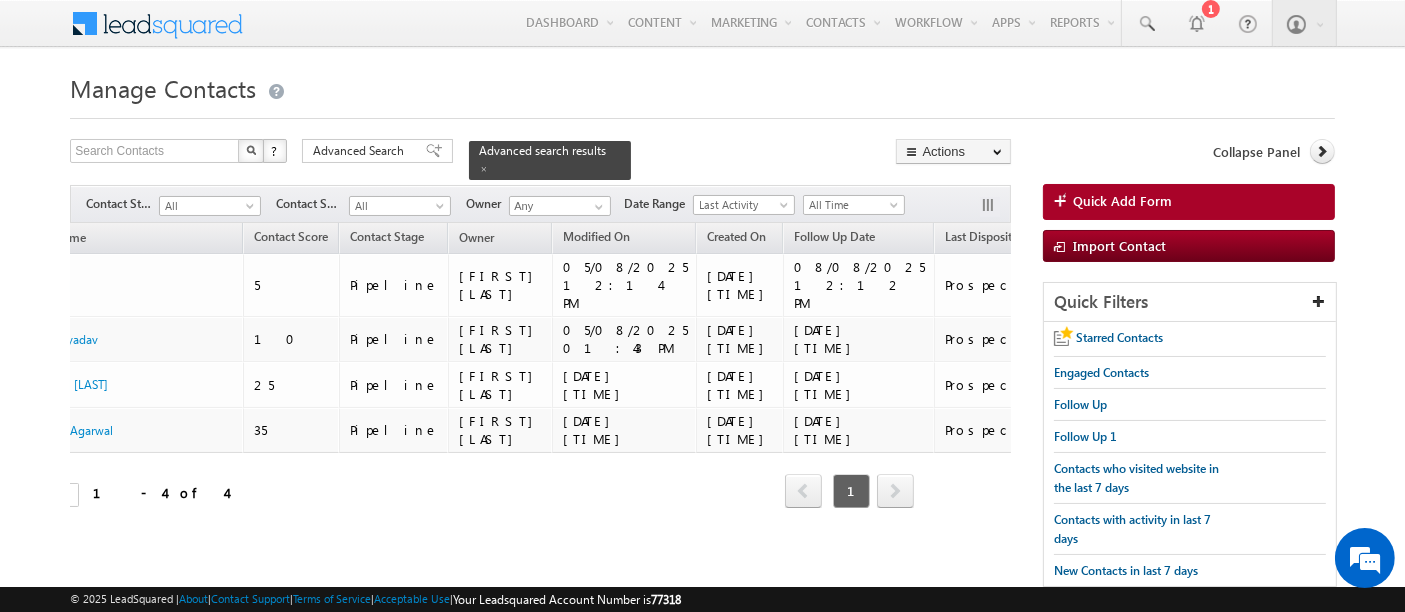 scroll, scrollTop: 0, scrollLeft: 0, axis: both 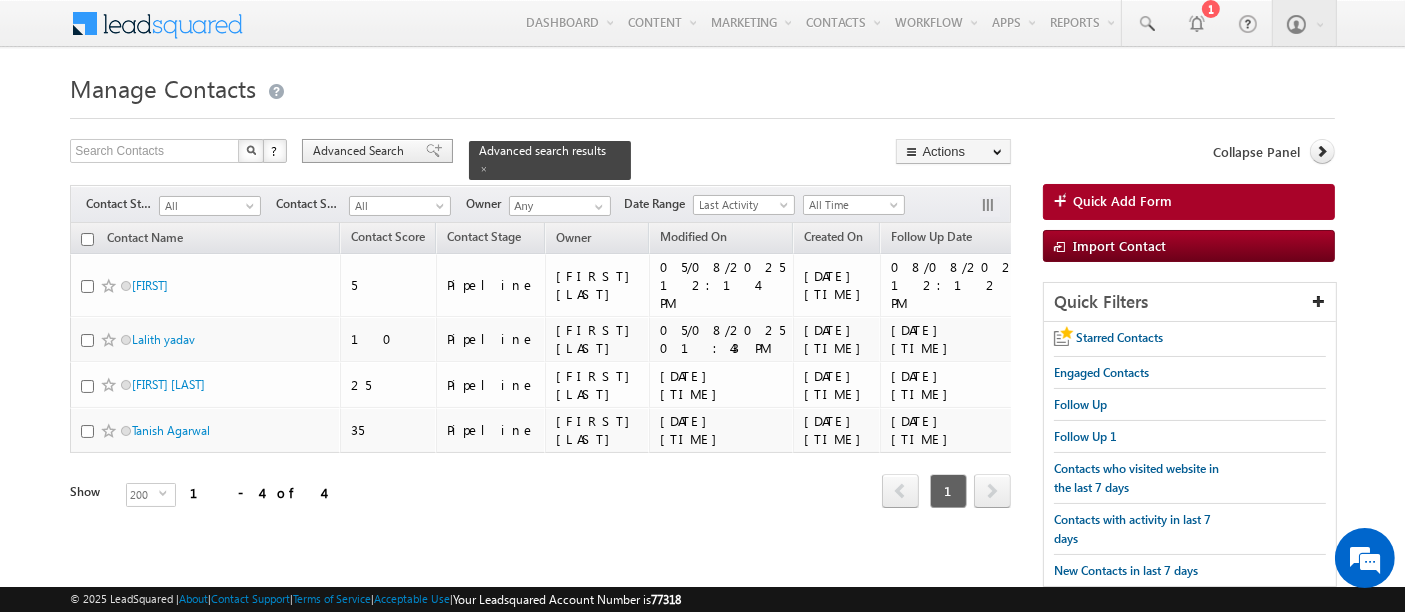 click on "Advanced Search" at bounding box center (361, 151) 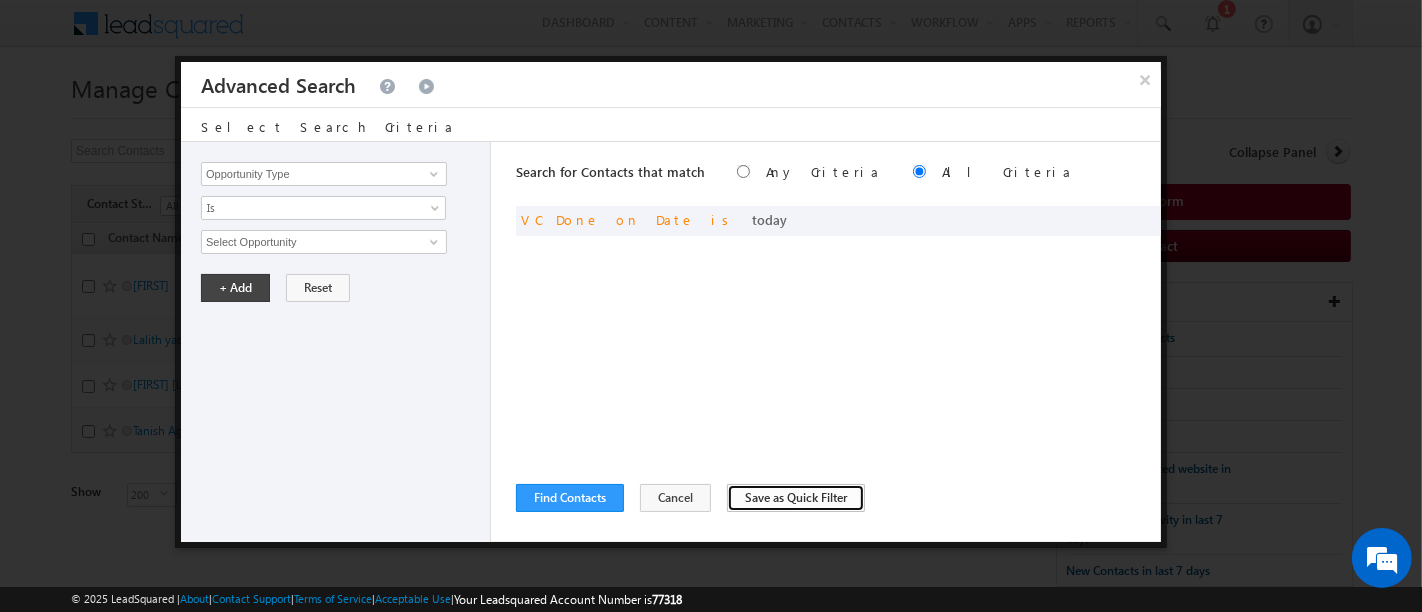 click on "Save as Quick Filter" at bounding box center [796, 498] 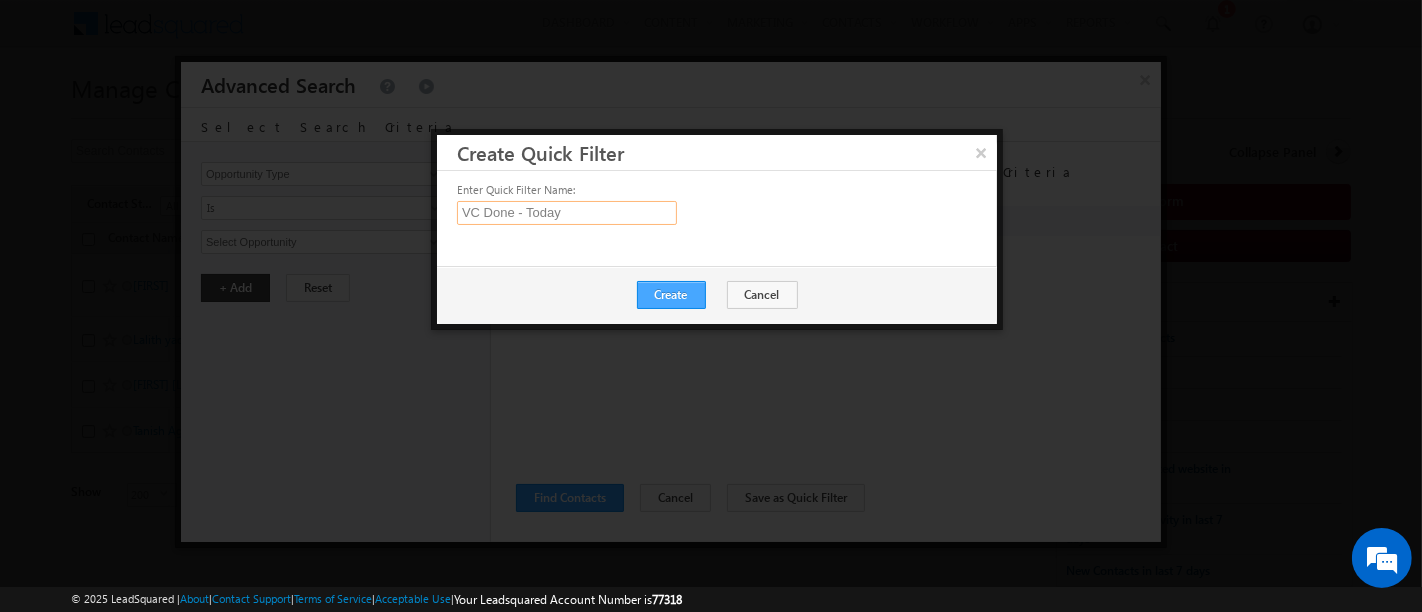 type on "VC Done - Today" 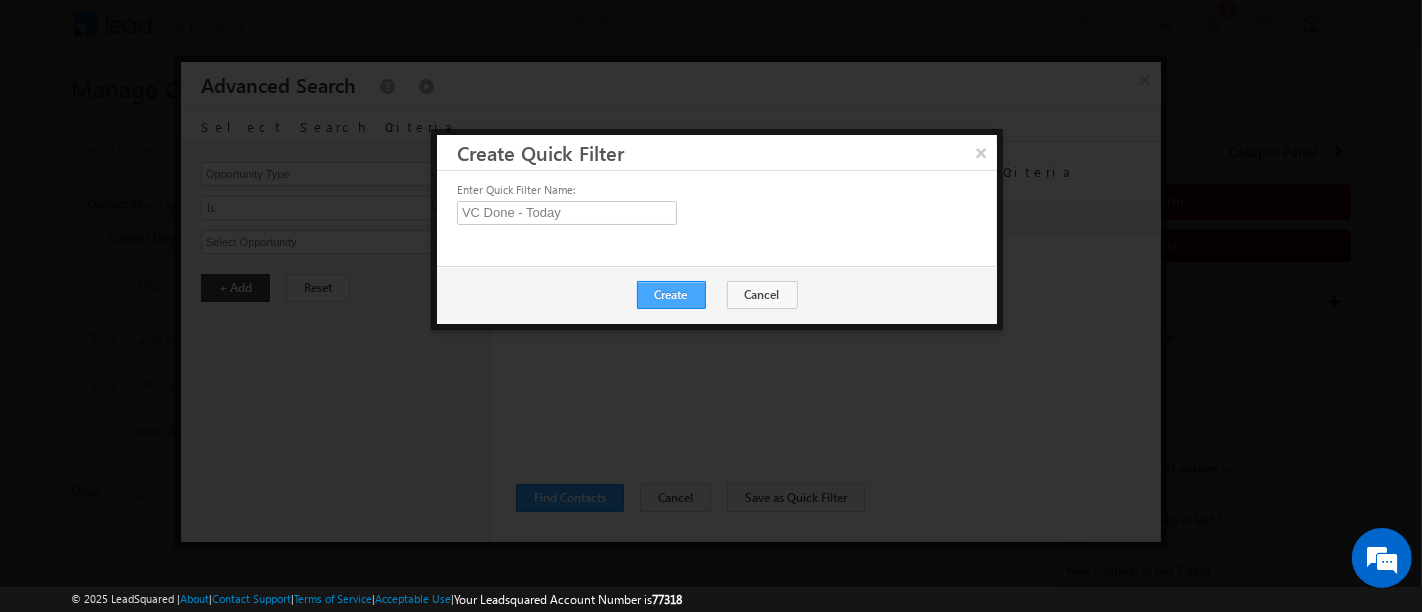 click on "Create" at bounding box center [671, 295] 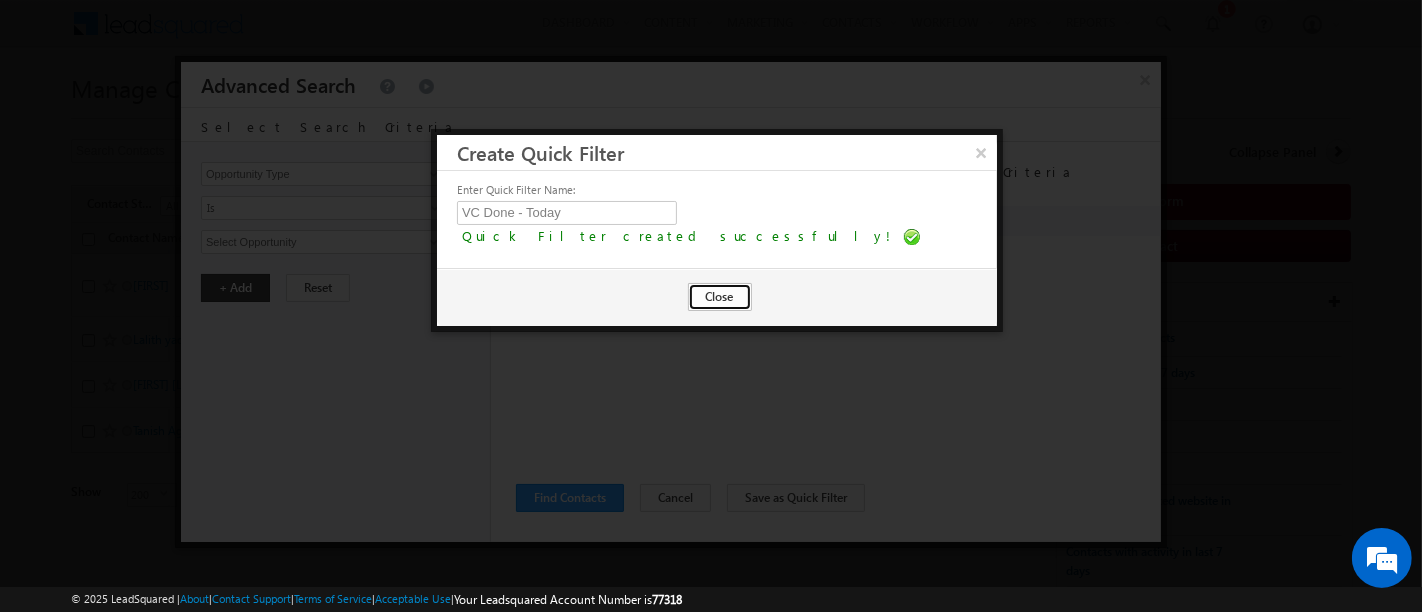 click on "Close" at bounding box center [720, 297] 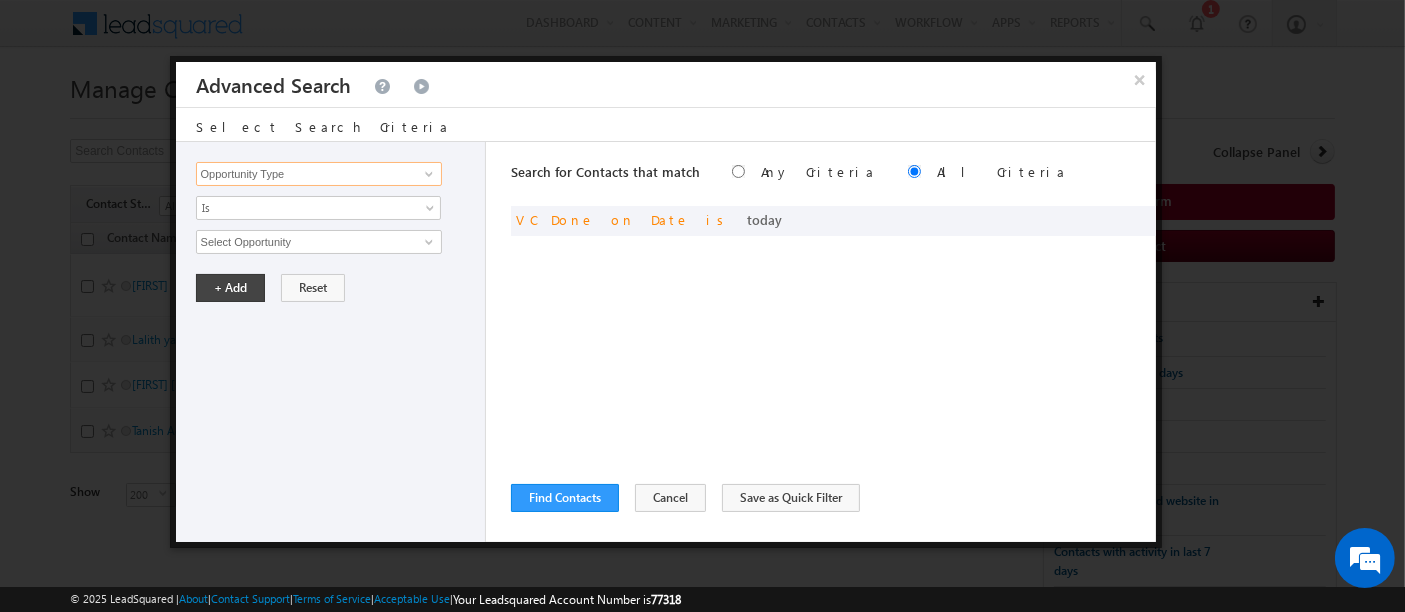 click on "Opportunity Type" at bounding box center [319, 174] 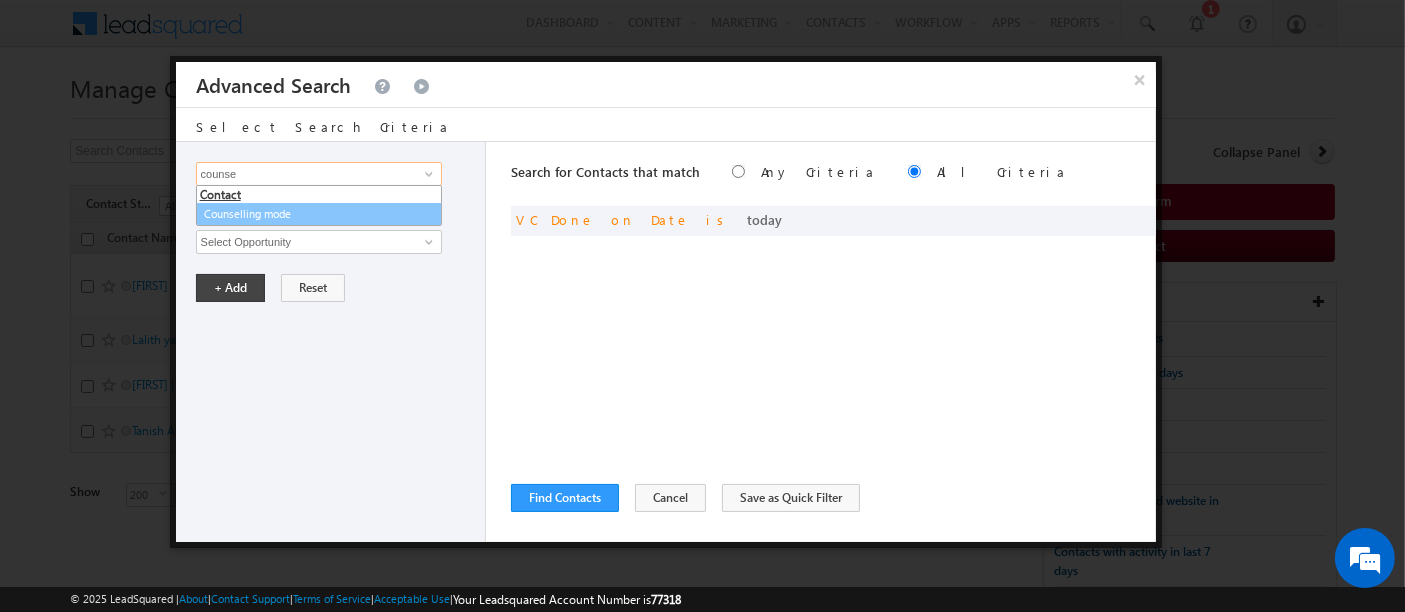 click on "Counselling mode" at bounding box center (319, 214) 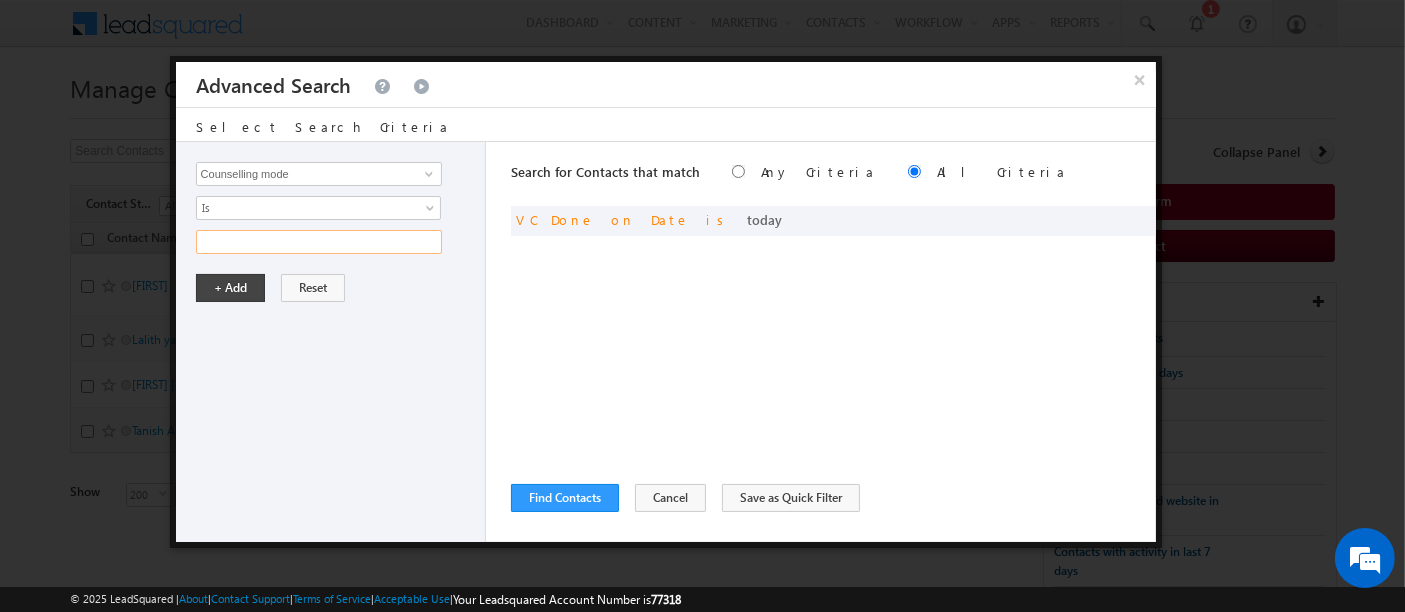 click at bounding box center [319, 242] 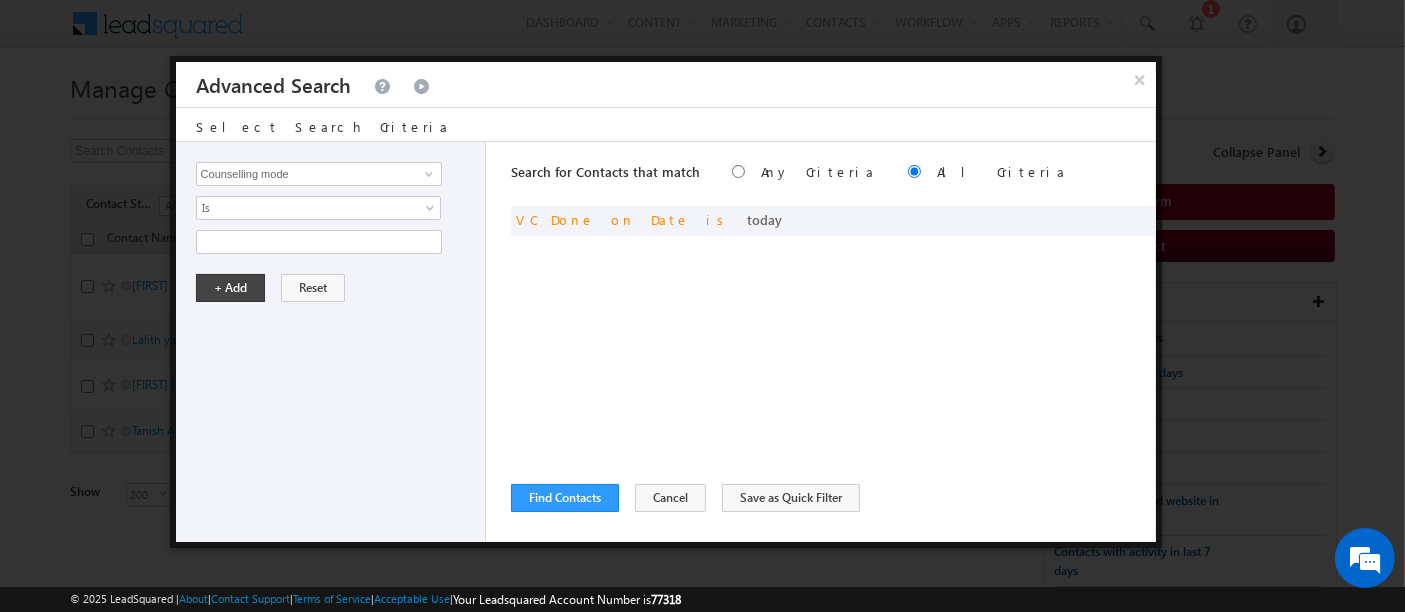 click on "Opportunity Type Contact Activity Task Sales Group  Prospect Id Address 1 Address 2 Any Specific University Or Program Application Status Assignment date current owner Auto Login URL City Class XII Marks Company Concentration Contact Number Contact Origin Contact Score Contact Source Contact Stage Conversion Referrer URL Counselling mode Country Country Interested In New Country Interested In Old Course Course Priority Created By Id Created On Created On Old Current Opt In Status Do Not Call Do Not Email Do Not SMS Do Not Track Do You Have Scholarships Do You Have Valid Passport Documents - Status Documents - University Proof Doc Documents - 10th Marksheet Documents - 12th Marksheet Documents - UG Degree Documents - UG Marksheets Documents - PG Degree Documents - PG Marksheets Documents - Resume/CV Documents - LOR Documents - SOP Documents - Passport Documents - ELT Documents - Amity Pathway Certificate Documents - COL Documents - Deposit fee Documents - UCOL Documents - I20" at bounding box center (331, 342) 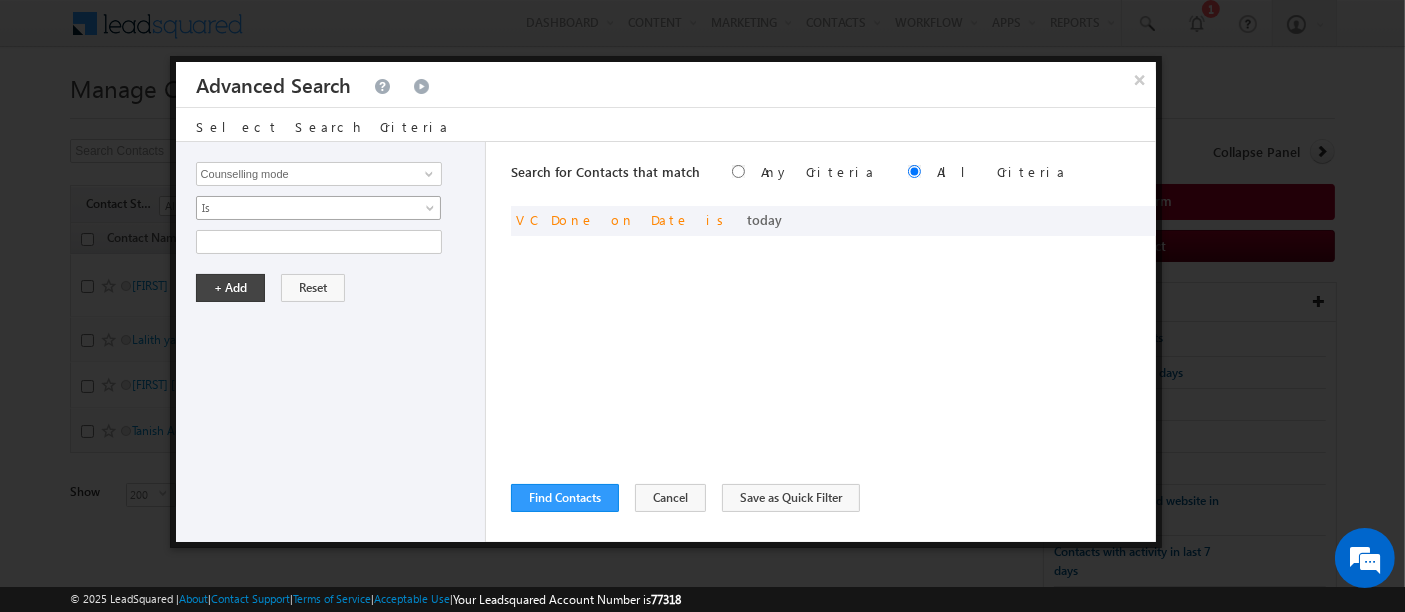 click on "Is" at bounding box center (305, 208) 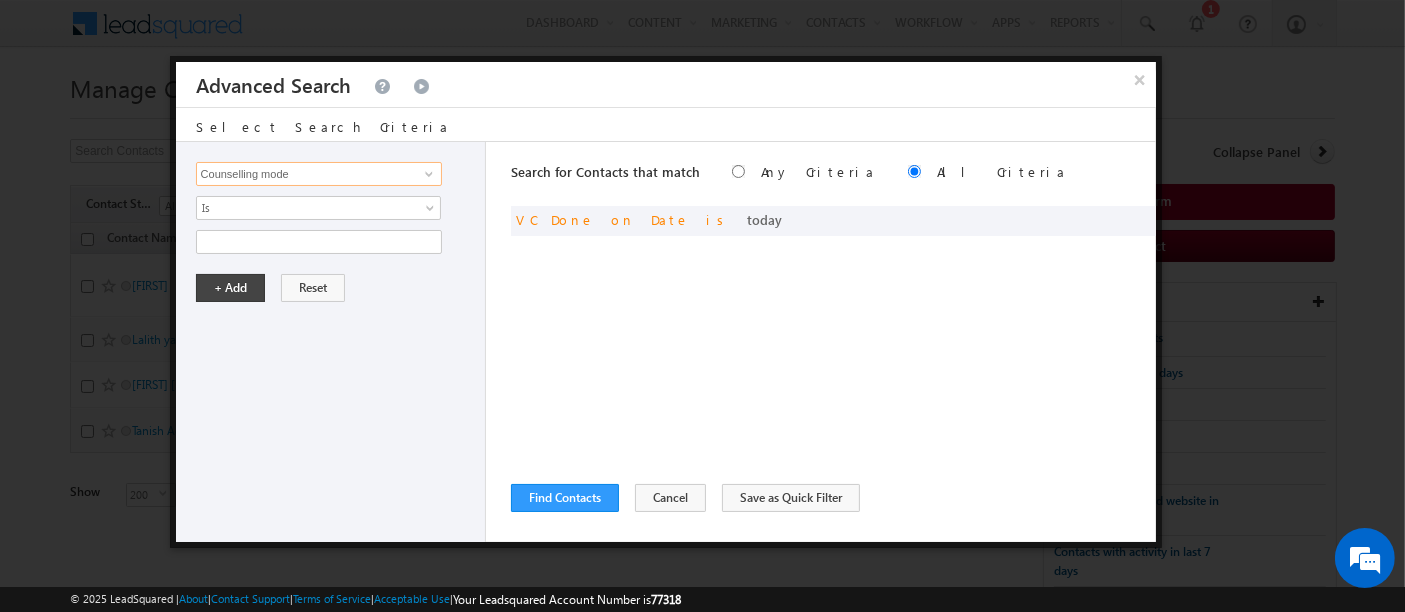 click on "Counselling mode" at bounding box center (319, 174) 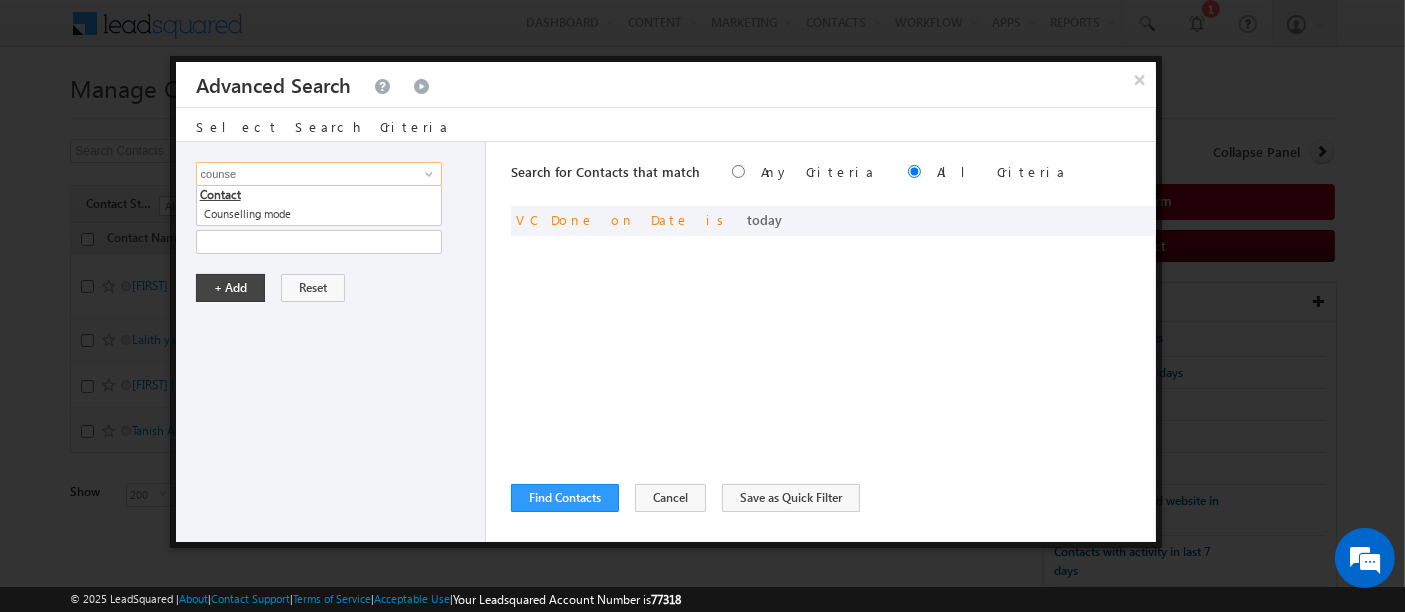 click on "counse" at bounding box center (319, 174) 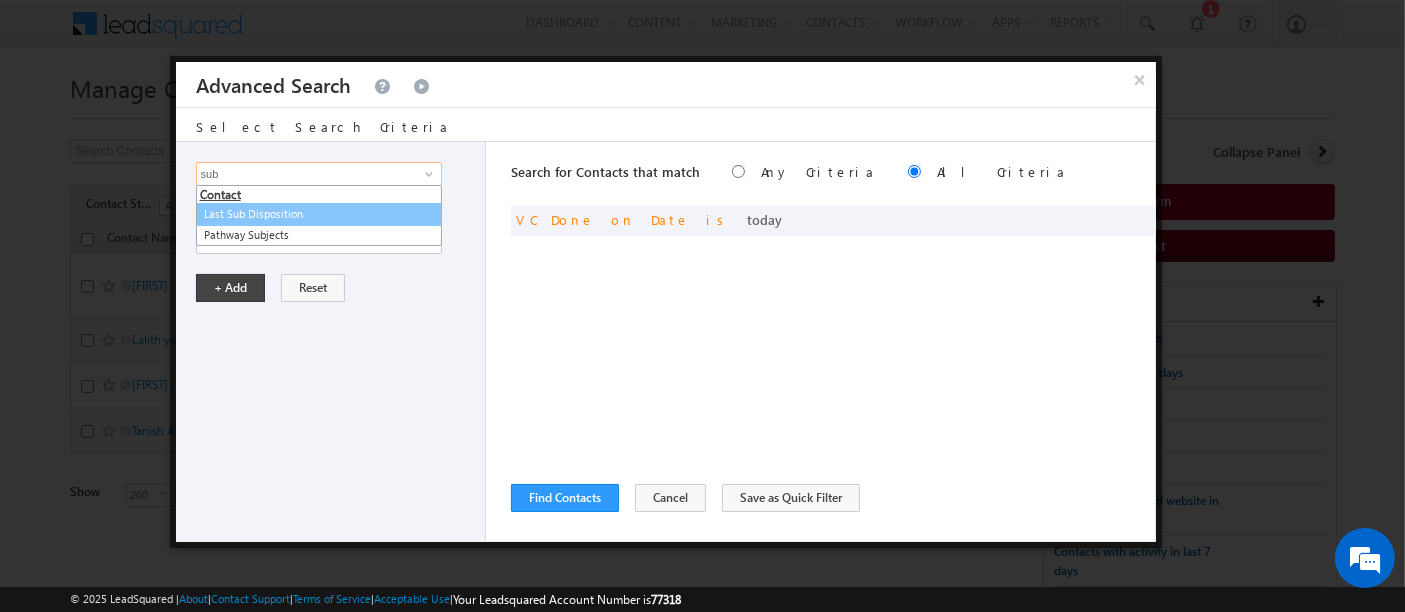 click on "Last Sub Disposition" at bounding box center [319, 214] 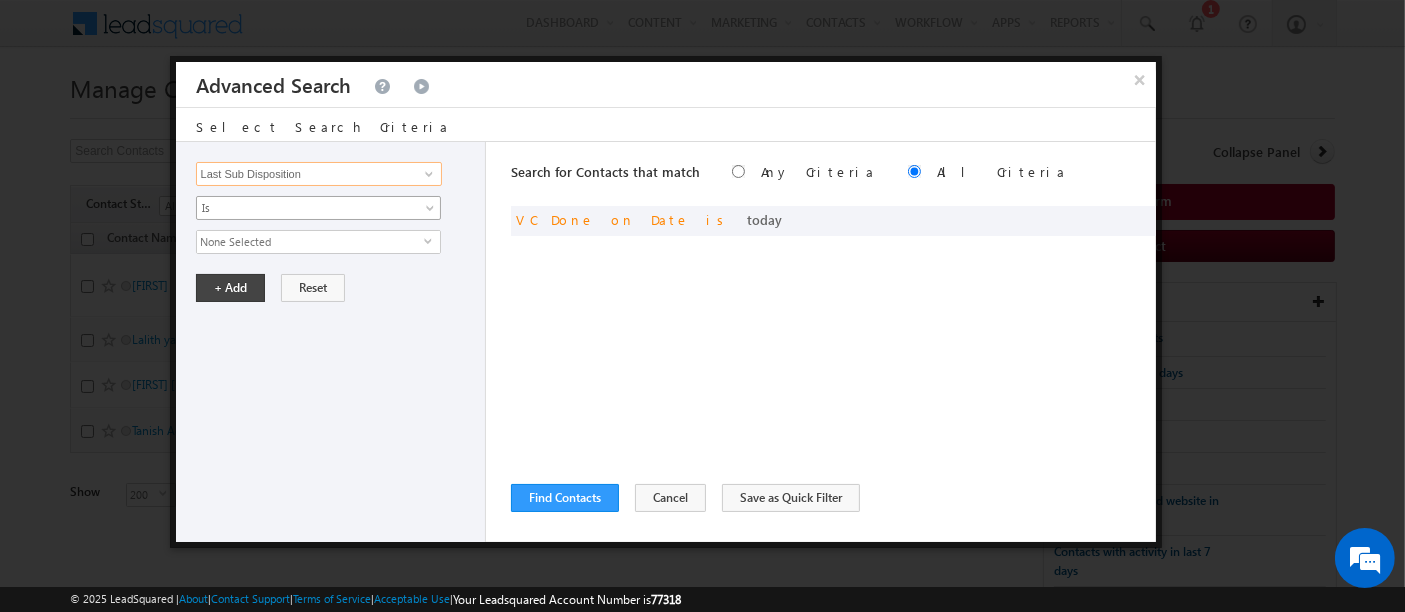 type on "Last Sub Disposition" 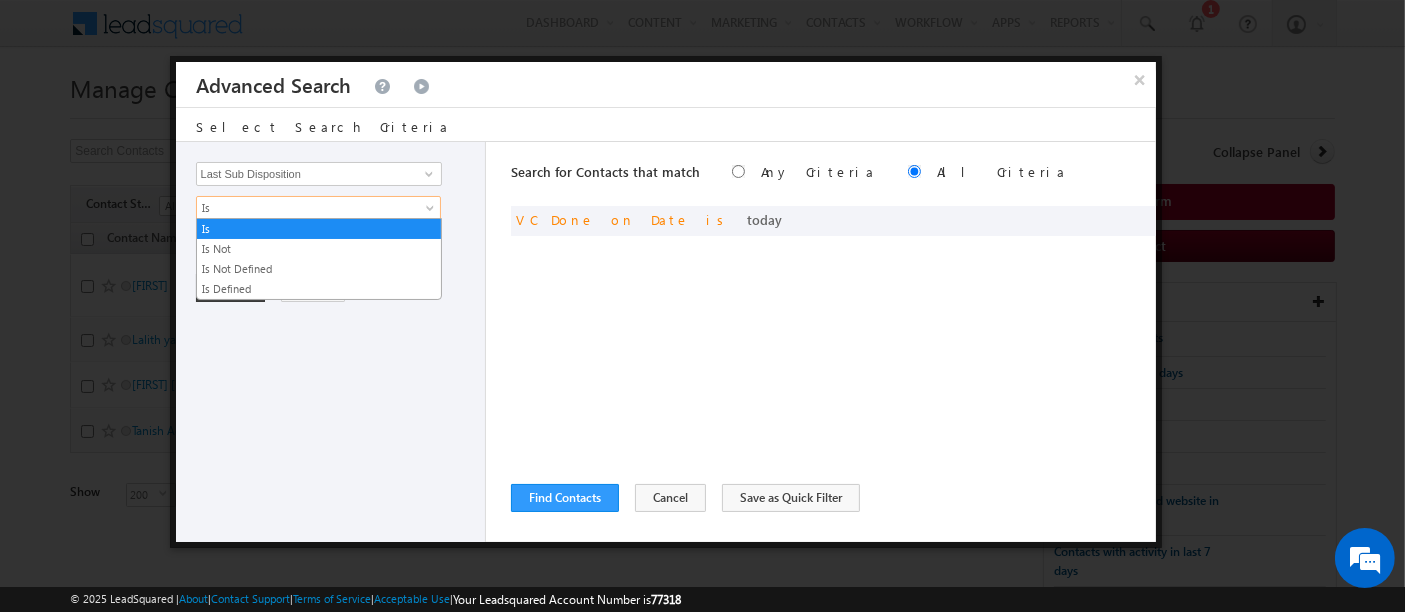 click on "Is" at bounding box center [305, 208] 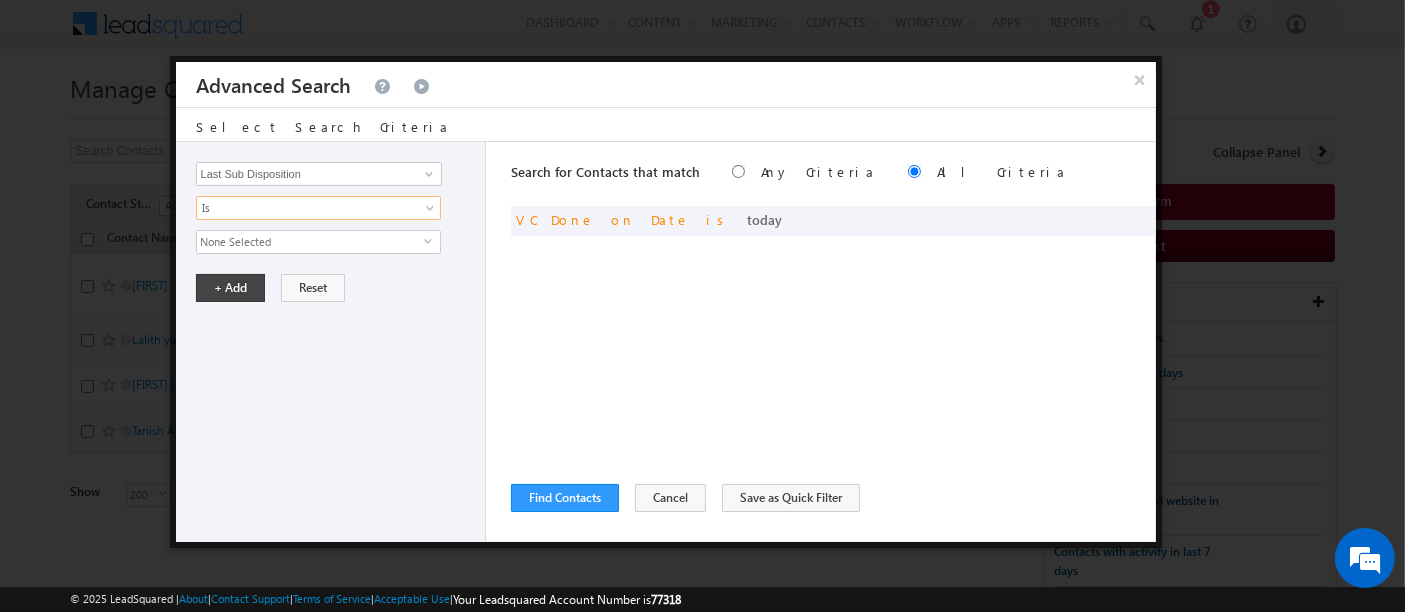 click on "None Selected" at bounding box center (310, 242) 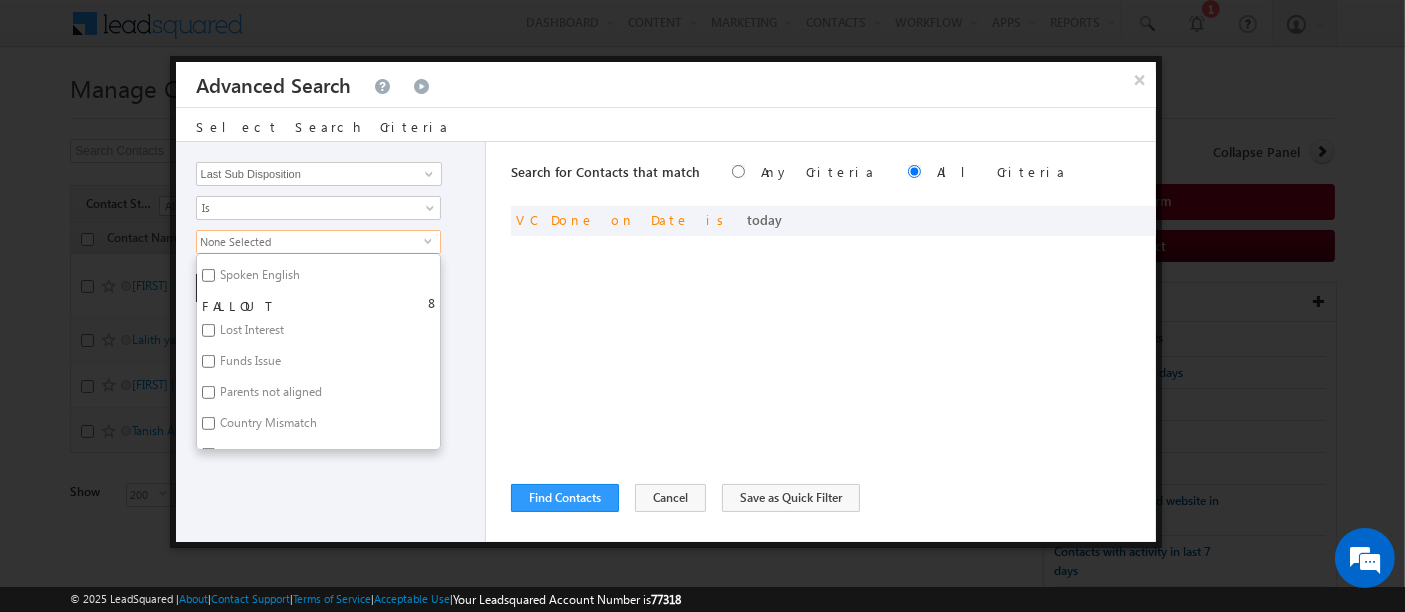 scroll, scrollTop: 1523, scrollLeft: 0, axis: vertical 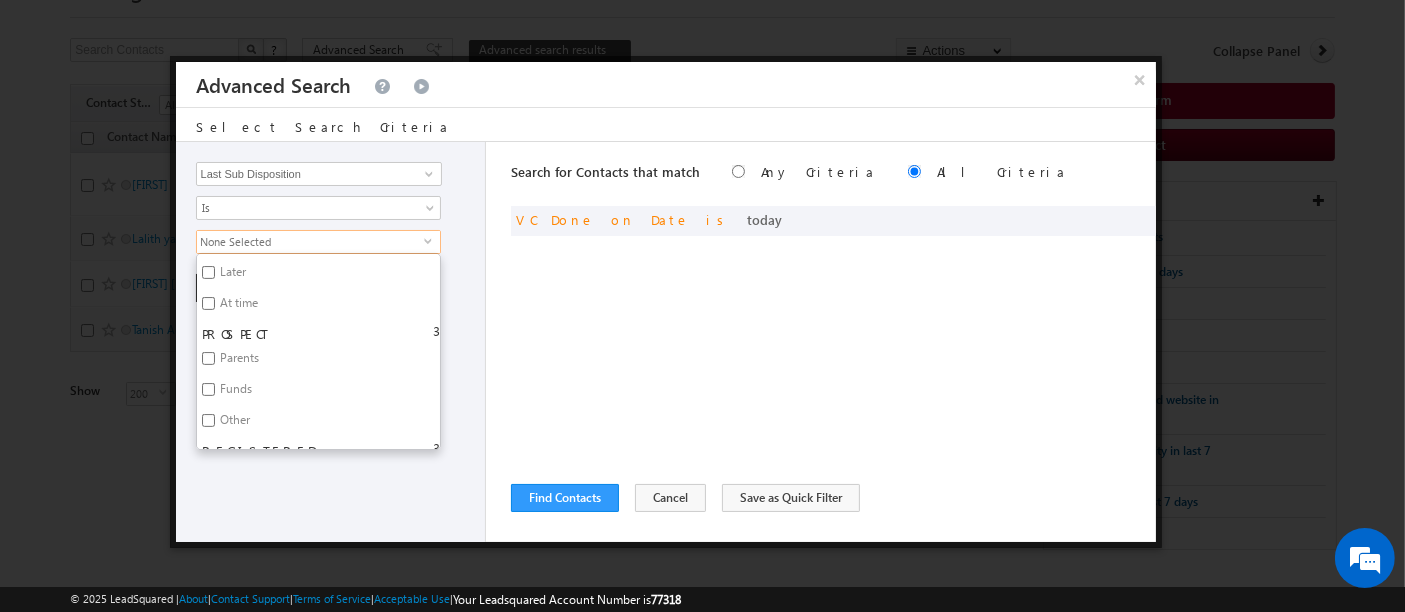 click on "Opportunity Type Contact Activity Task Sales Group  Prospect Id Address 1 Address 2 Any Specific University Or Program Application Status Assignment date current owner Auto Login URL City Class XII Marks Company Concentration Contact Number Contact Origin Contact Score Contact Source Contact Stage Conversion Referrer URL Counselling mode Country Country Interested In New Country Interested In Old Course Course Priority Created By Id Created On Created On Old Current Opt In Status Do Not Call Do Not Email Do Not SMS Do Not Track Do You Have Scholarships Do You Have Valid Passport Documents - Status Documents - University Proof Doc Documents - 10th Marksheet Documents - 12th Marksheet Documents - UG Degree Documents - UG Marksheets Documents - PG Degree Documents - PG Marksheets Documents - Resume/CV Documents - LOR Documents - SOP Documents - Passport Documents - ELT Documents - Amity Pathway Certificate Documents - COL Documents - Deposit fee Documents - UCOL Documents - I20 1" at bounding box center (331, 342) 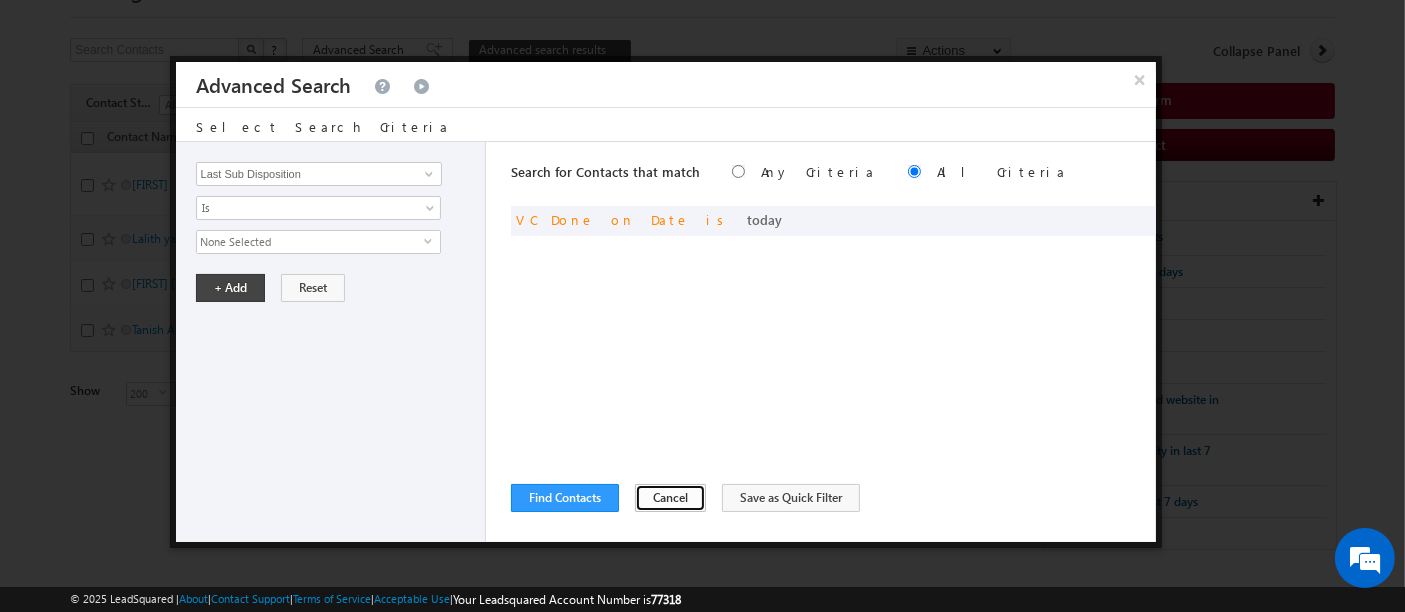 click on "Cancel" at bounding box center (670, 498) 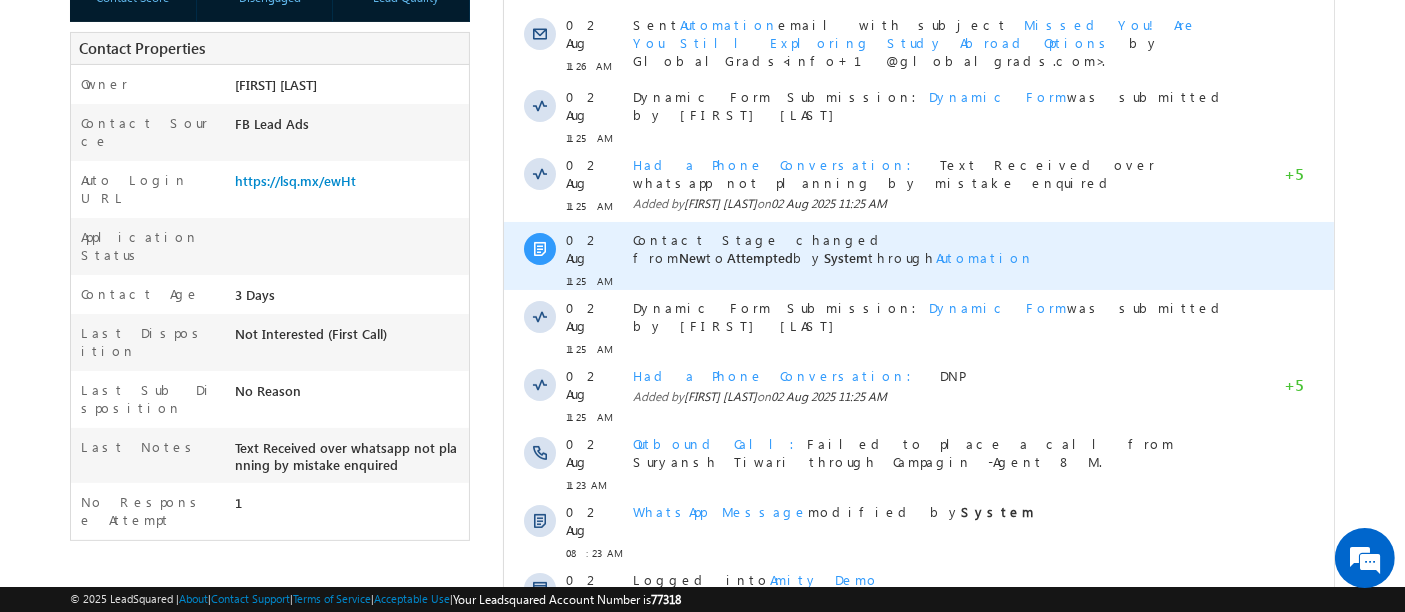 scroll, scrollTop: 444, scrollLeft: 0, axis: vertical 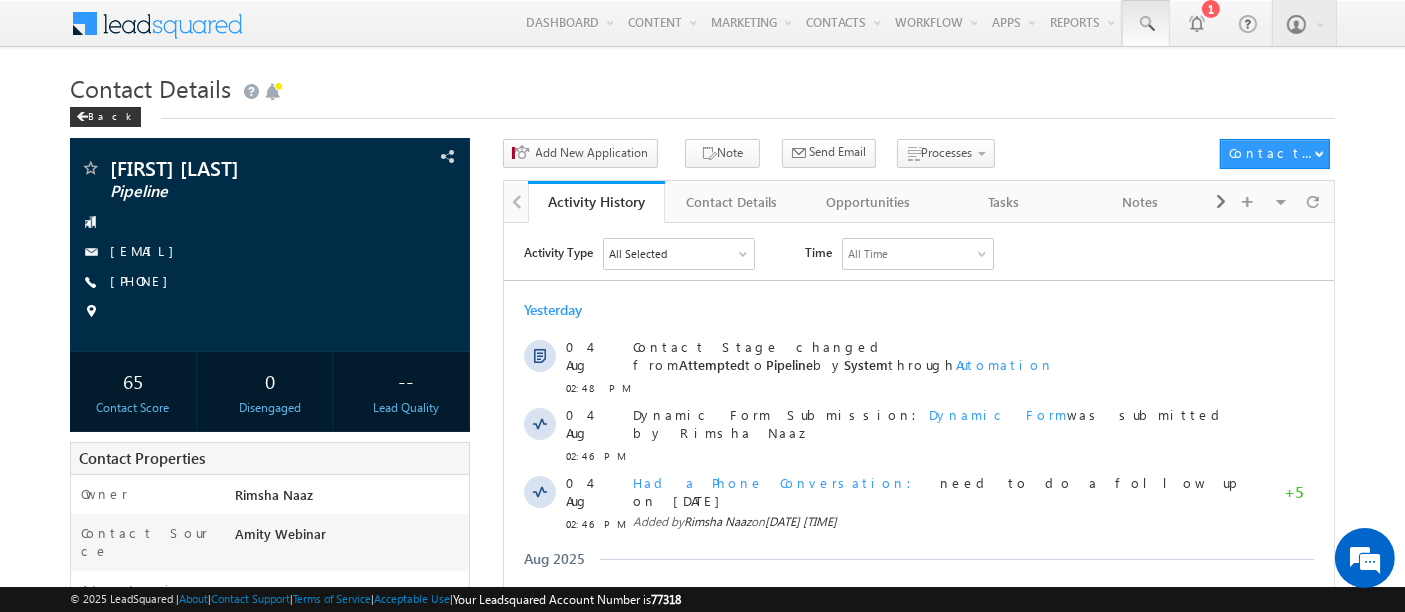 click at bounding box center (1146, 24) 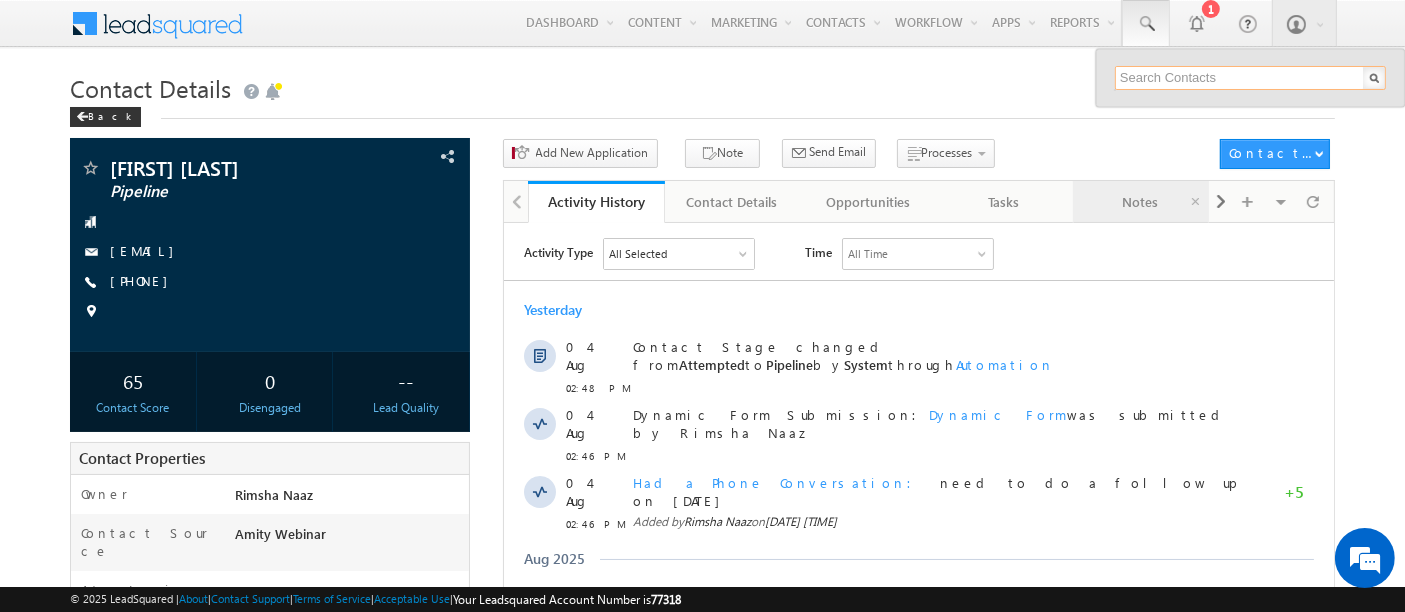paste on "[EMAIL]" 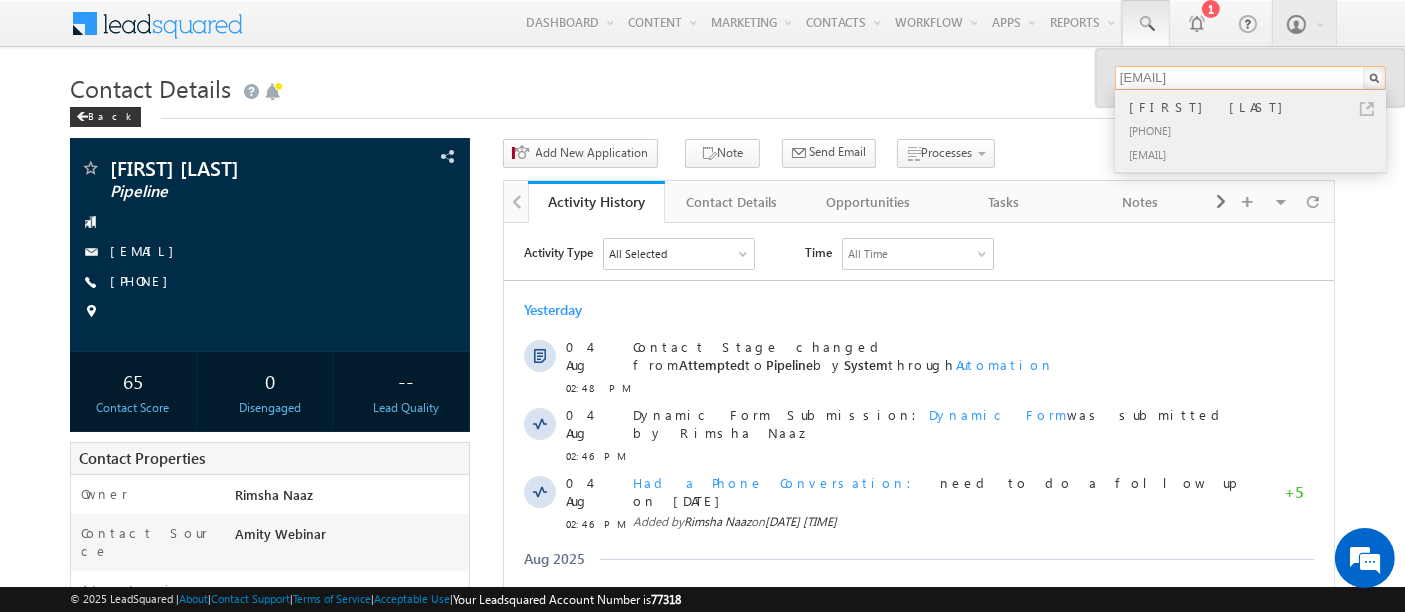 type on "[EMAIL]" 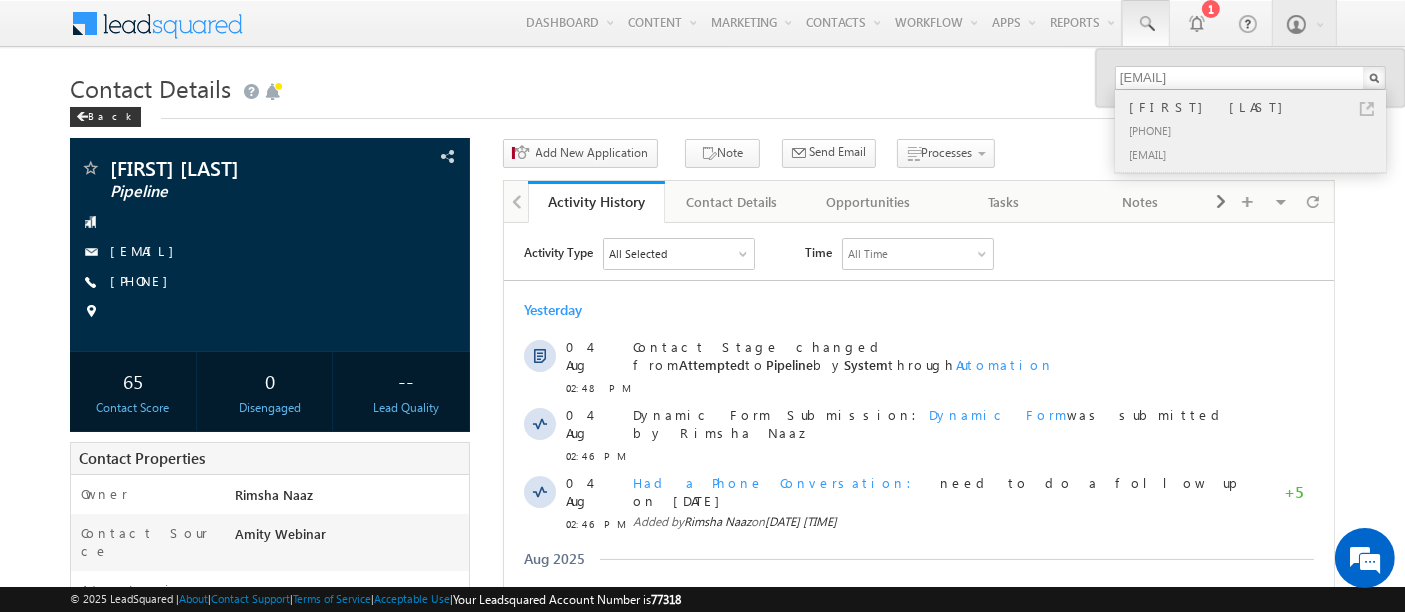 click on "[PHONE]" at bounding box center (1259, 130) 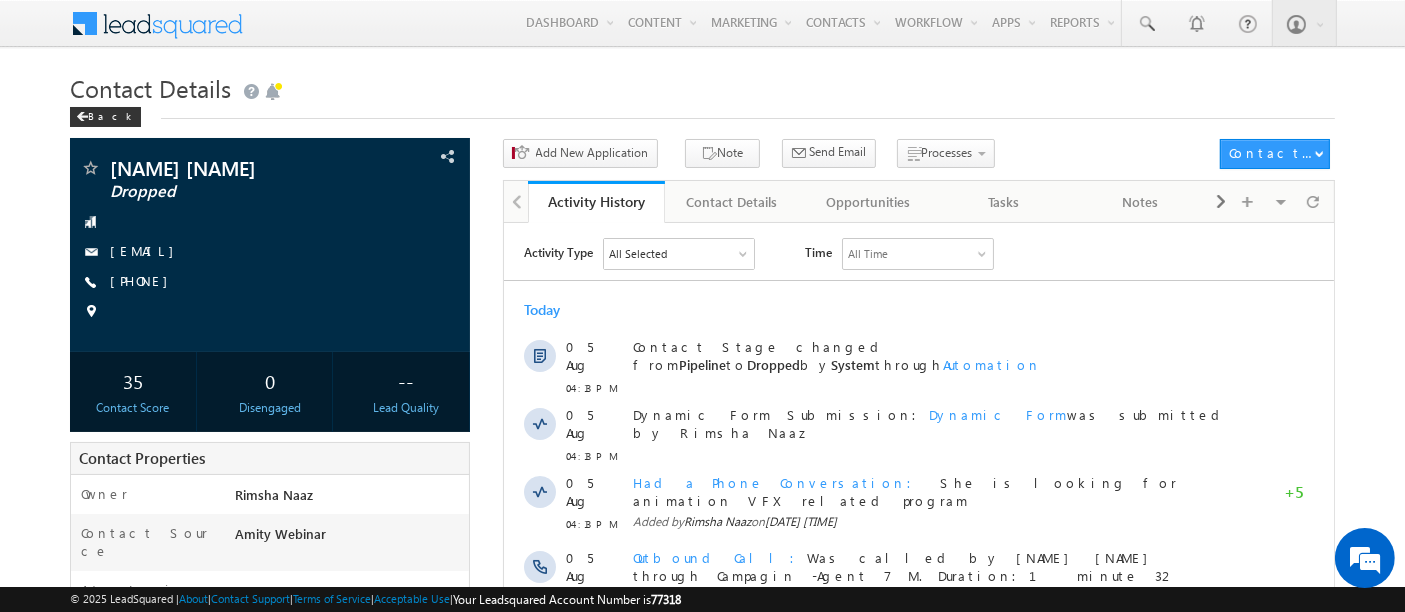 scroll, scrollTop: 0, scrollLeft: 0, axis: both 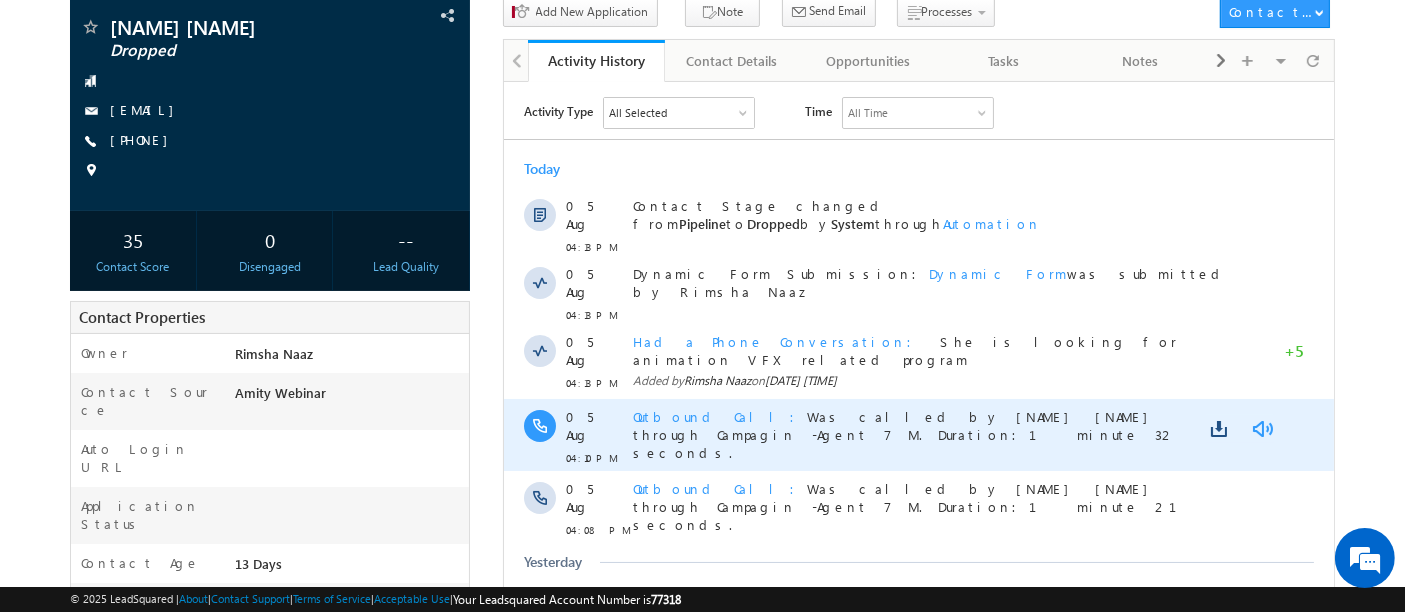 click at bounding box center [1261, 428] 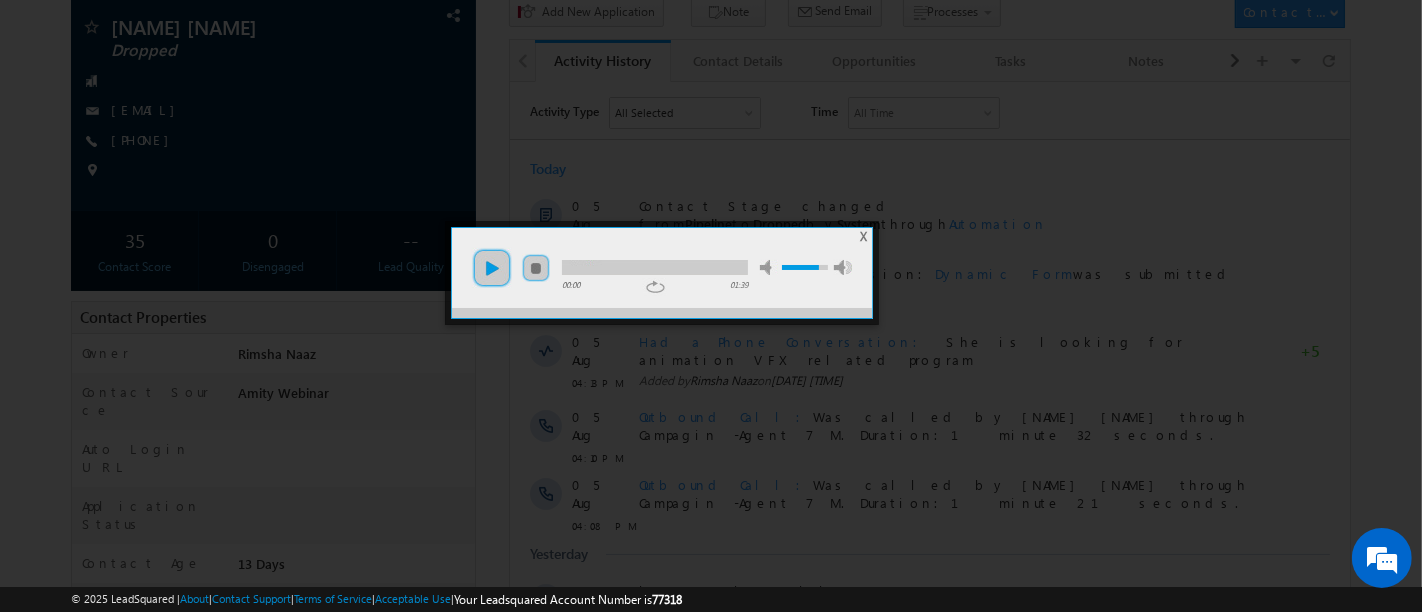 click on "play" at bounding box center (492, 268) 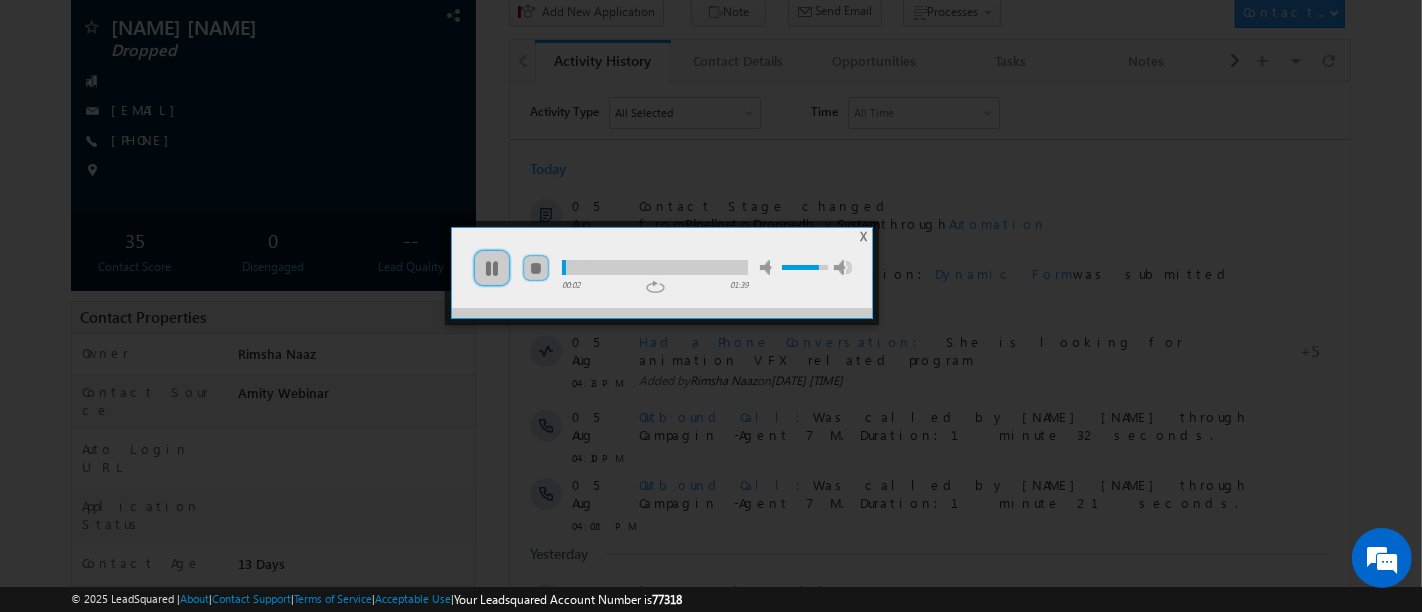 click at bounding box center [800, 267] 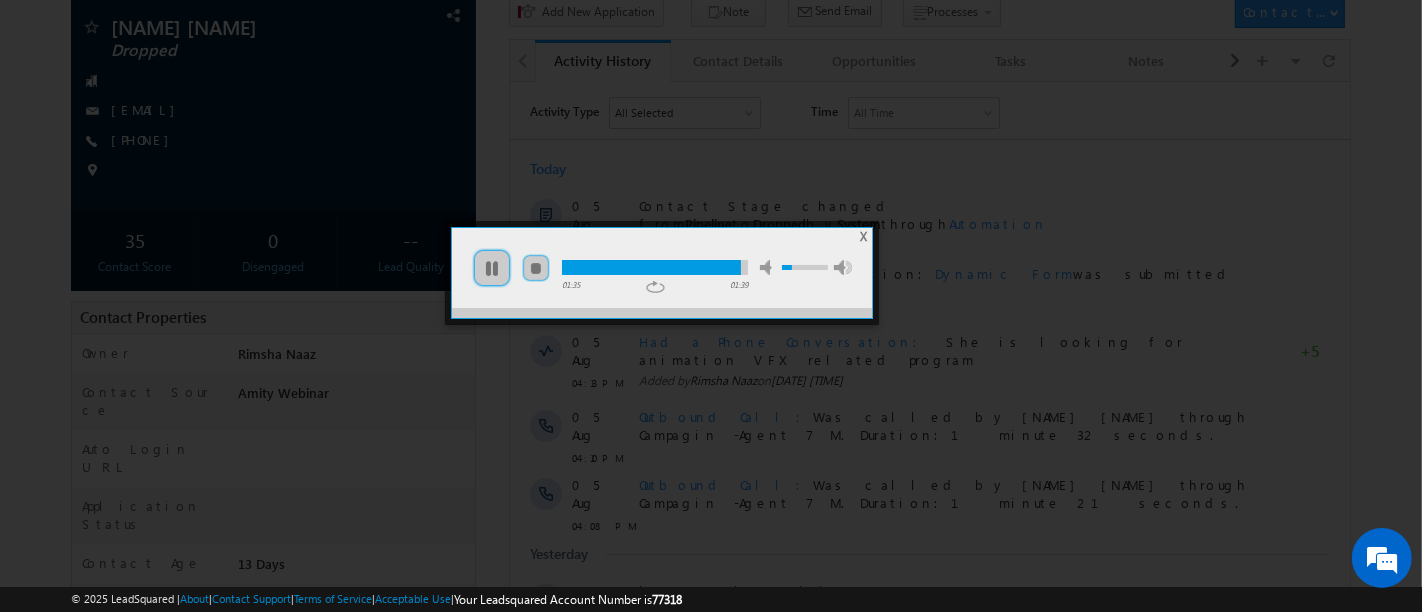 click on "X" at bounding box center (864, 236) 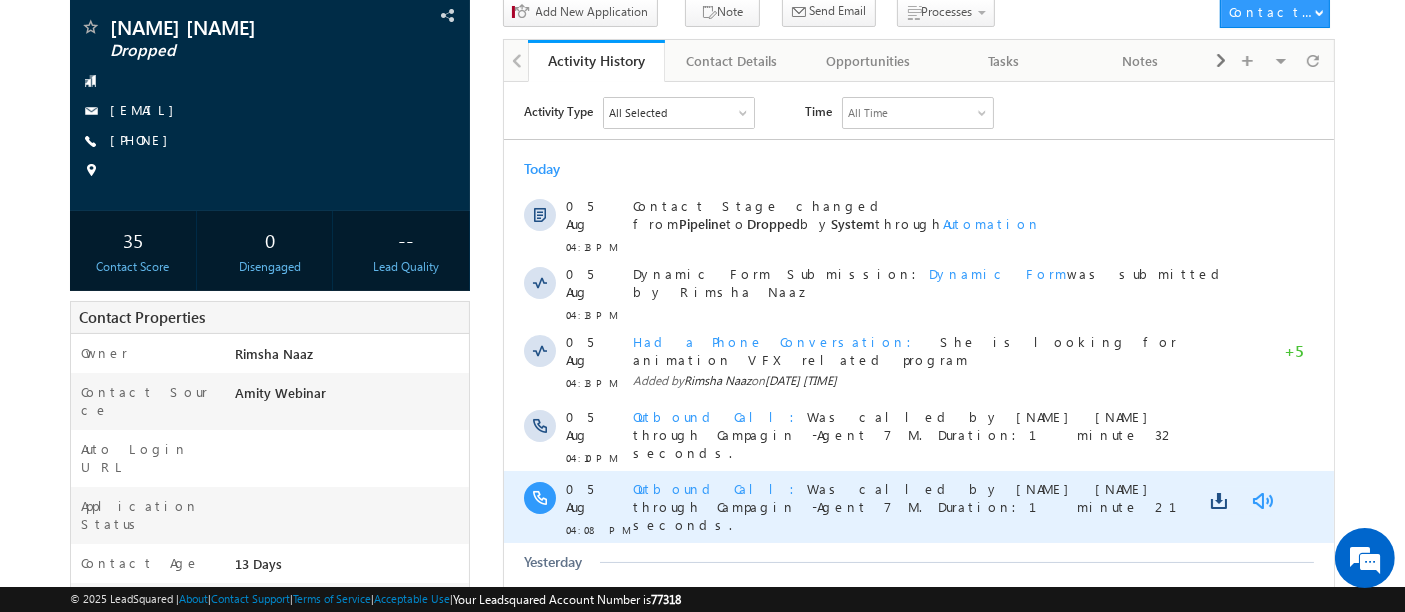 click at bounding box center (1261, 500) 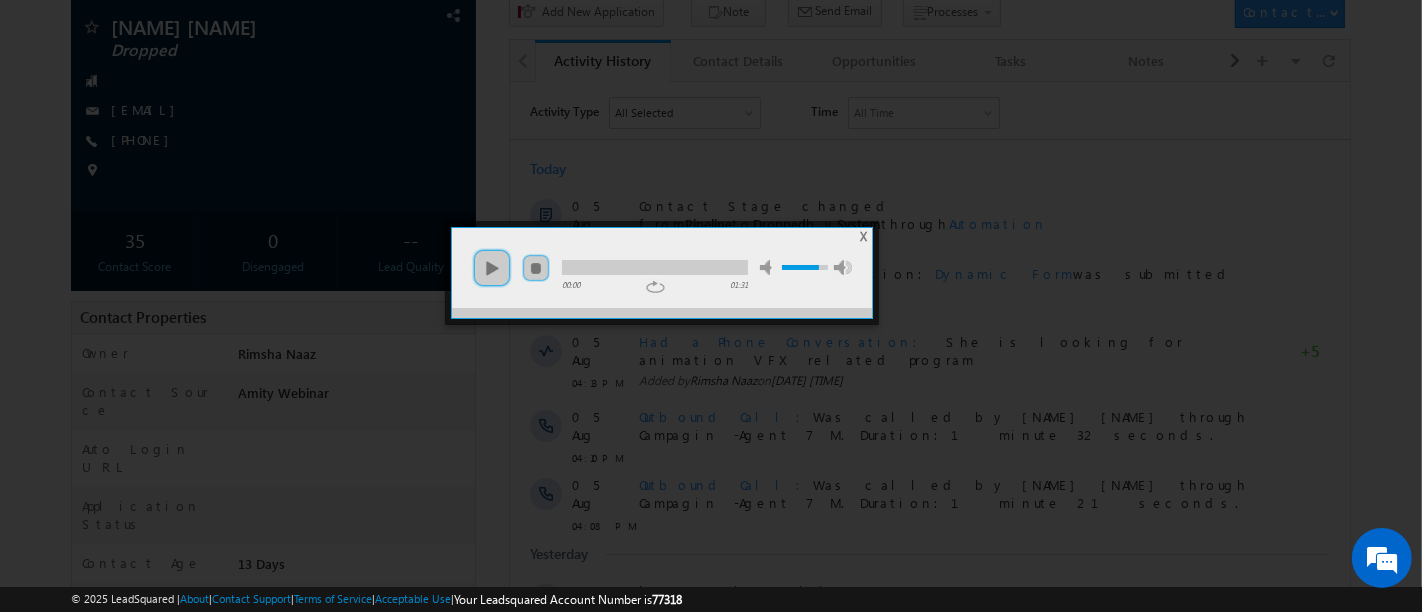 click at bounding box center [800, 267] 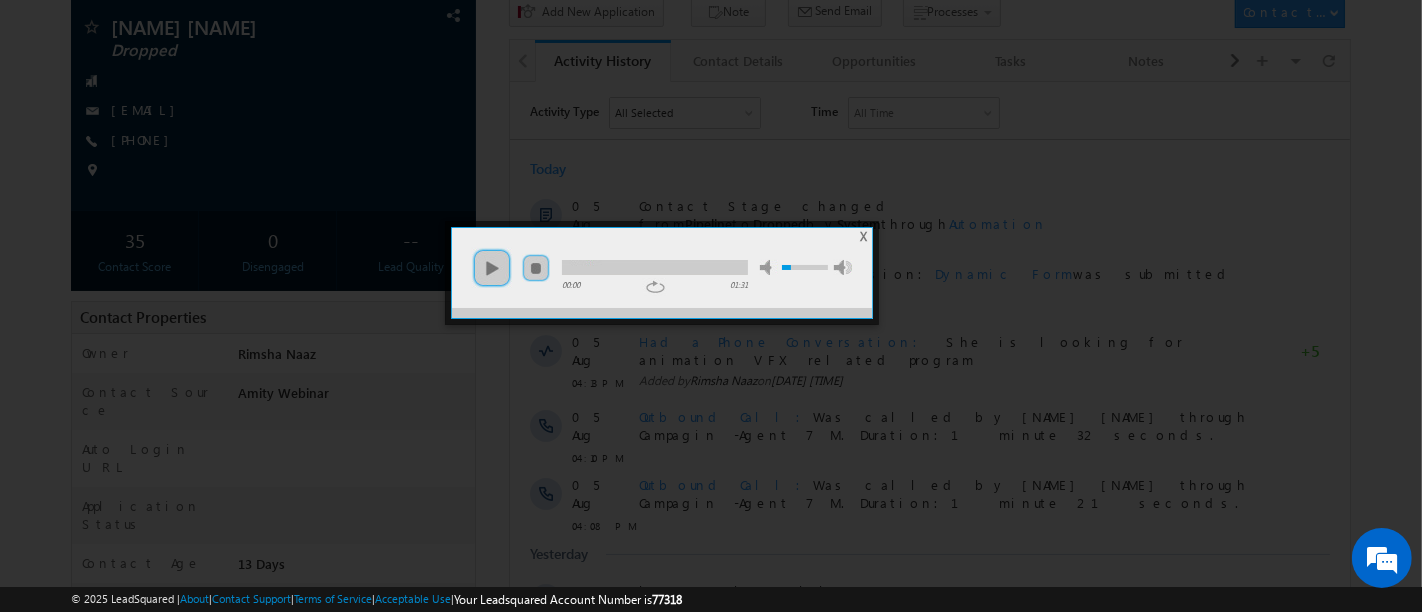 click on "play
pause
stop
mute
unmute
max
volume" at bounding box center [662, 258] 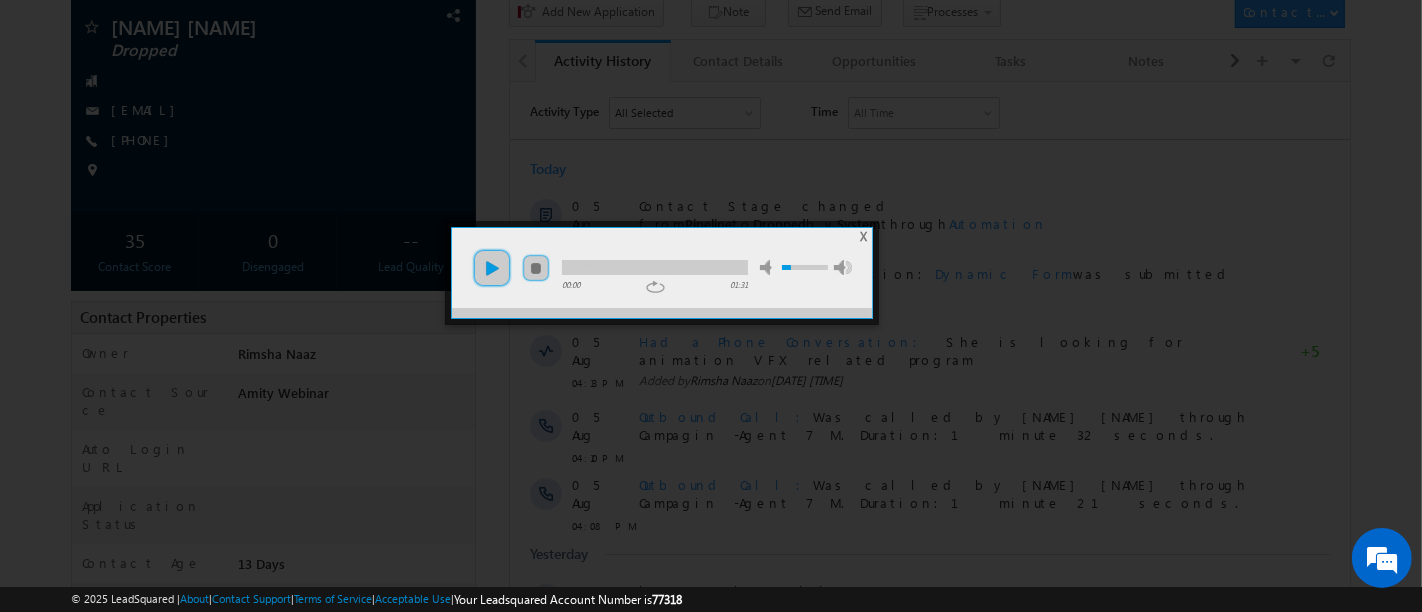 click on "play" at bounding box center [492, 268] 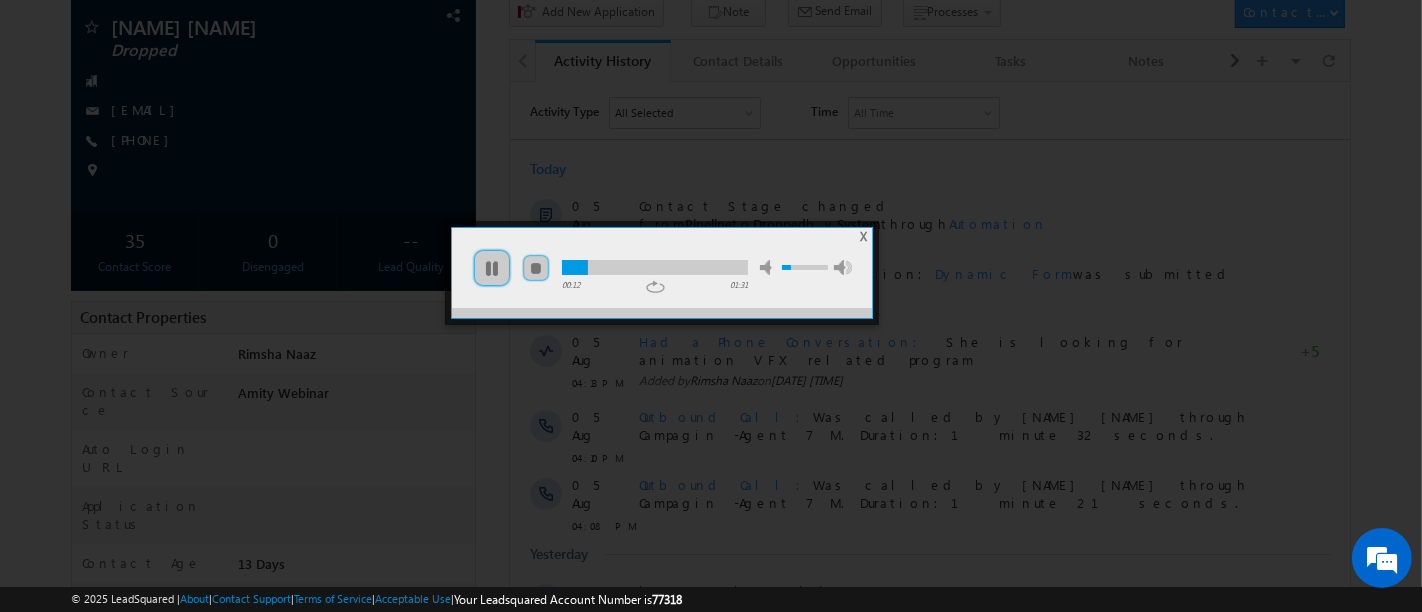 click at bounding box center [786, 267] 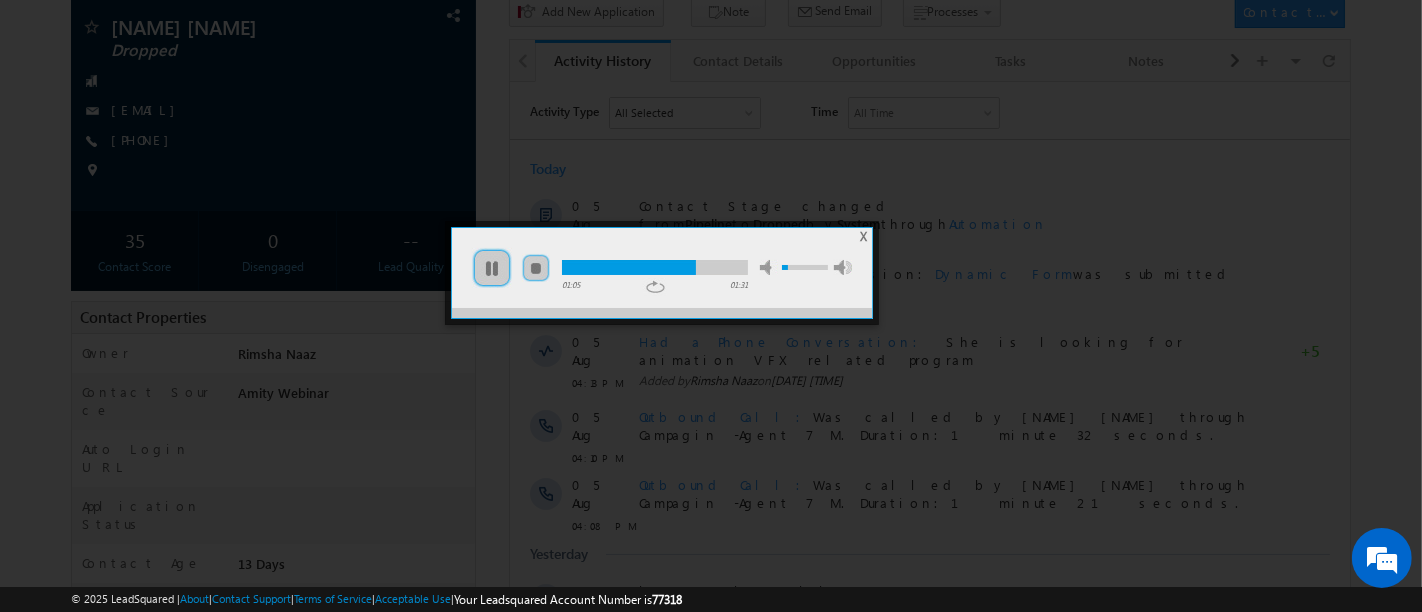 click on "X" at bounding box center [864, 236] 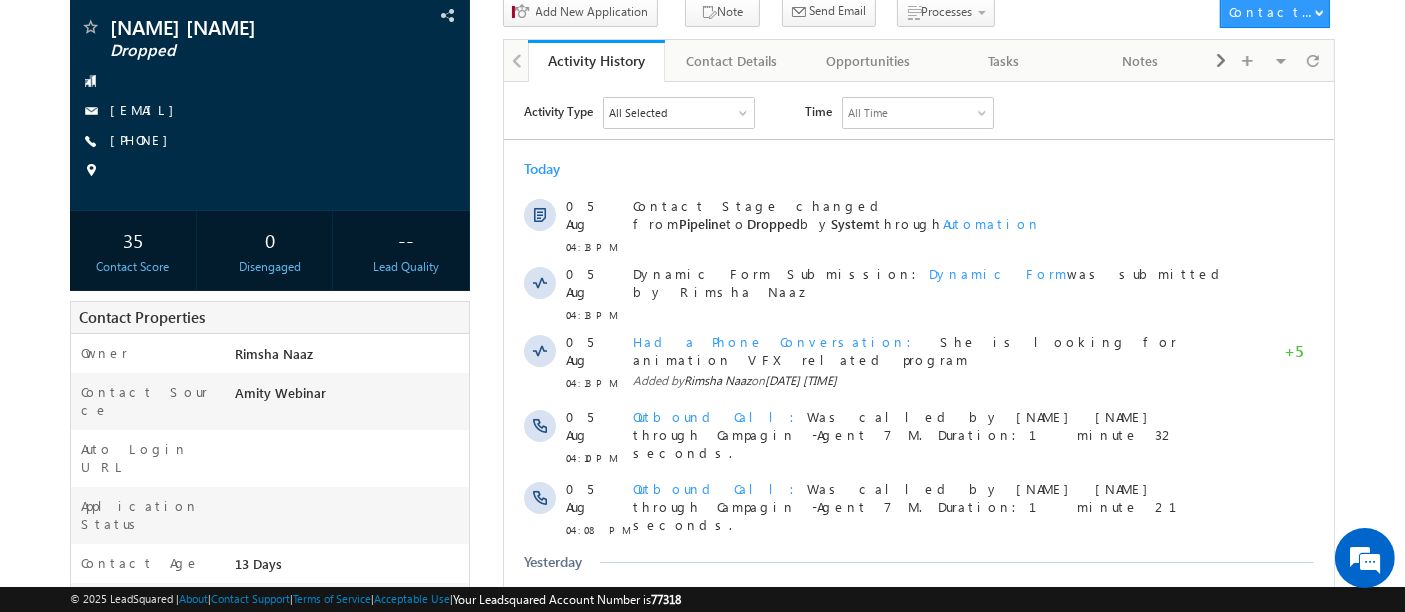 scroll, scrollTop: 0, scrollLeft: 0, axis: both 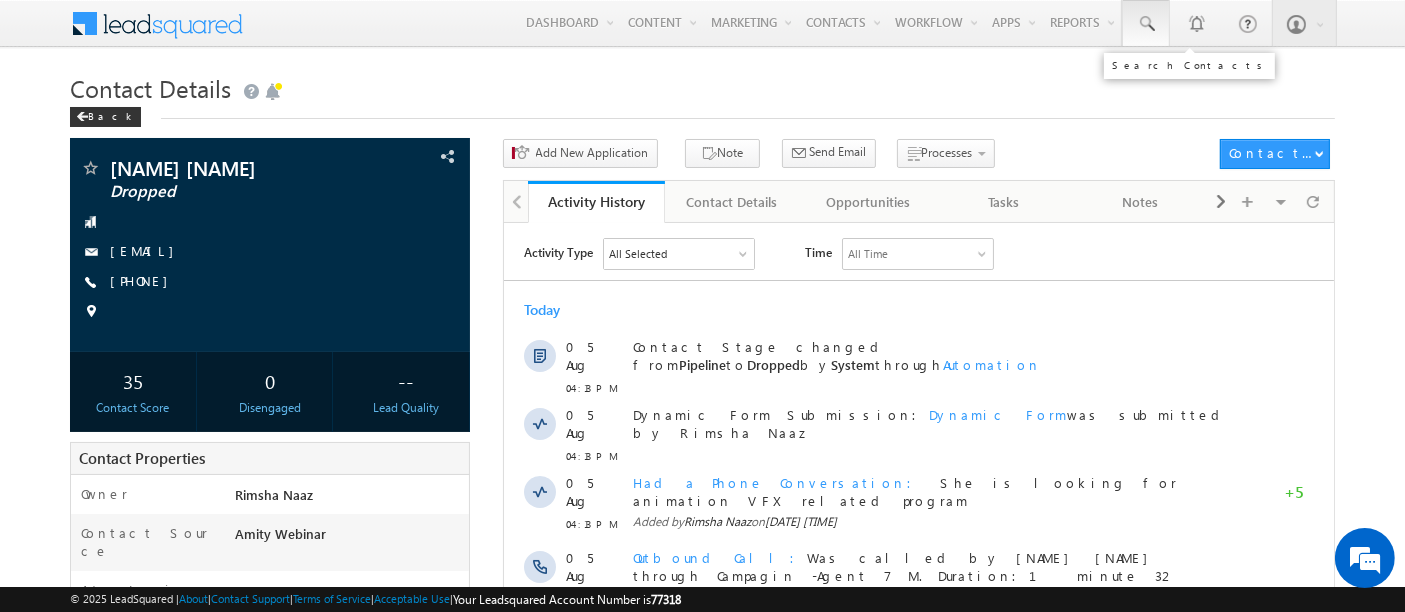 click at bounding box center (1146, 24) 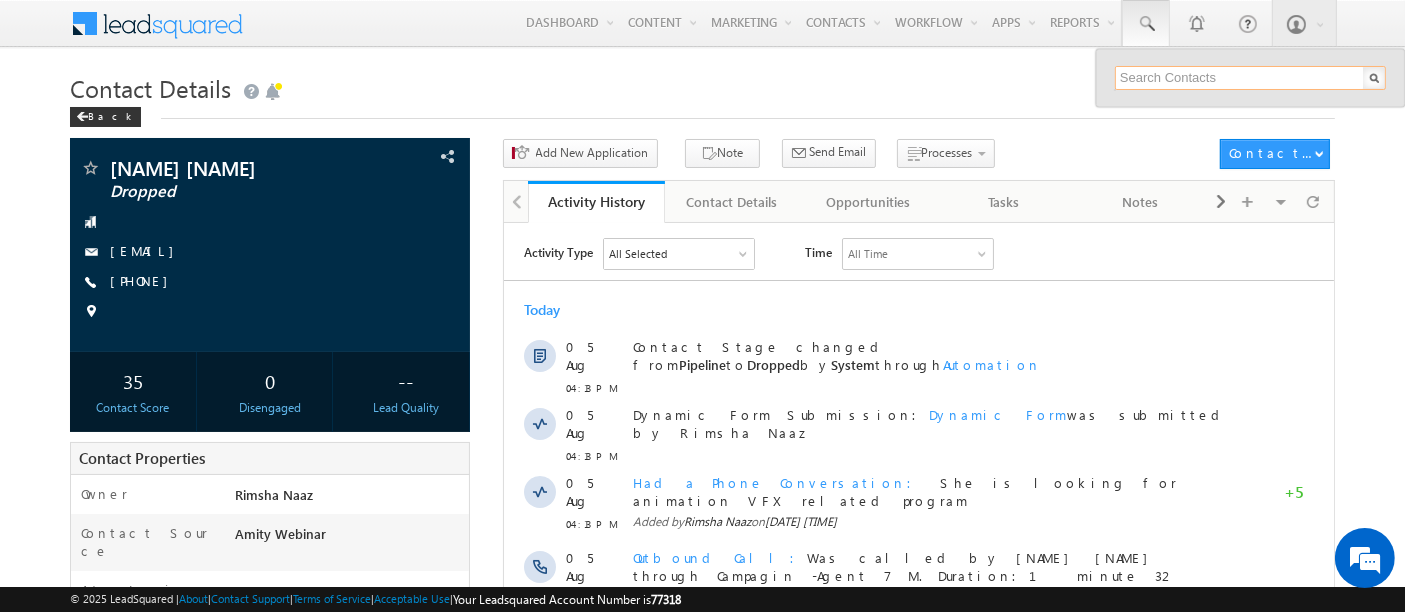 paste on "[EMAIL]" 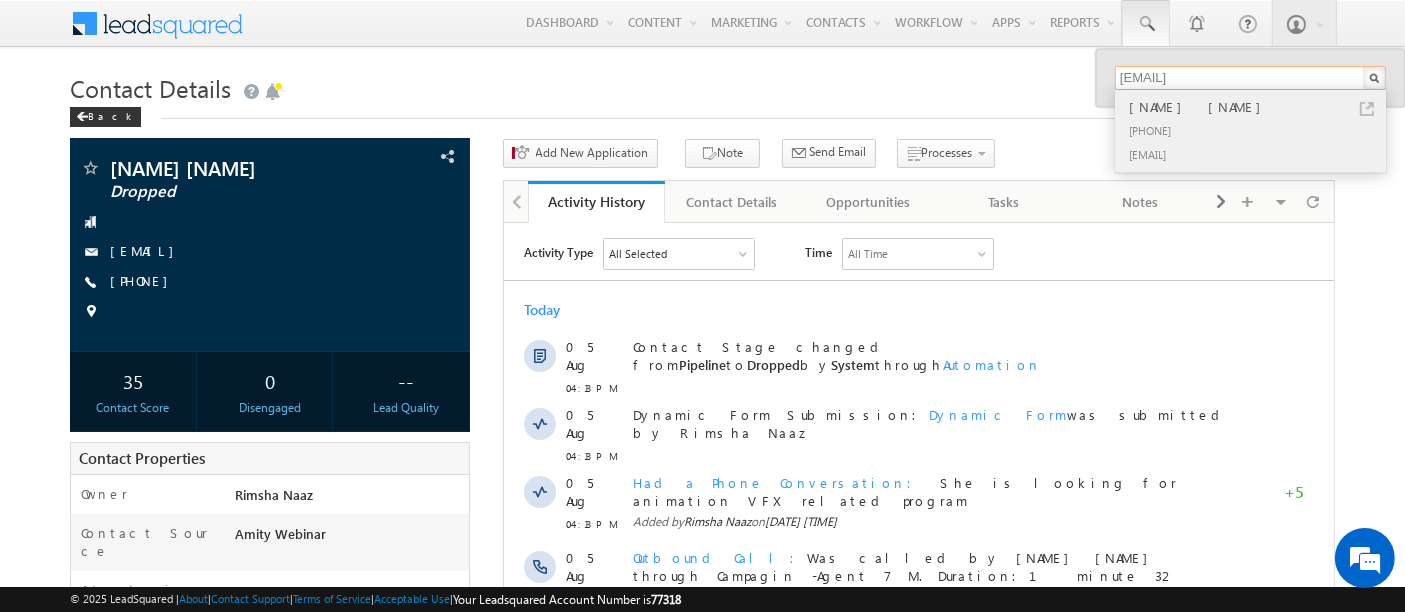type on "[EMAIL]" 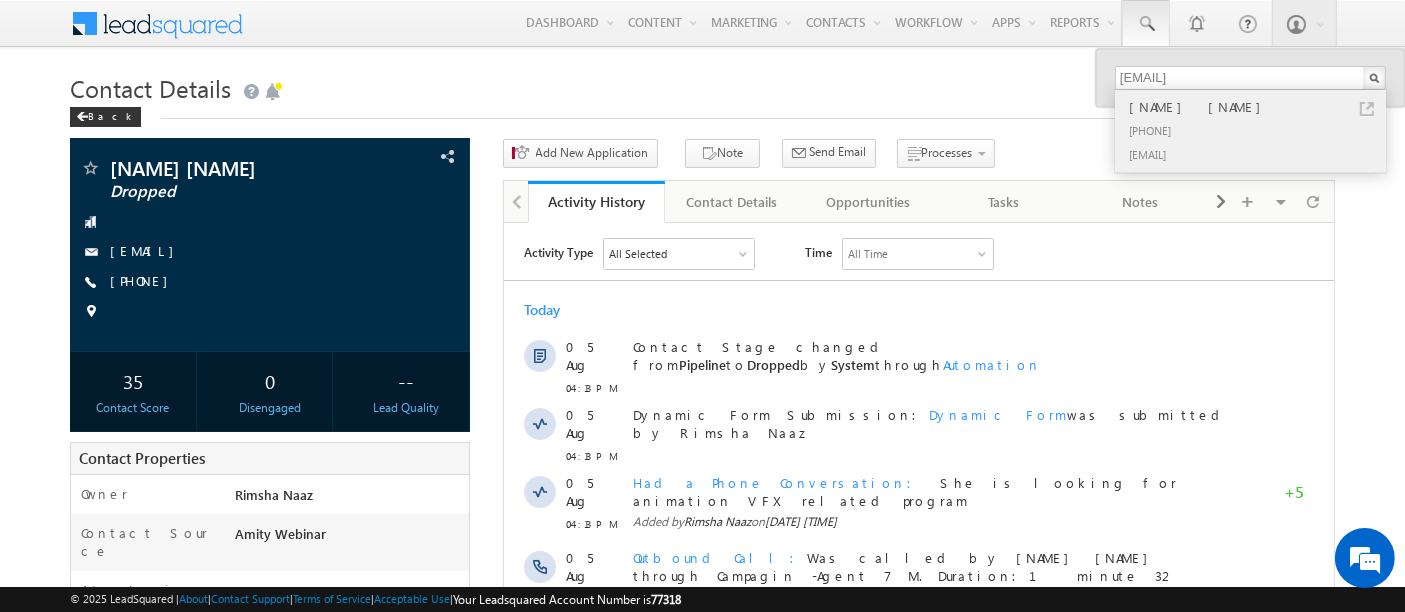 click on "[NAME] [NAME]" at bounding box center (1259, 107) 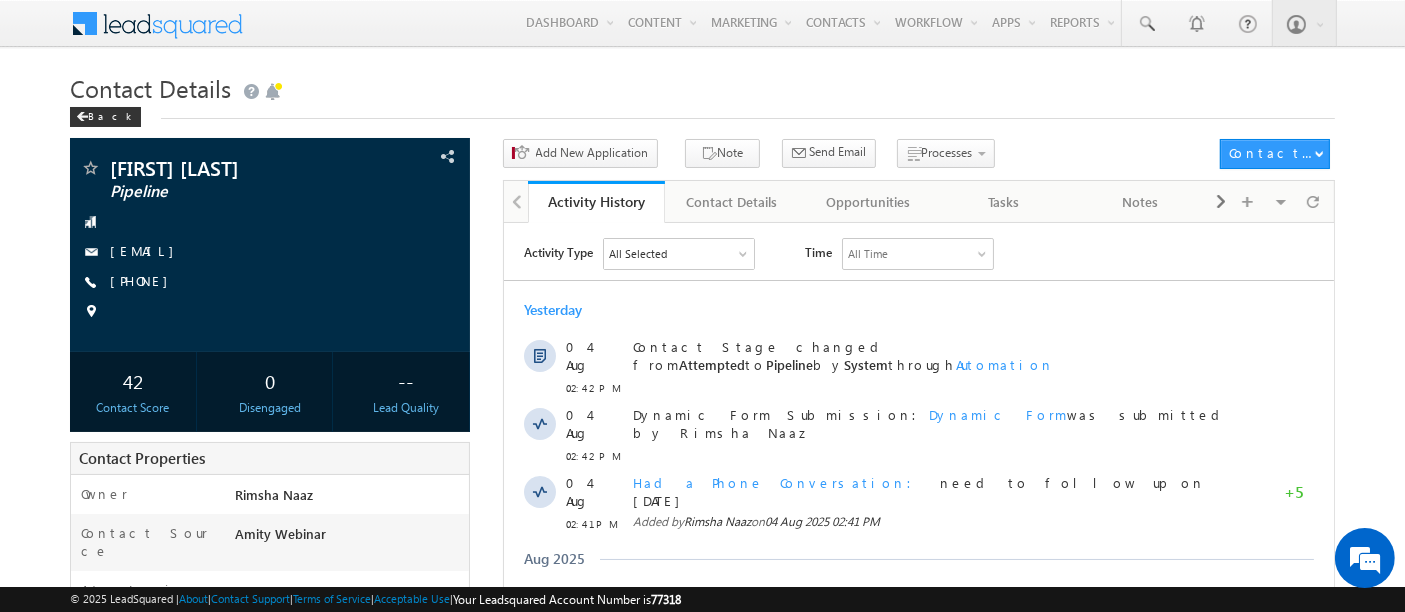scroll, scrollTop: 0, scrollLeft: 0, axis: both 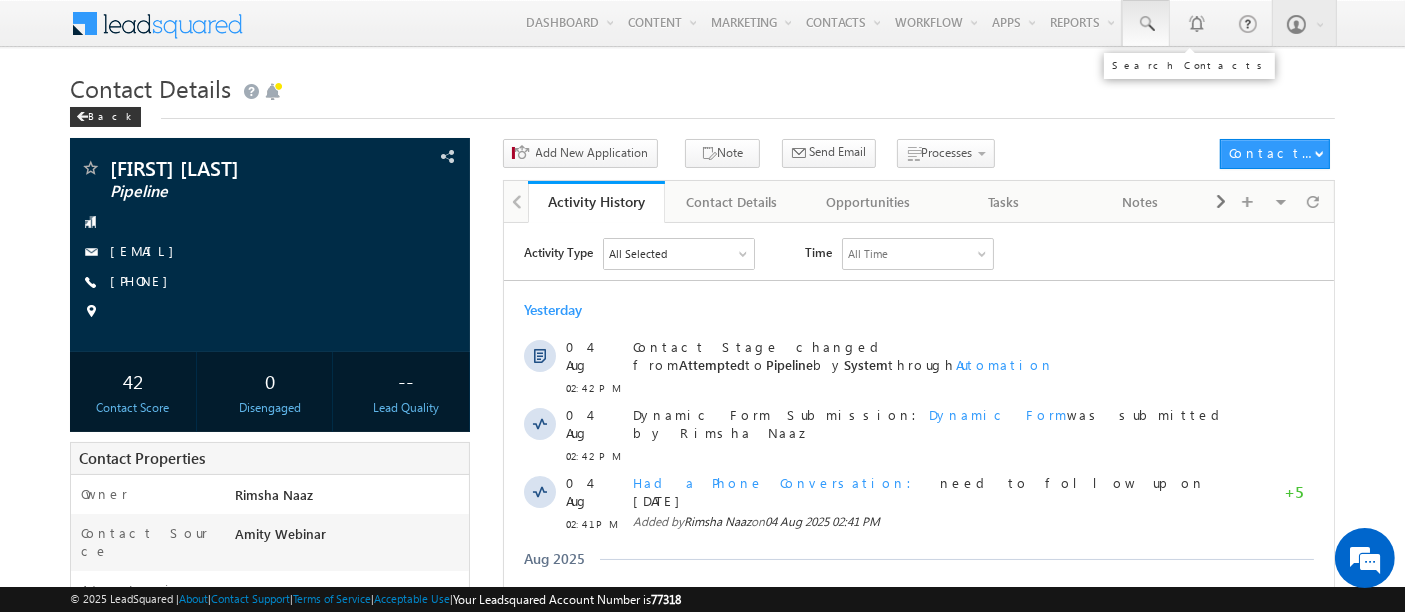 click at bounding box center (1146, 24) 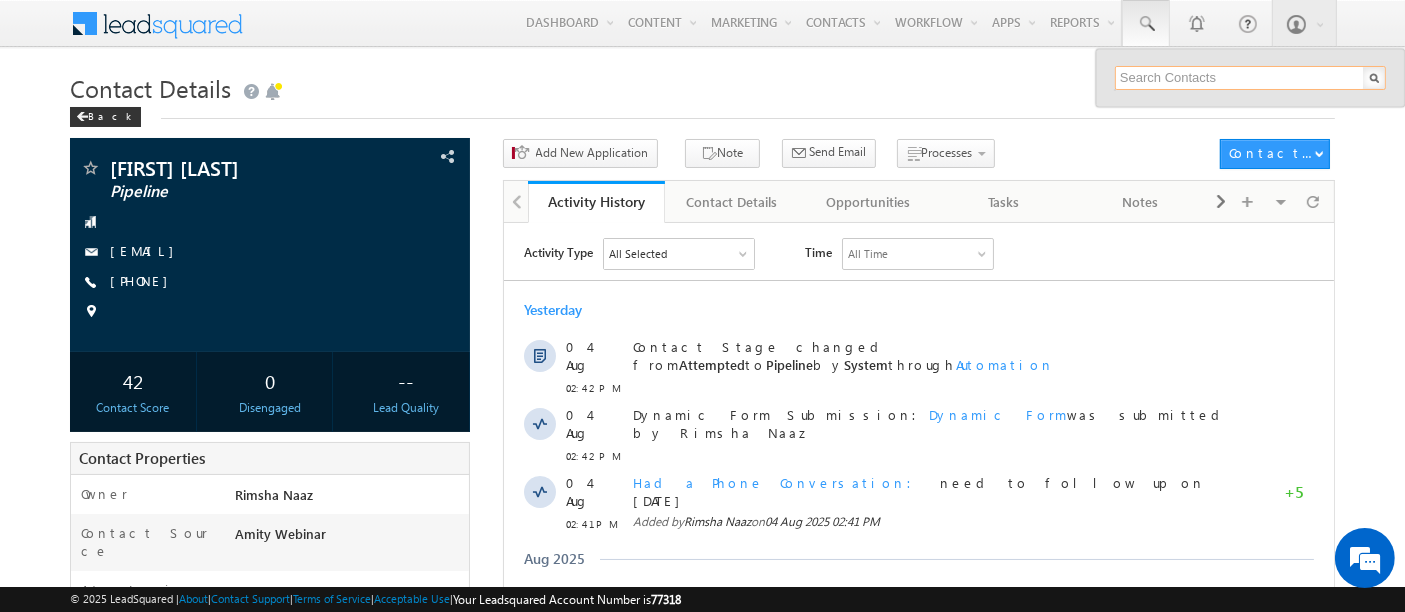 paste on "[EMAIL]" 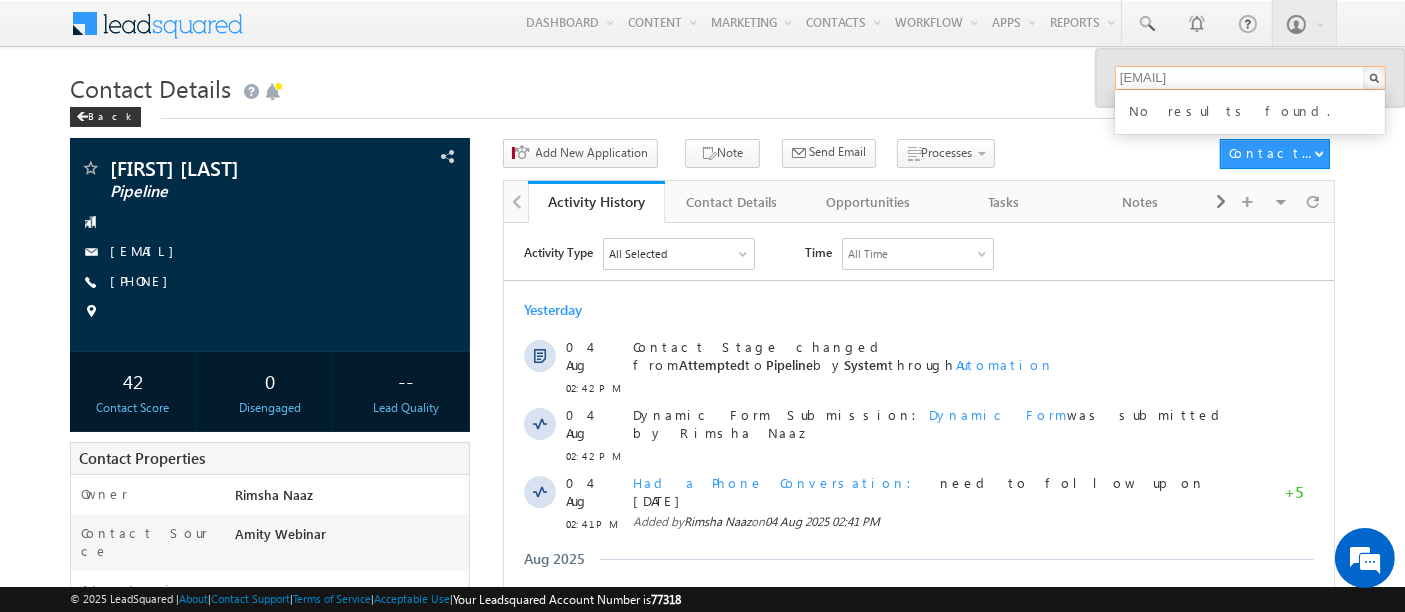 click on "[EMAIL]" at bounding box center (1250, 78) 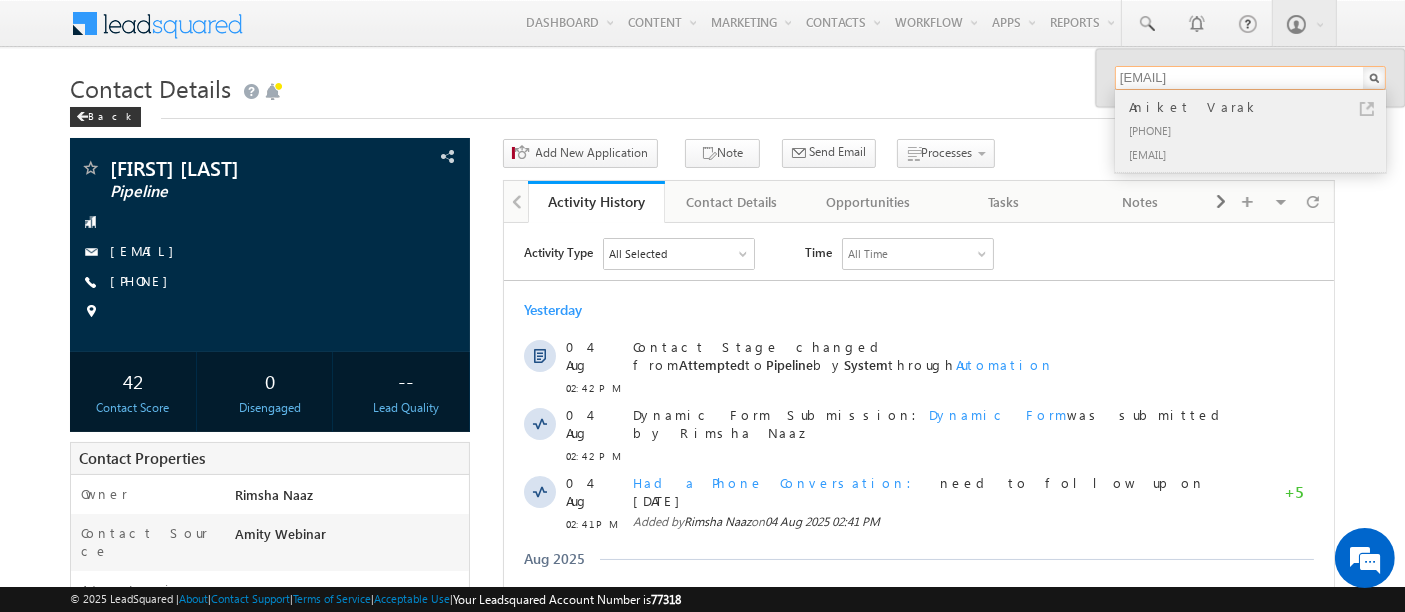 type on "[EMAIL]" 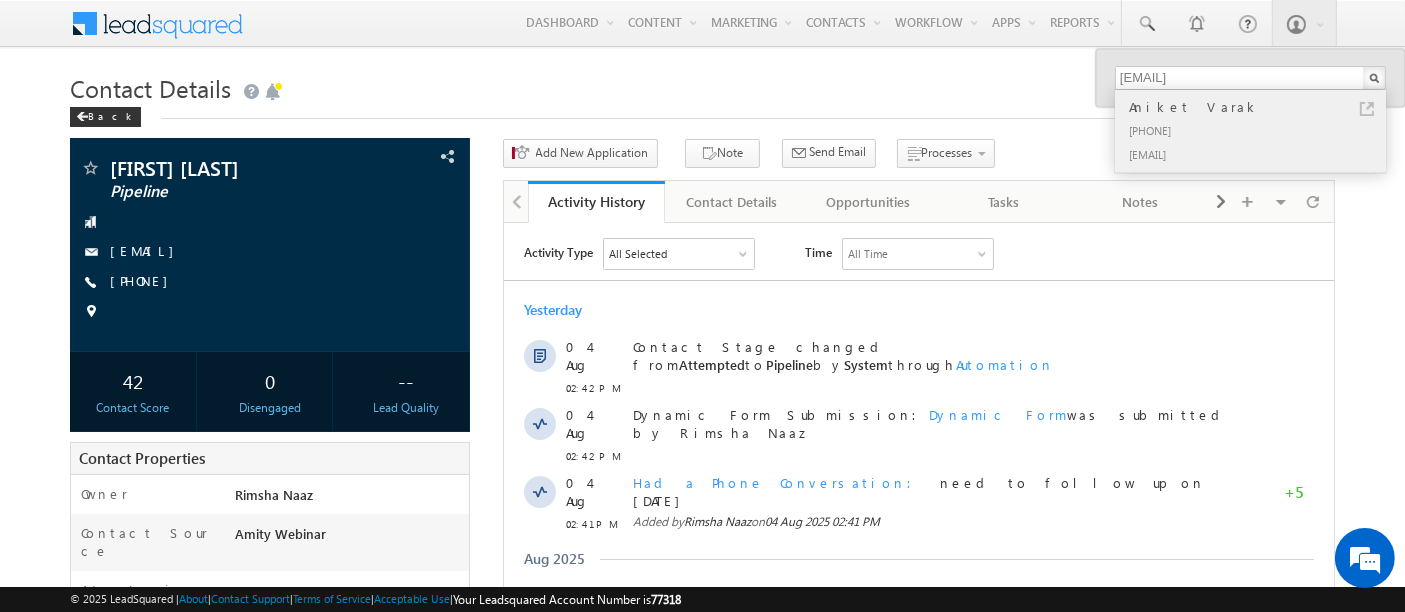 click on "[PHONE]" at bounding box center [1259, 130] 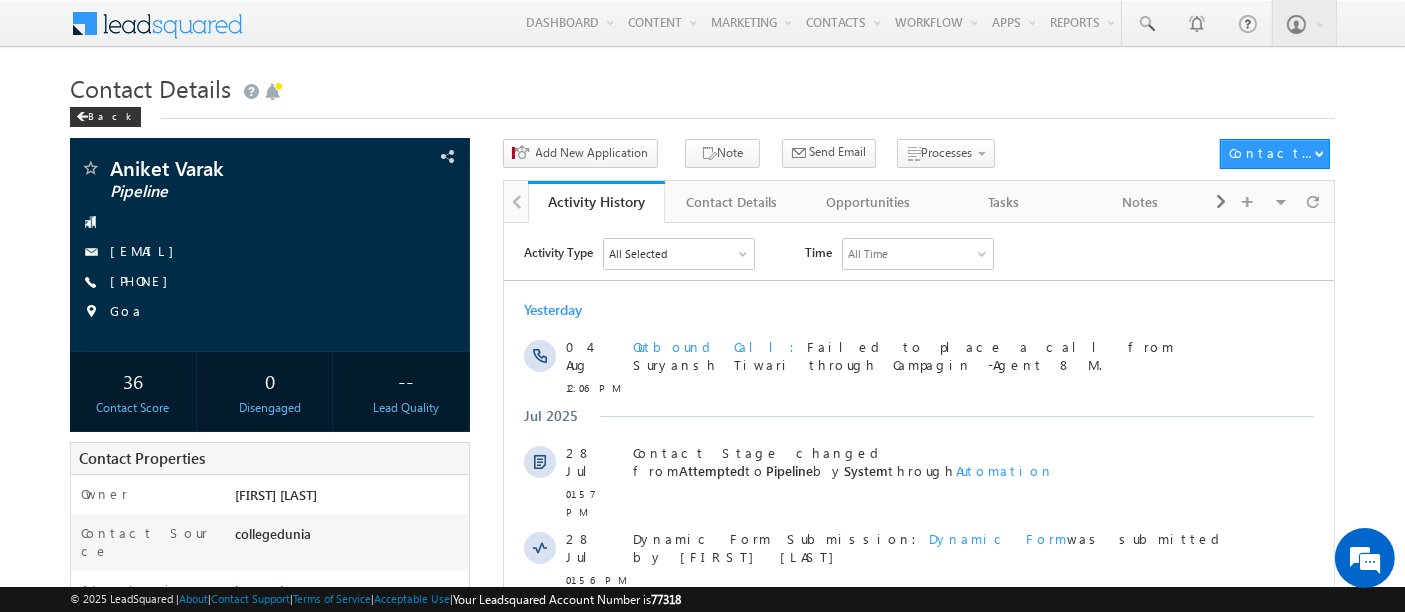 scroll, scrollTop: 0, scrollLeft: 0, axis: both 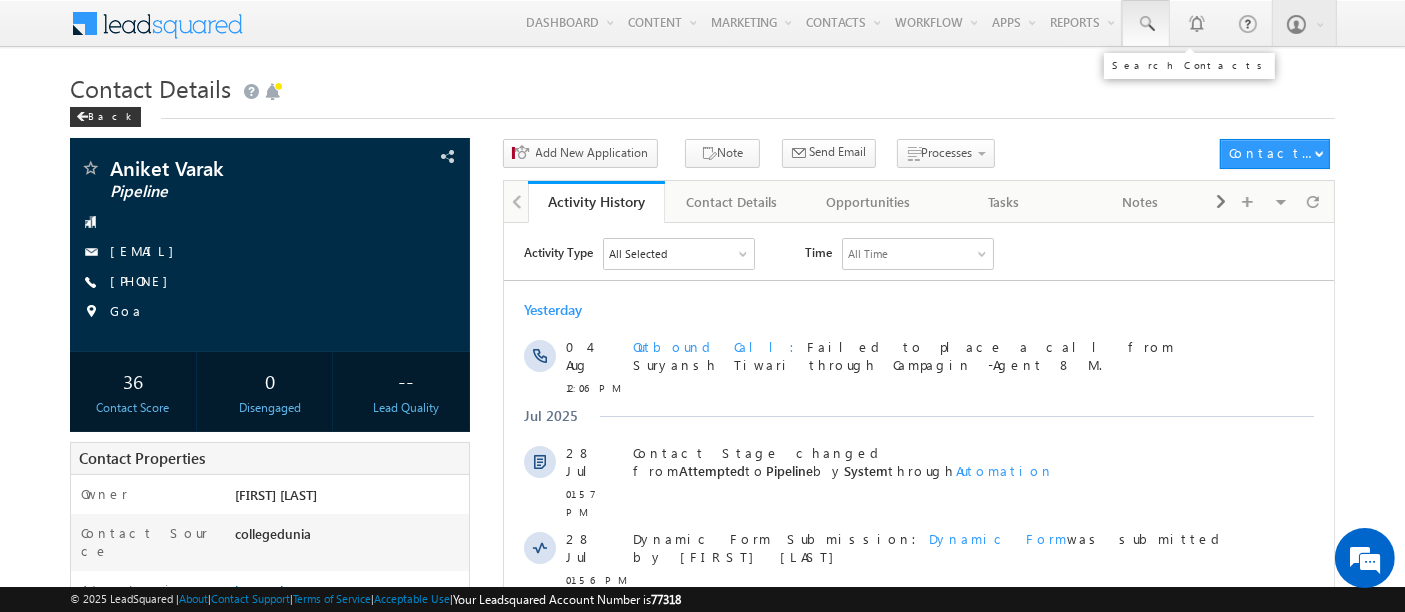click at bounding box center (1146, 24) 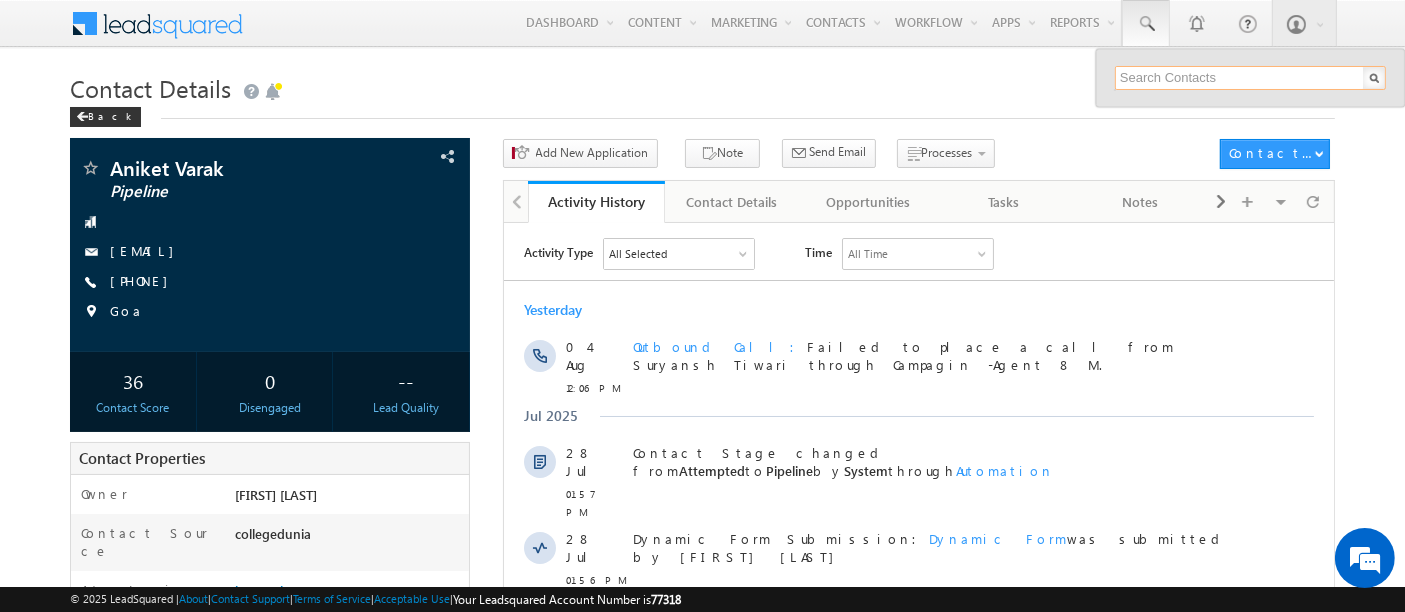 paste on "[EMAIL]" 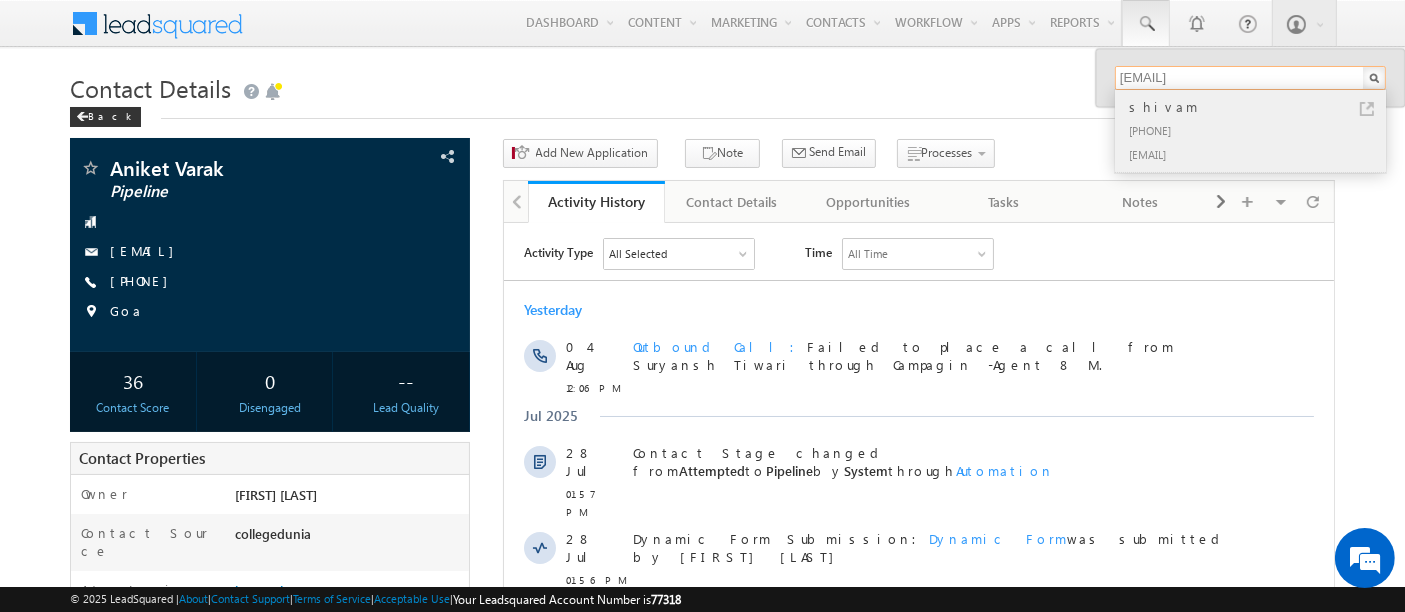 type on "[EMAIL]" 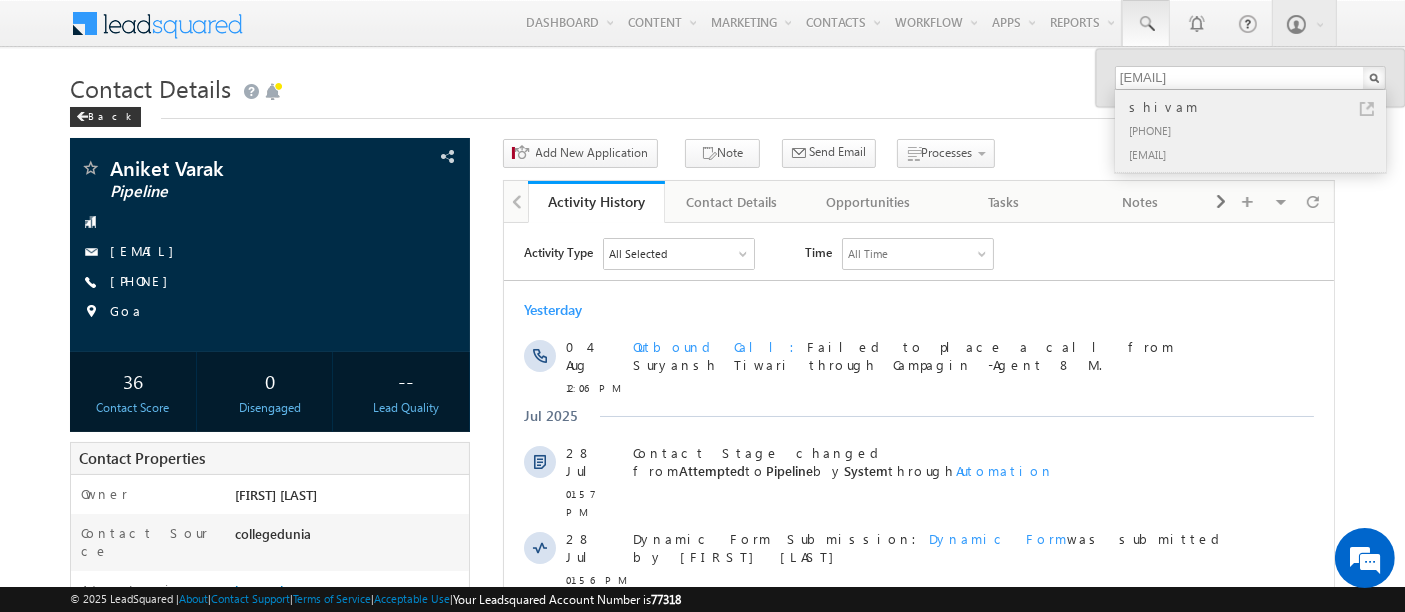 click on "[PHONE]" at bounding box center [1259, 130] 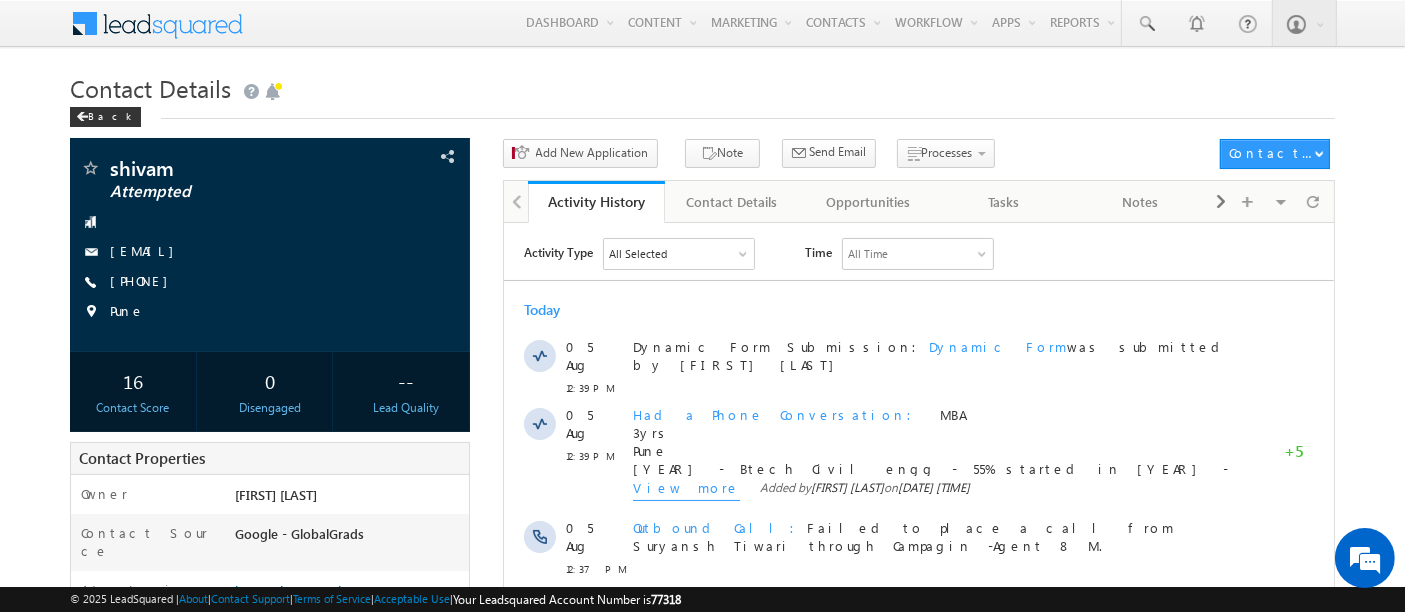 scroll, scrollTop: 0, scrollLeft: 0, axis: both 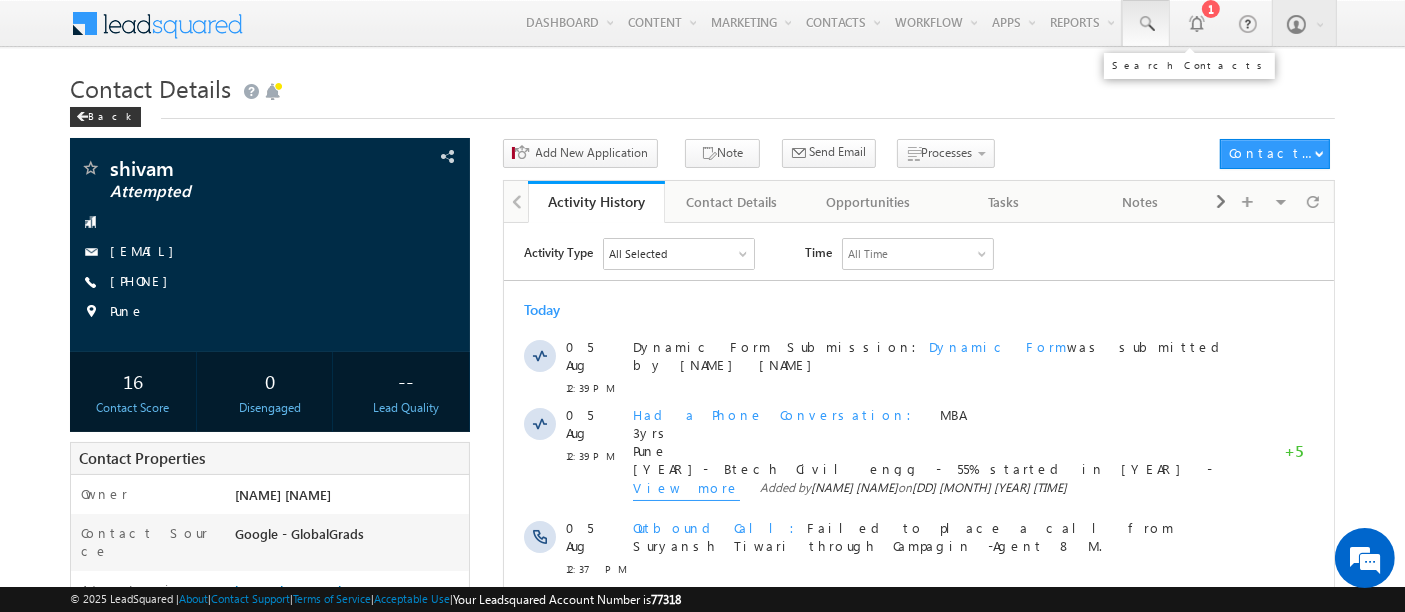 click at bounding box center [1146, 24] 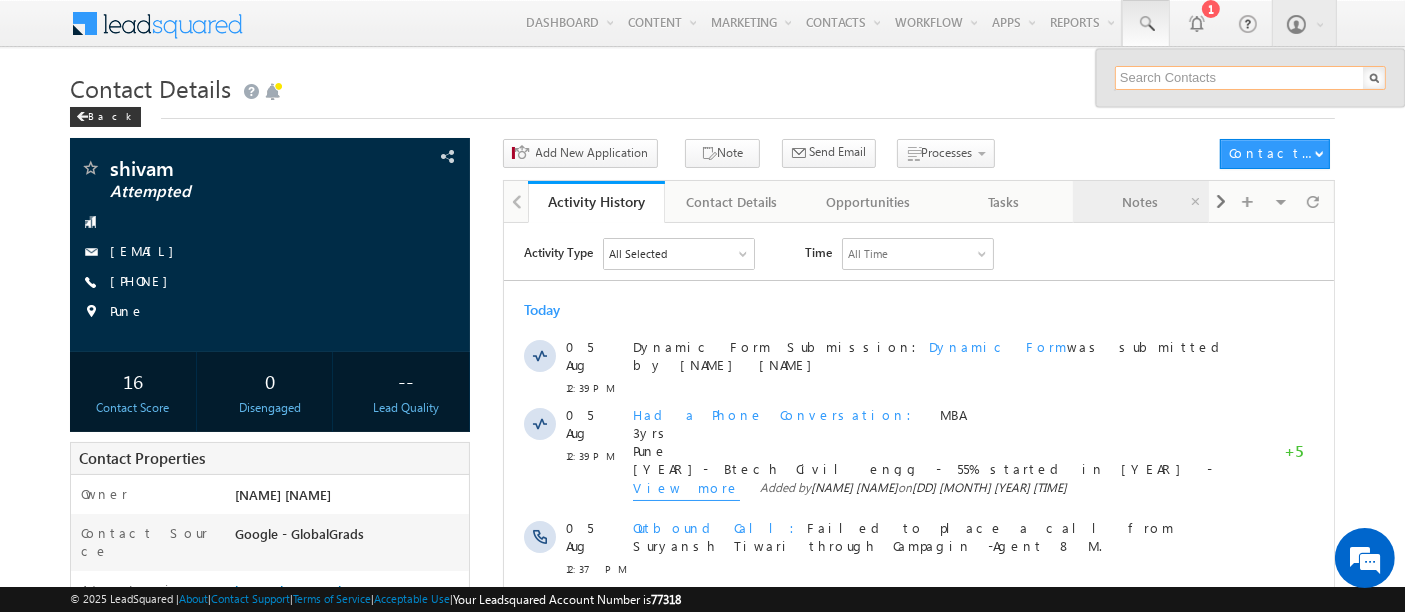 paste on "[EMAIL]" 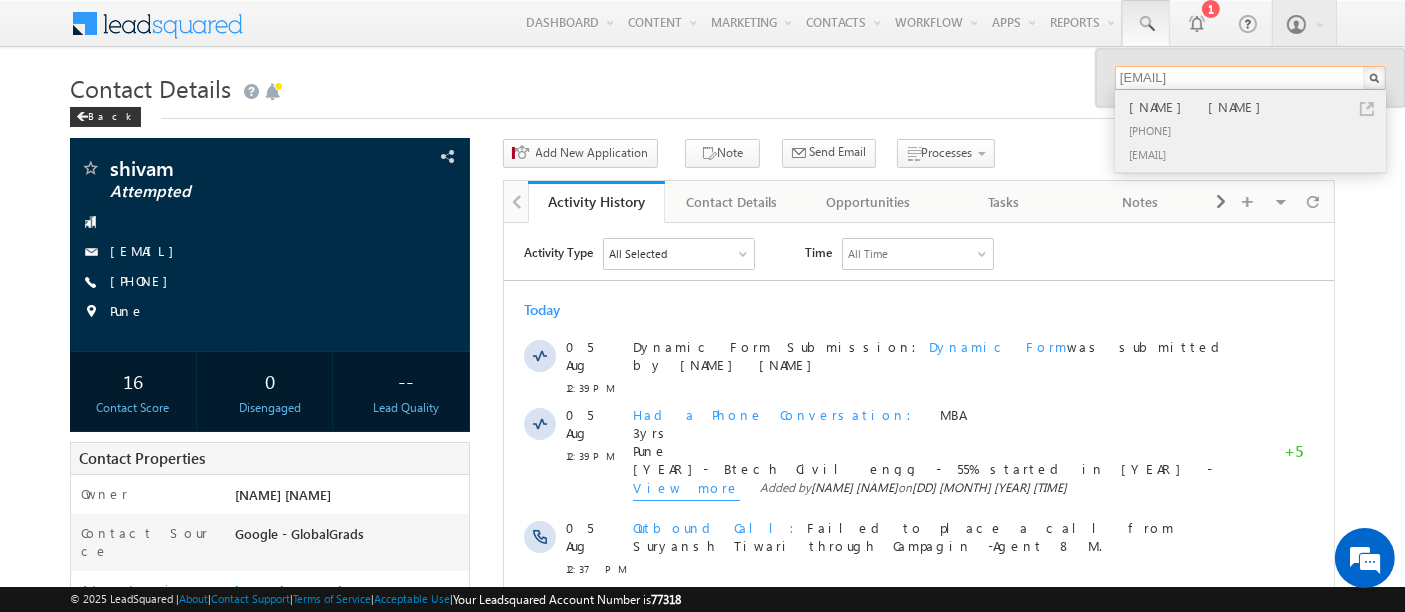 type on "[EMAIL]" 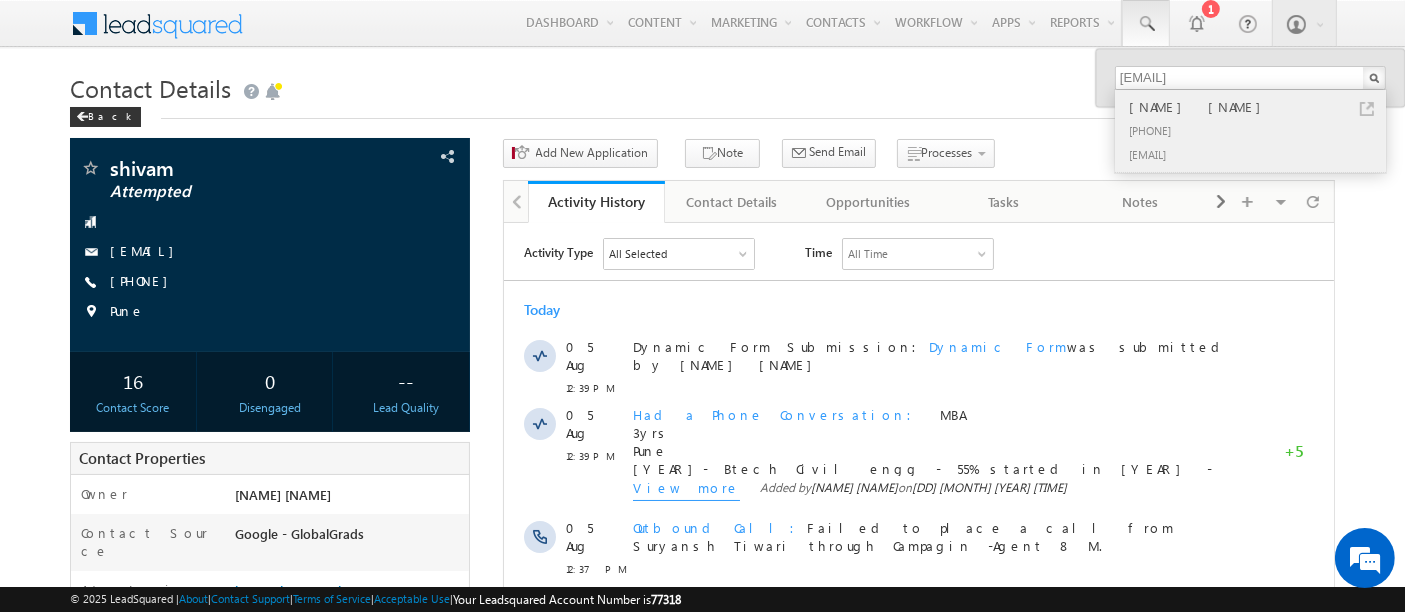 click on "[PHONE]" at bounding box center [1259, 130] 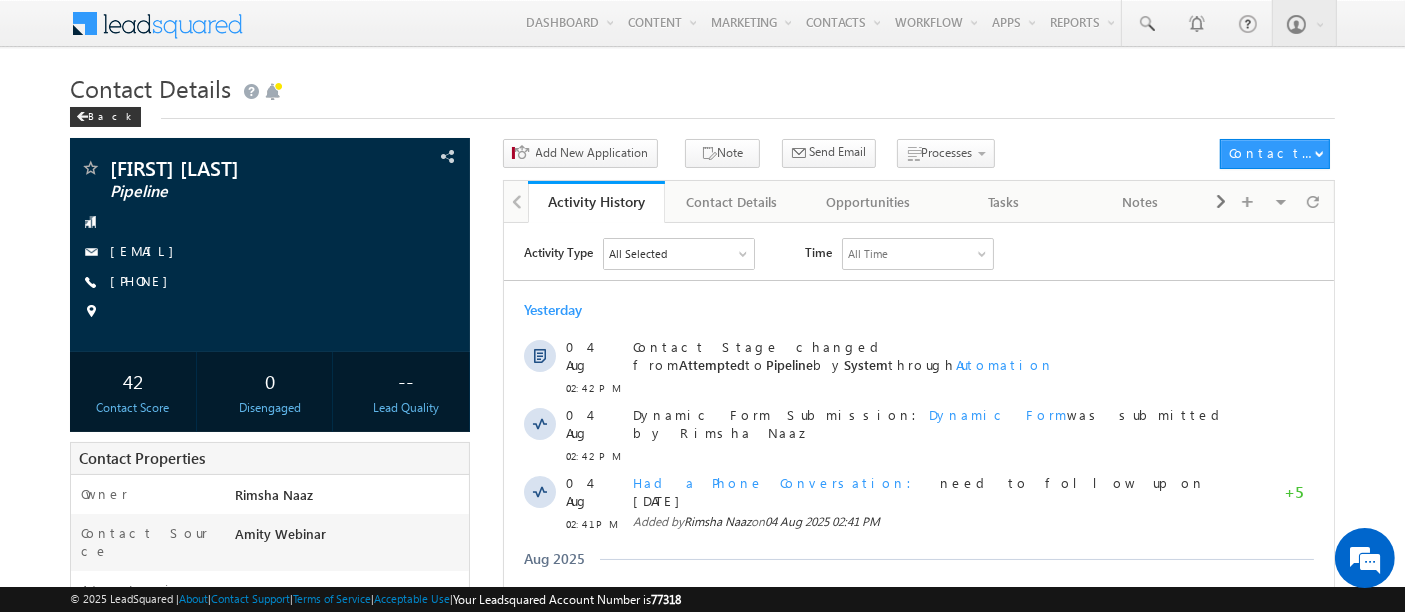 scroll, scrollTop: 0, scrollLeft: 0, axis: both 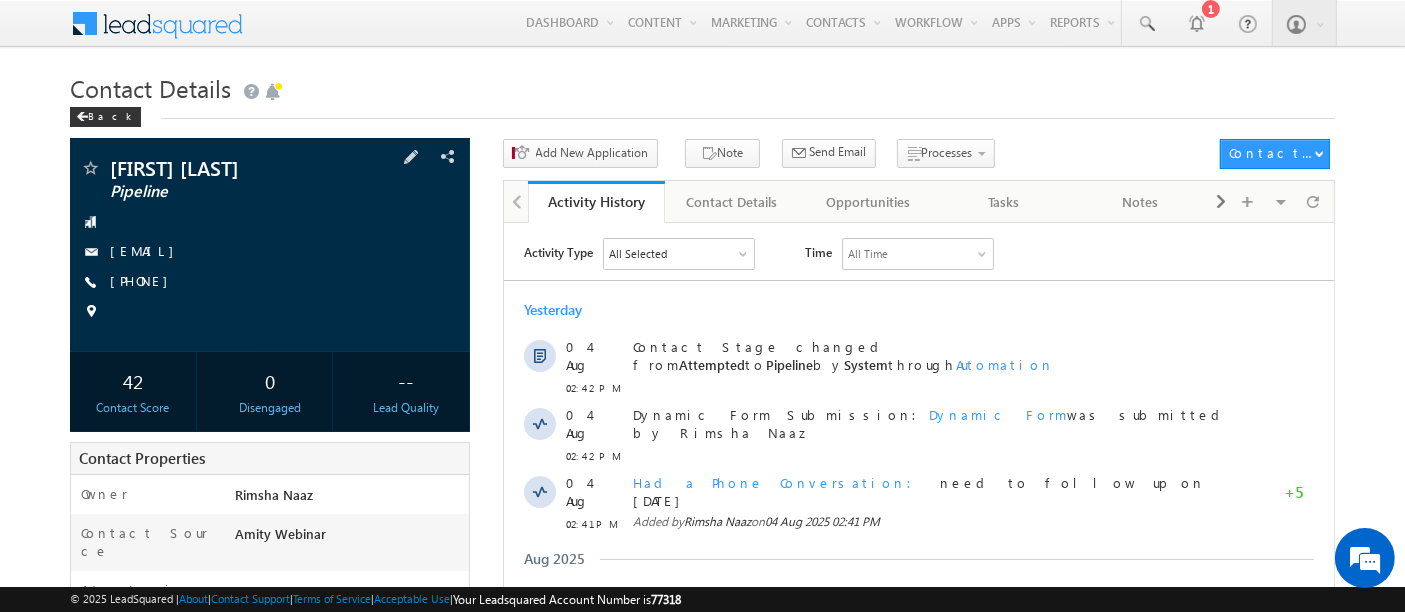 drag, startPoint x: 273, startPoint y: 171, endPoint x: 103, endPoint y: 167, distance: 170.04706 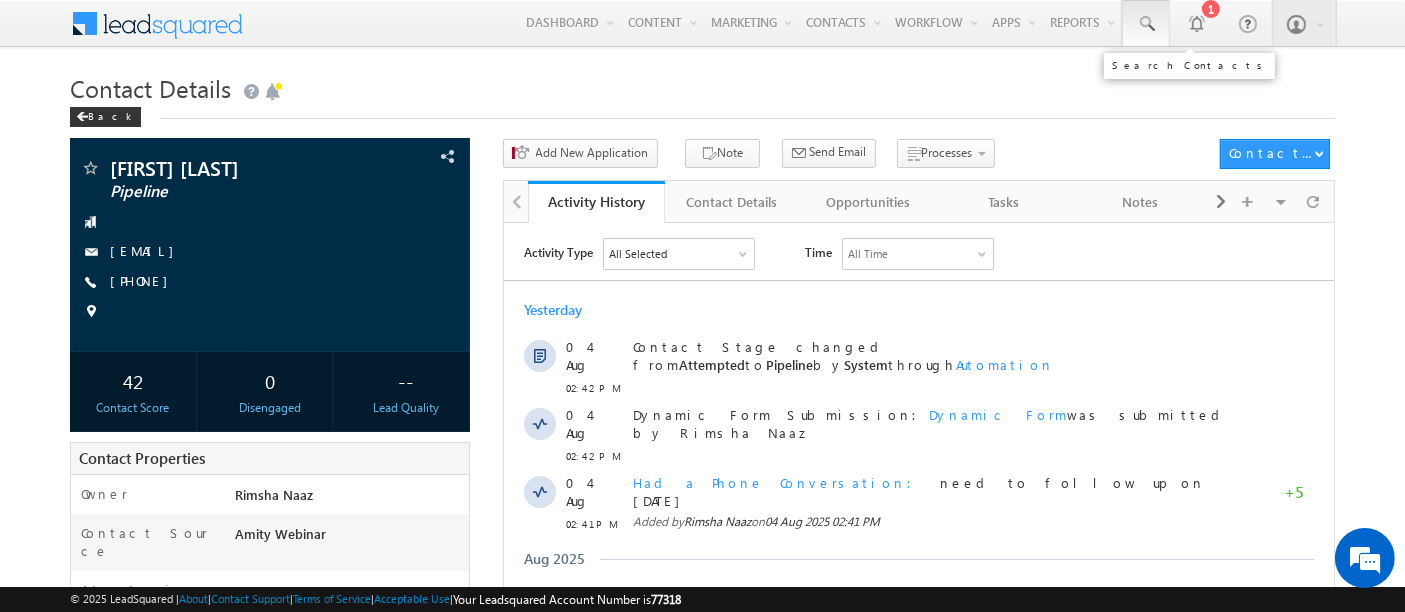 click at bounding box center [1146, 24] 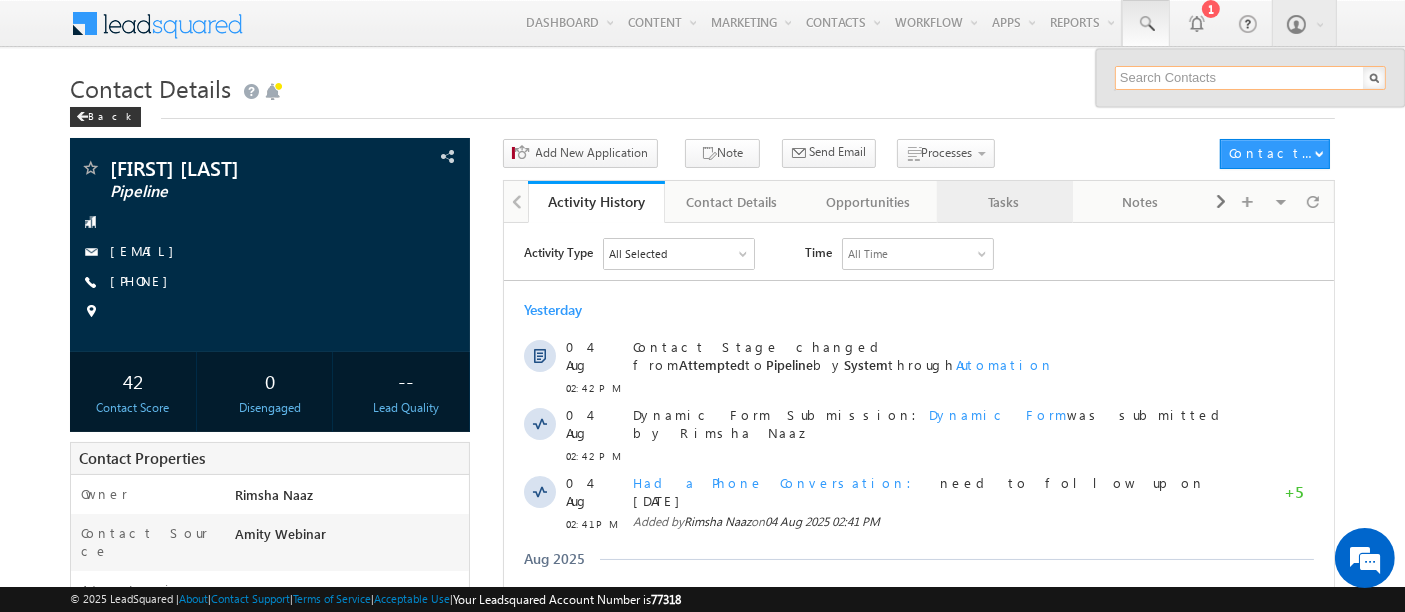 paste on "[EMAIL]" 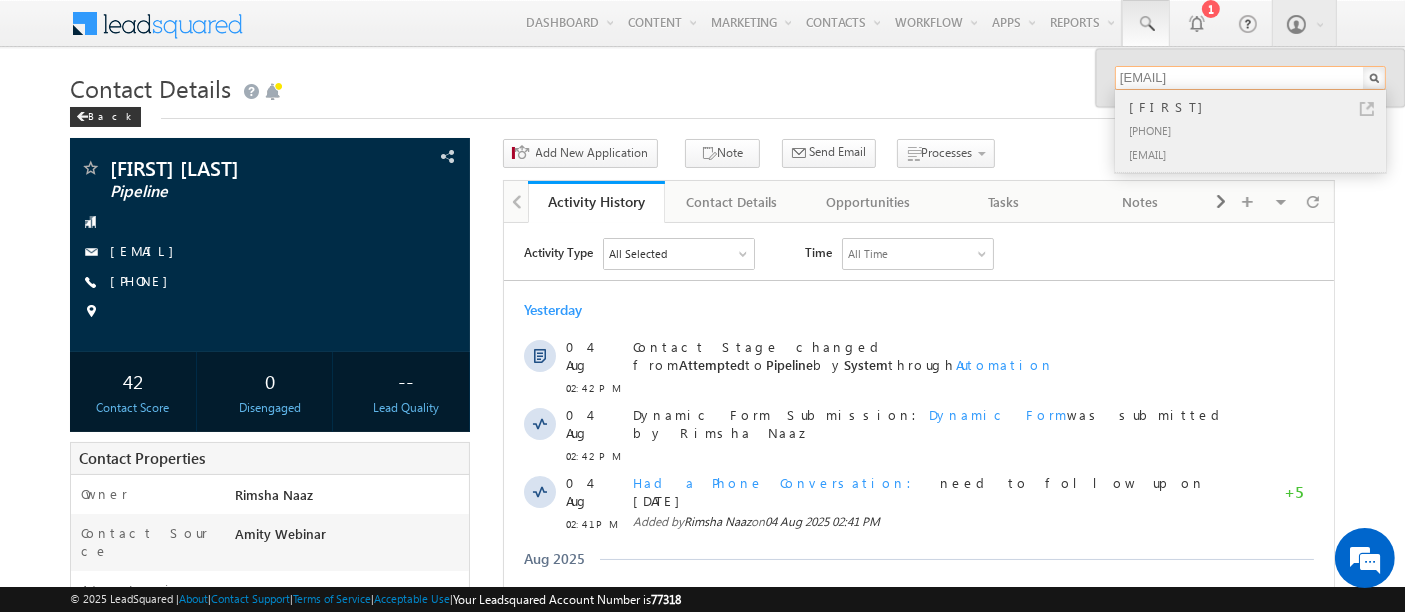 type on "[EMAIL]" 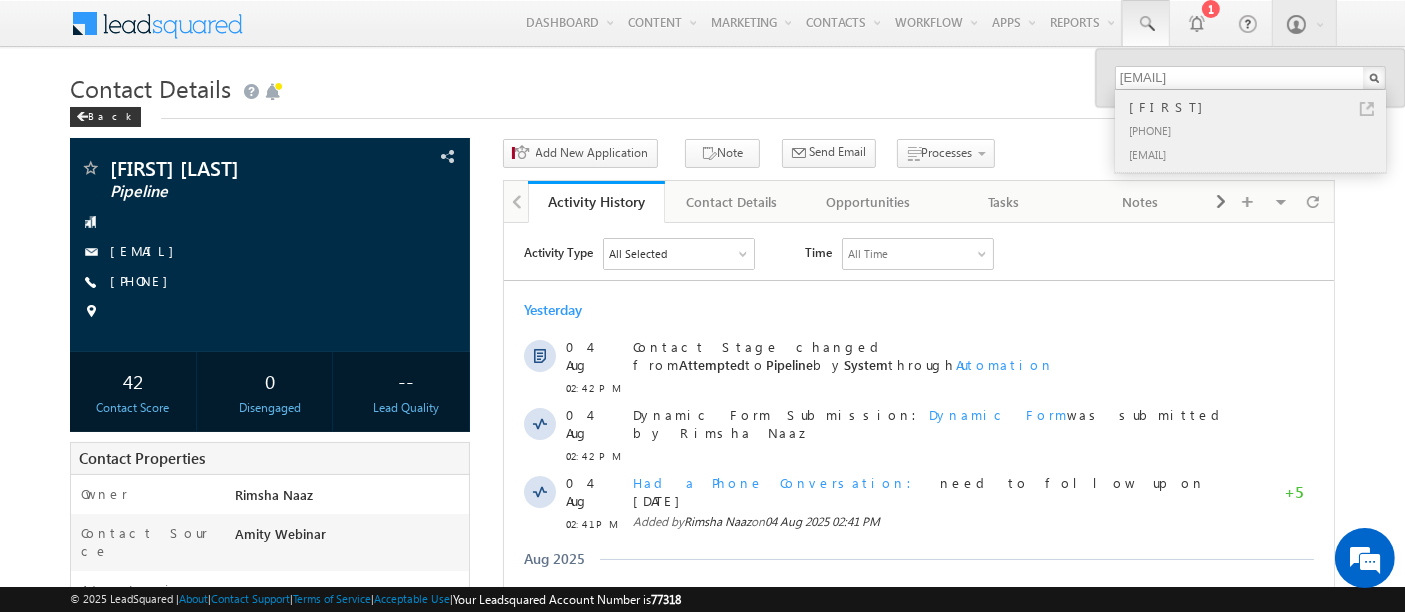 click on "[FIRST]" at bounding box center (1259, 107) 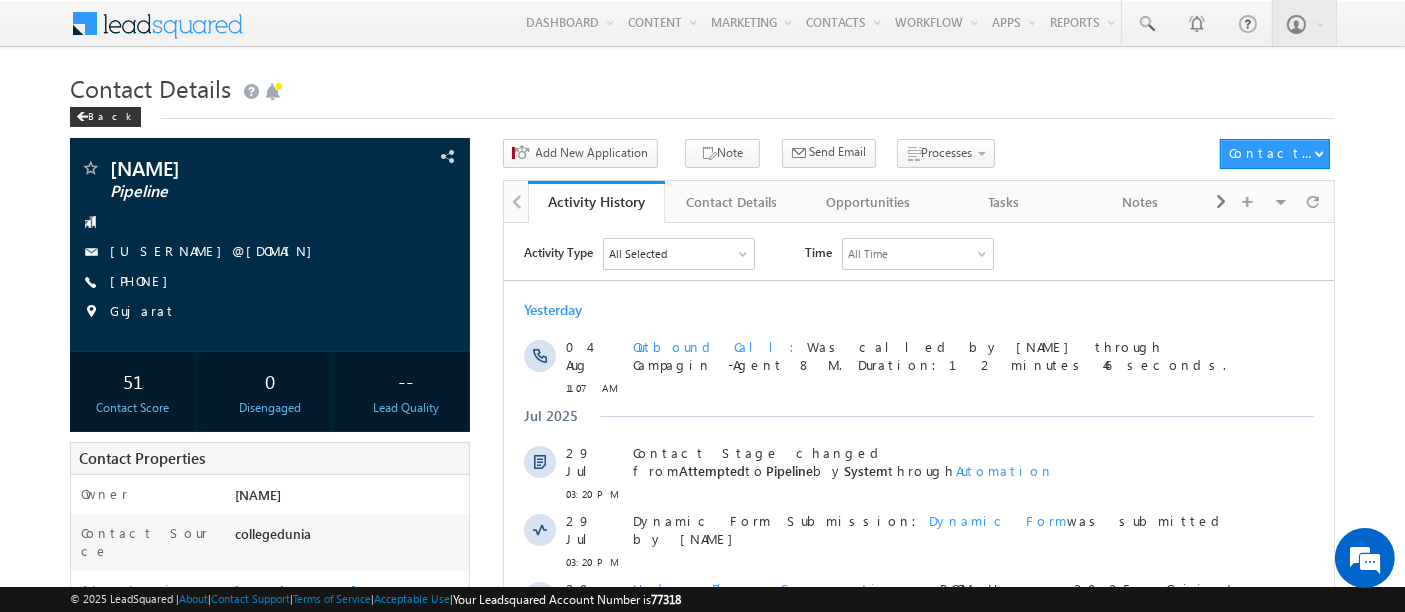 scroll, scrollTop: 0, scrollLeft: 0, axis: both 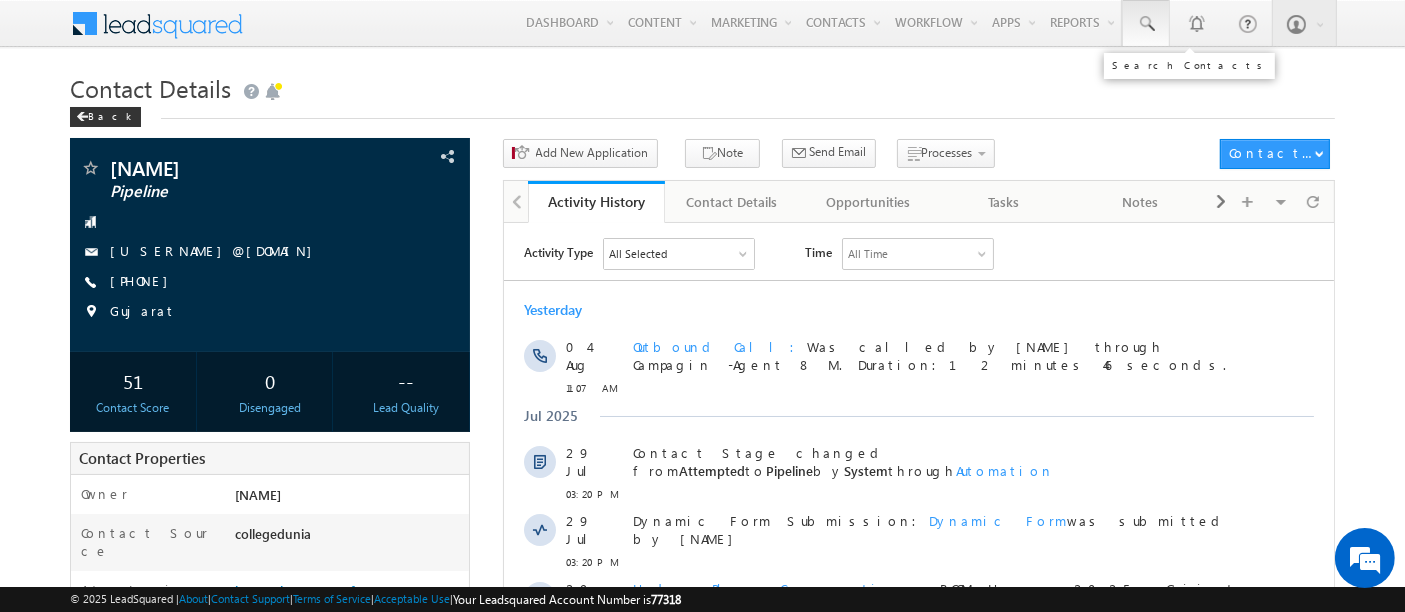 click at bounding box center (1146, 23) 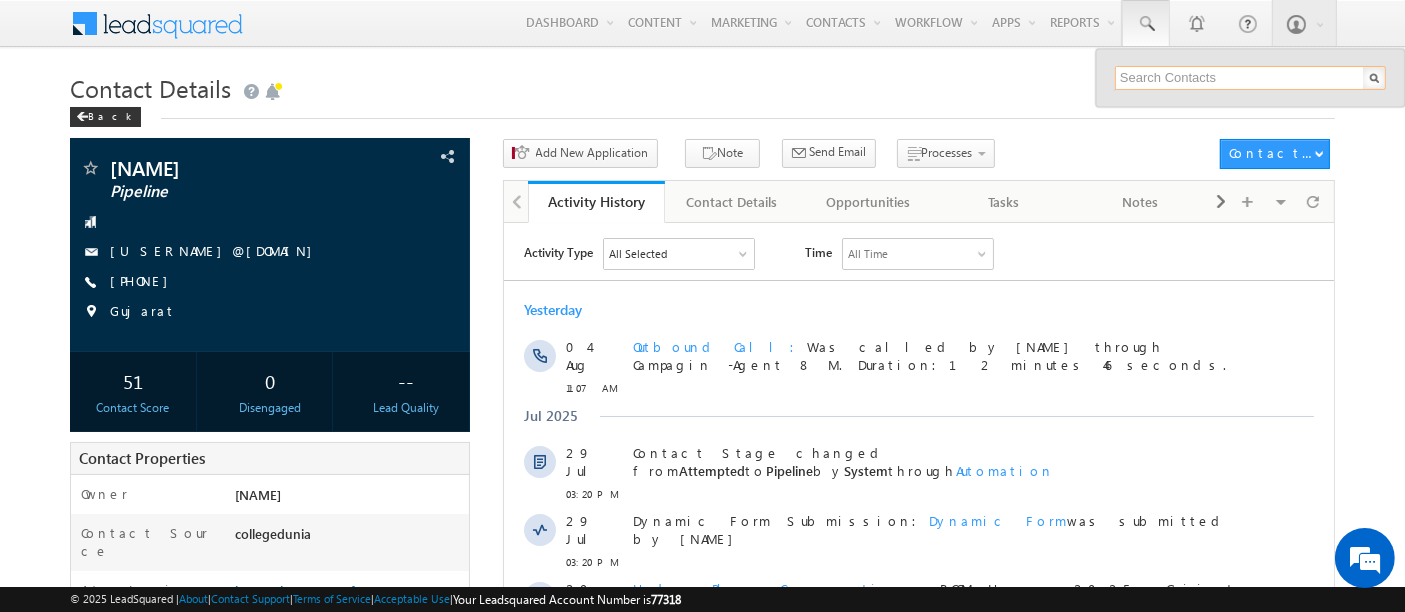 paste on "[EMAIL]" 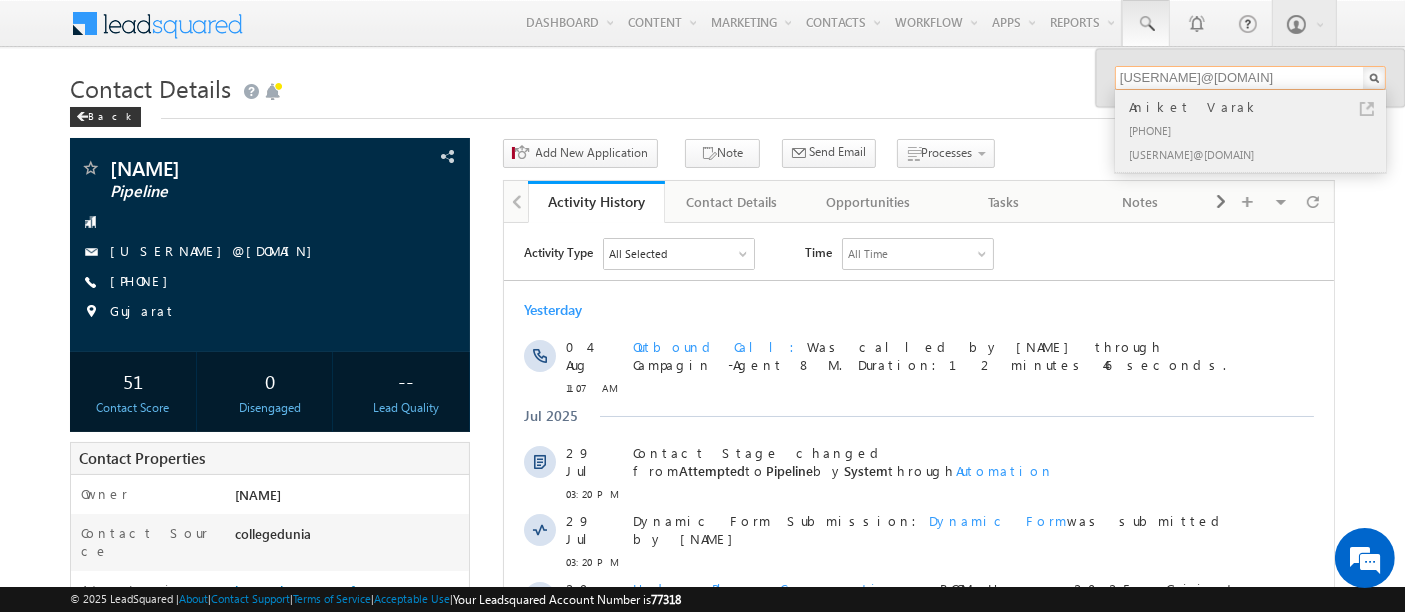 type on "[EMAIL]" 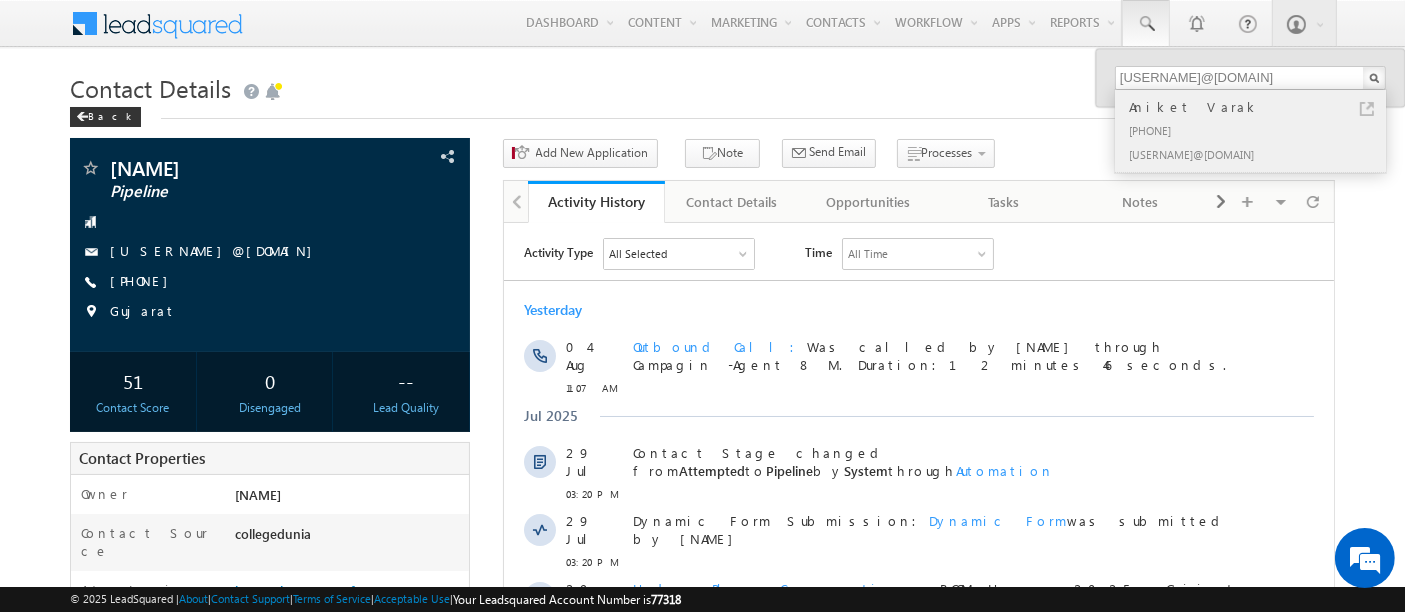 click on "Aniket Varak" at bounding box center (1259, 107) 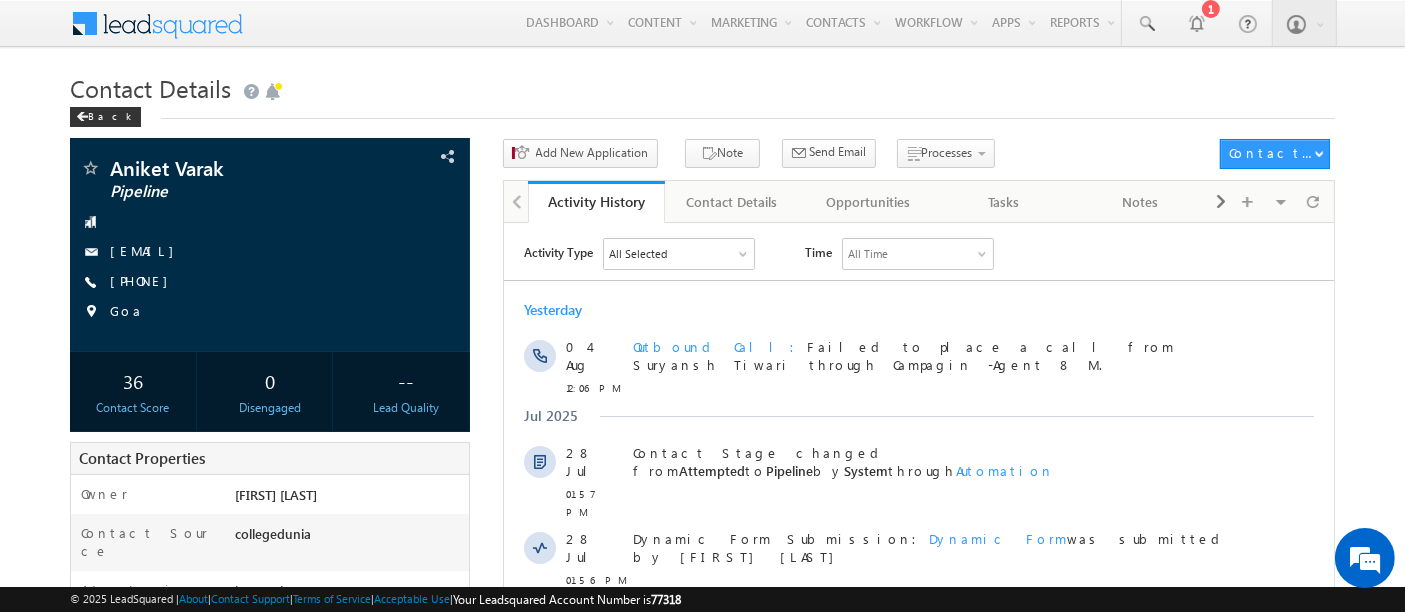 scroll, scrollTop: 0, scrollLeft: 0, axis: both 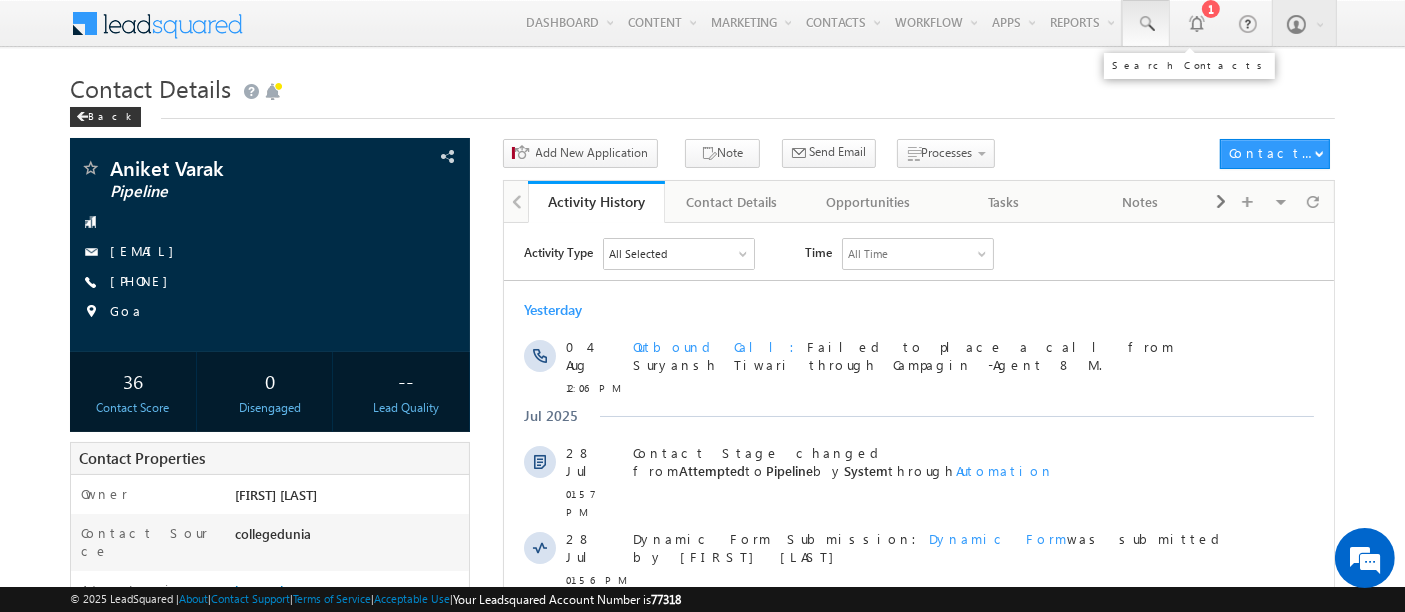 drag, startPoint x: 1140, startPoint y: 24, endPoint x: 1140, endPoint y: 44, distance: 20 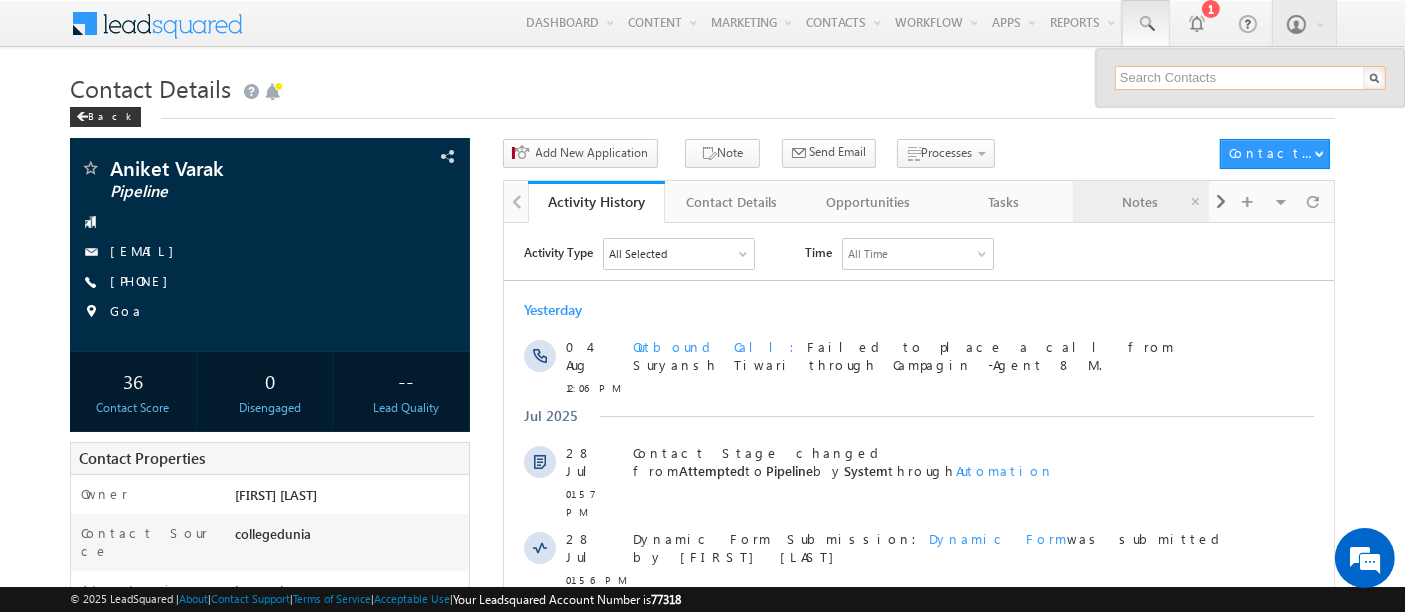 paste on "[EMAIL]" 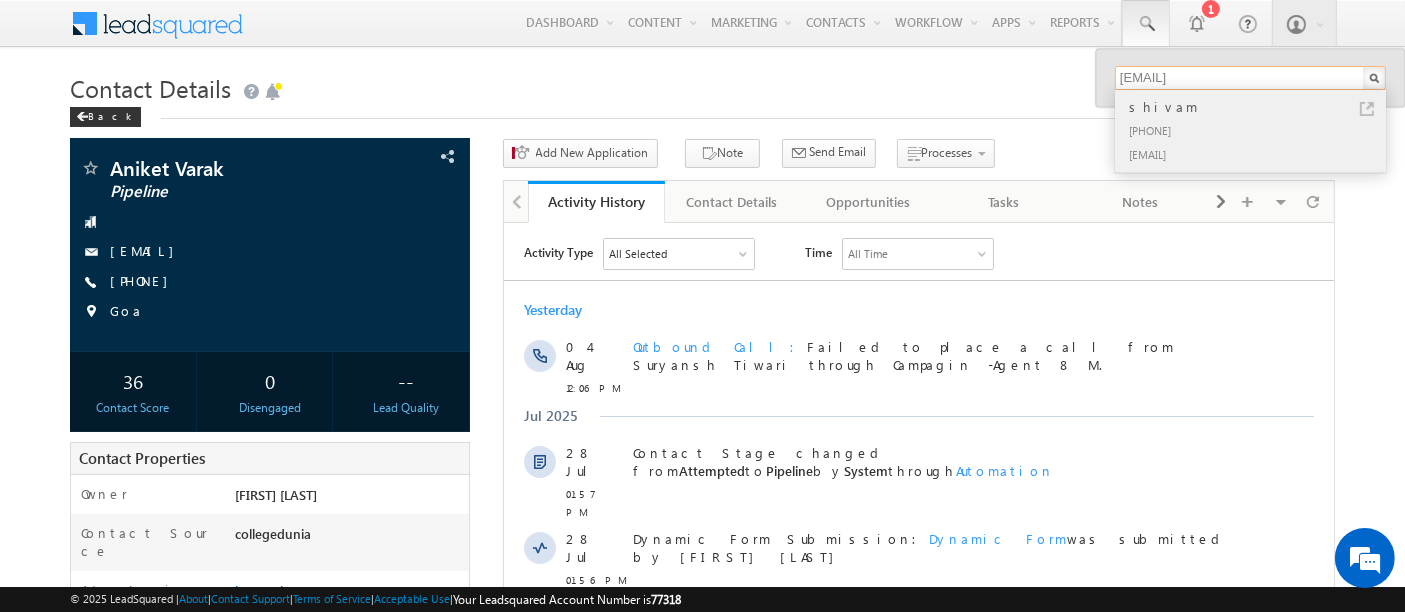 type on "[EMAIL]" 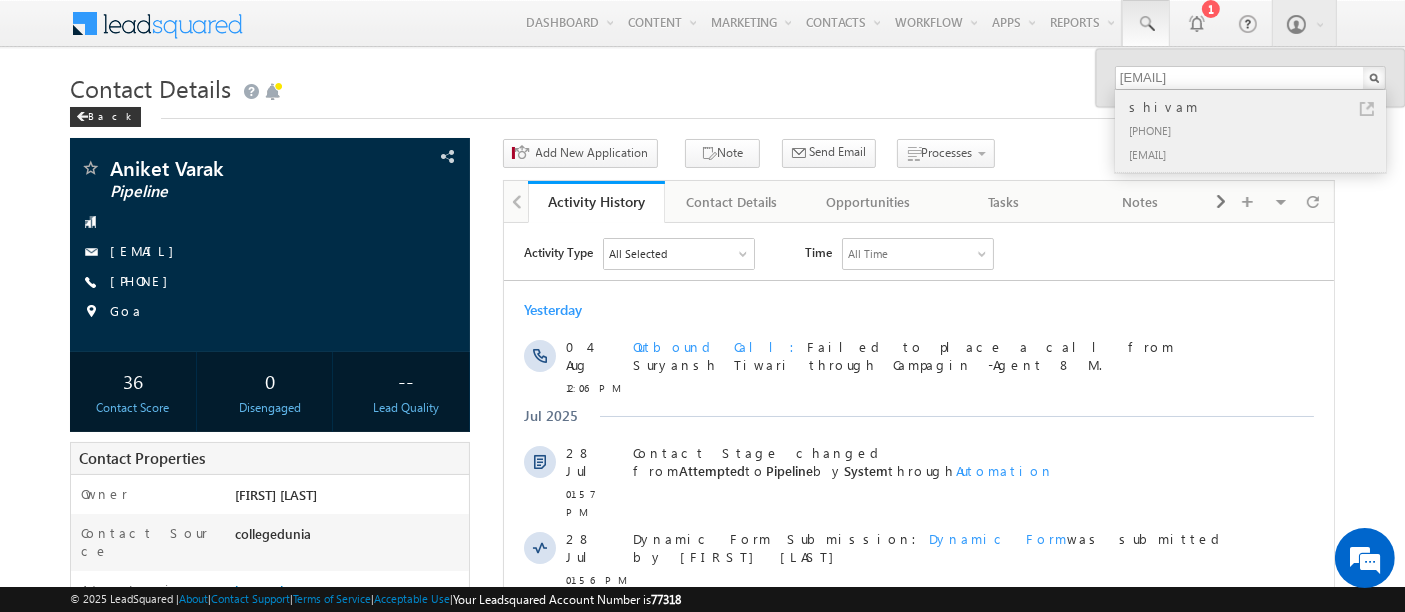 click on "[PHONE]" at bounding box center [1259, 130] 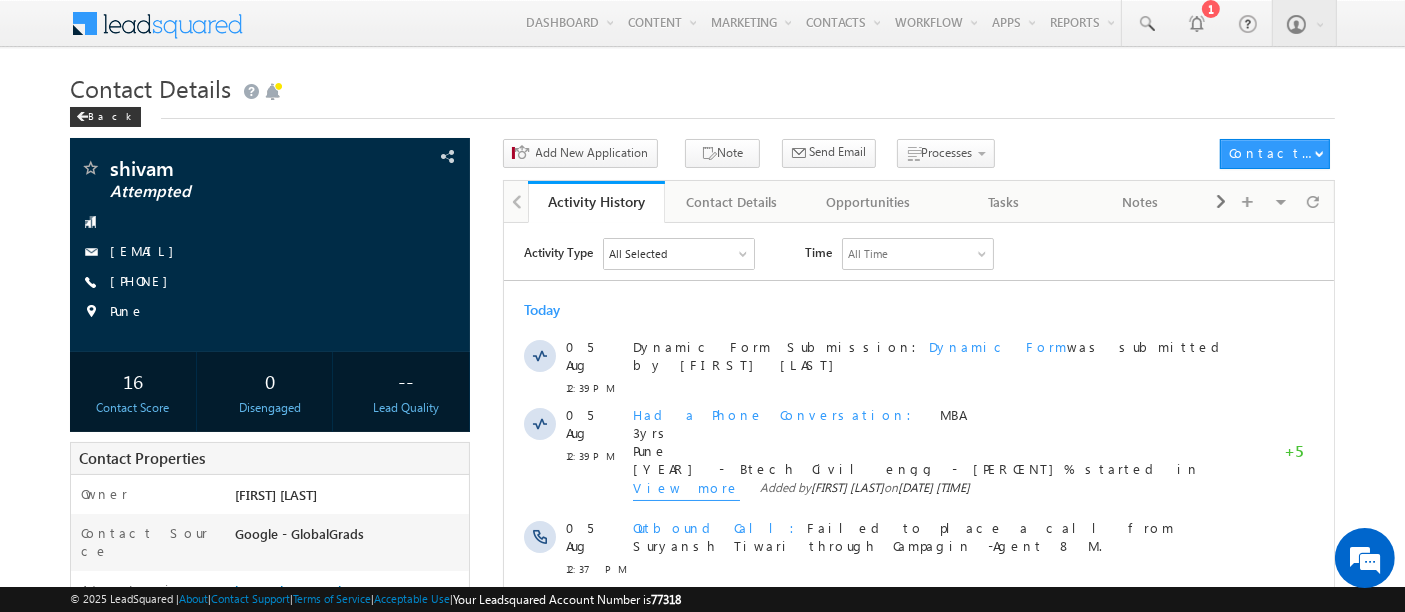 scroll, scrollTop: 0, scrollLeft: 0, axis: both 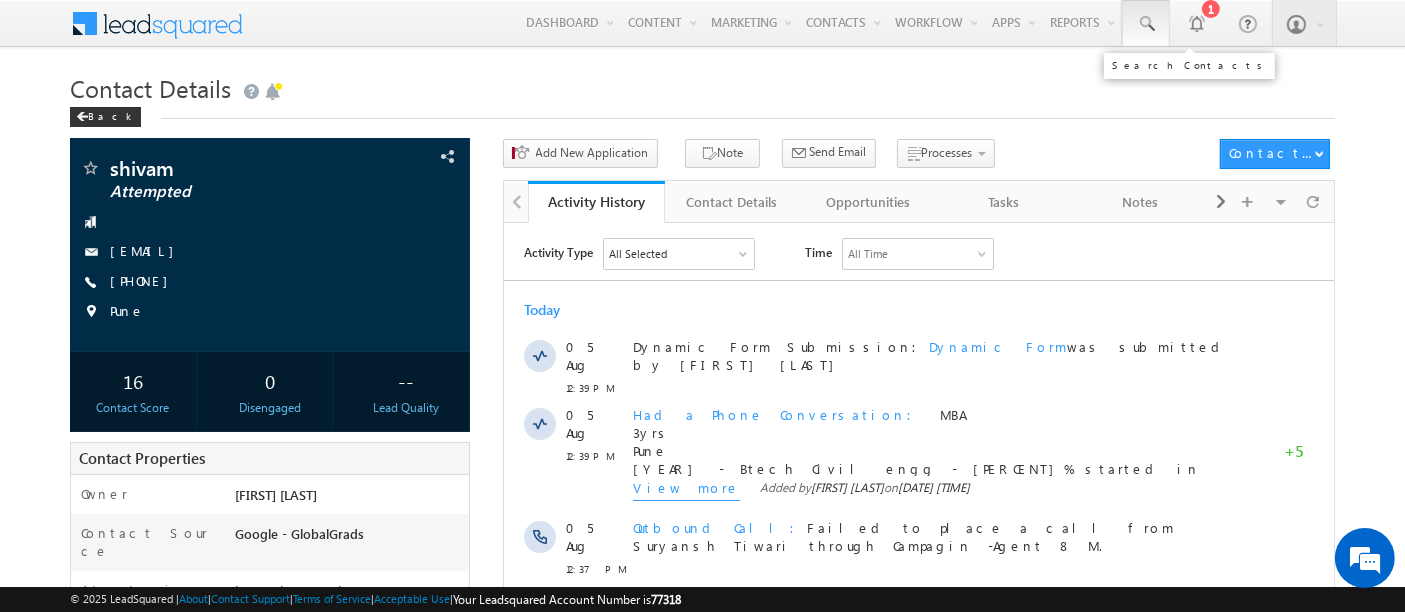 click at bounding box center [1146, 24] 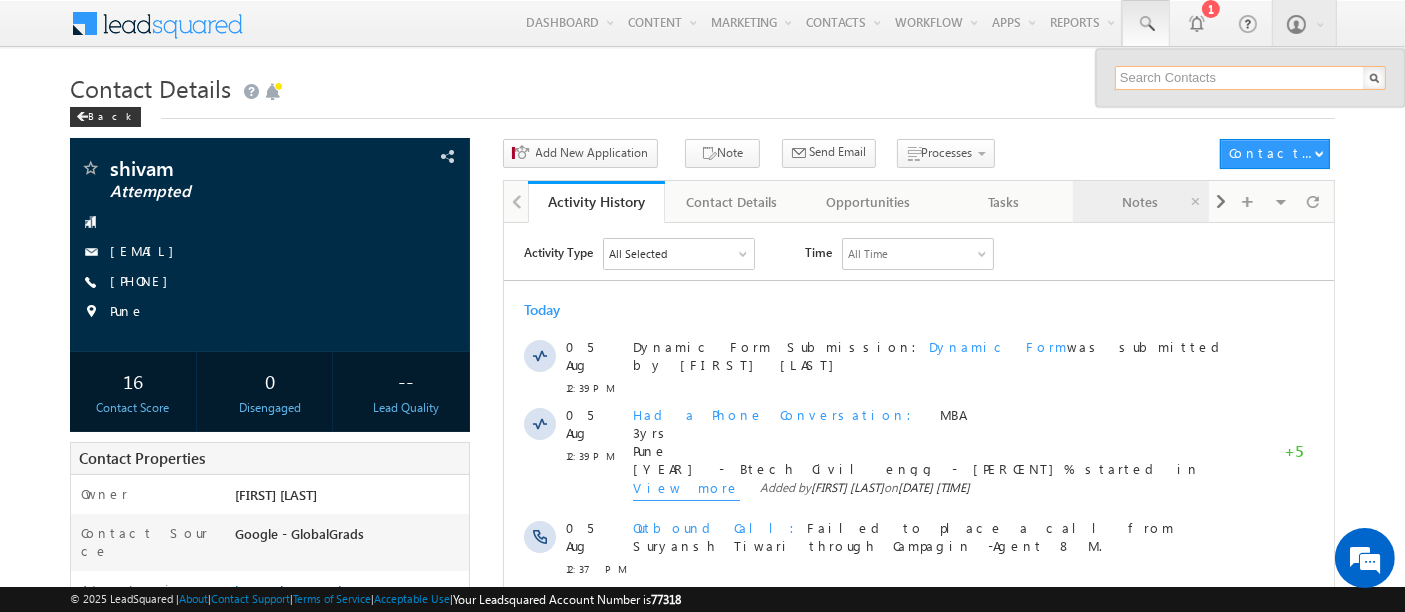 paste on "[EMAIL]" 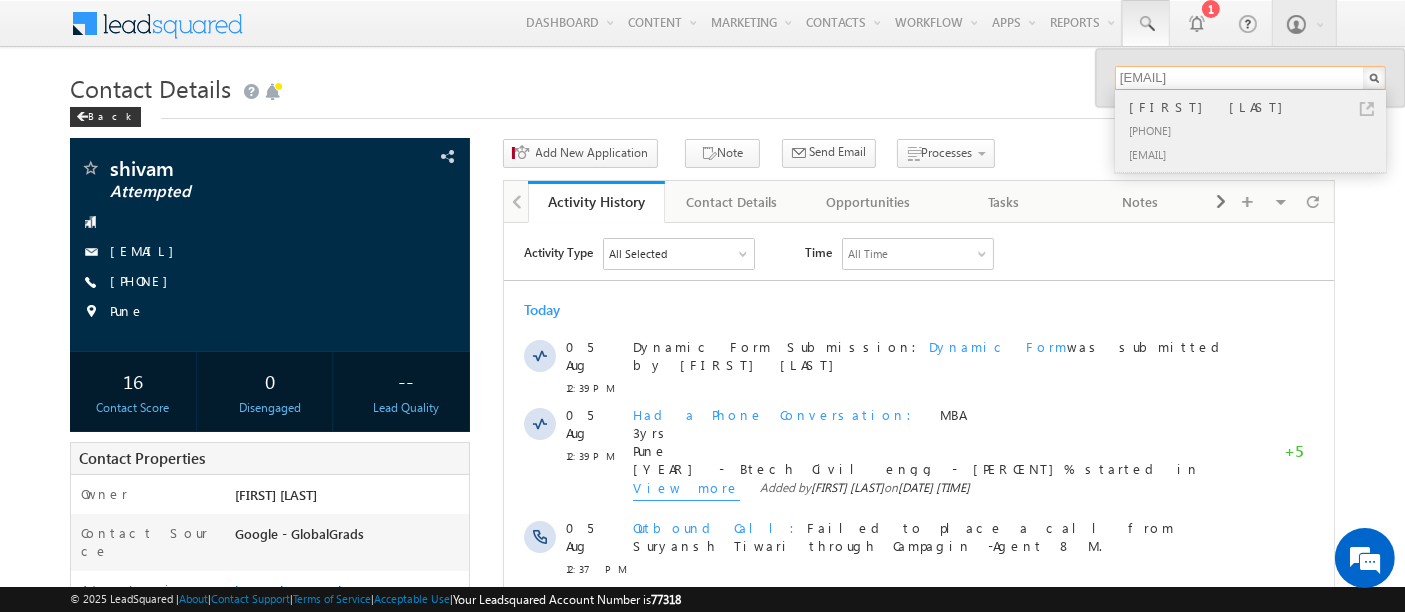 type on "[EMAIL]" 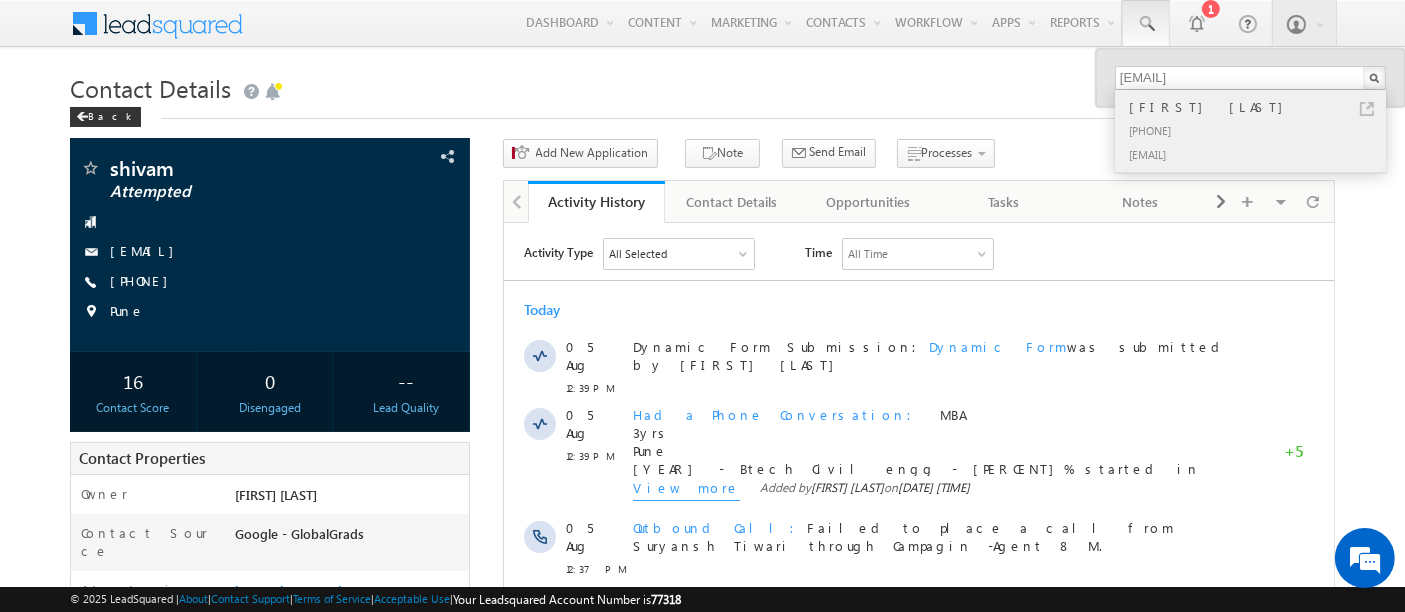 click on "[NAME] [NAME]" at bounding box center [1259, 107] 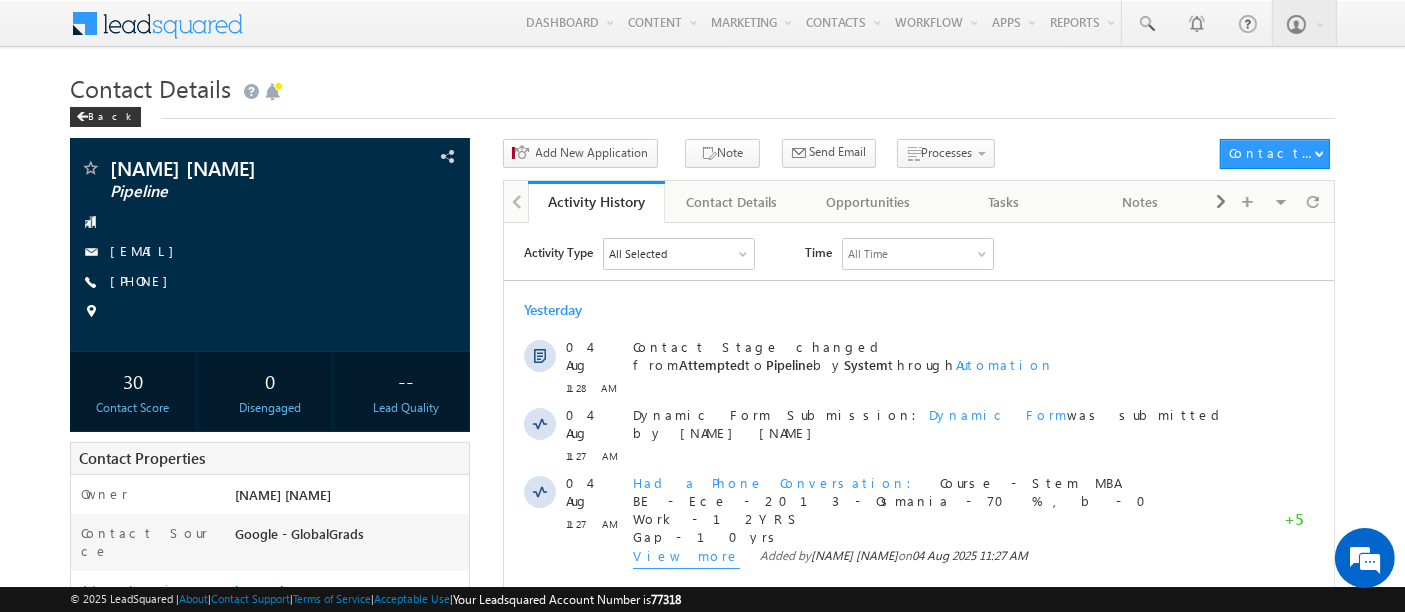 scroll, scrollTop: 0, scrollLeft: 0, axis: both 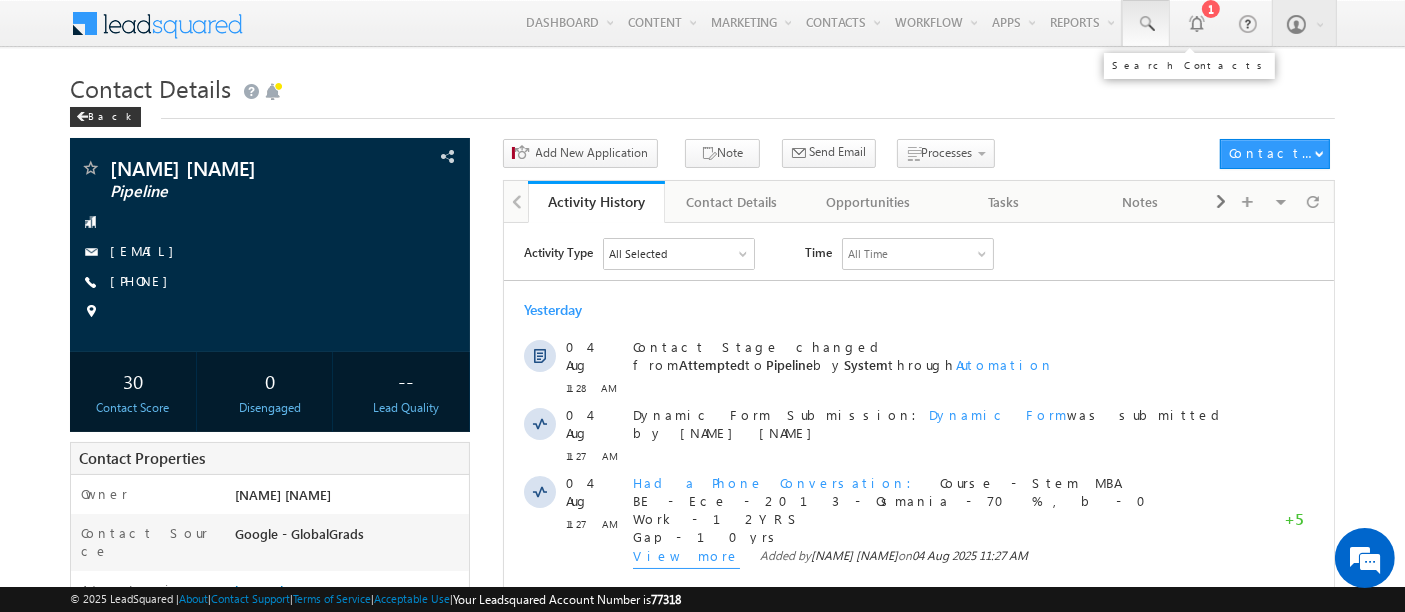 click at bounding box center (1146, 24) 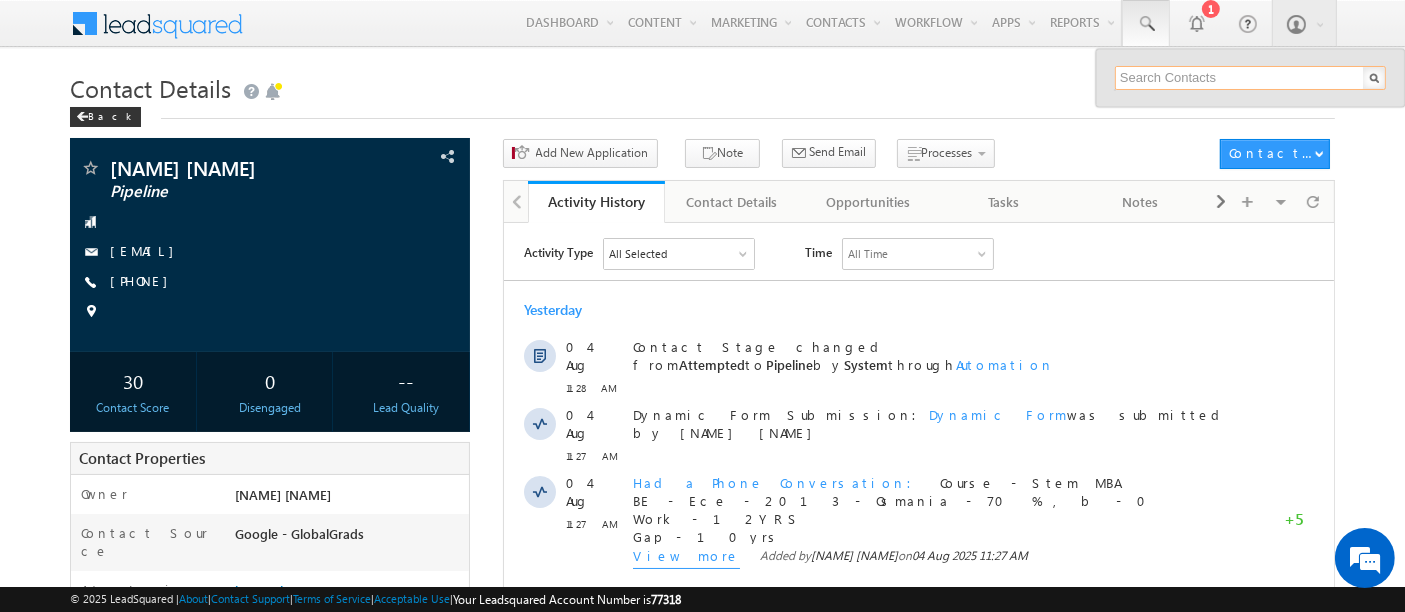 paste on "[EMAIL]" 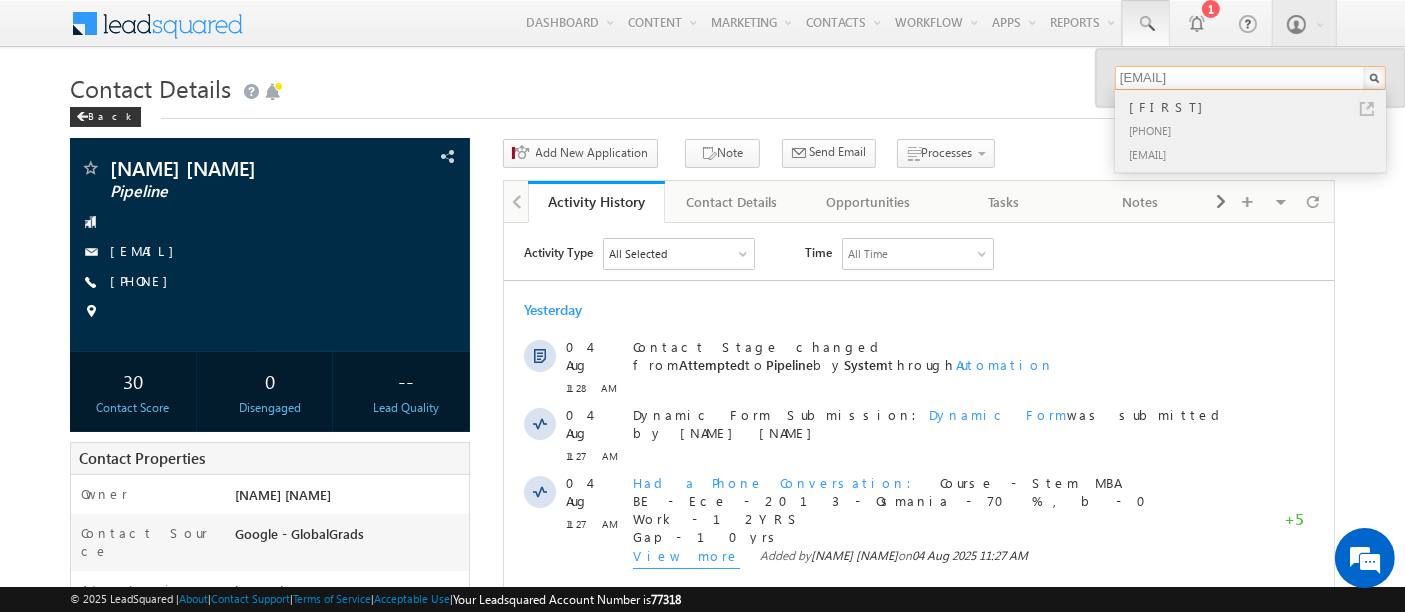 type on "[EMAIL]" 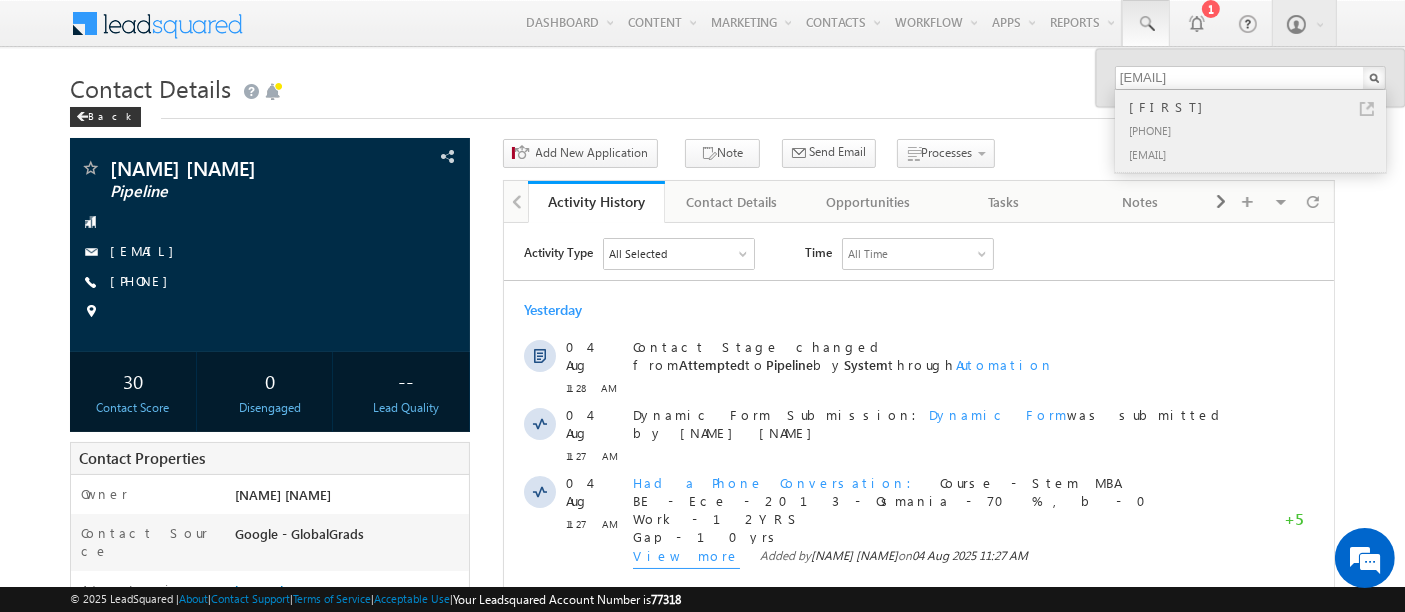 click on "[FIRST]" at bounding box center [1259, 107] 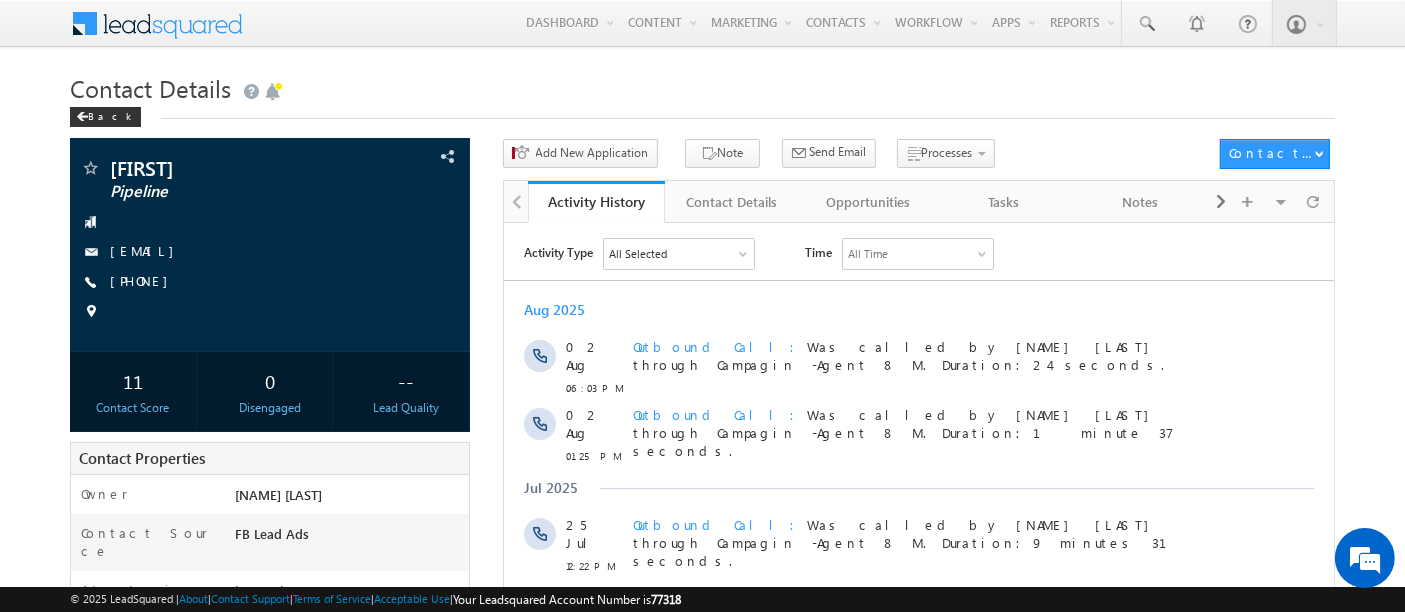 scroll, scrollTop: 0, scrollLeft: 0, axis: both 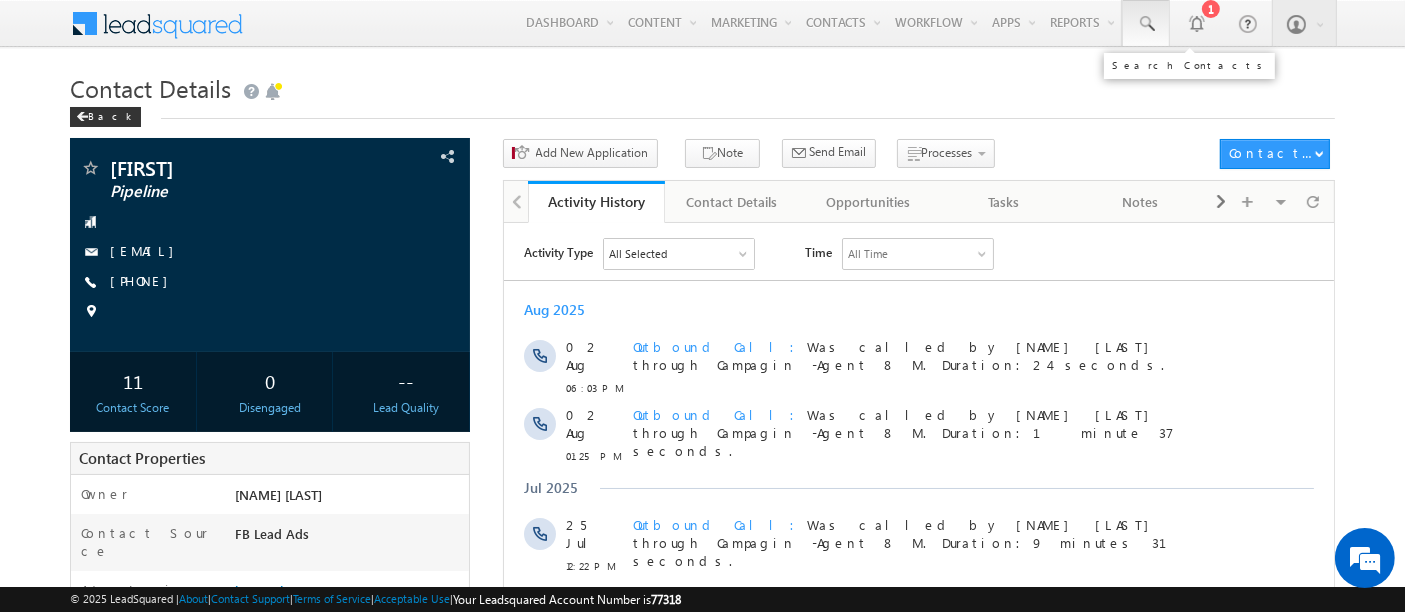 click at bounding box center (1146, 24) 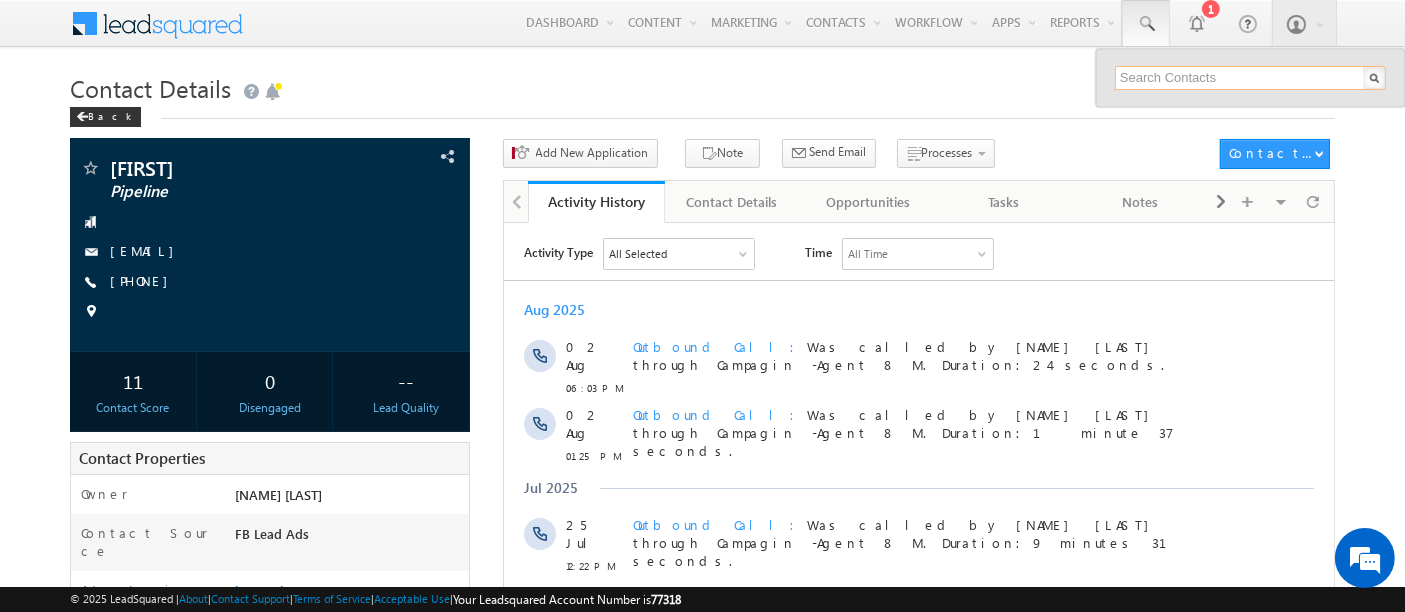 paste on "[EMAIL]" 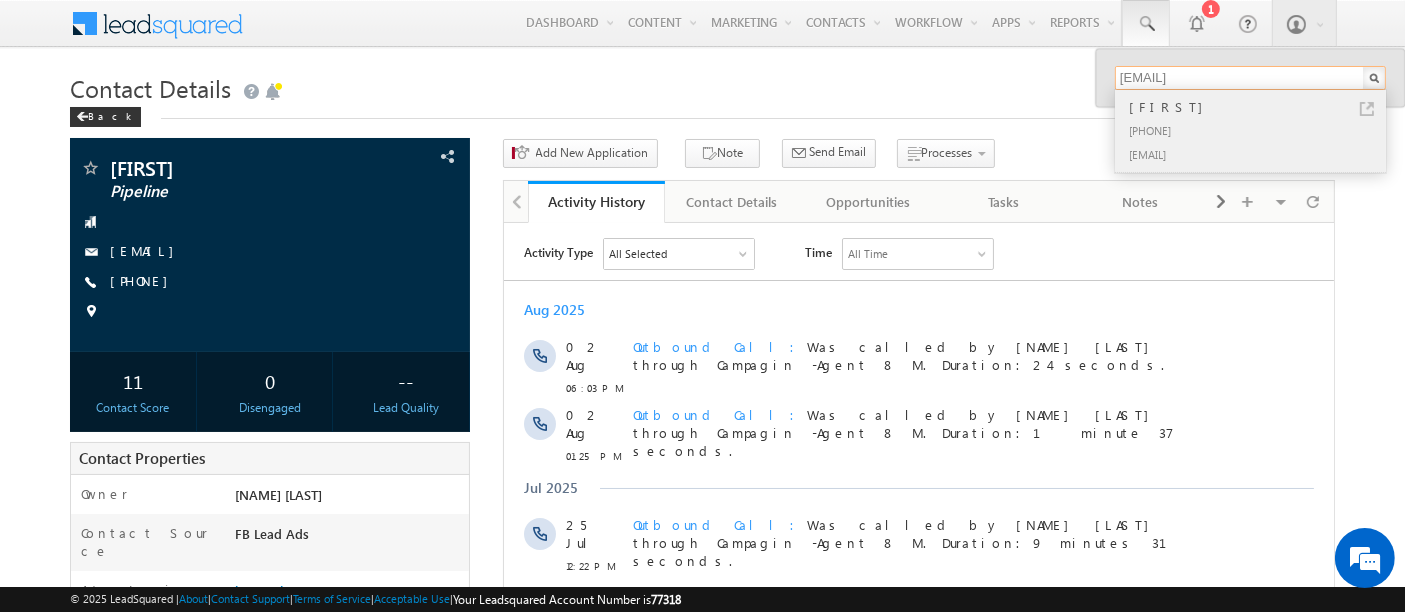 type on "[EMAIL]" 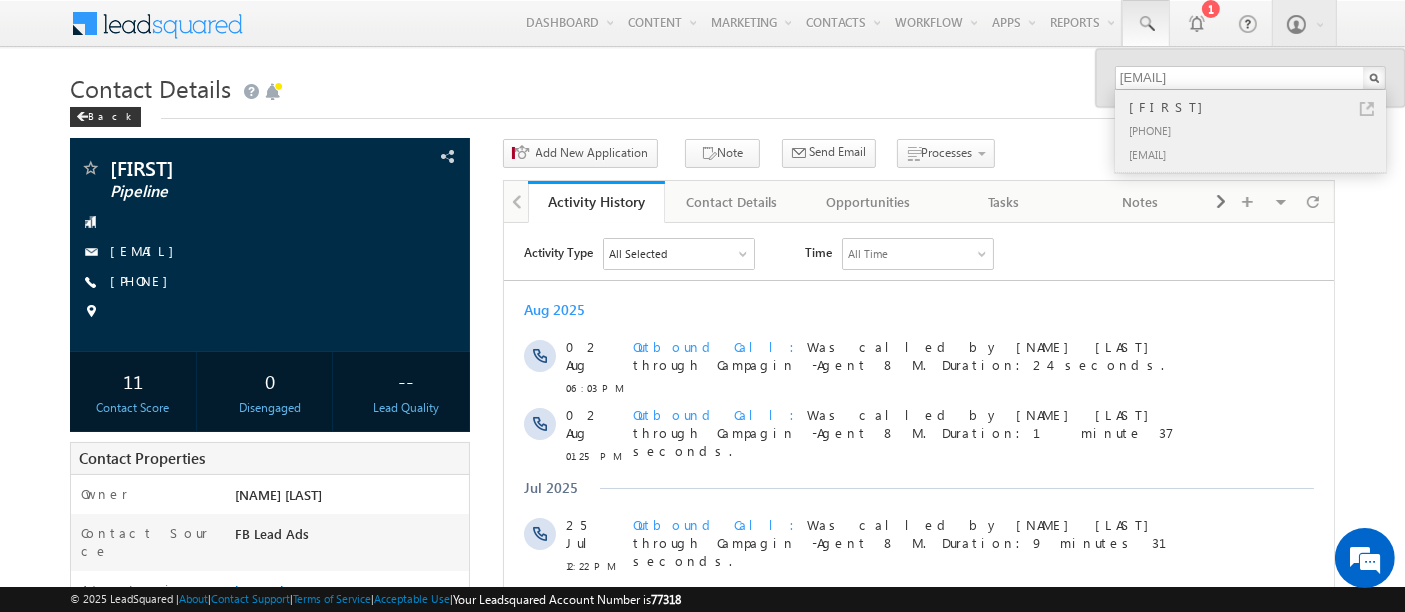 click on "[PHONE]" at bounding box center (1259, 130) 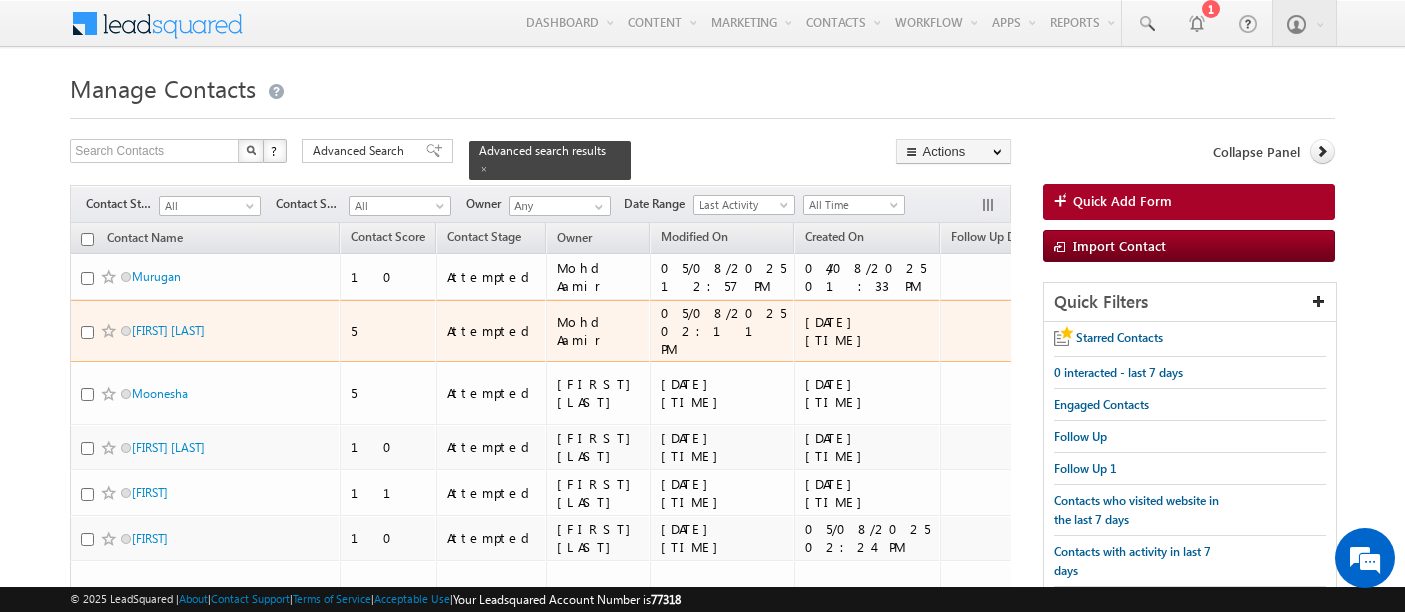 scroll, scrollTop: 0, scrollLeft: 0, axis: both 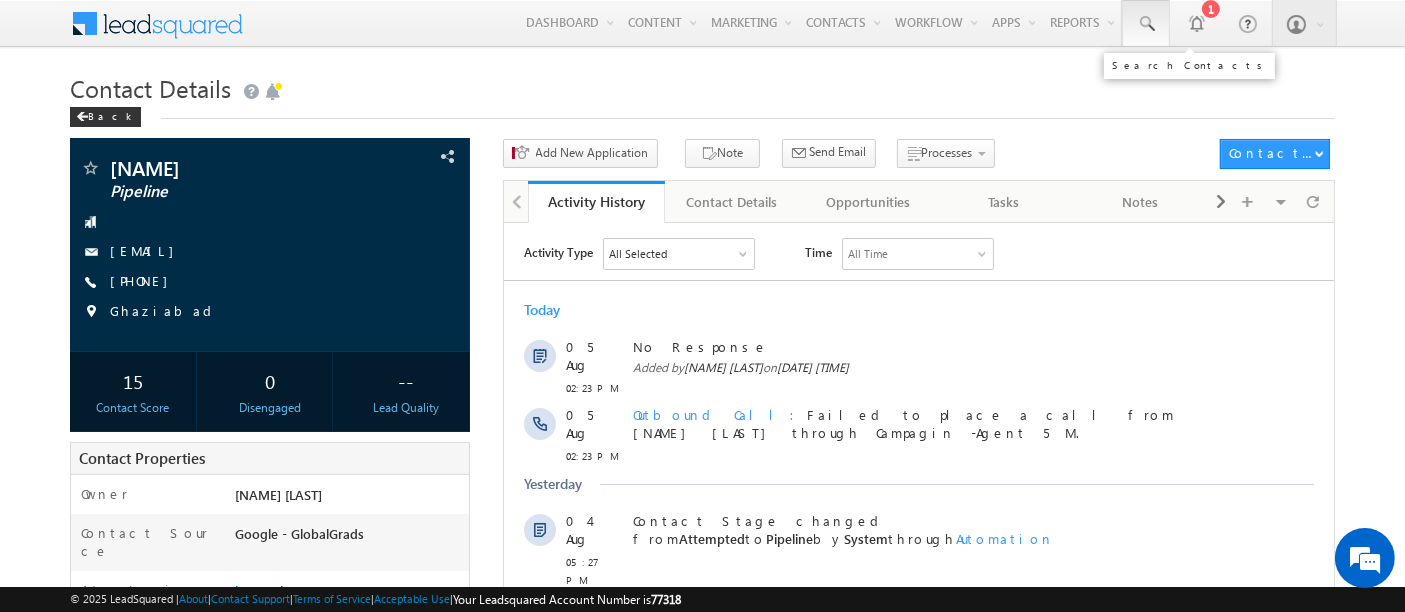click at bounding box center (1146, 24) 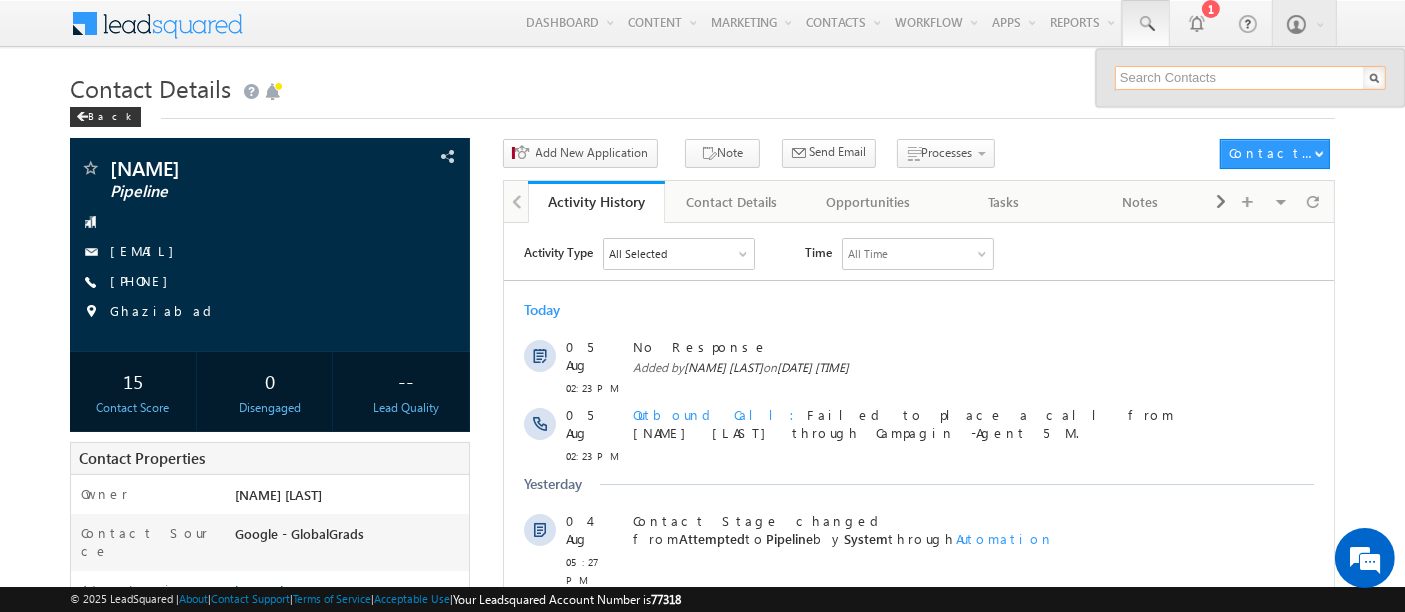 paste on "[EMAIL]" 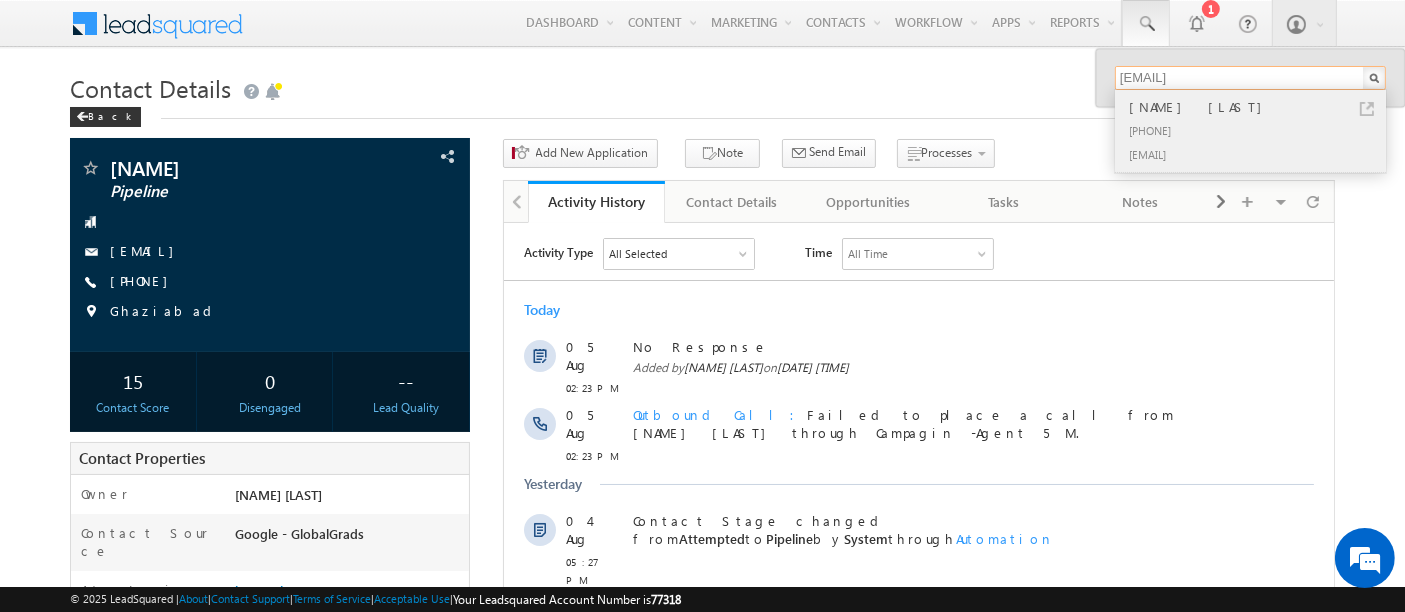 type on "[EMAIL]" 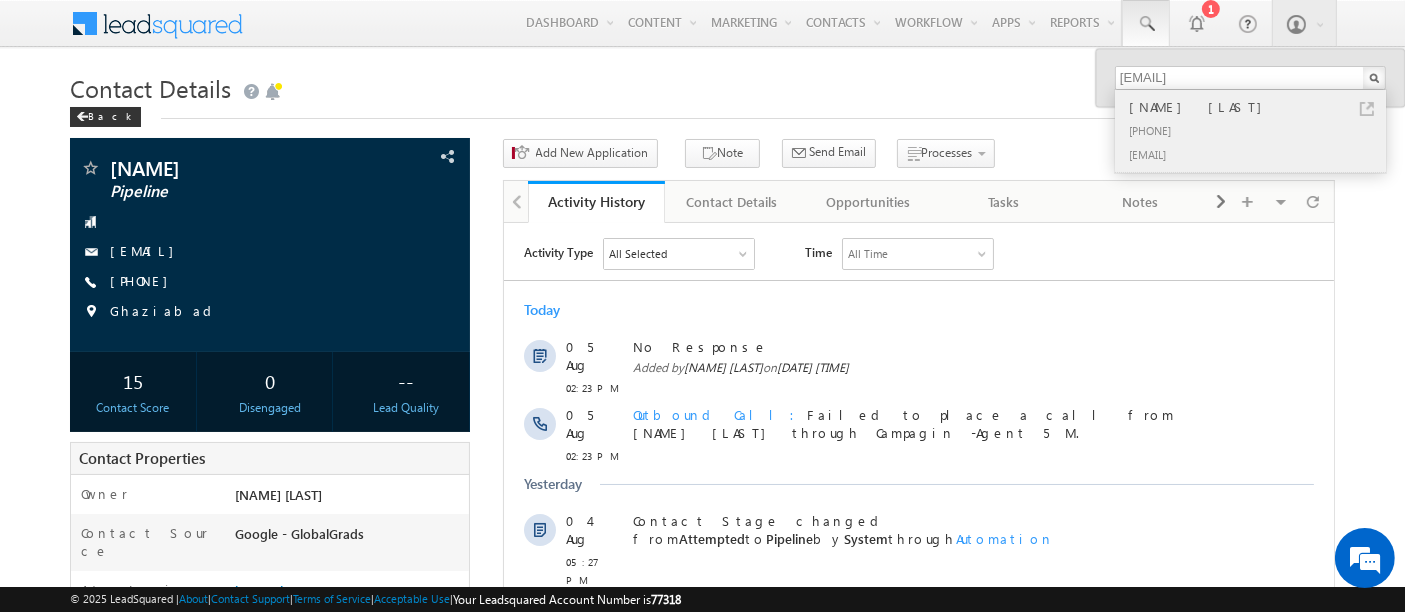 click on "[PHONE]" at bounding box center (1259, 130) 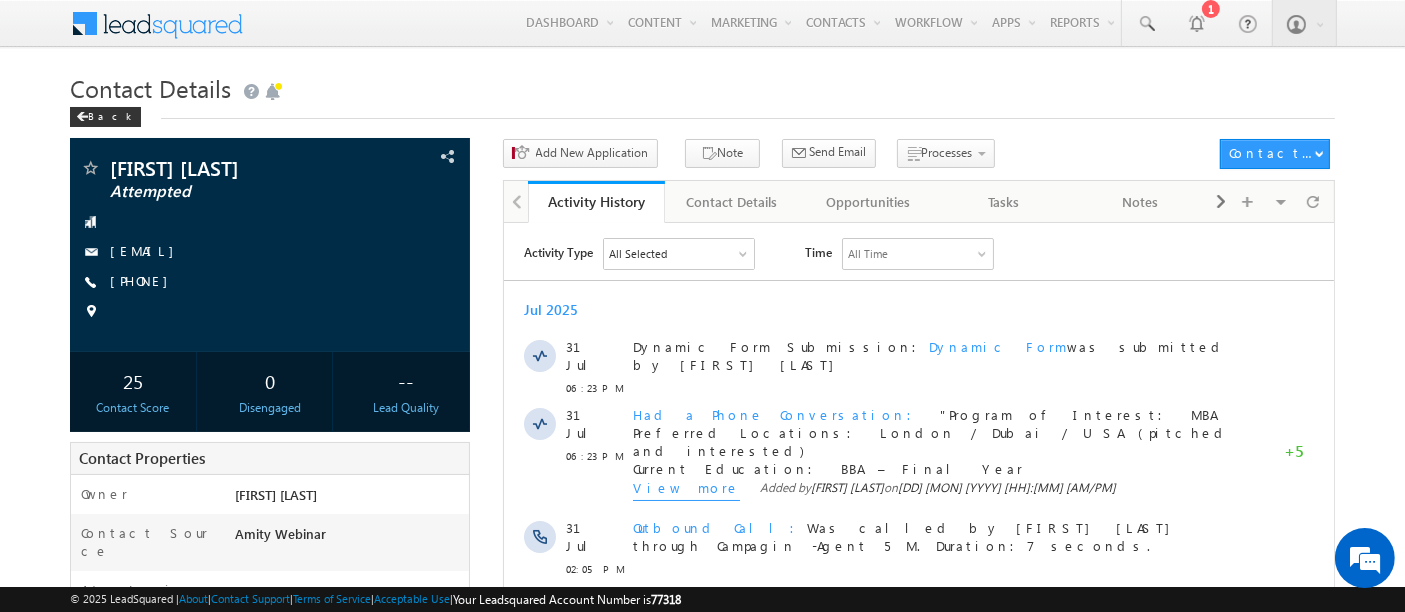 scroll, scrollTop: 0, scrollLeft: 0, axis: both 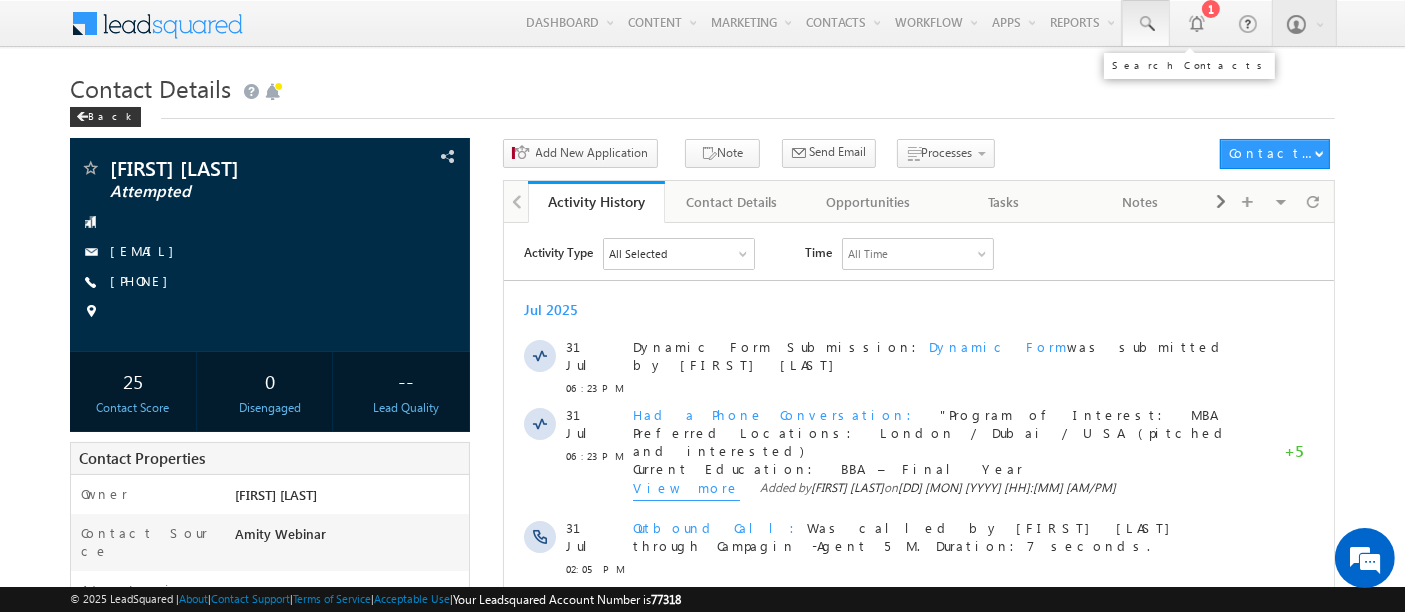 click at bounding box center [1146, 24] 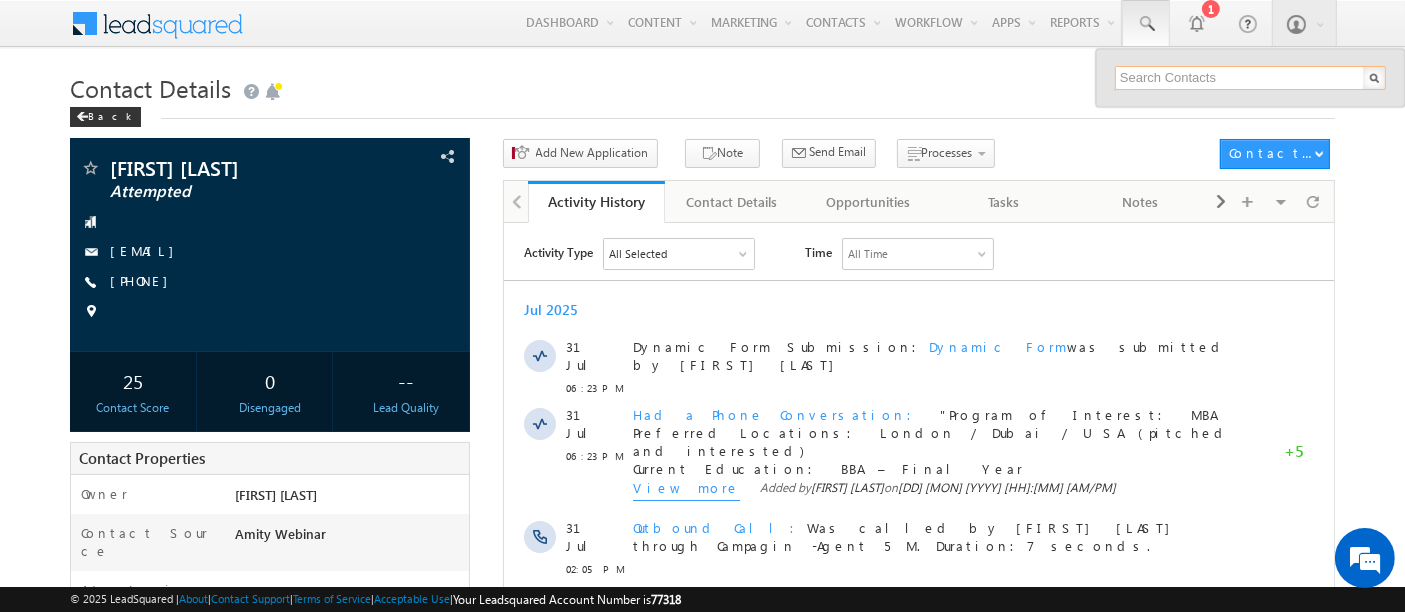 paste on "[EMAIL]" 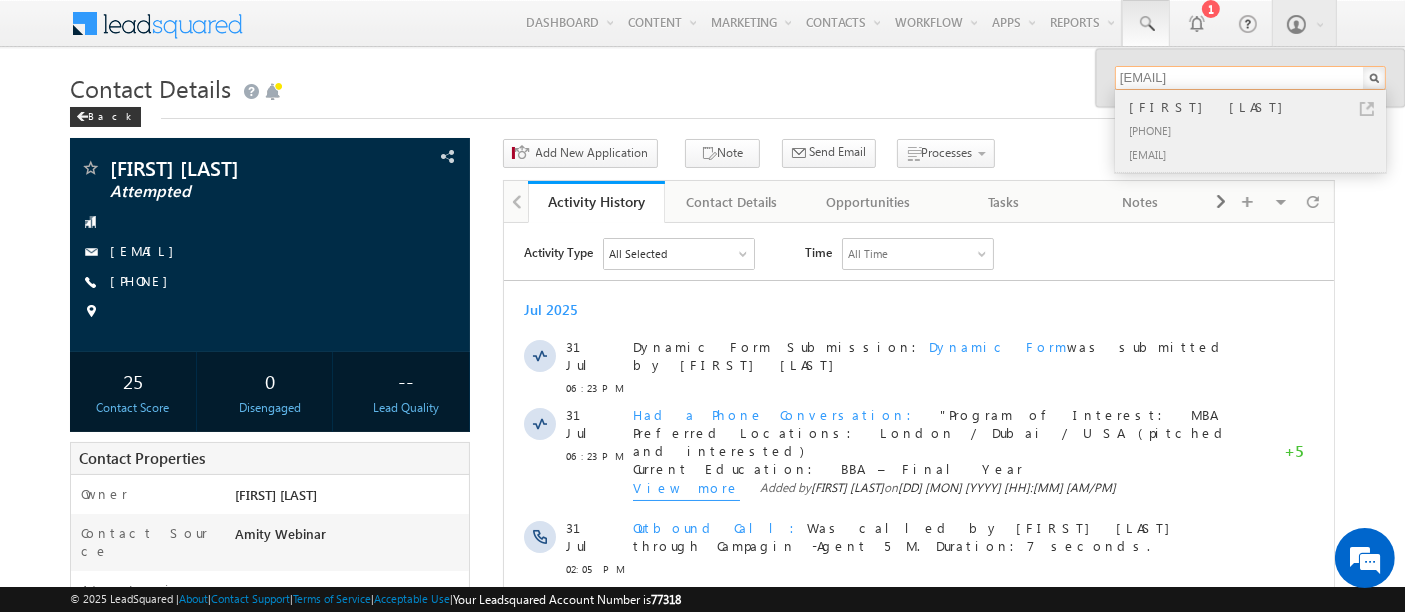 type on "[EMAIL]" 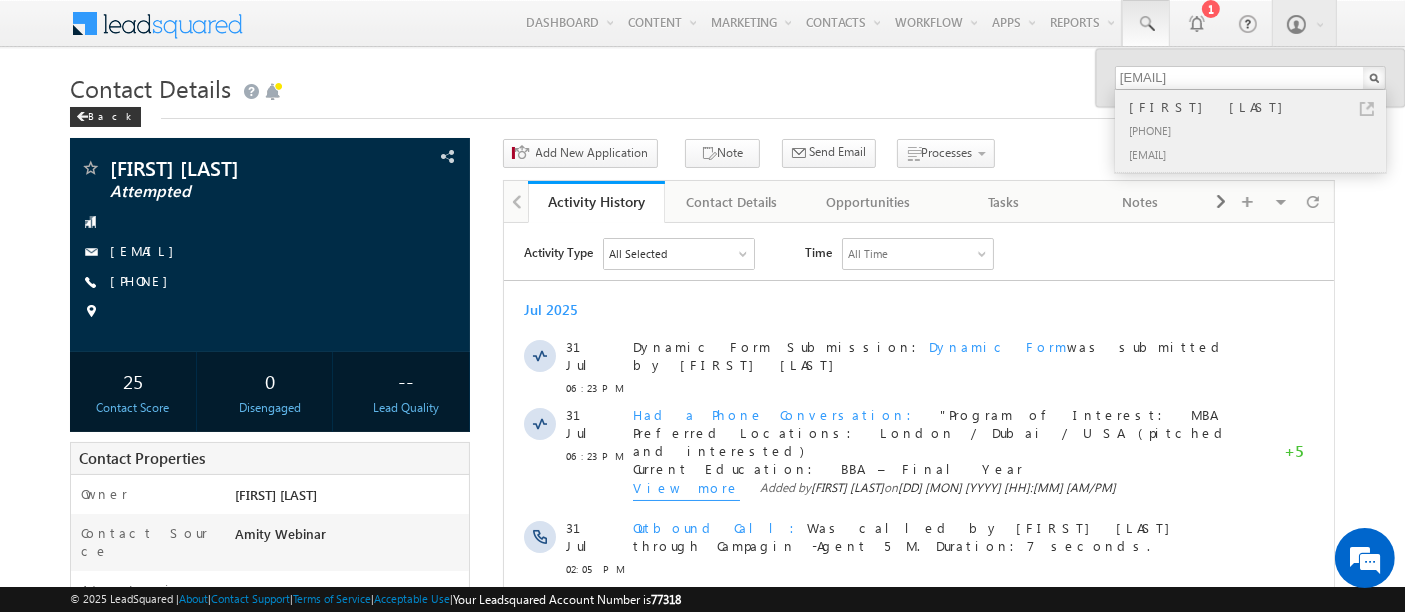 click on "[PHONE]" at bounding box center (1259, 130) 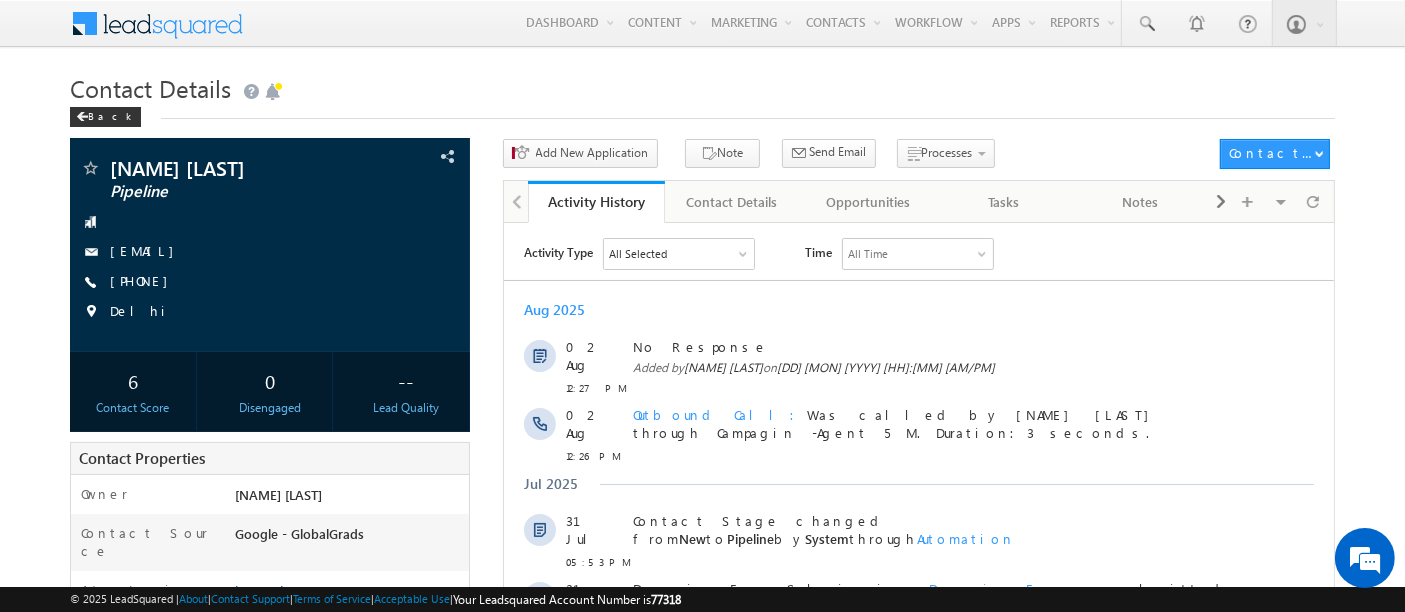 scroll, scrollTop: 0, scrollLeft: 0, axis: both 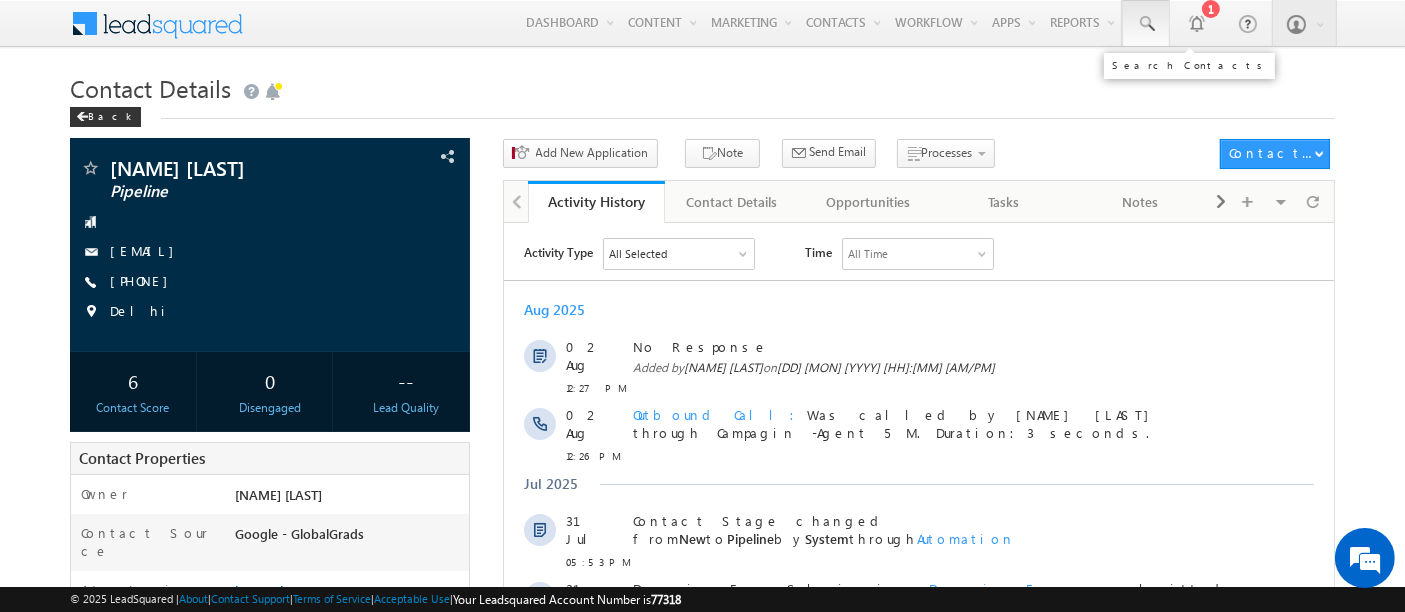 click at bounding box center (1146, 24) 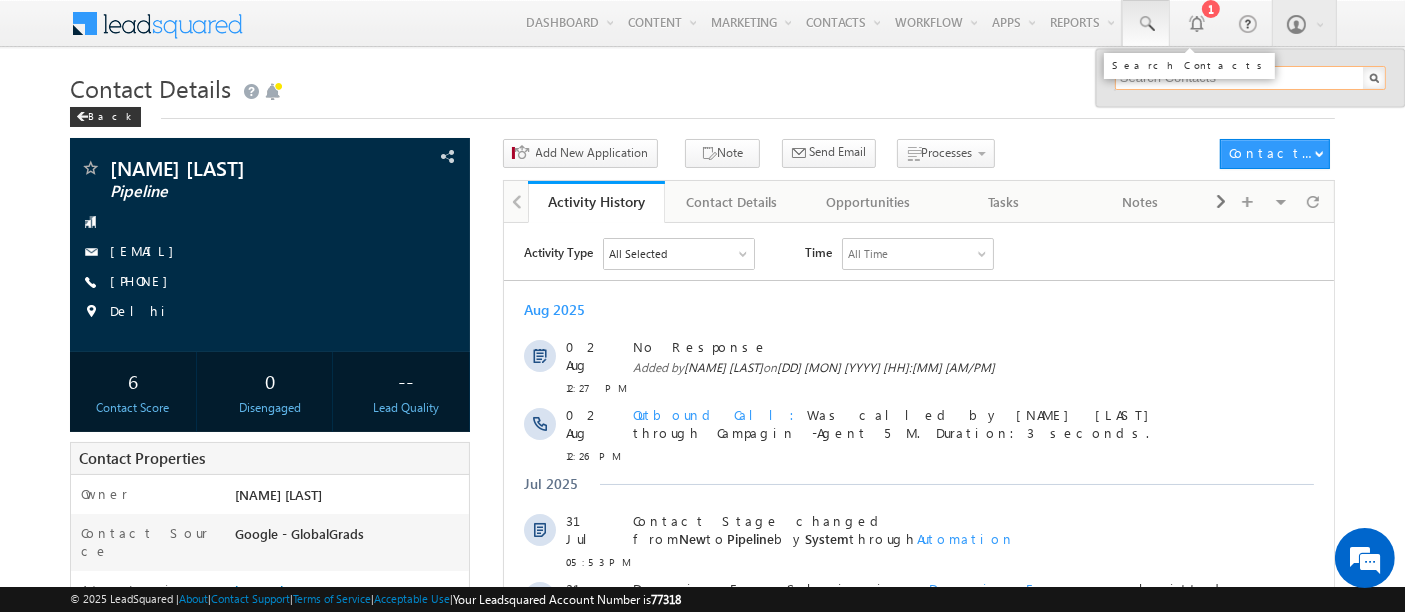 paste on "Fahad.amir89@gmail.com" 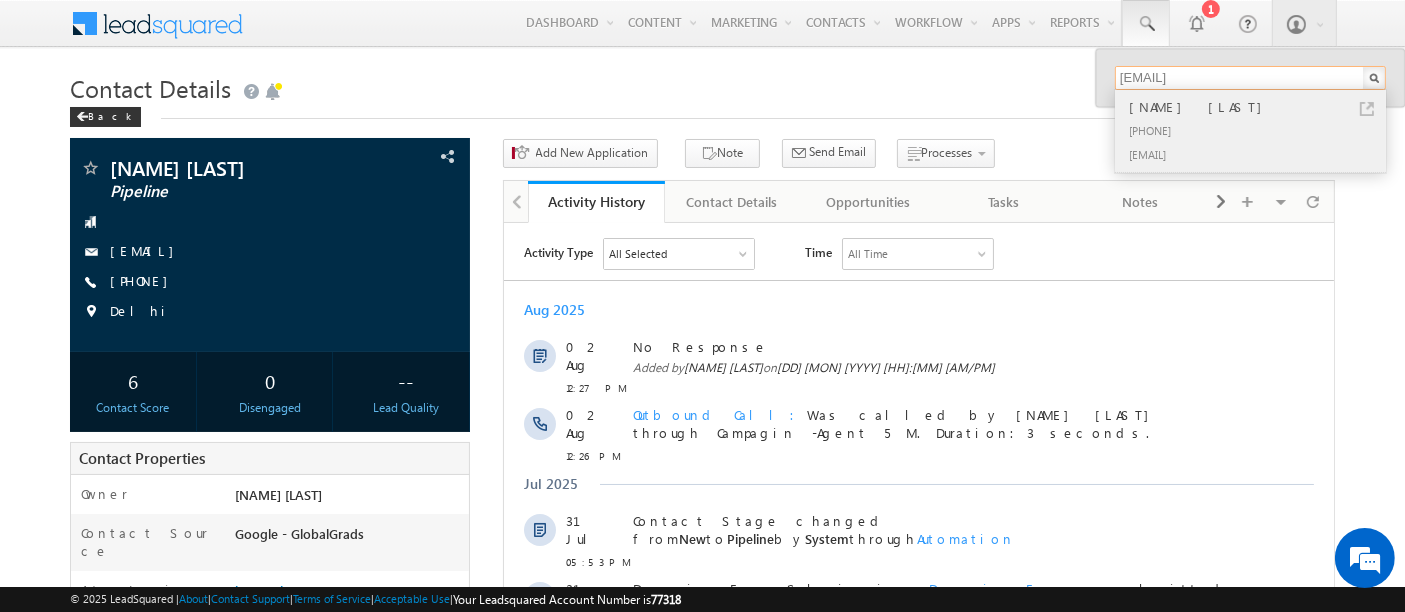 type on "Fahad.amir89@gmail.com" 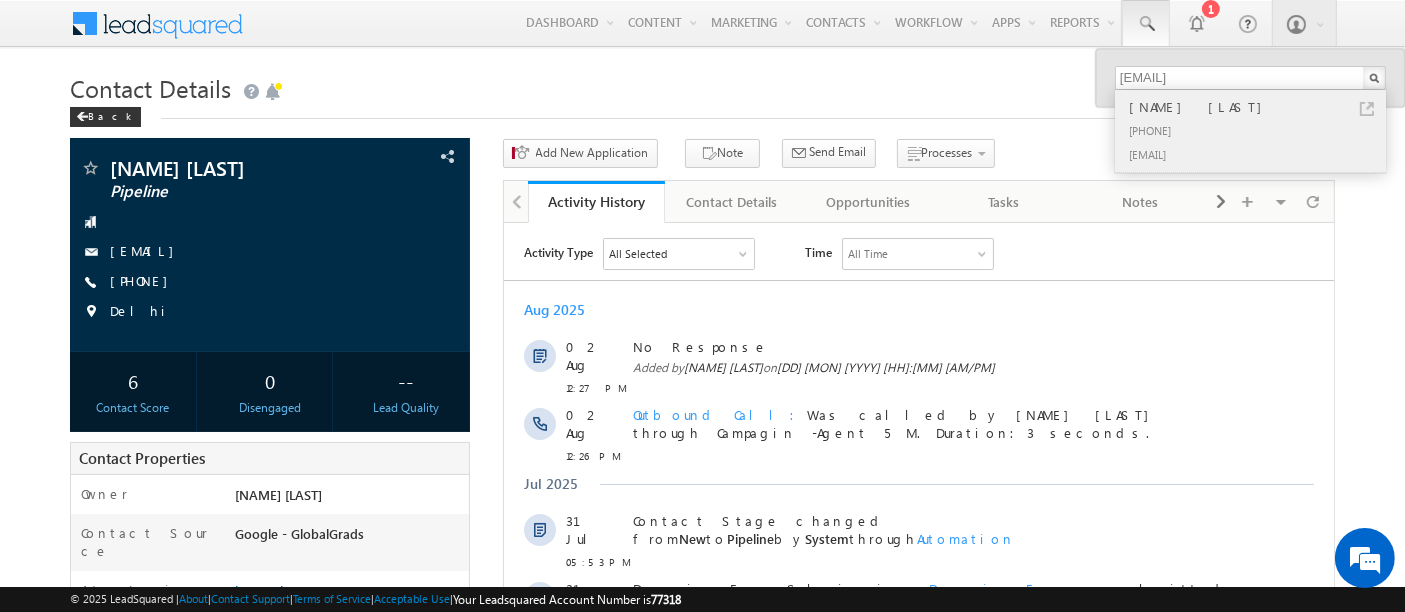 click on "+91-9525086608" at bounding box center [1259, 130] 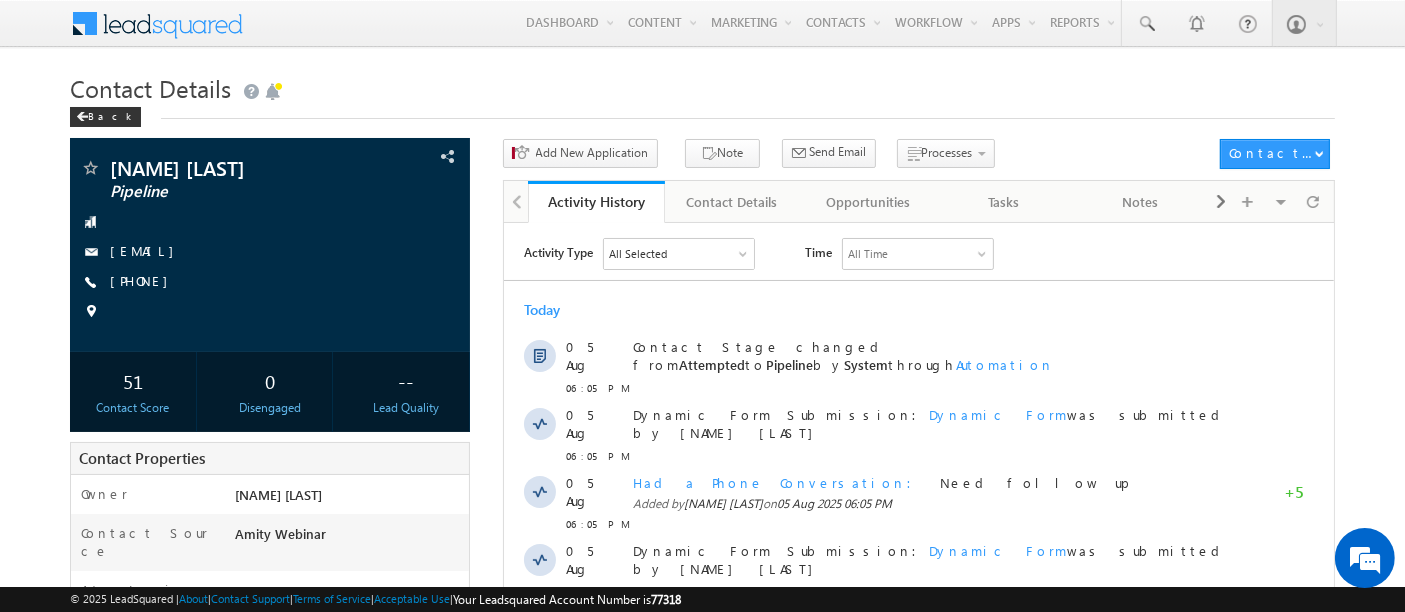 scroll, scrollTop: 0, scrollLeft: 0, axis: both 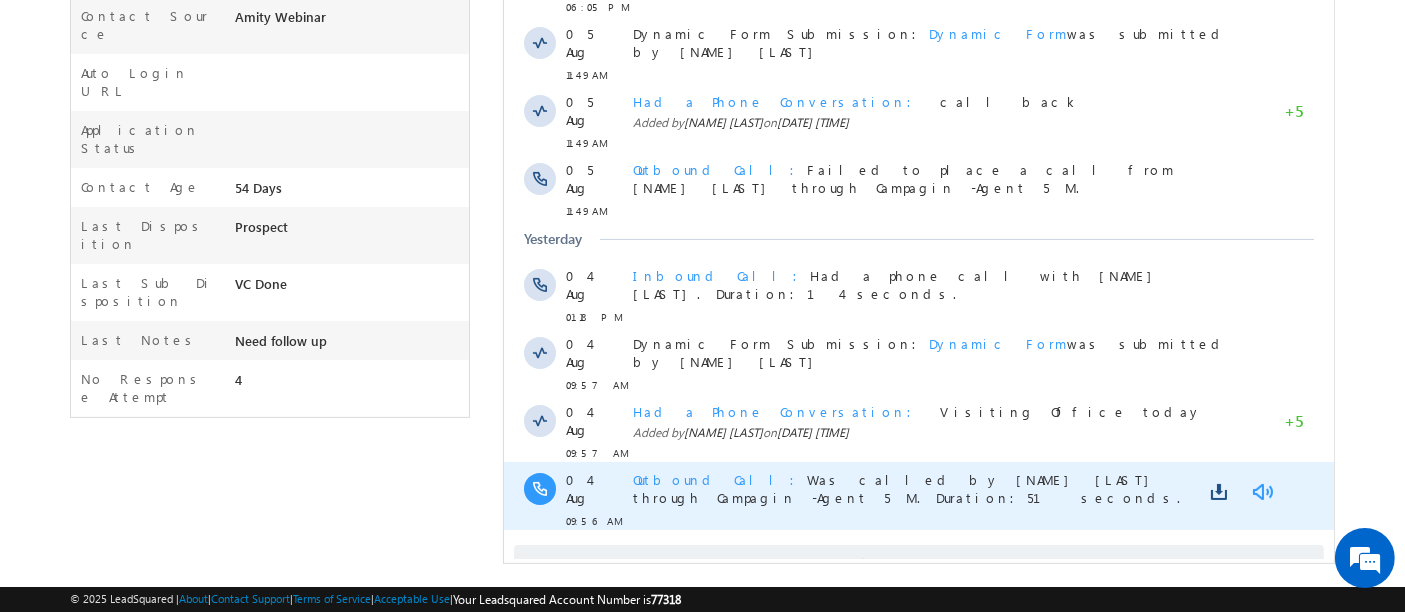 click at bounding box center [1261, 492] 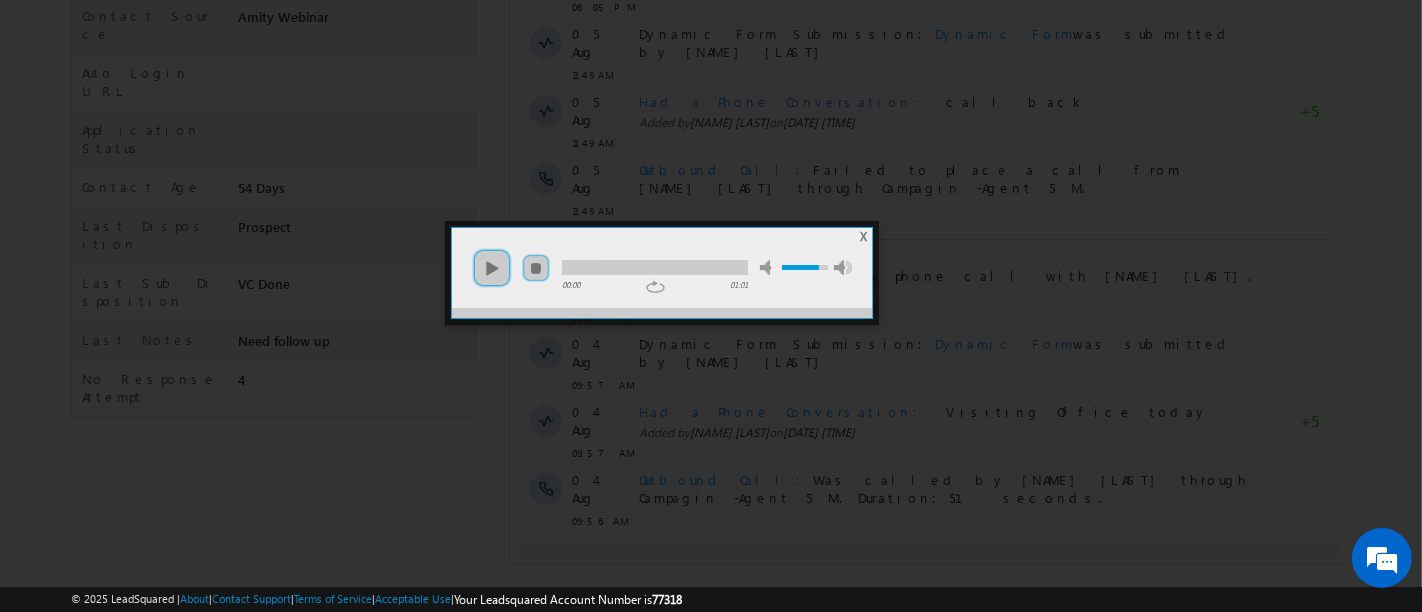click on "play
pause
stop
mute
unmute
max
volume" at bounding box center (662, 258) 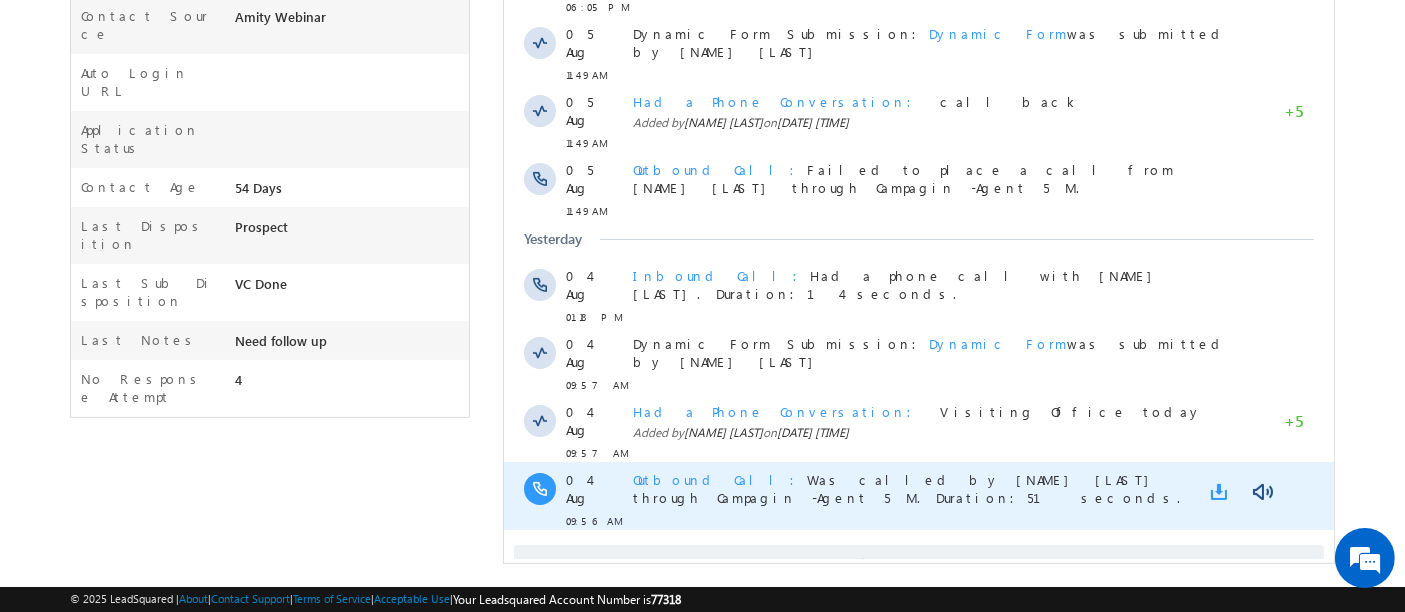 click at bounding box center [1222, 492] 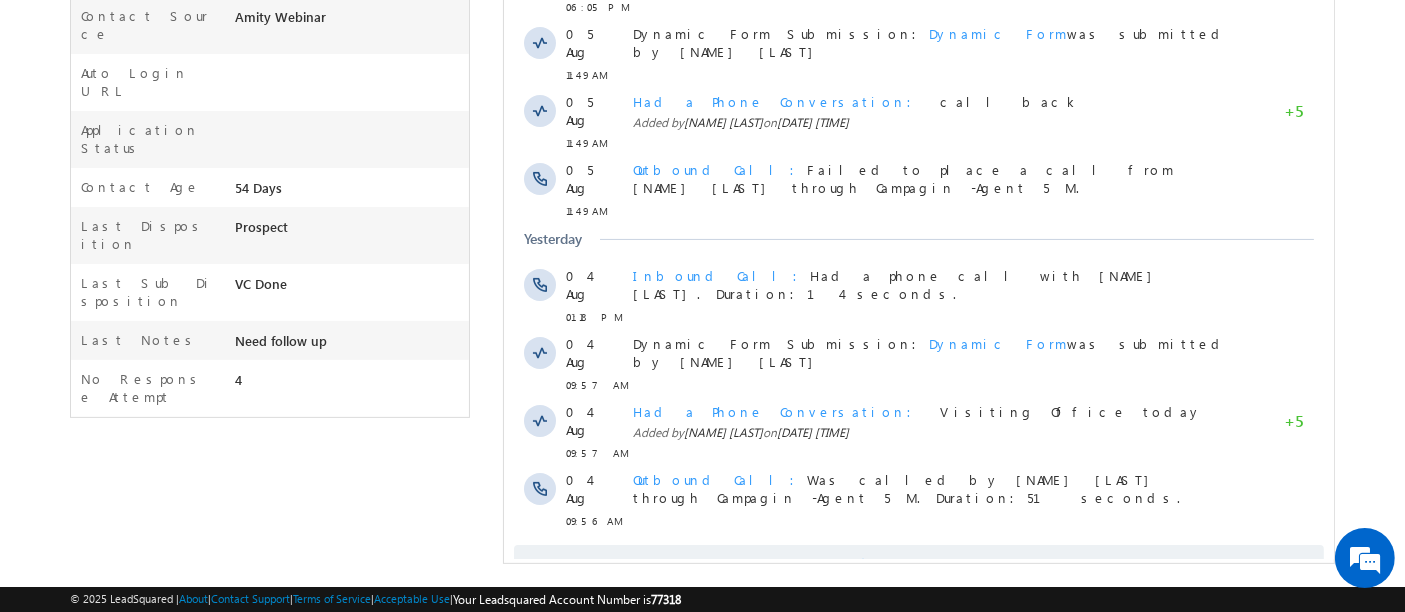 click on "Show More" at bounding box center [927, 565] 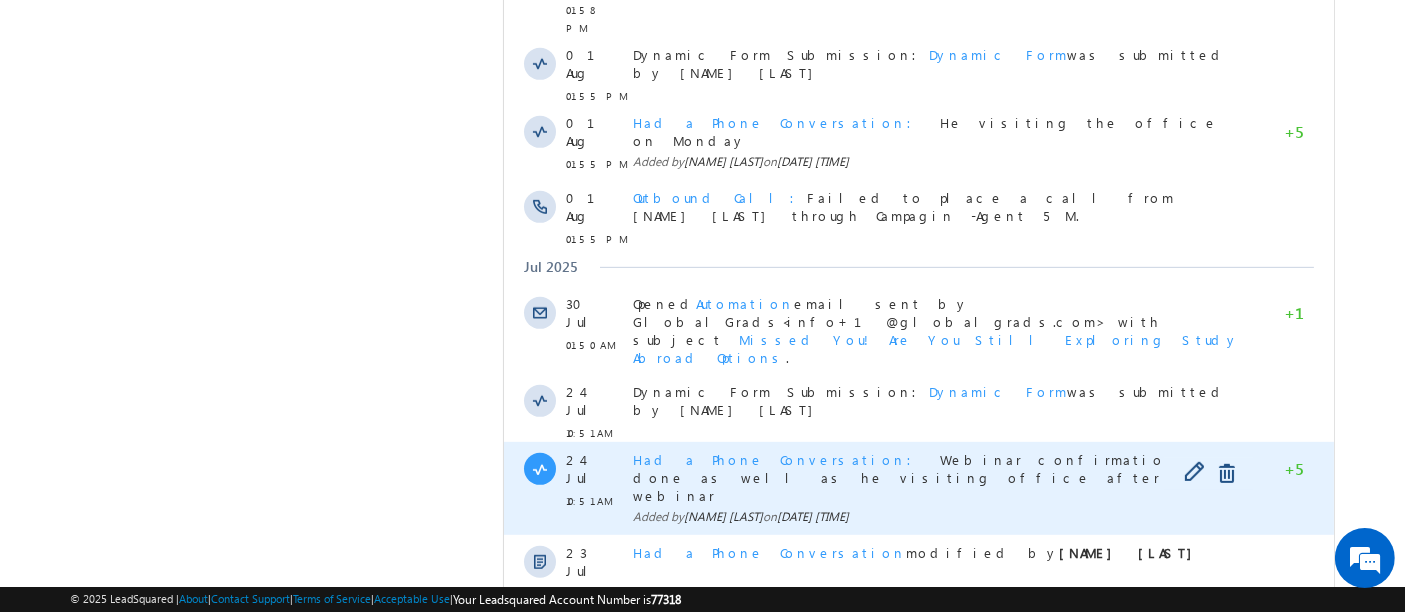 scroll, scrollTop: 1165, scrollLeft: 0, axis: vertical 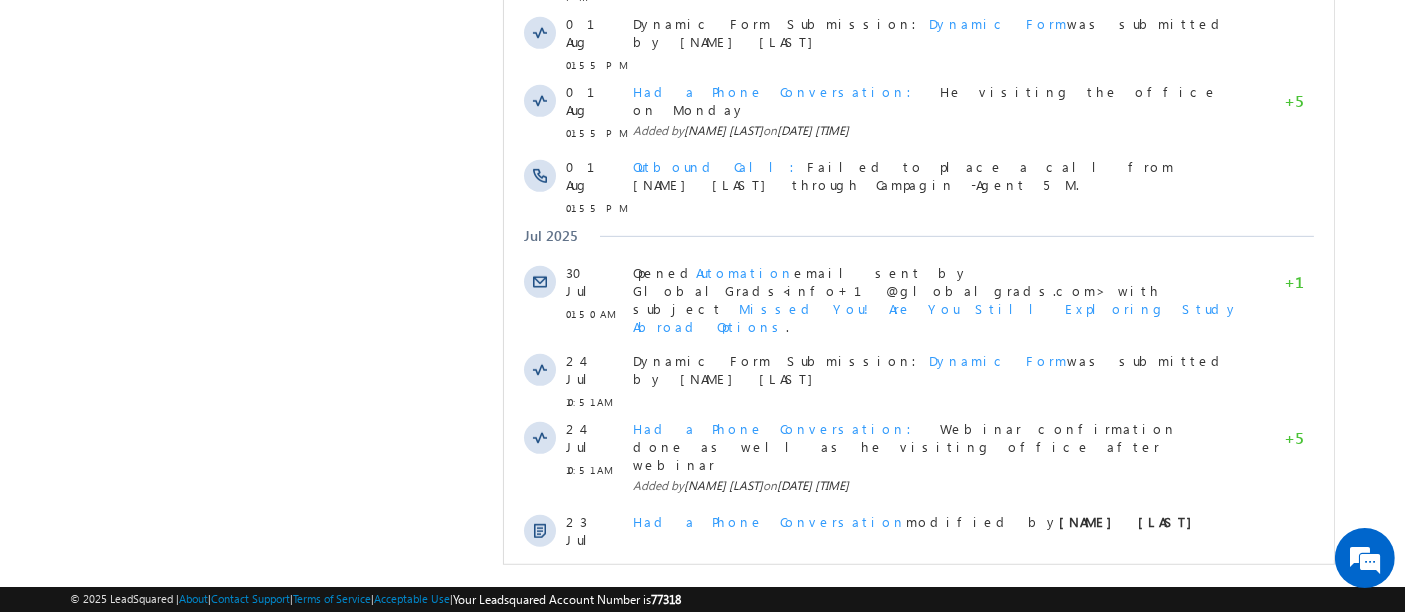 click on "Show More" at bounding box center (927, 750) 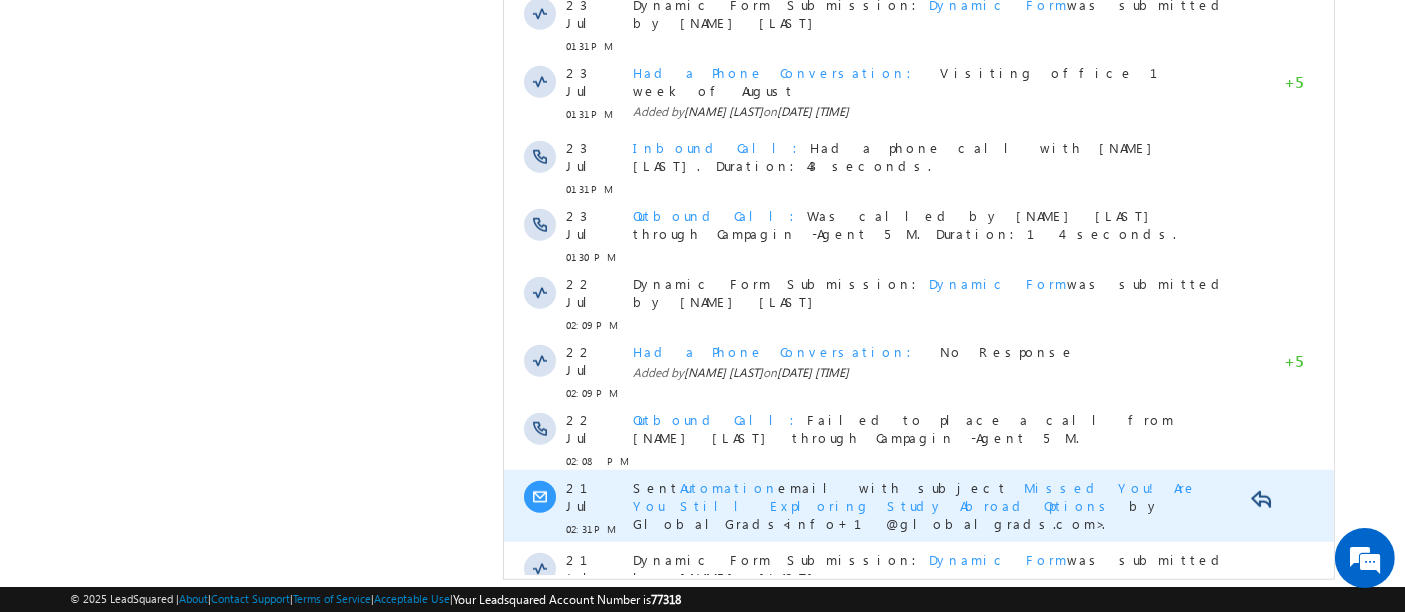 scroll, scrollTop: 1765, scrollLeft: 0, axis: vertical 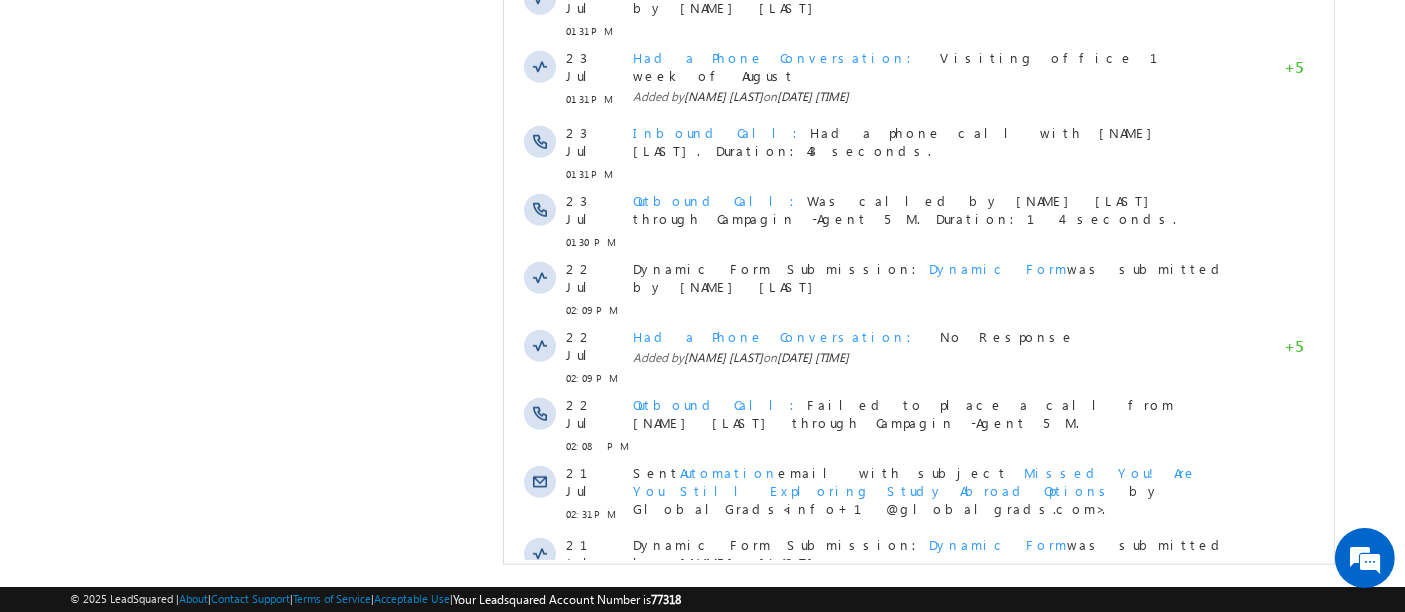 click on "Show More" at bounding box center (927, 834) 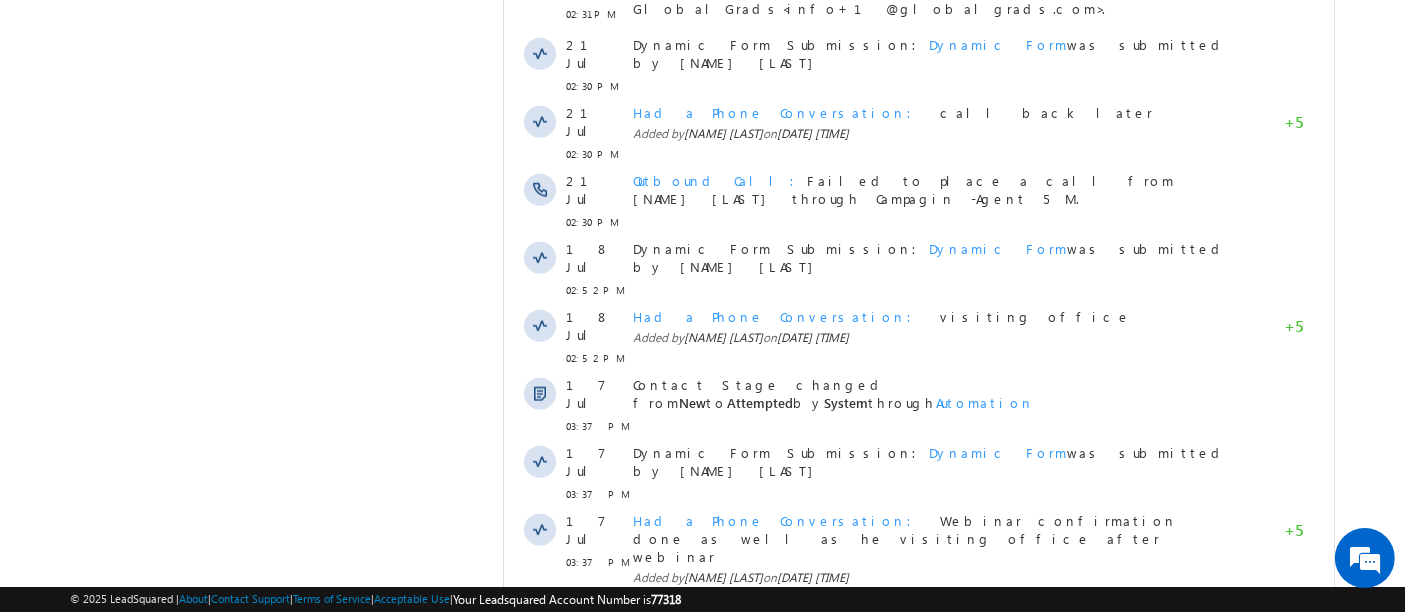 scroll, scrollTop: 2231, scrollLeft: 0, axis: vertical 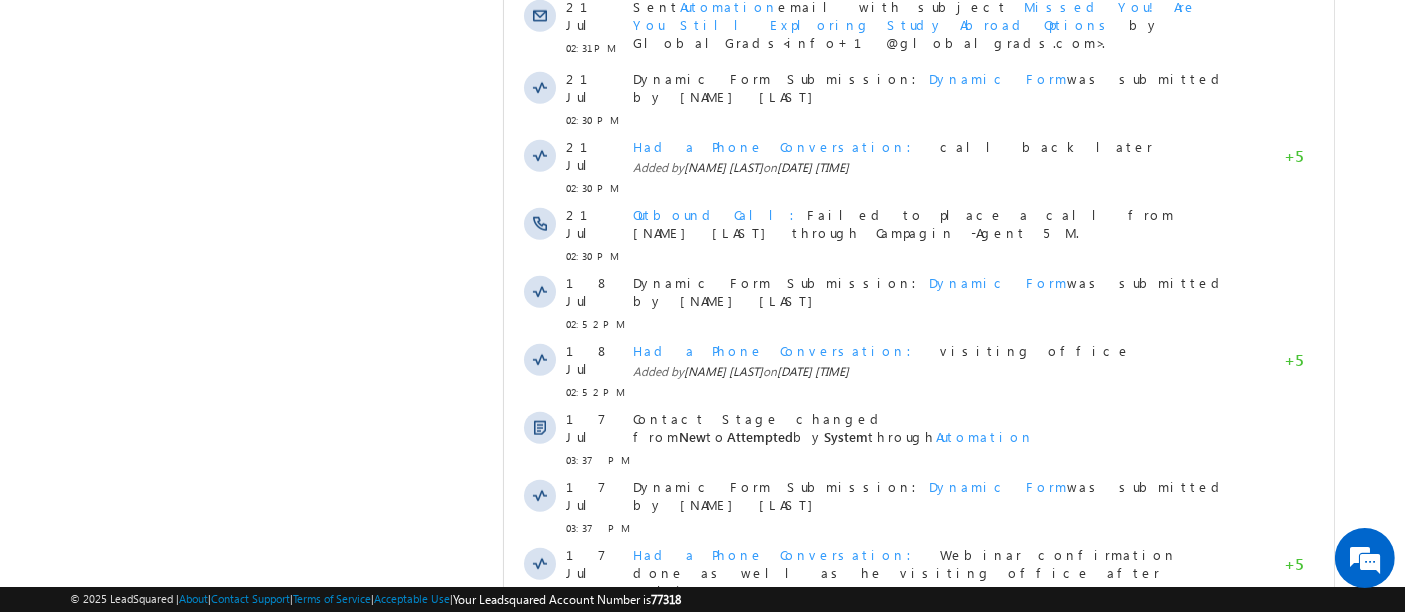 click at bounding box center (1222, 660) 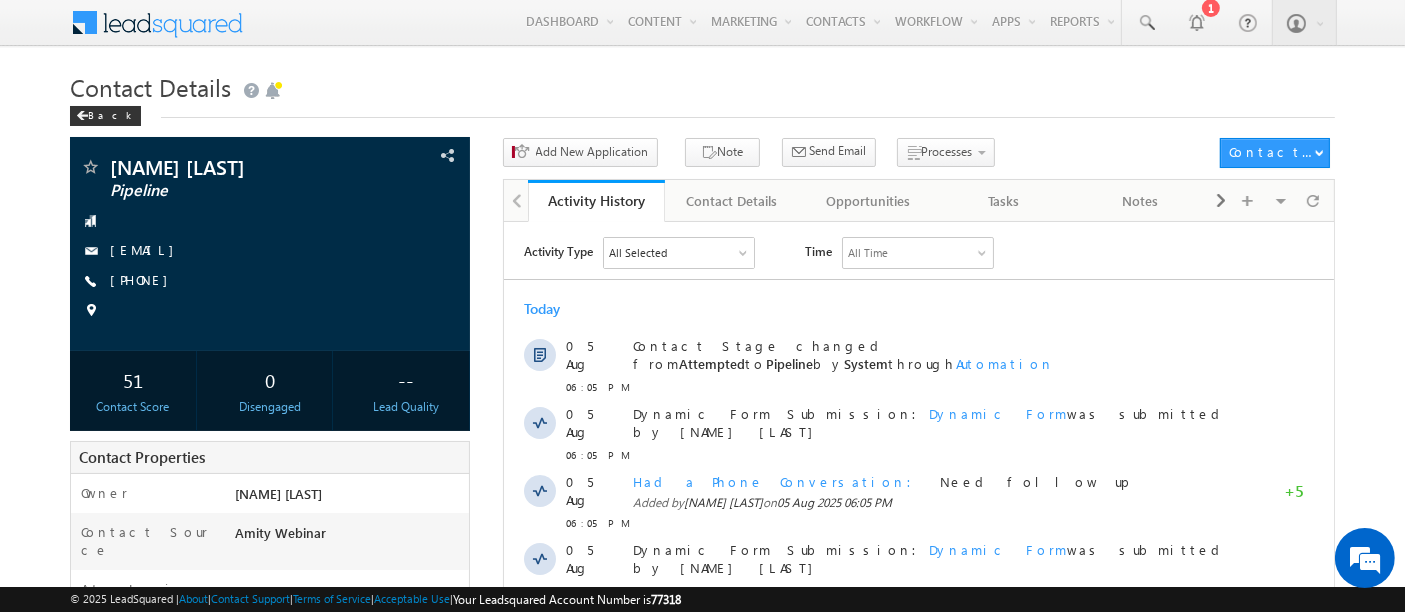 scroll, scrollTop: 0, scrollLeft: 0, axis: both 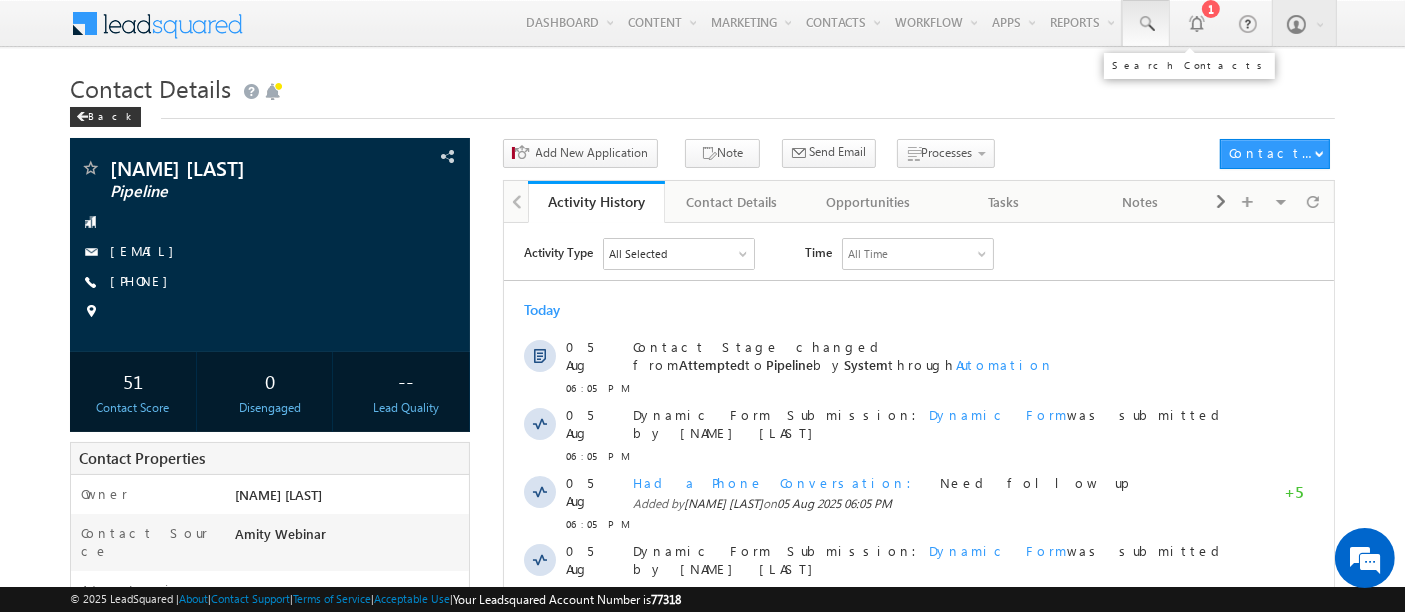 click at bounding box center [1146, 24] 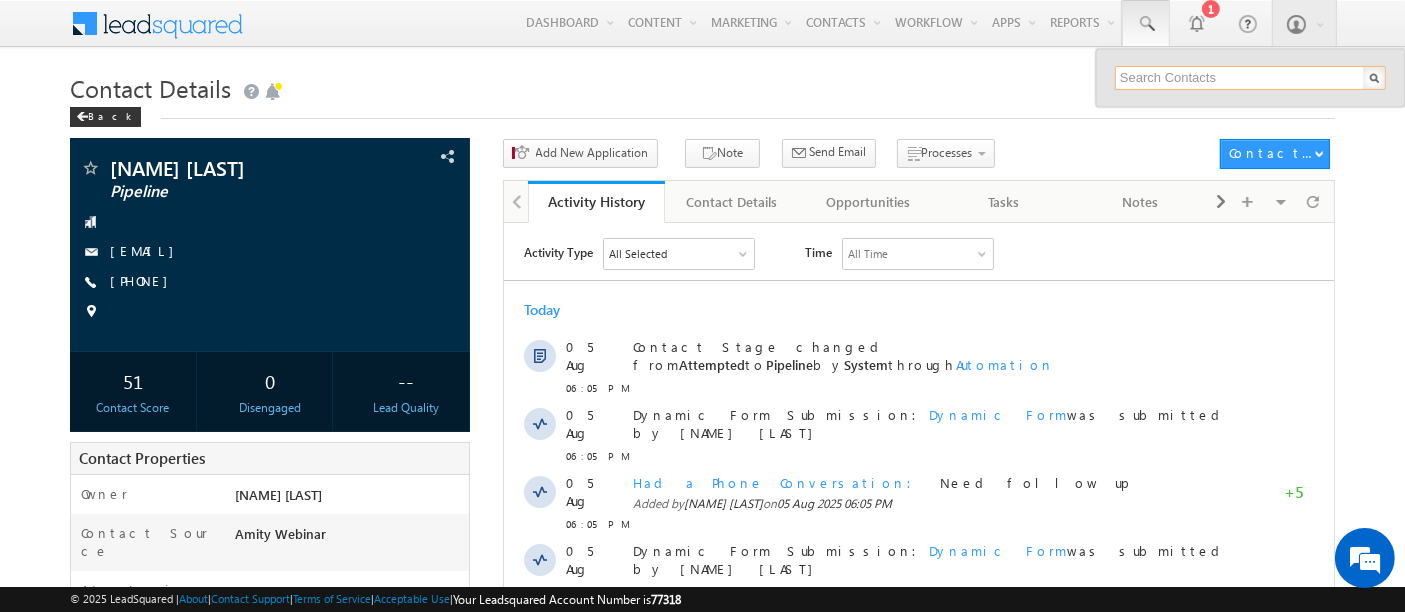 paste on "sohamsgujar03@gmail.com" 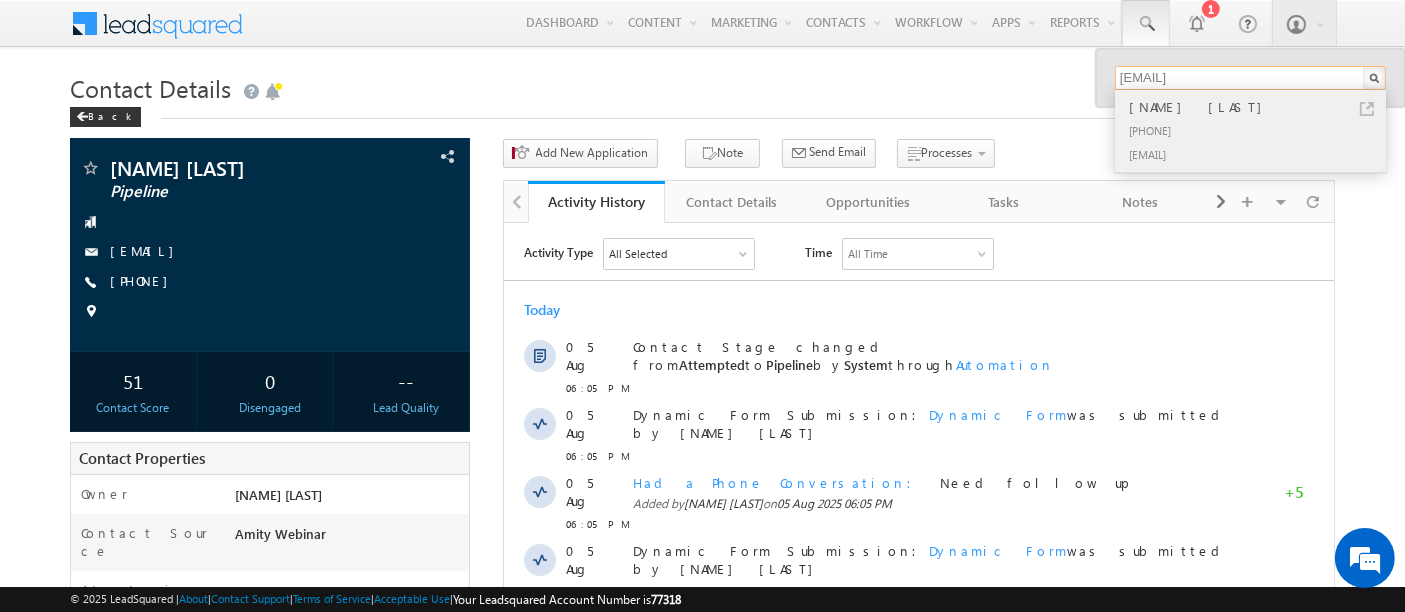 type on "sohamsgujar03@gmail.com" 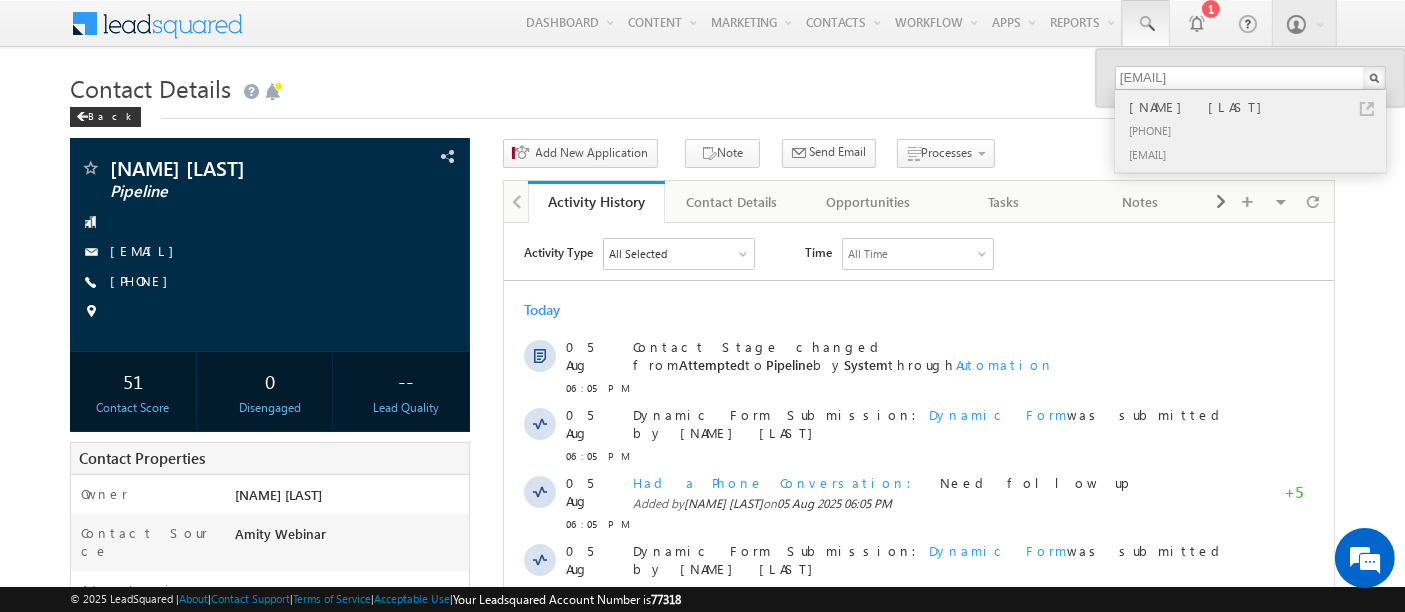 click on "+91-8468983414" at bounding box center [1259, 130] 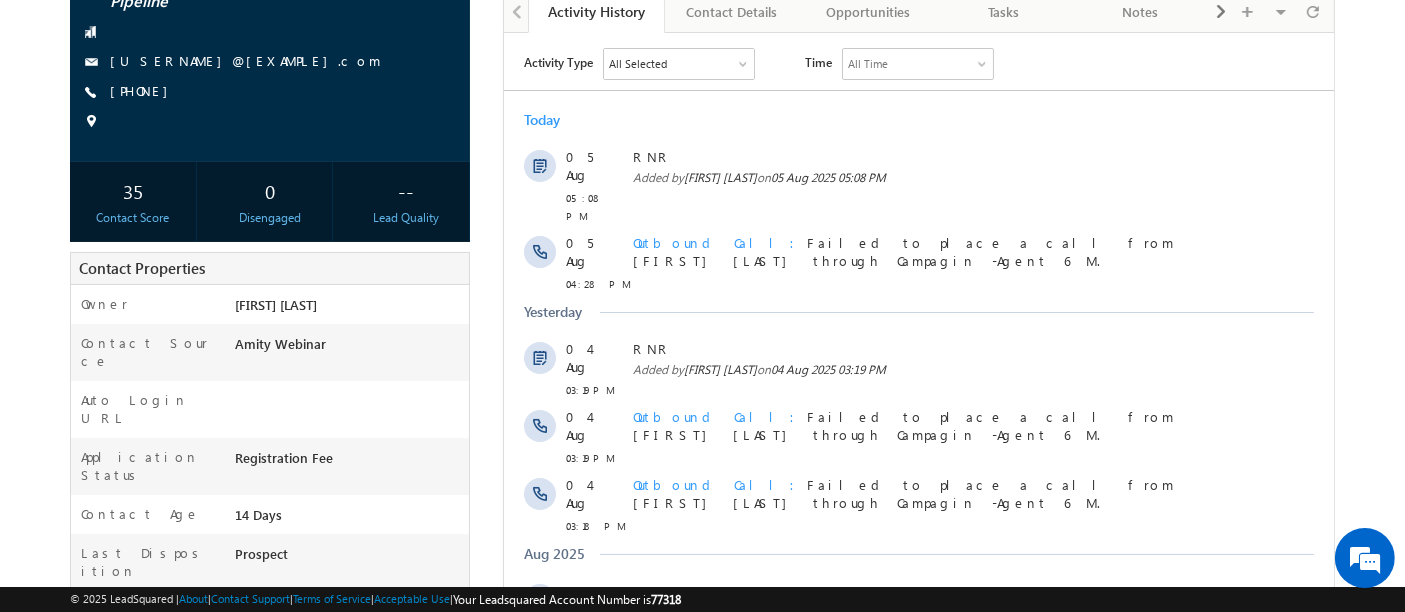 scroll, scrollTop: 283, scrollLeft: 0, axis: vertical 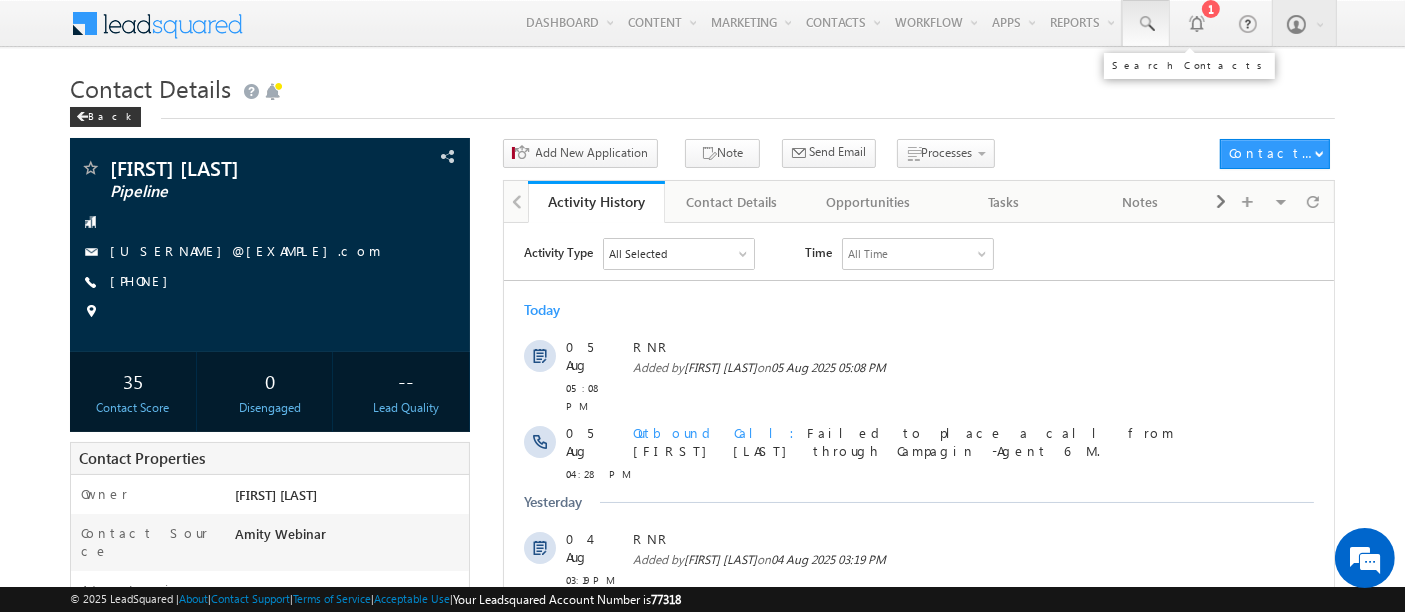 click at bounding box center (1146, 24) 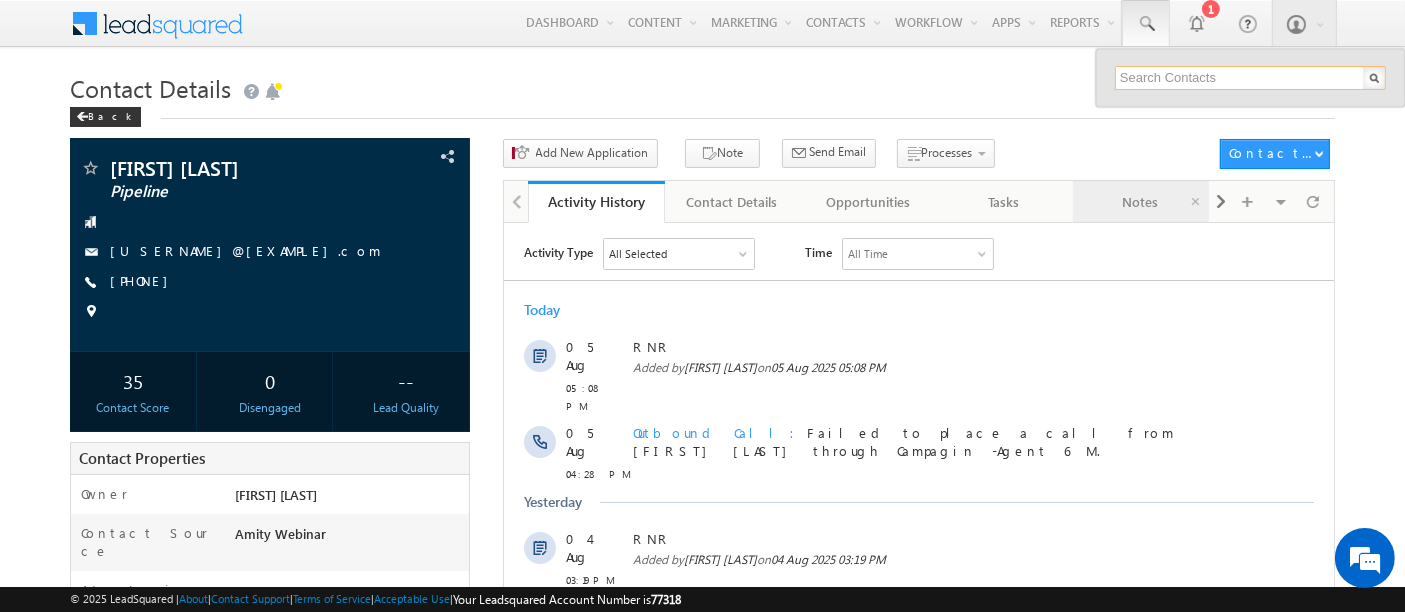 paste on "[PHONE]" 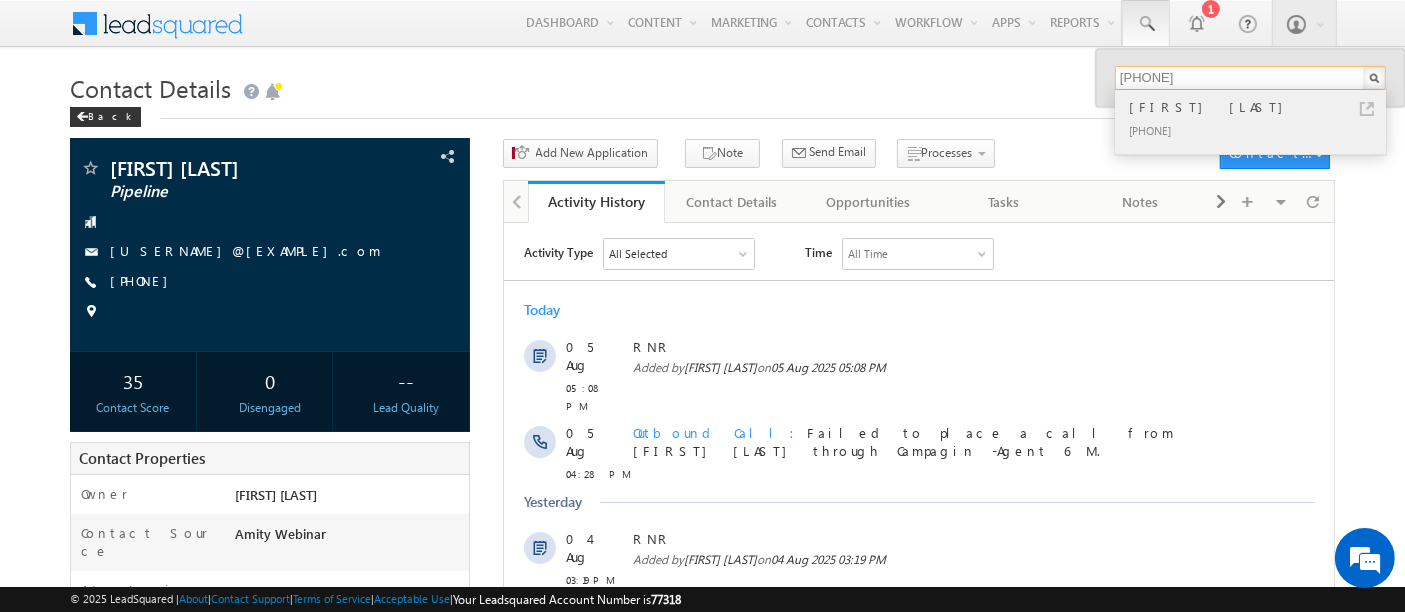 type on "[PHONE]" 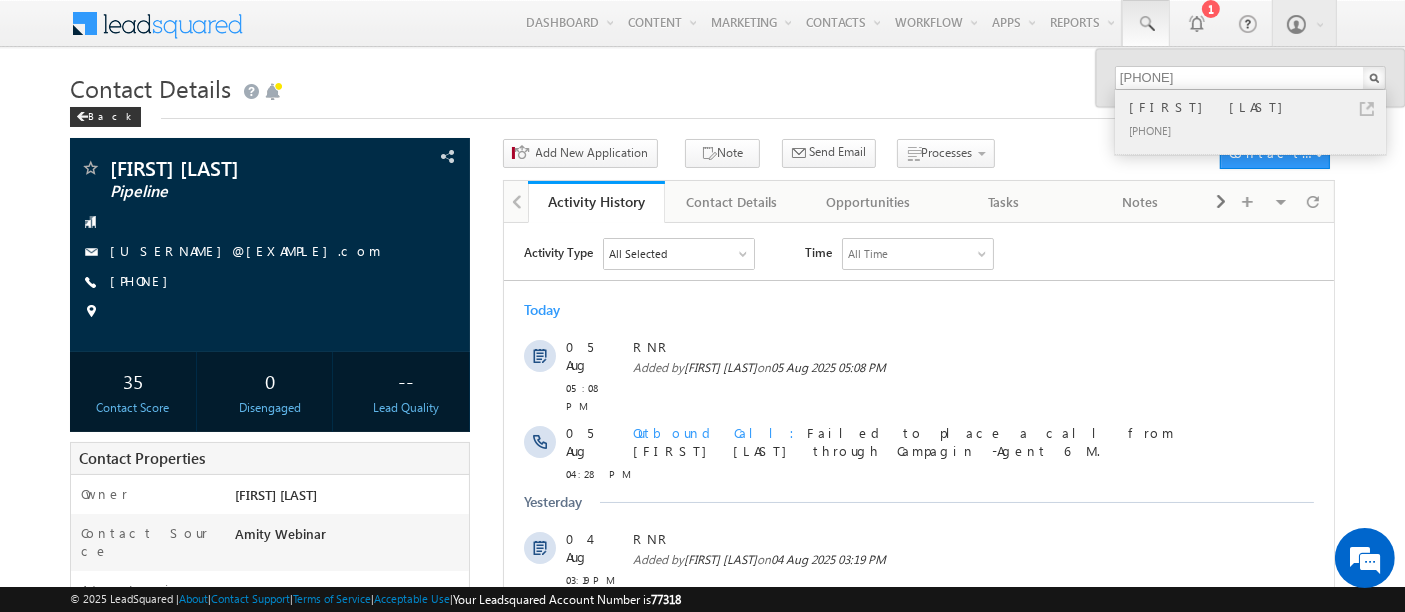 click on "[FIRST] [LAST]" at bounding box center (1259, 107) 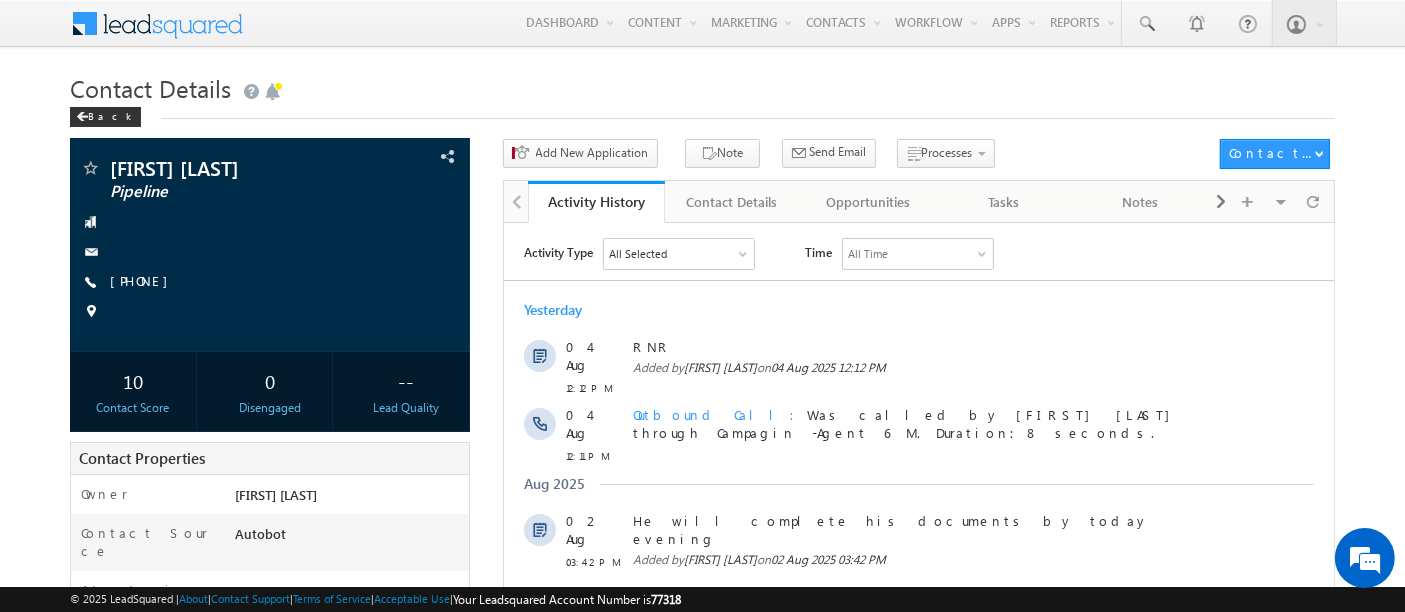 scroll, scrollTop: 0, scrollLeft: 0, axis: both 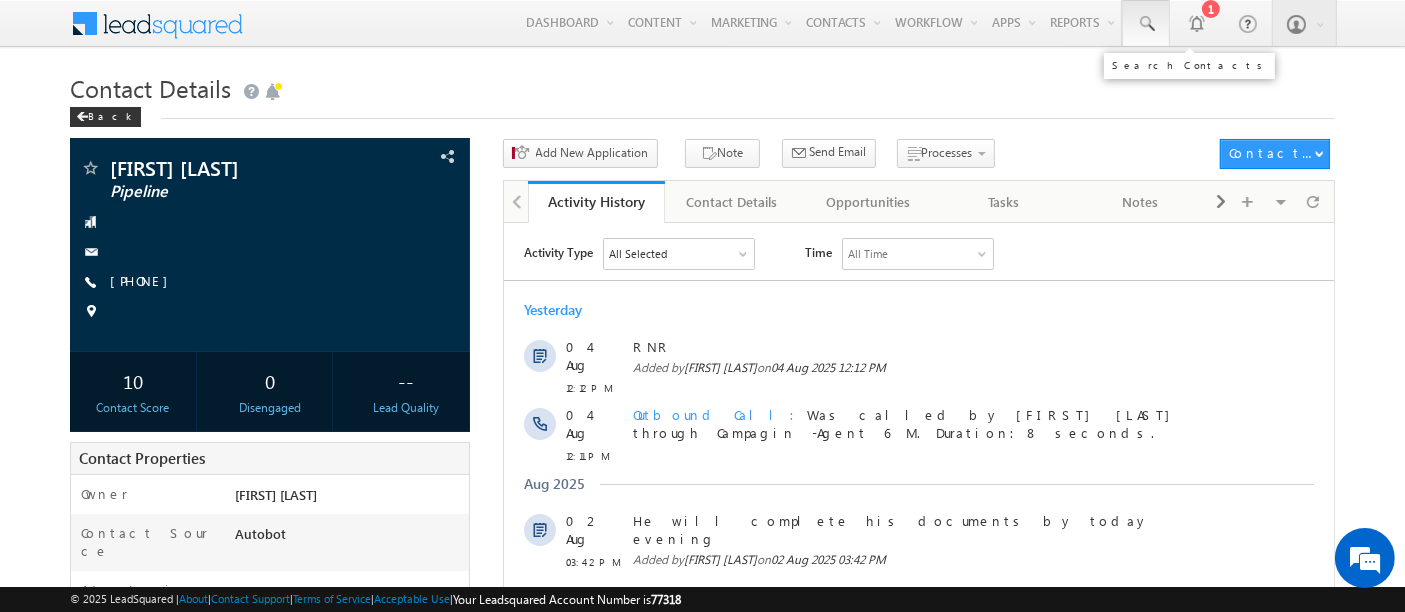 click at bounding box center (1146, 24) 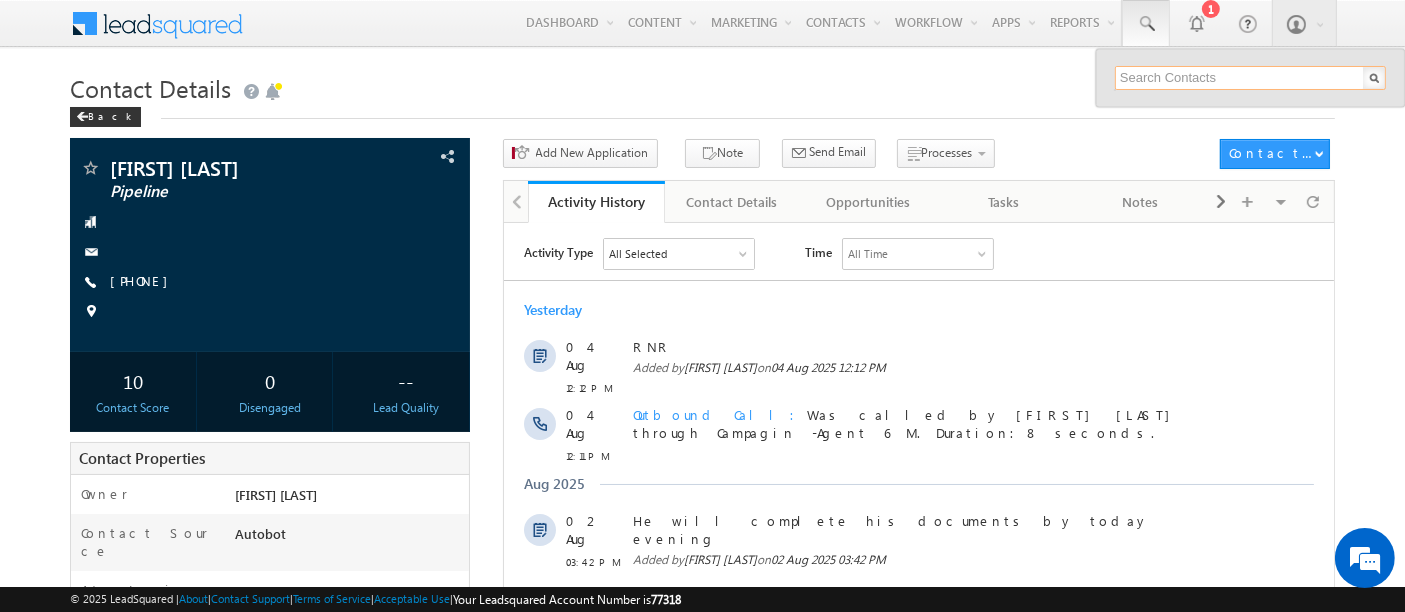 paste on "[EMAIL]" 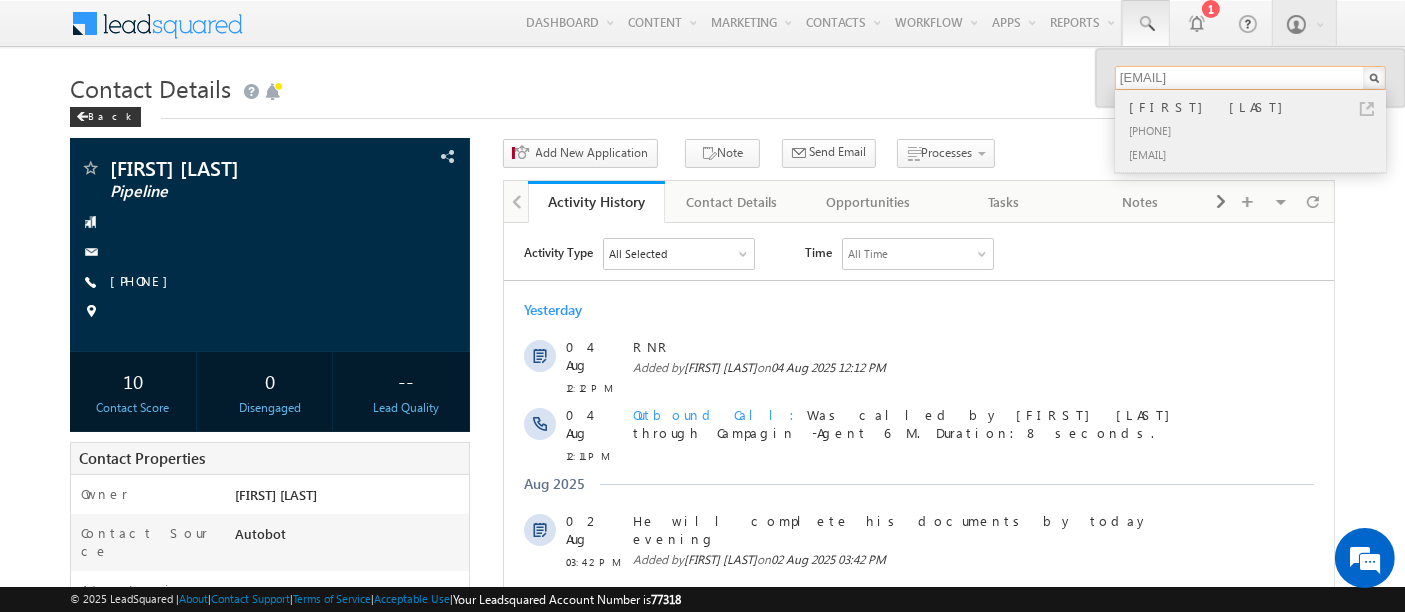 type on "[EMAIL]" 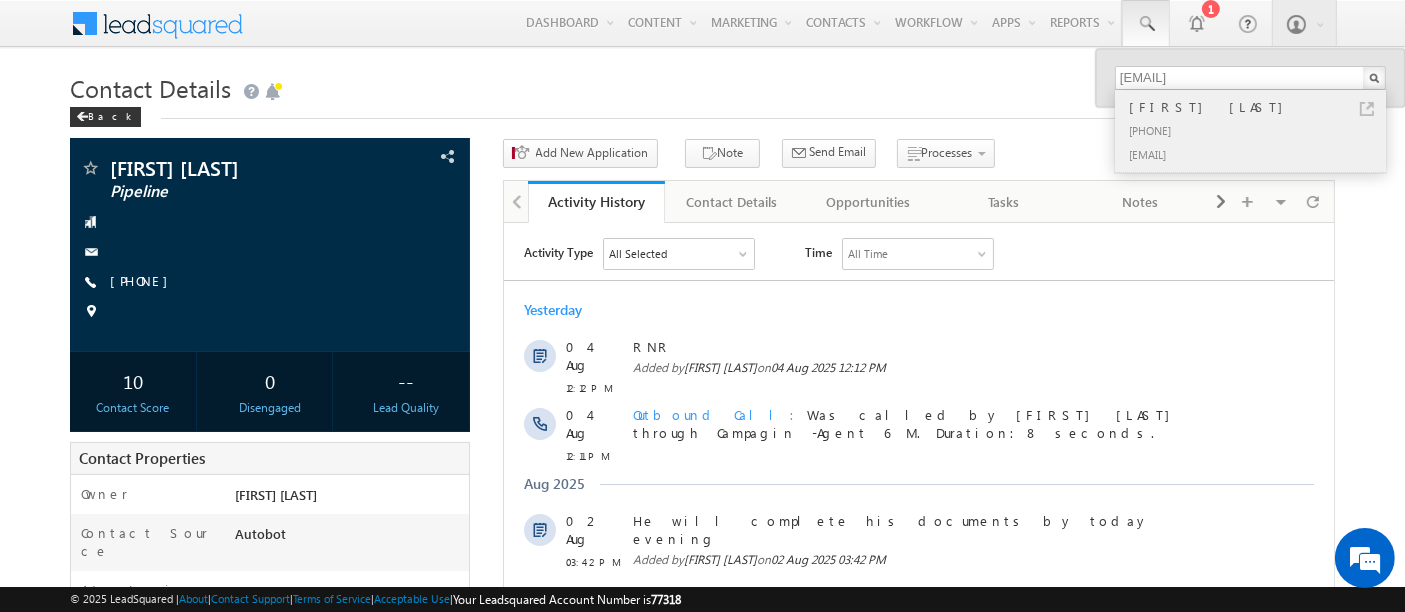 click on "[PHONE]" at bounding box center [1259, 130] 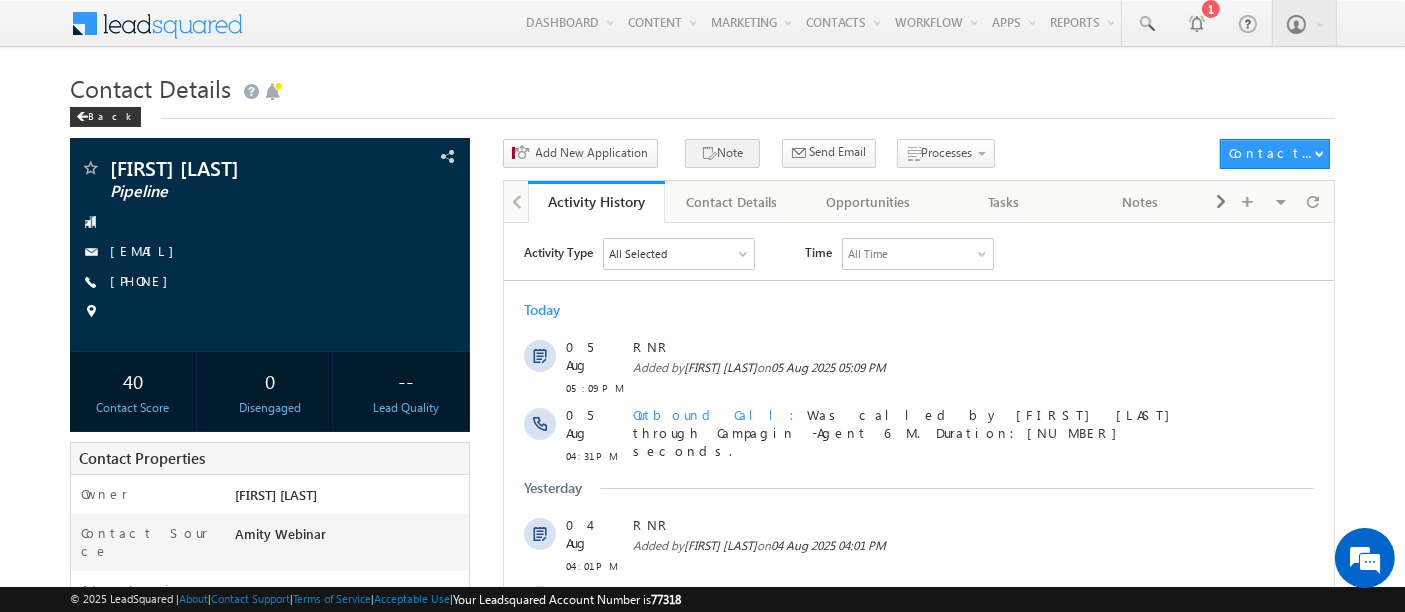 scroll, scrollTop: 0, scrollLeft: 0, axis: both 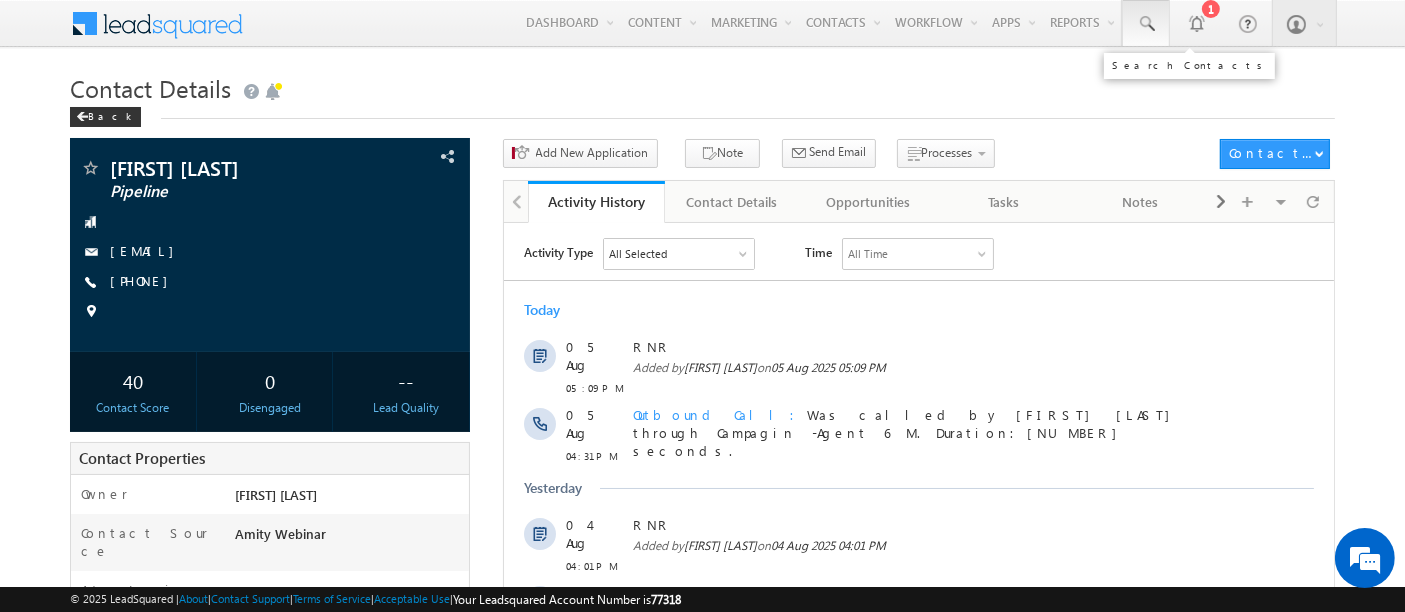 click at bounding box center [1146, 24] 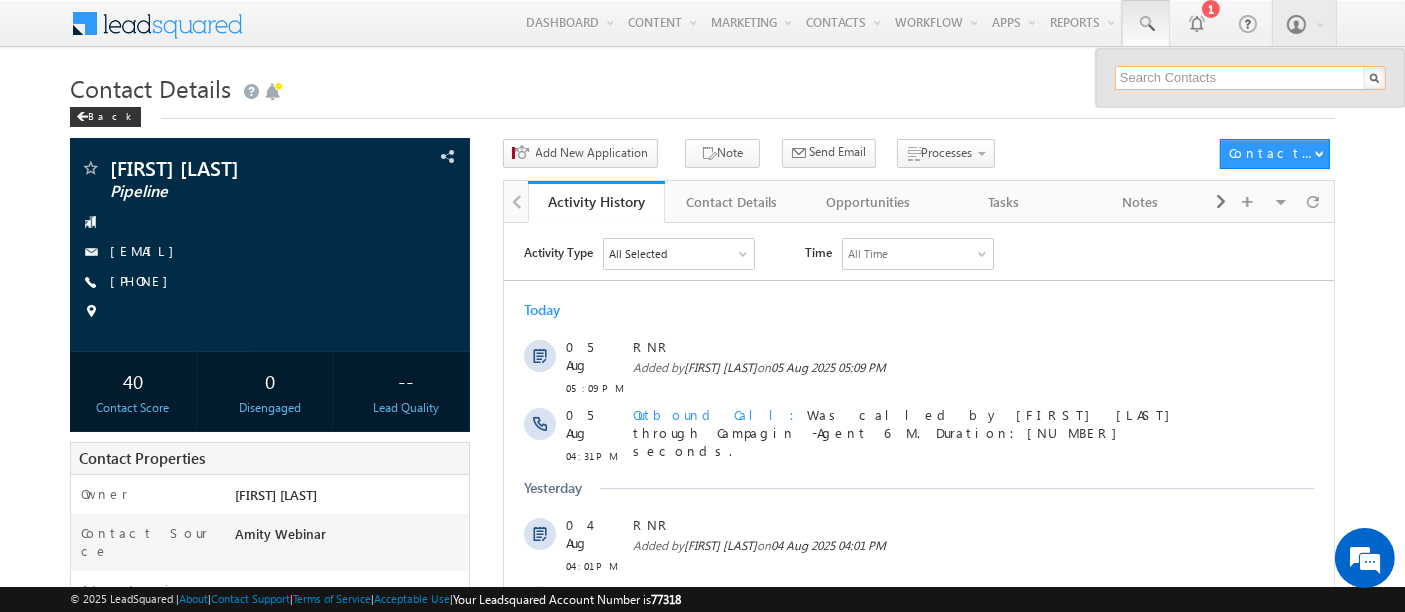 paste on ""hayatsarah220@gmail.com "" 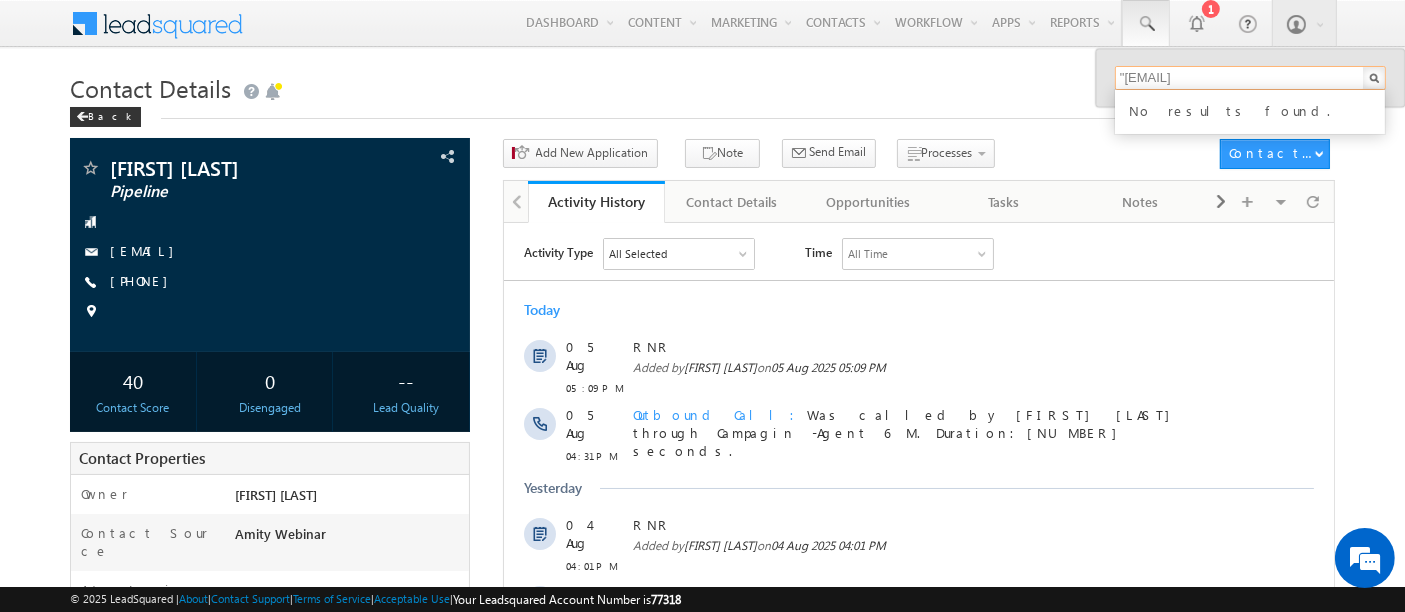 click on ""hayatsarah220@gmail.com" at bounding box center (1250, 78) 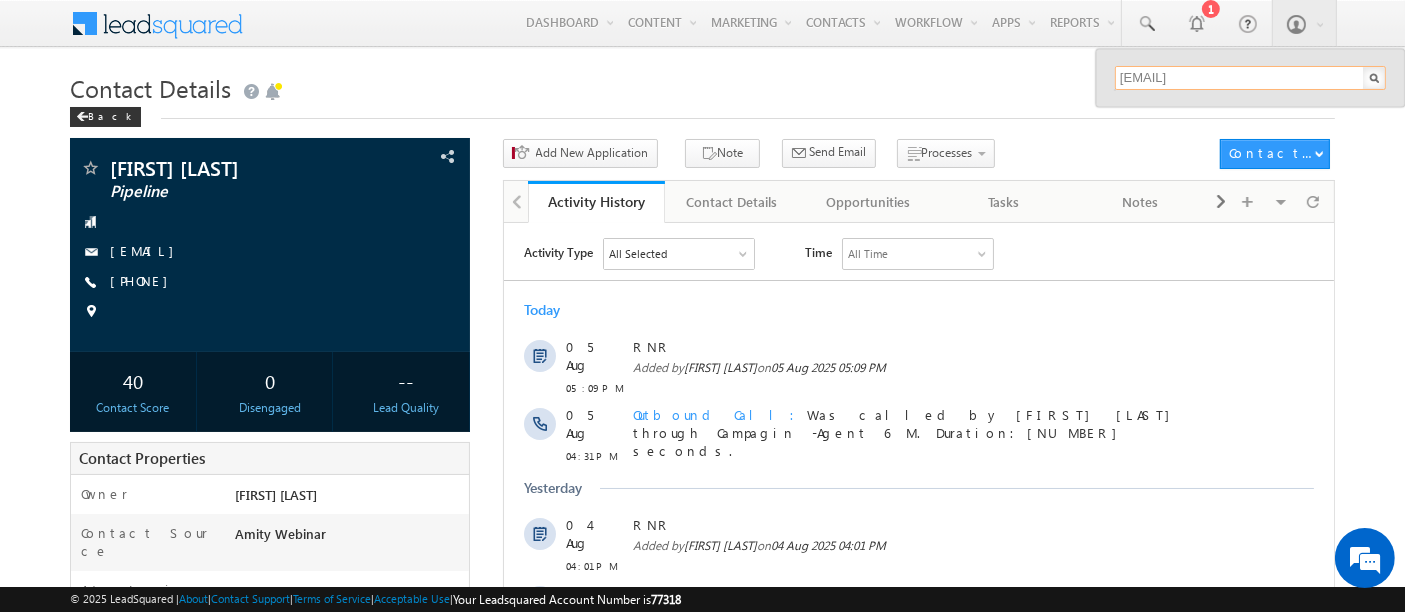 type on "hayatsarah220@gmail.com" 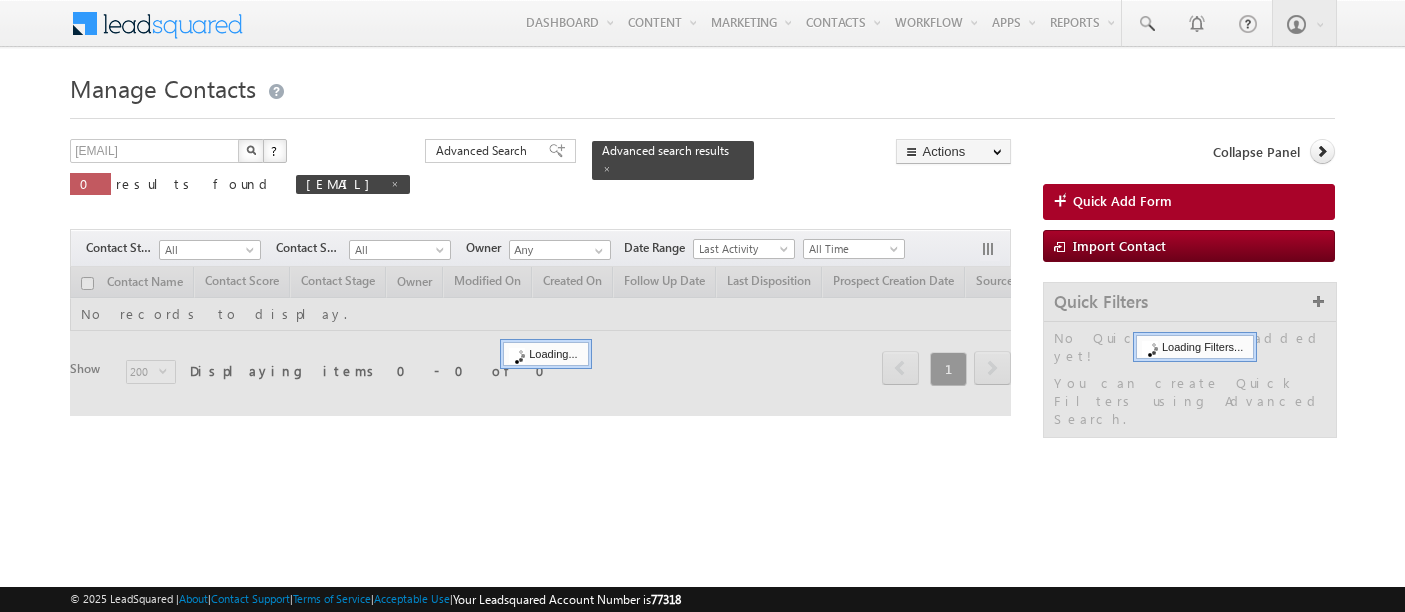 scroll, scrollTop: 0, scrollLeft: 0, axis: both 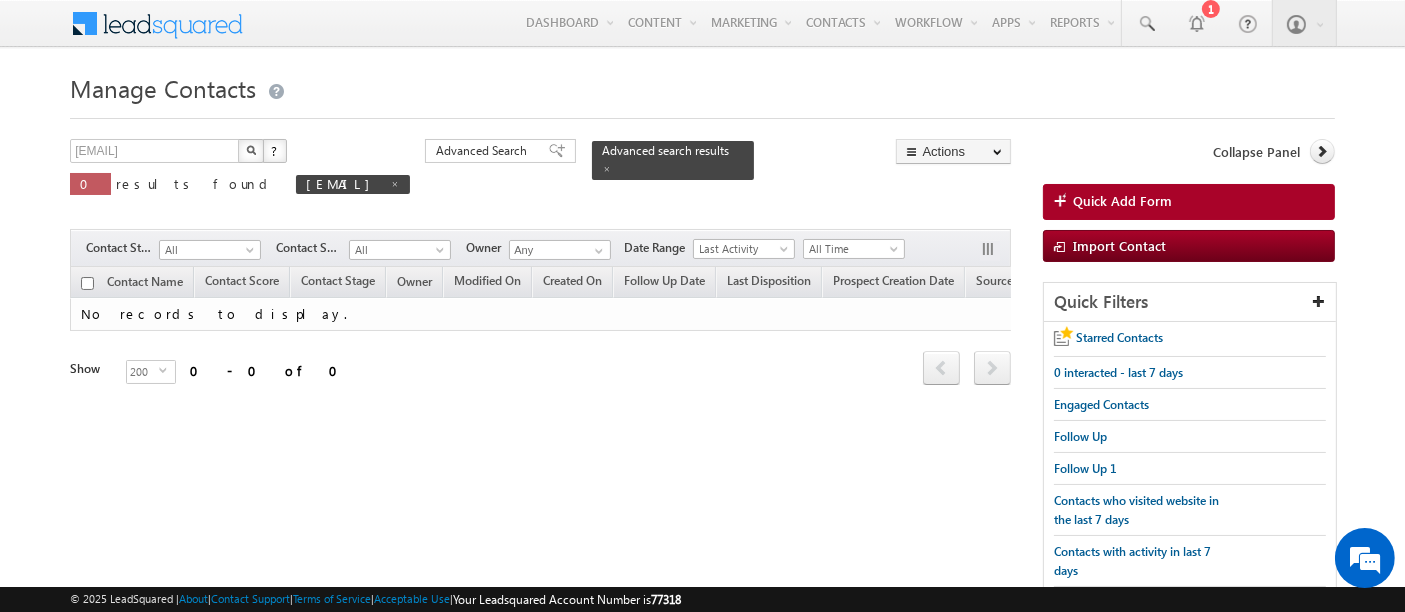 click at bounding box center [251, 151] 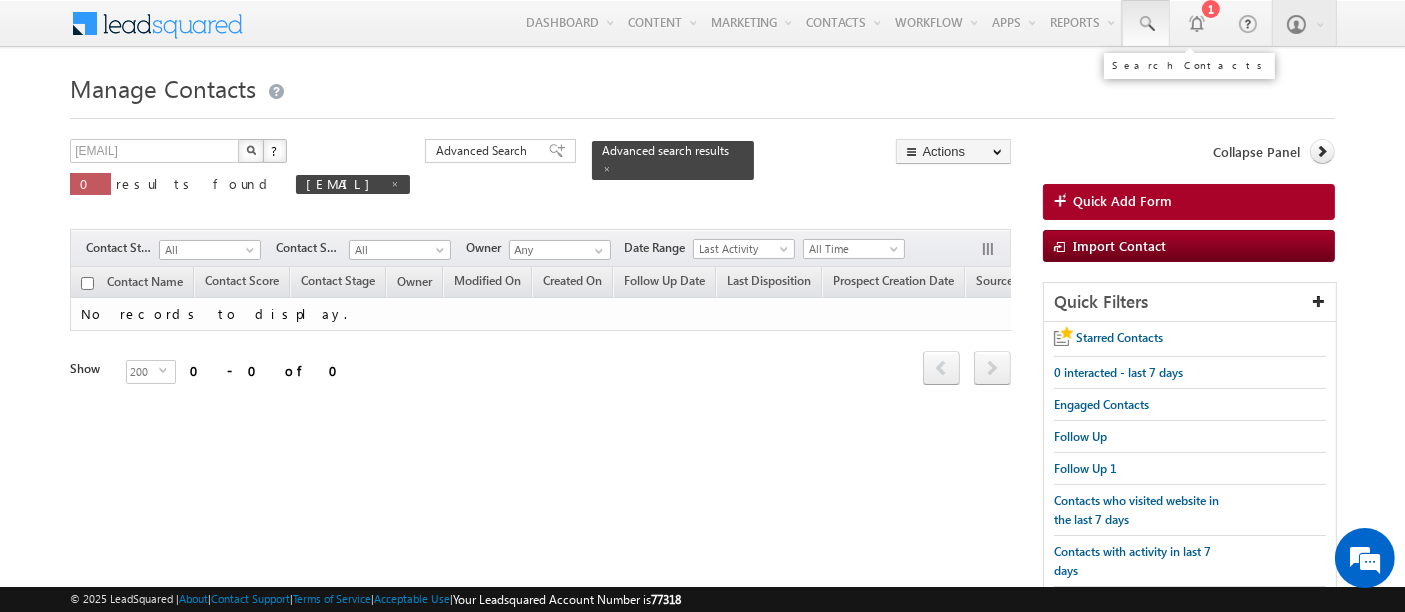 click at bounding box center [1146, 24] 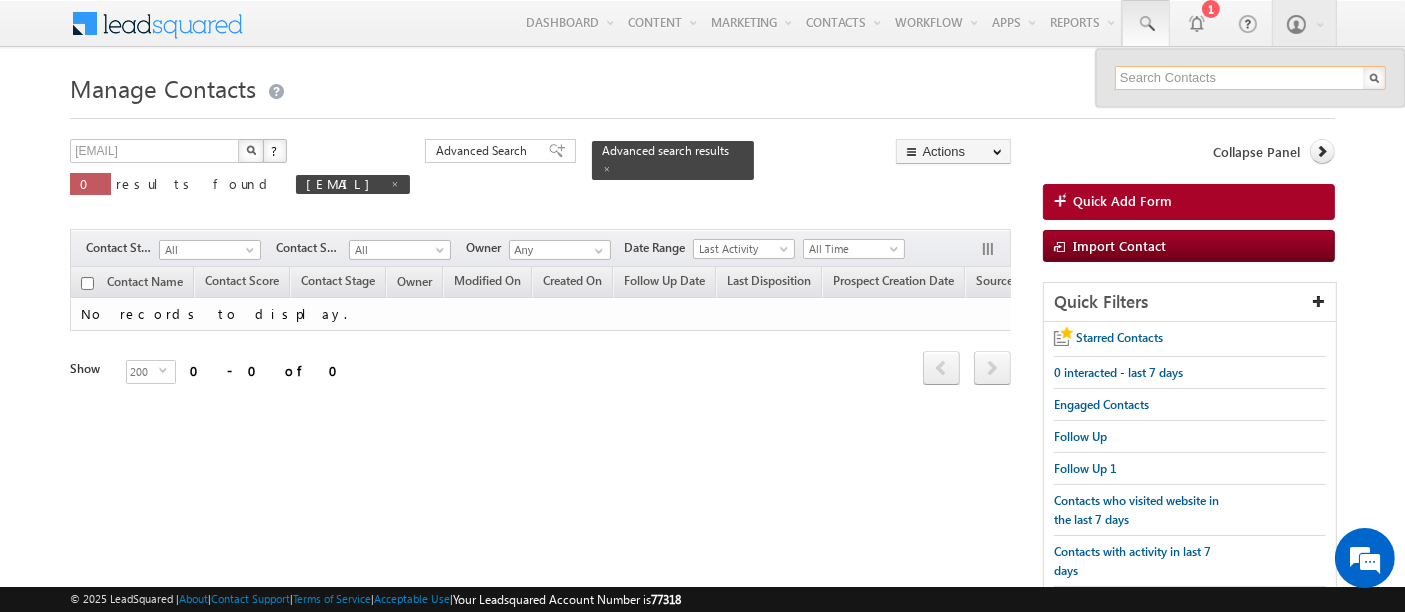 paste on "[EMAIL]" 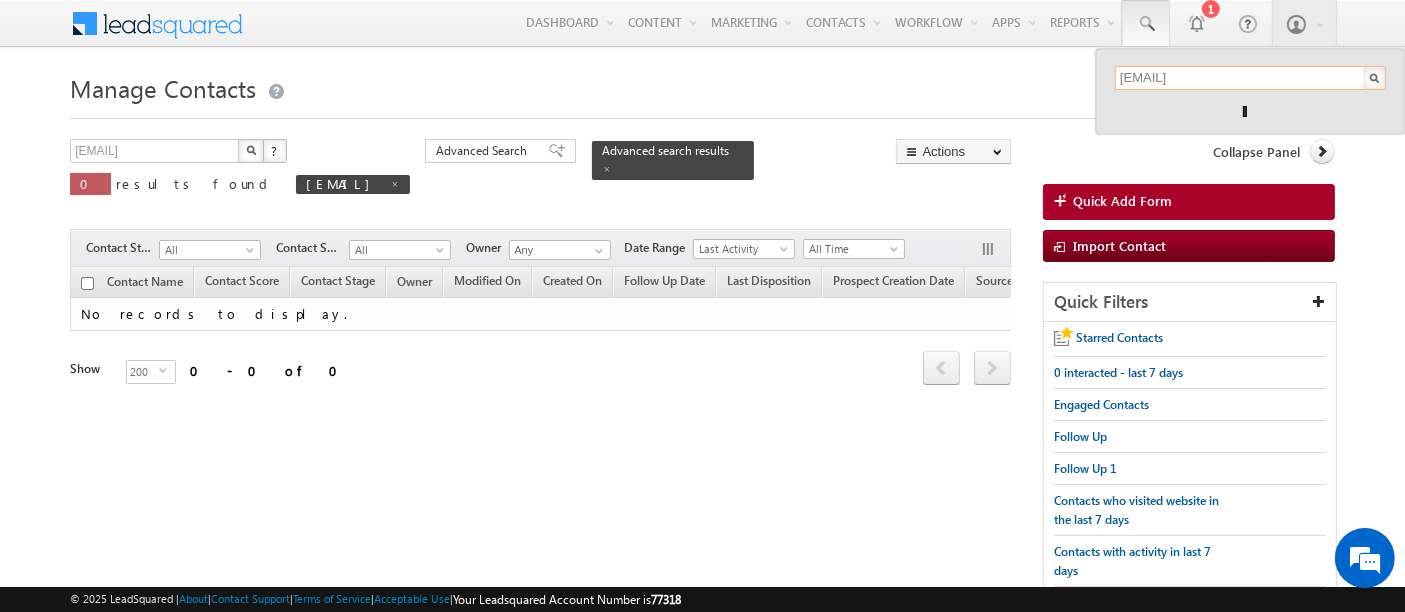 click on "[EMAIL]" at bounding box center [1250, 78] 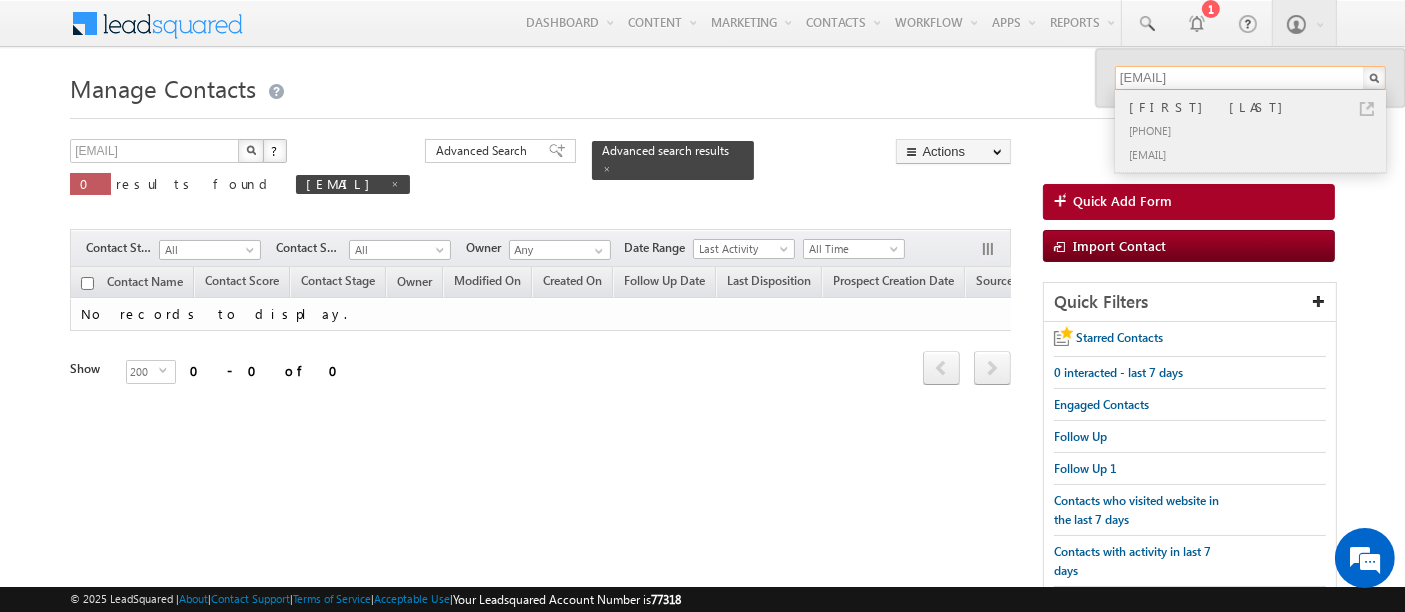type on "[EMAIL]" 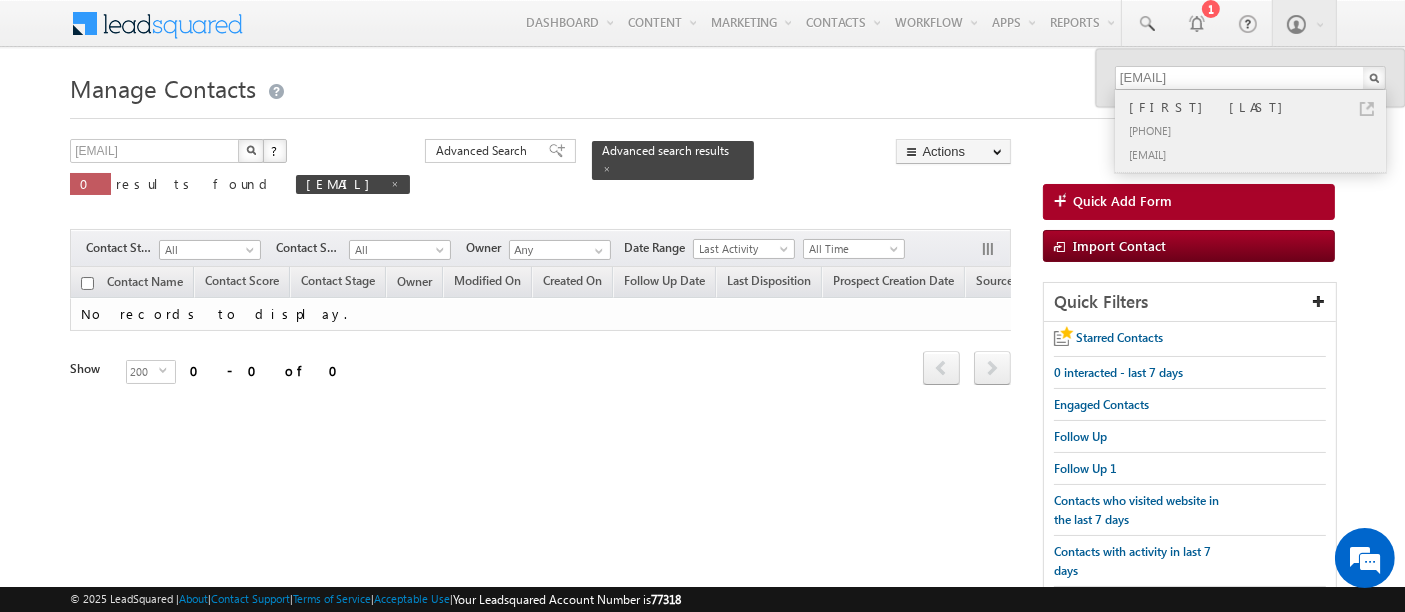 click on "[PHONE]" at bounding box center (1259, 130) 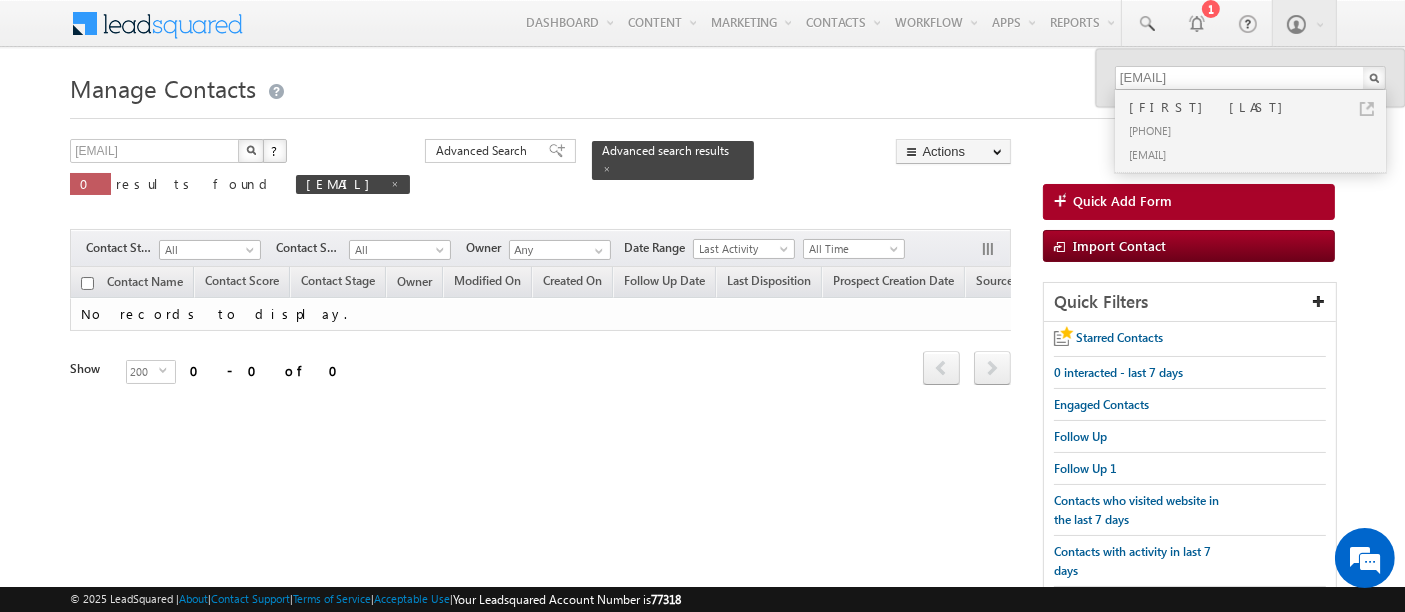 scroll, scrollTop: 0, scrollLeft: 0, axis: both 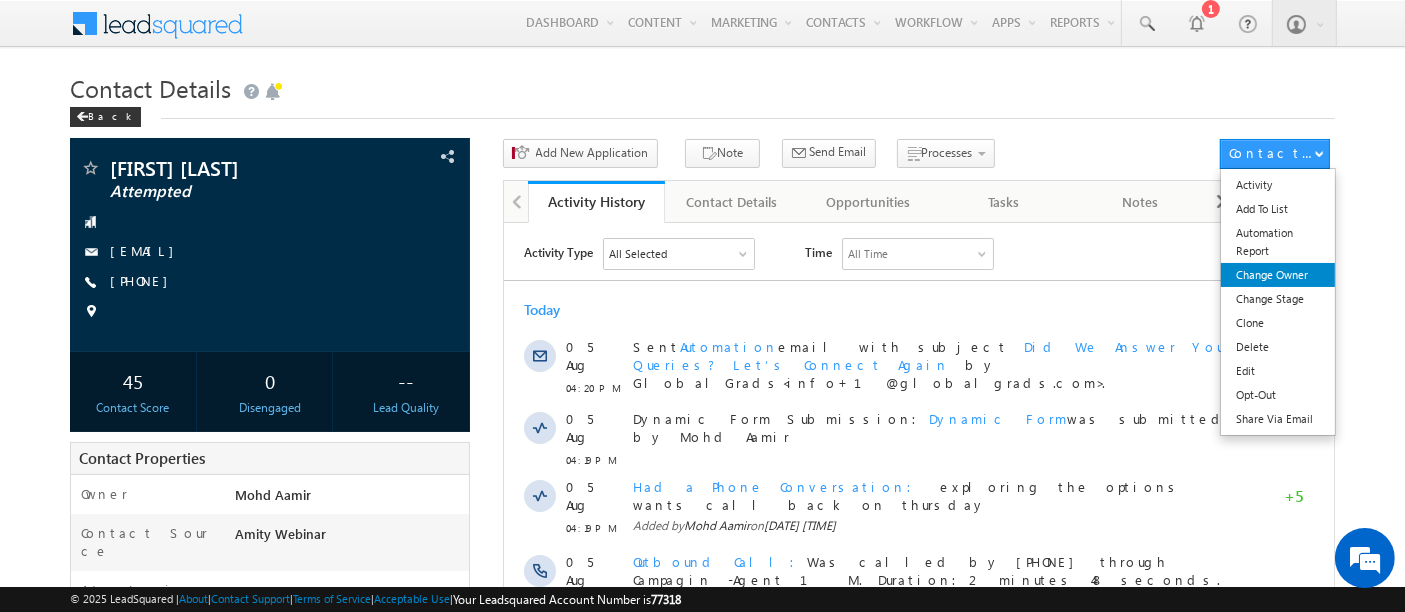 click on "Change Owner" at bounding box center (1278, 275) 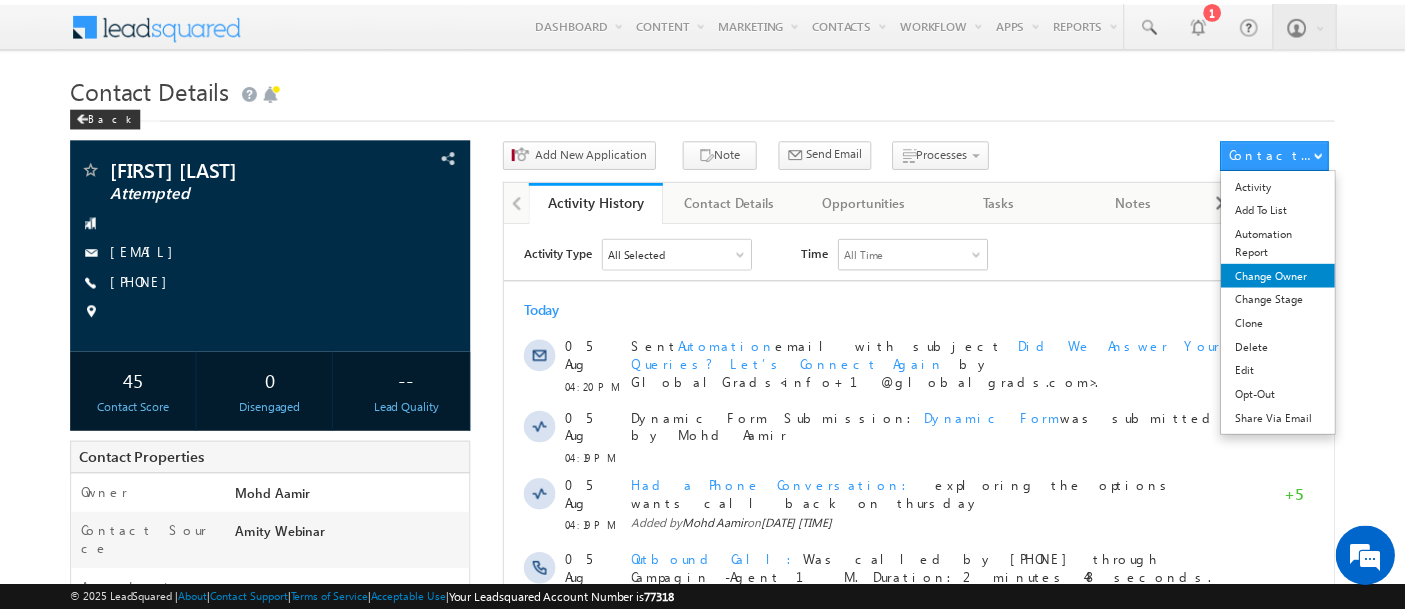scroll, scrollTop: 0, scrollLeft: 0, axis: both 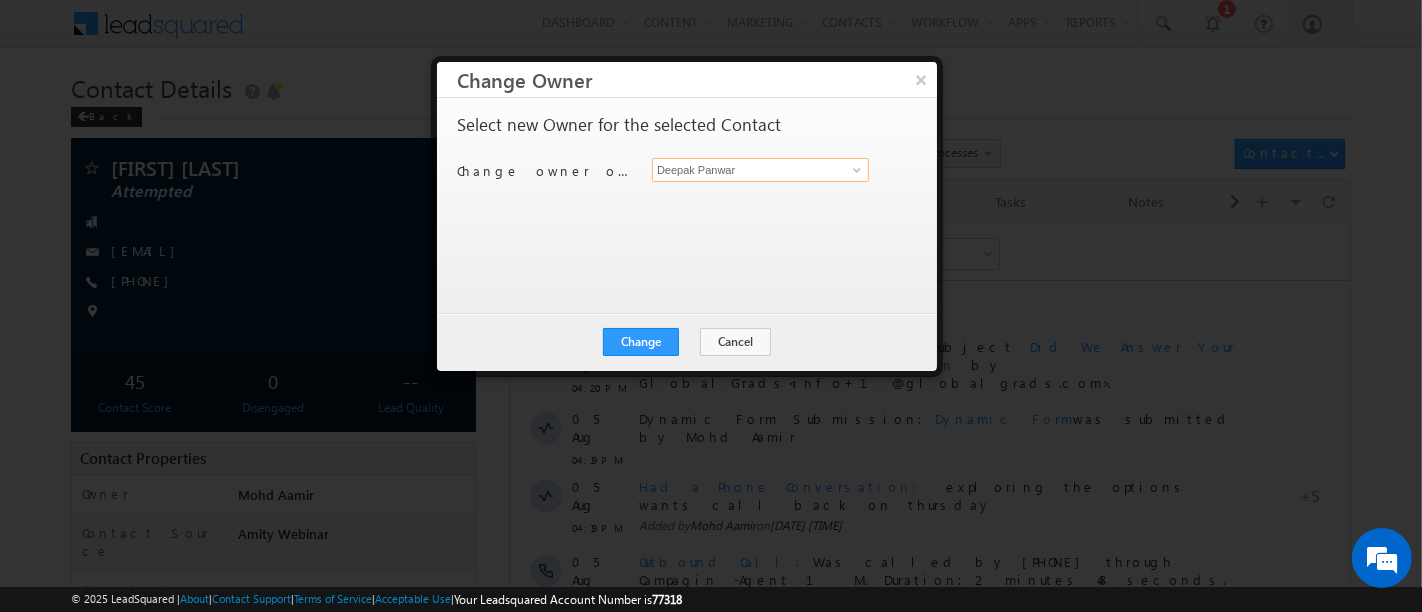 click on "Deepak Panwar" at bounding box center (760, 170) 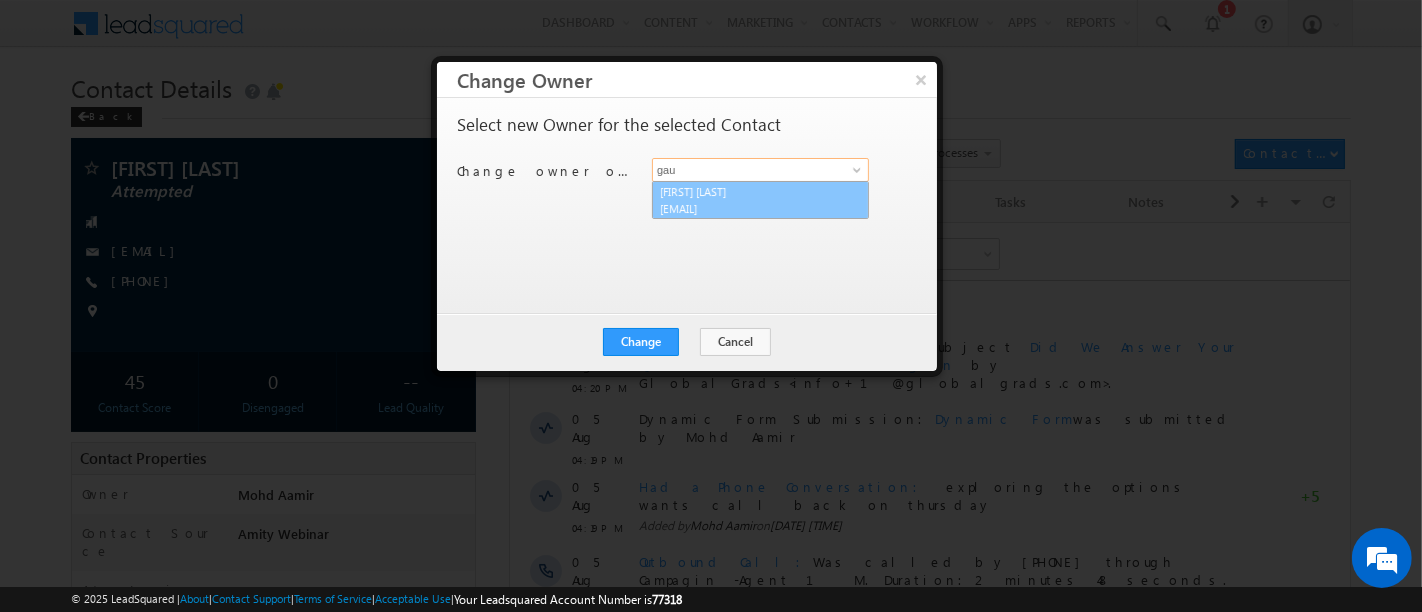 click on "[FIRST] [LAST]   [EMAIL]" at bounding box center (760, 200) 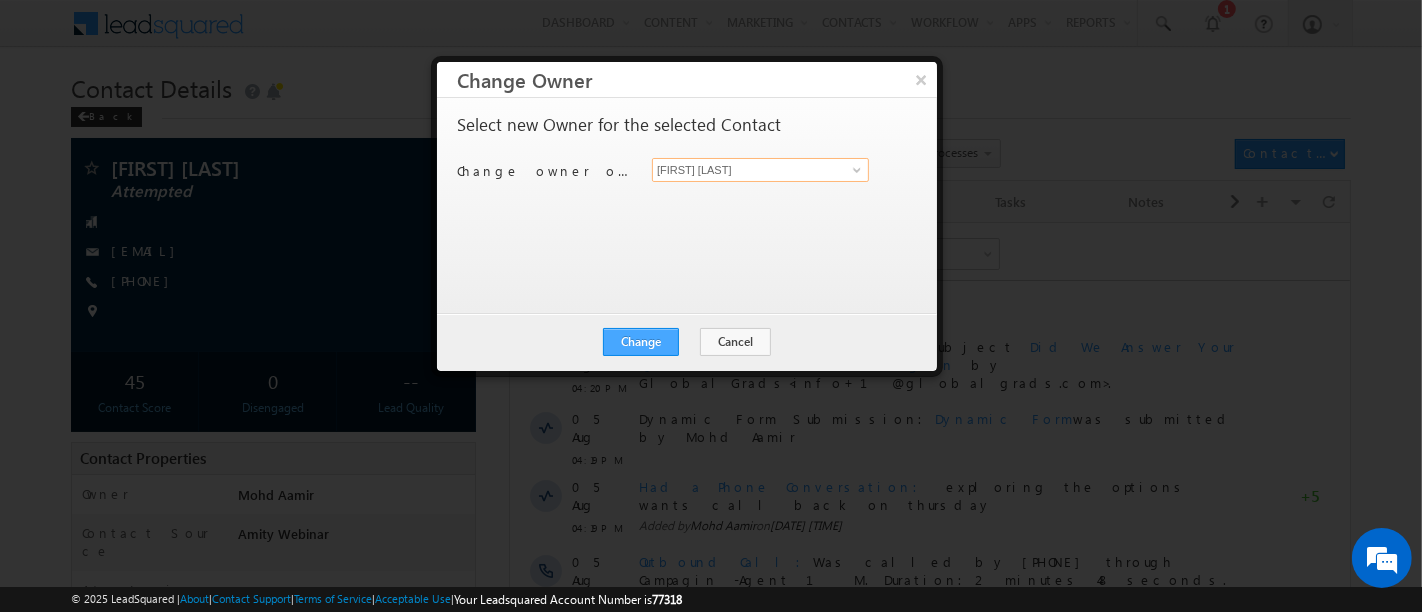 type on "[FIRST] [LAST]" 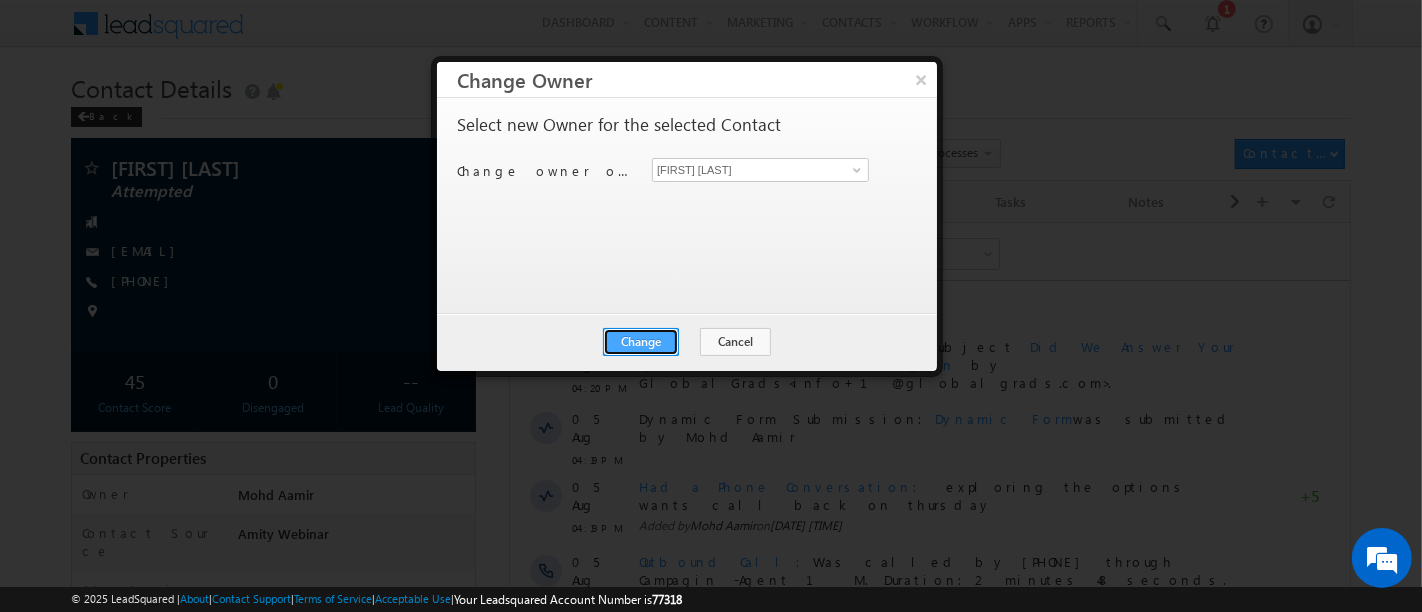 click on "Change" at bounding box center [641, 342] 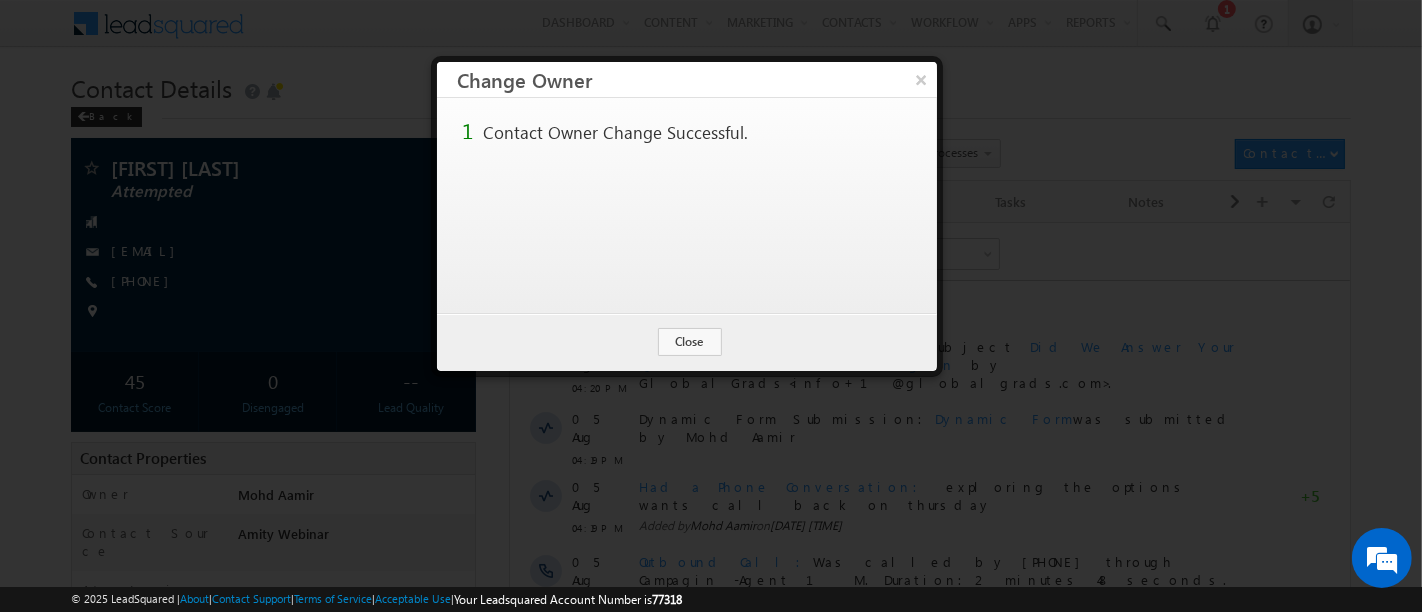 drag, startPoint x: 397, startPoint y: 292, endPoint x: 545, endPoint y: 272, distance: 149.34523 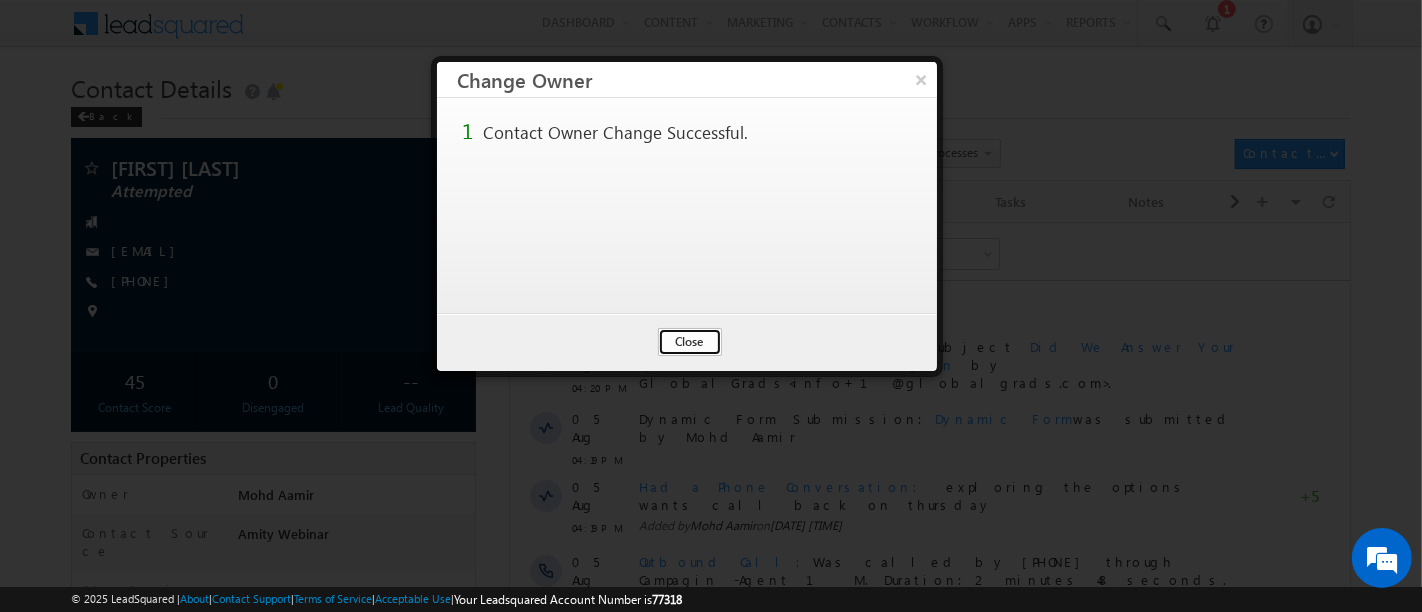 click on "Close" at bounding box center (690, 342) 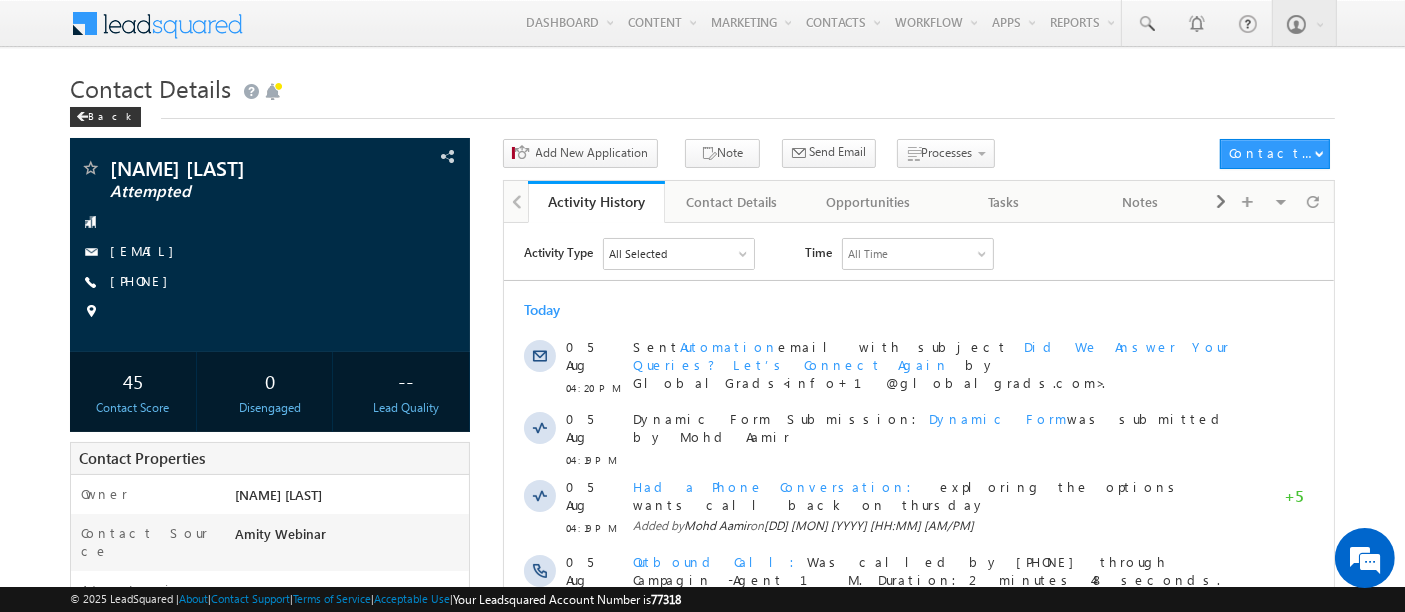 scroll, scrollTop: 0, scrollLeft: 0, axis: both 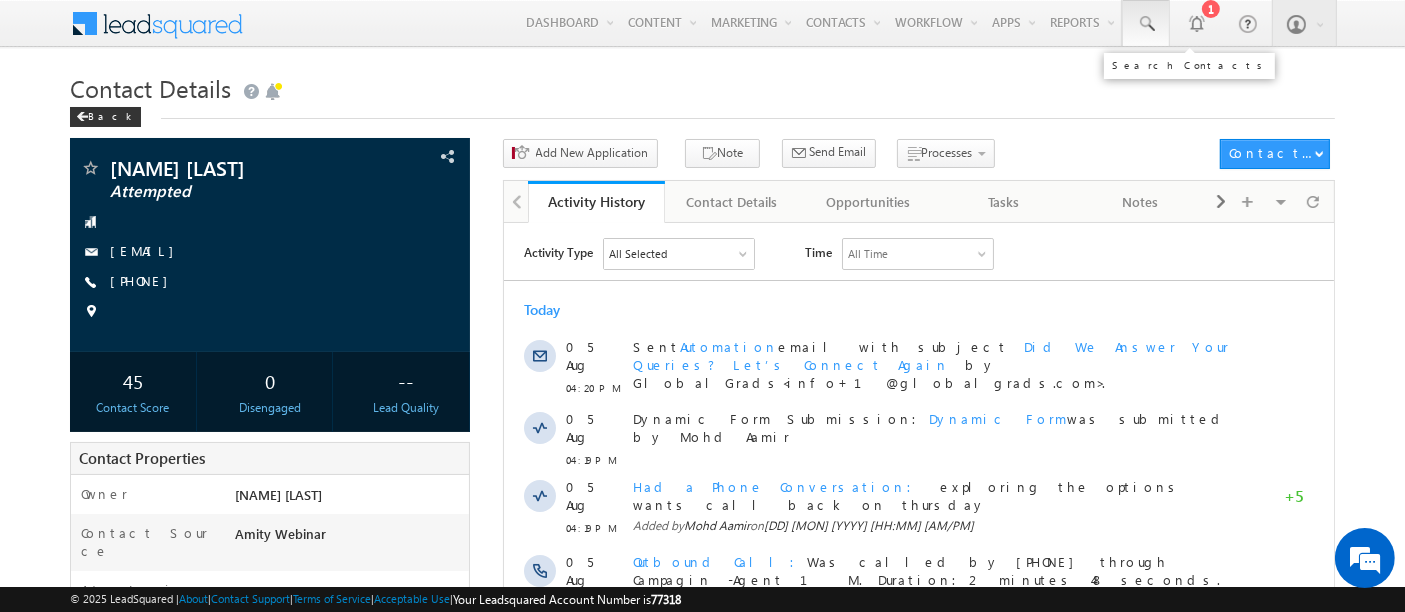 click at bounding box center (1146, 24) 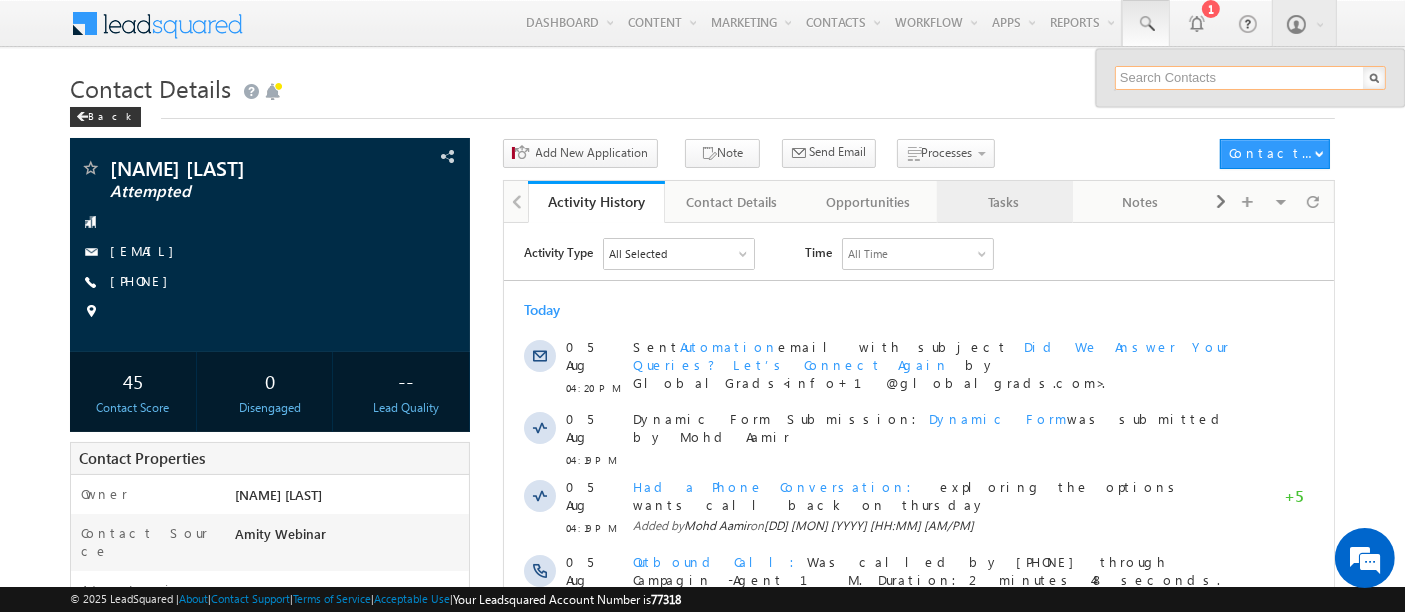 paste on "[EMAIL]" 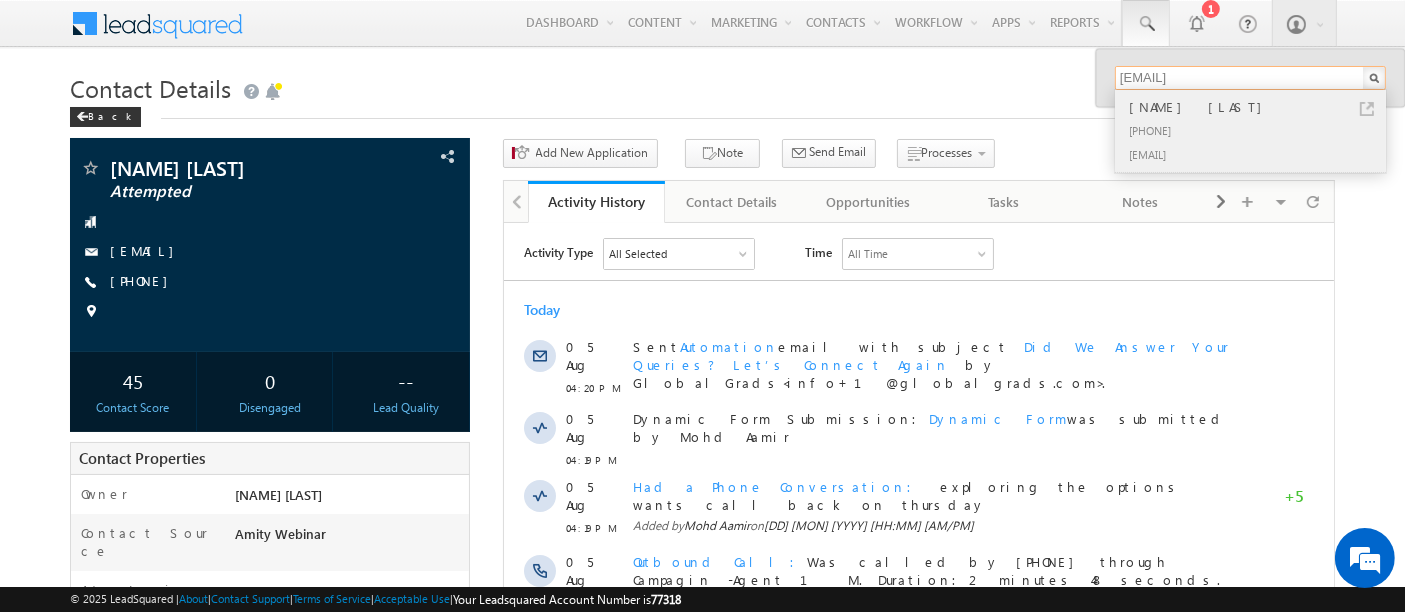 type on "[EMAIL]" 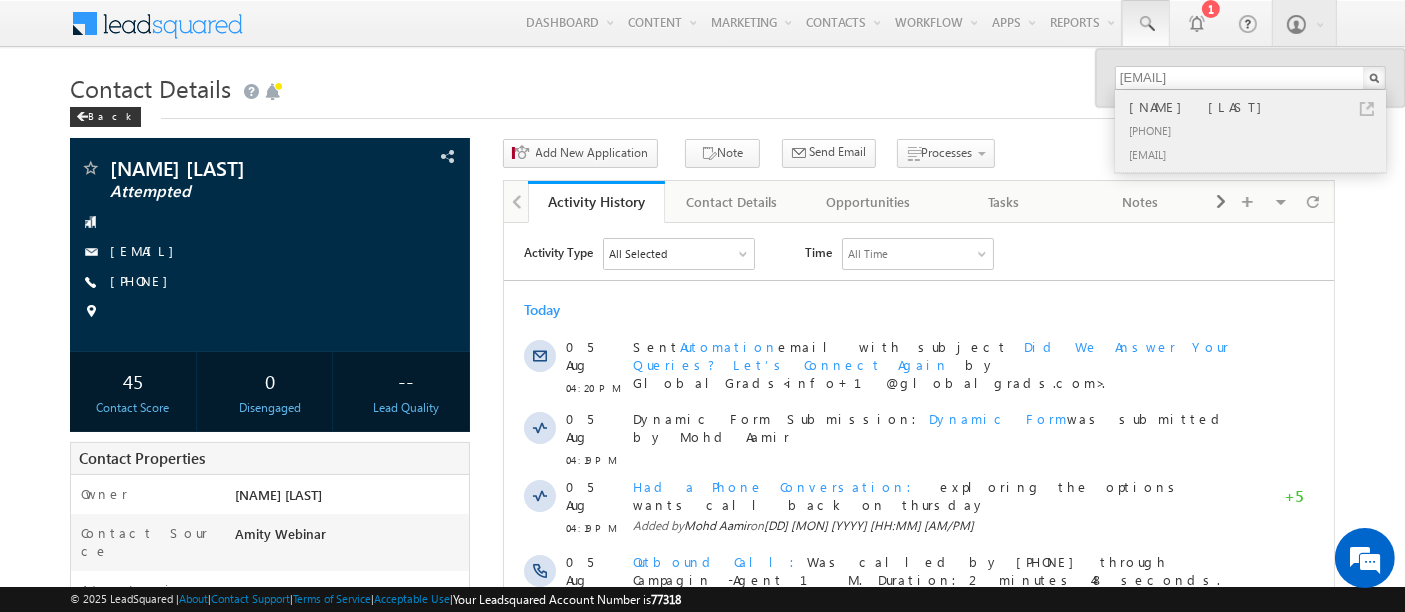 click on "[PHONE]" at bounding box center (1259, 130) 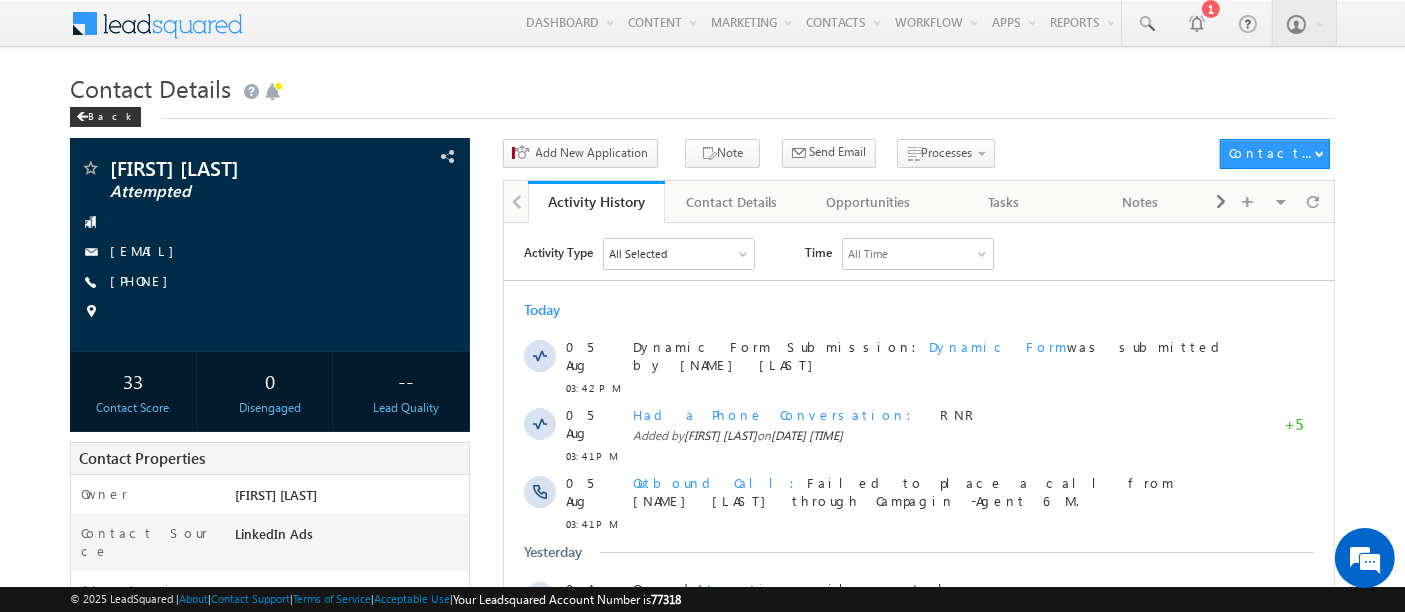 scroll, scrollTop: 0, scrollLeft: 0, axis: both 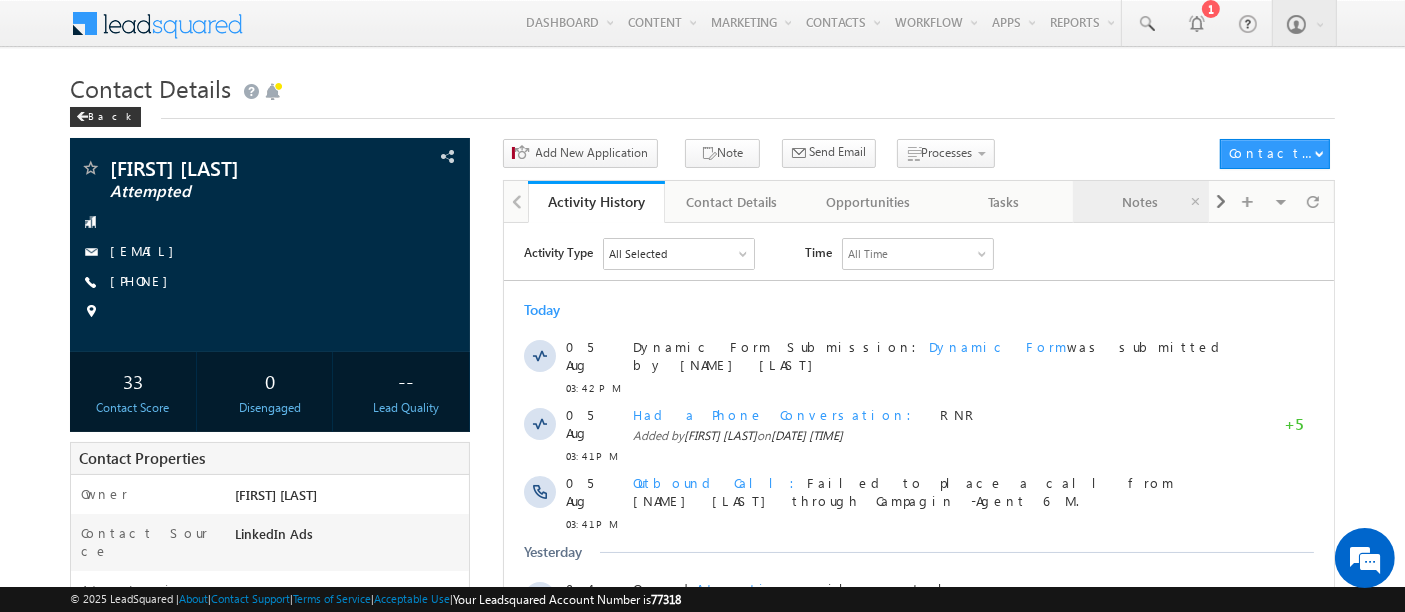 click on "Notes" at bounding box center [1140, 202] 